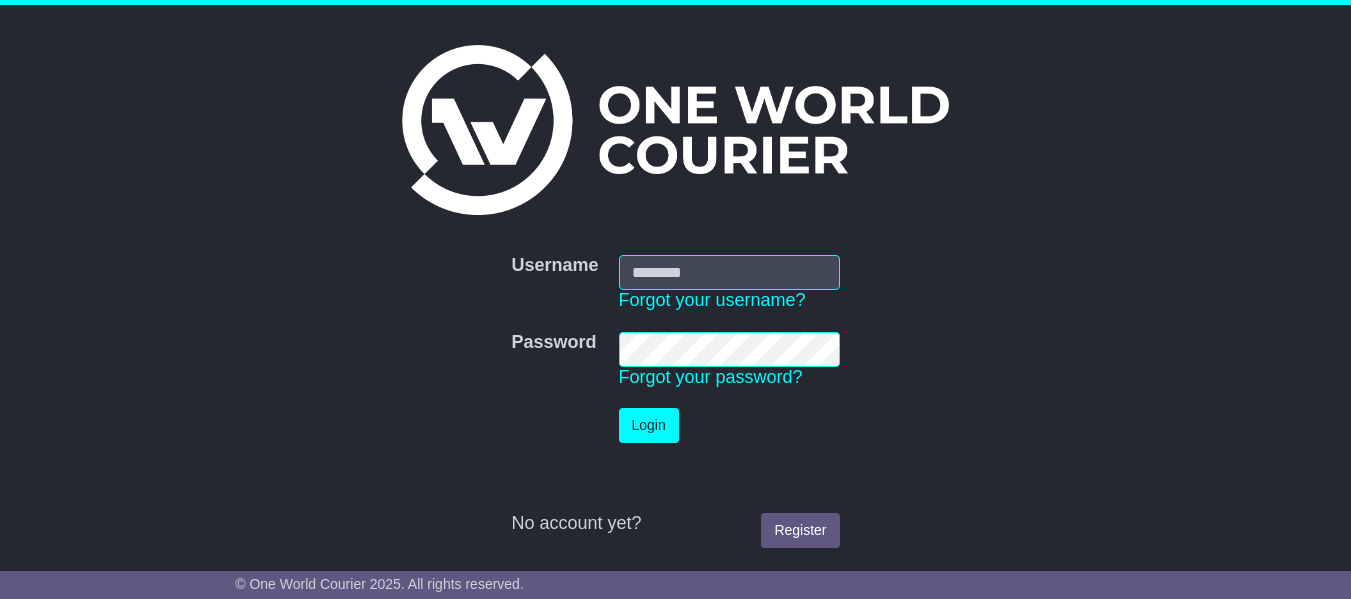 scroll, scrollTop: 0, scrollLeft: 0, axis: both 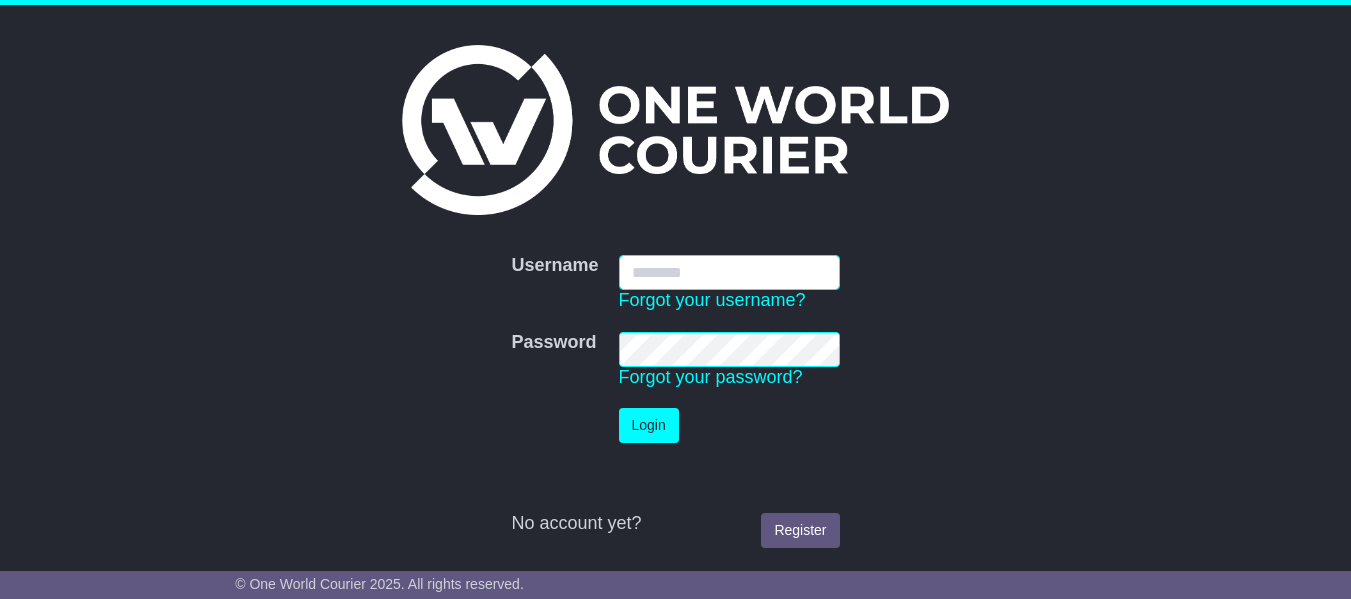 type on "**********" 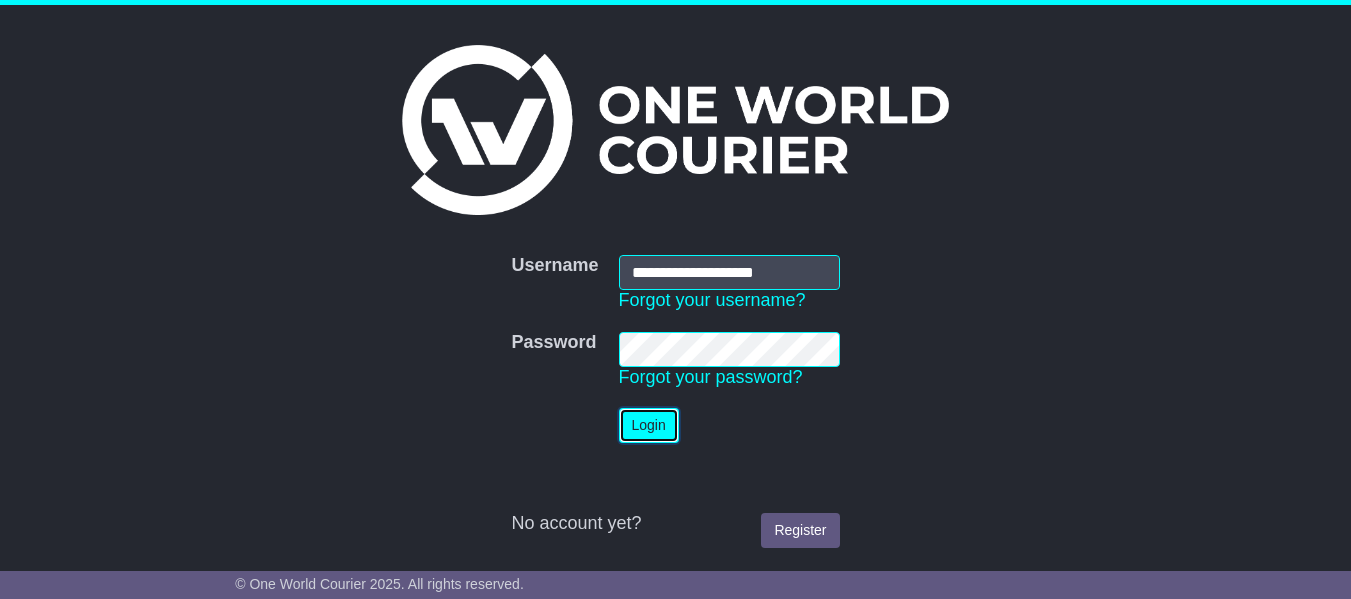 click on "Login" at bounding box center [649, 425] 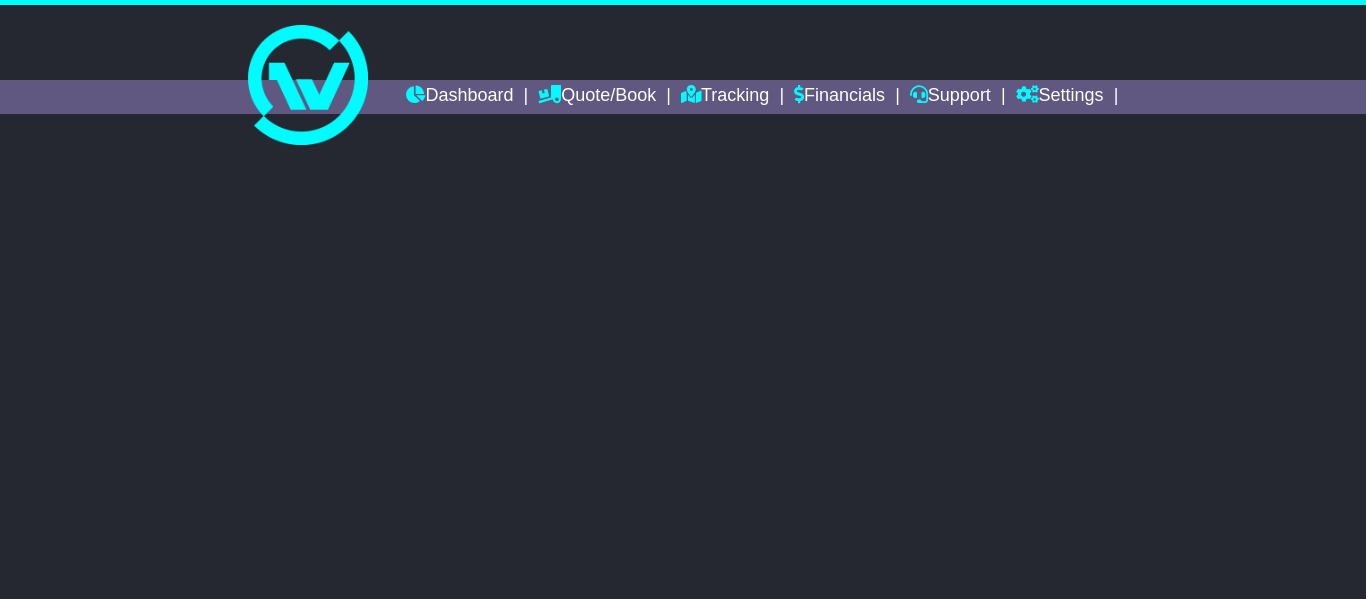 scroll, scrollTop: 0, scrollLeft: 0, axis: both 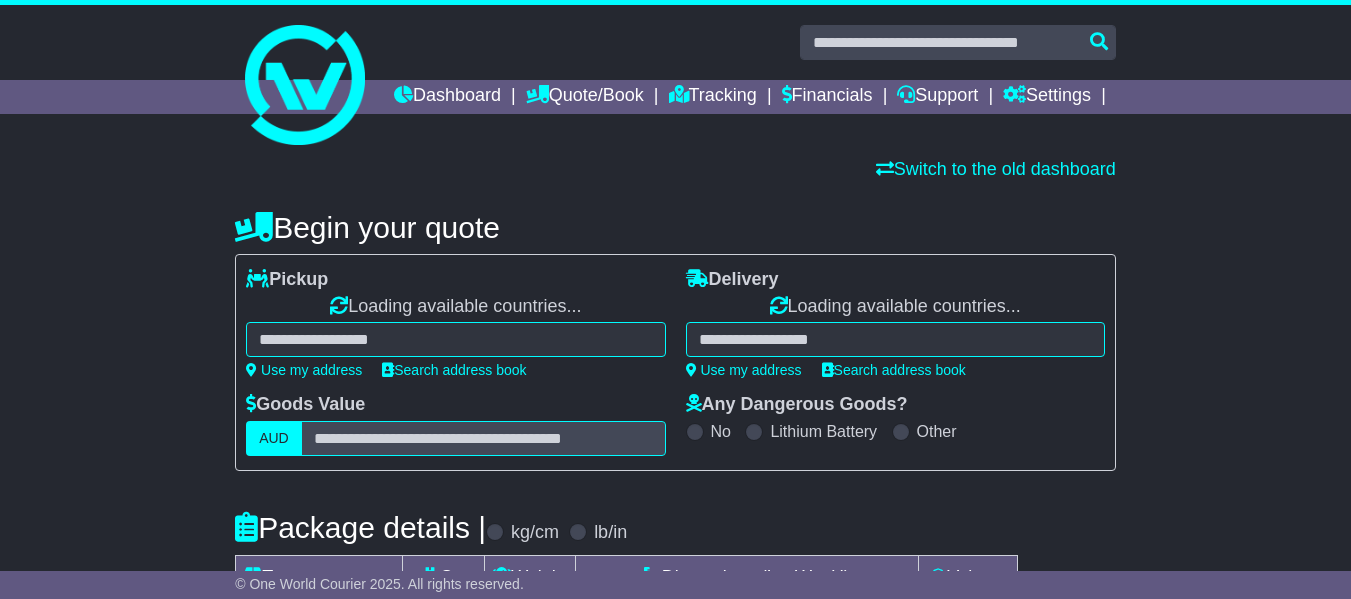 select 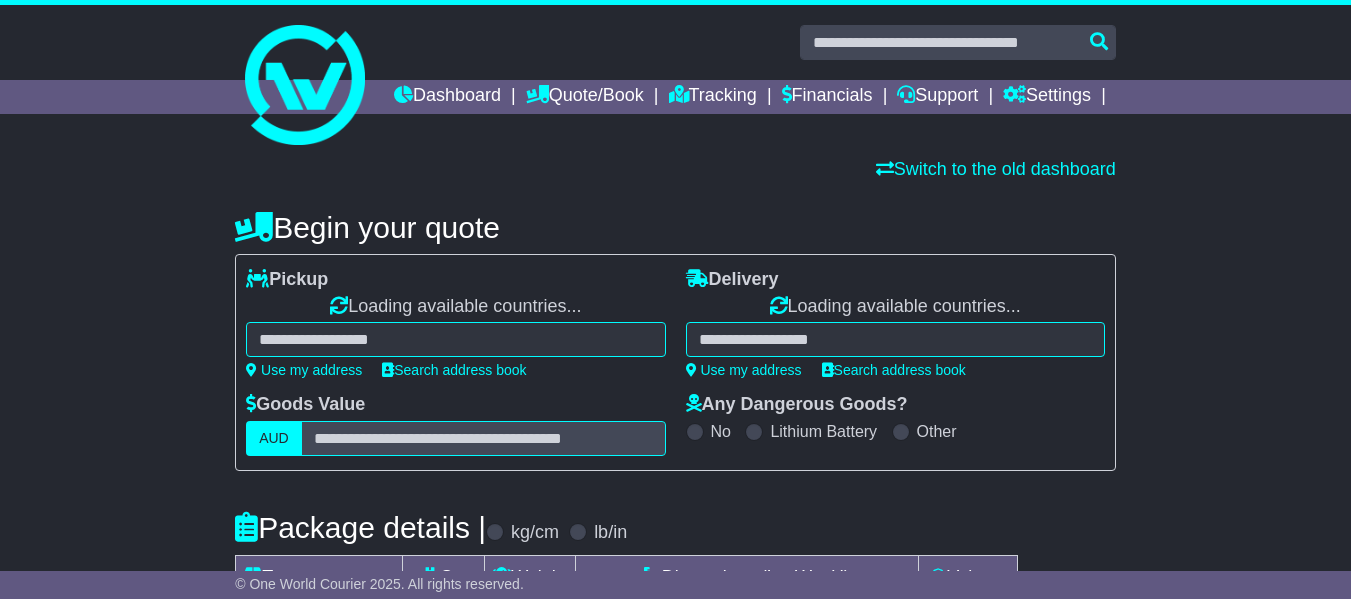 select on "**" 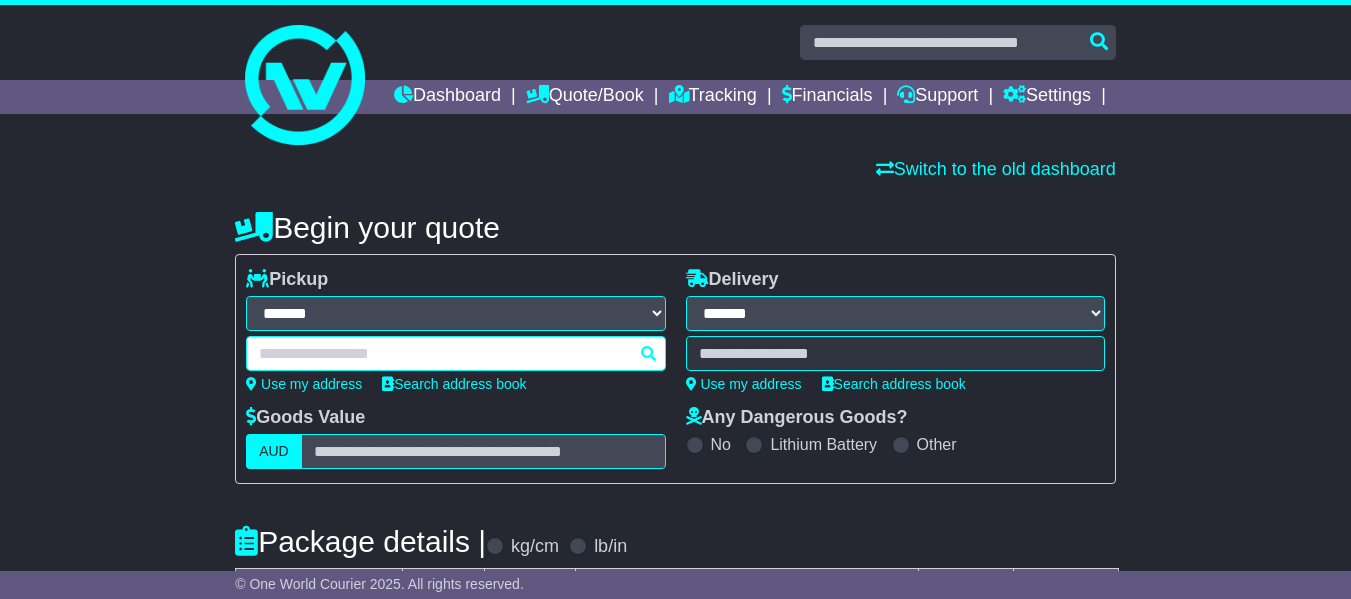 click at bounding box center [455, 353] 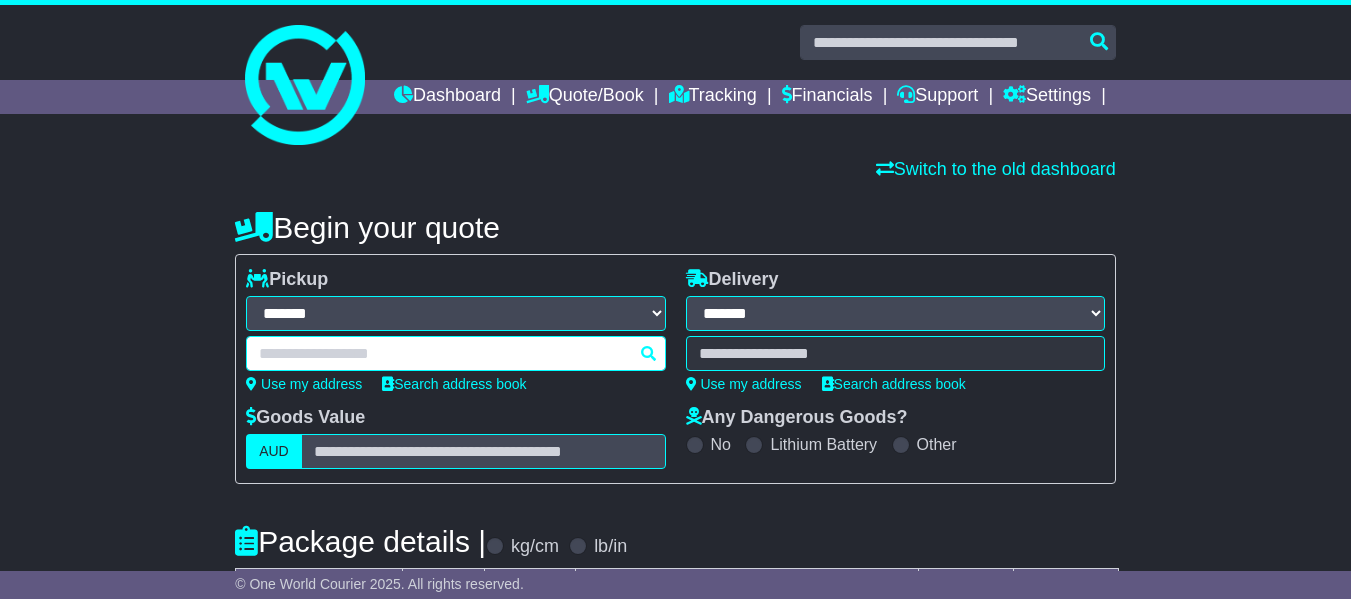 click at bounding box center (455, 353) 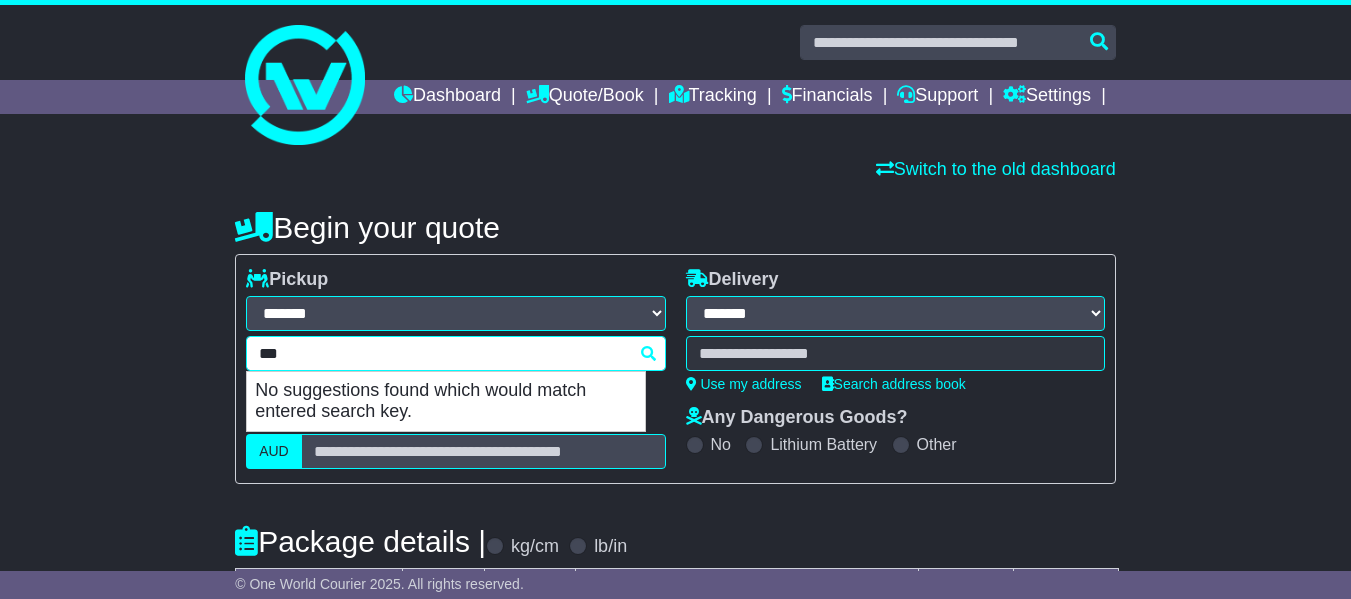 type on "****" 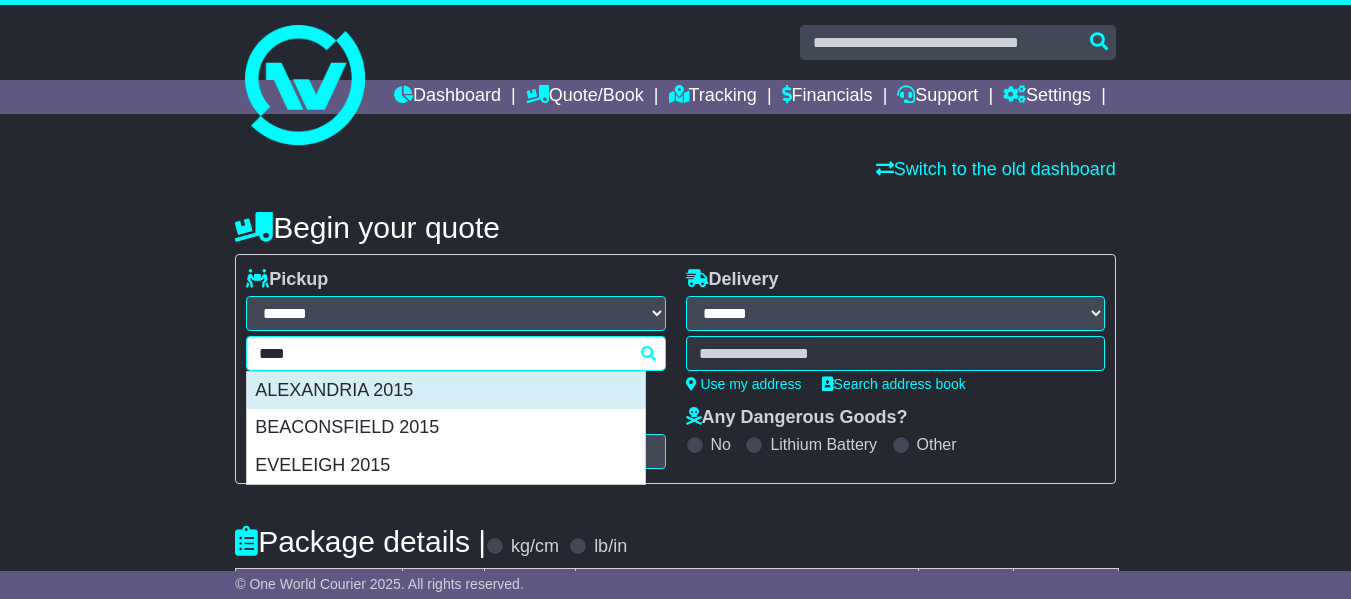 click on "ALEXANDRIA 2015" at bounding box center [446, 391] 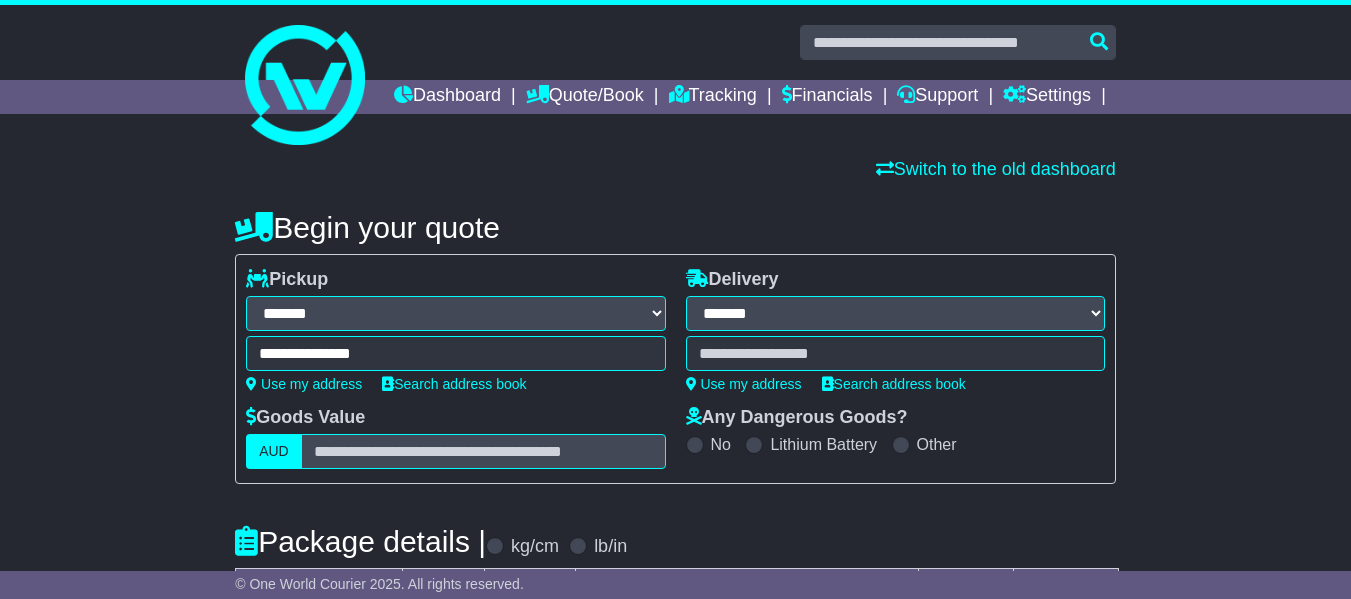type on "**********" 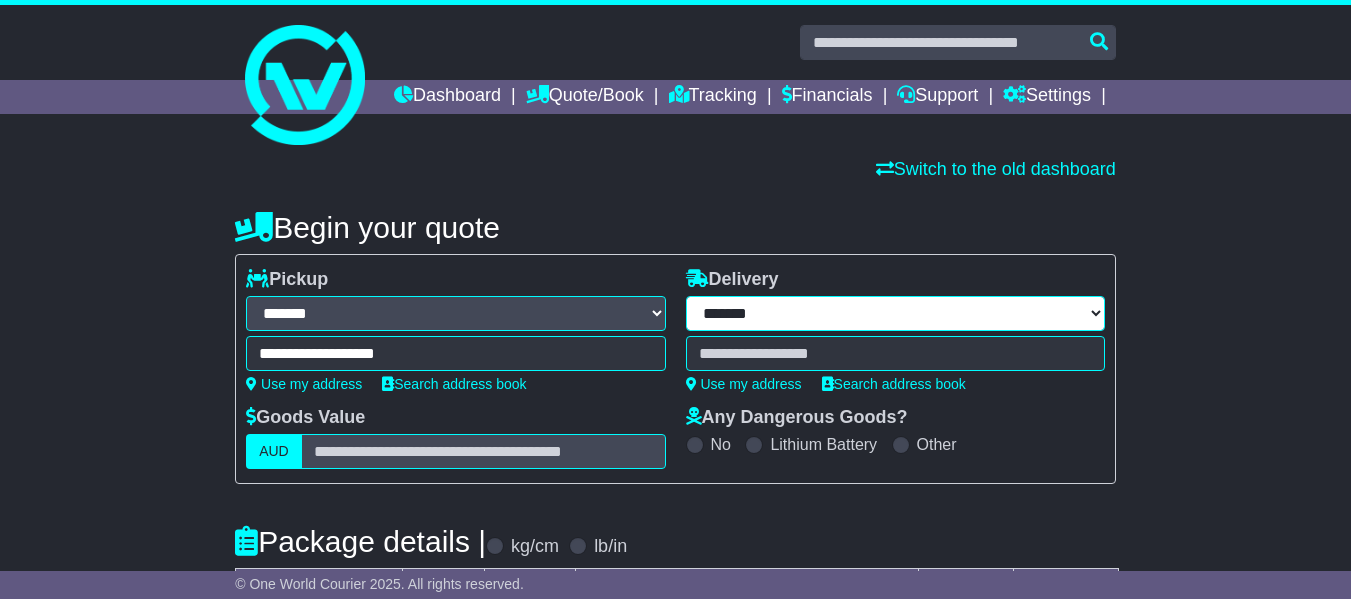 click on "**********" at bounding box center (895, 313) 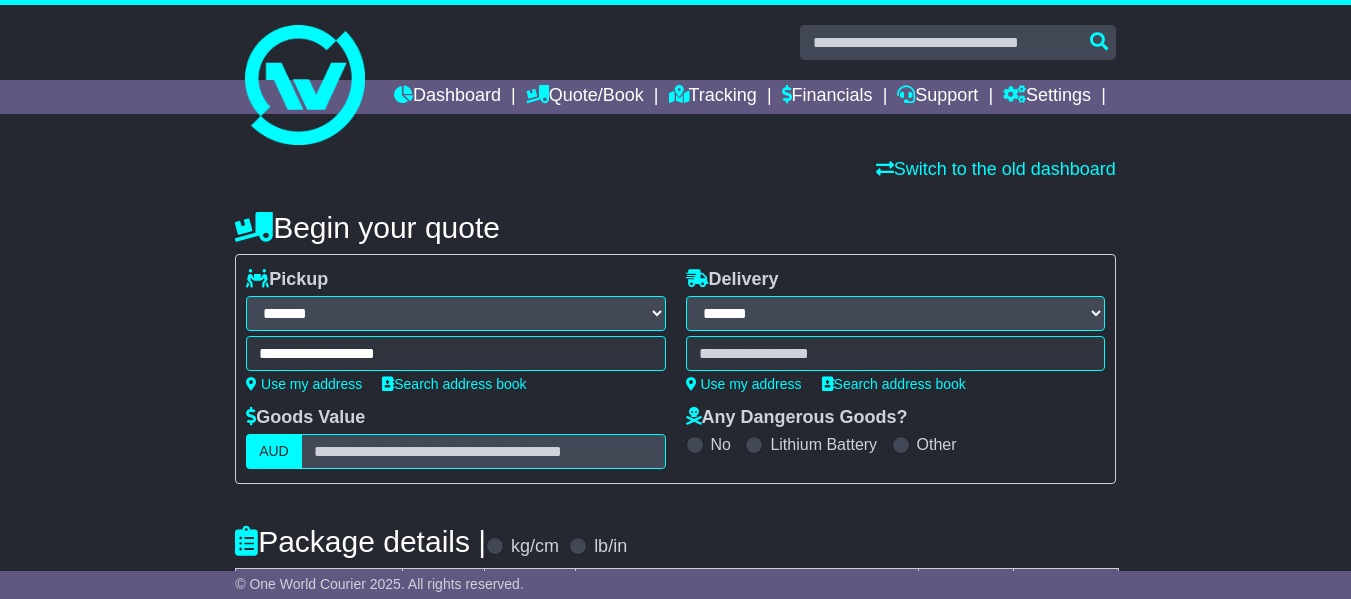 click on "**********" at bounding box center [895, 313] 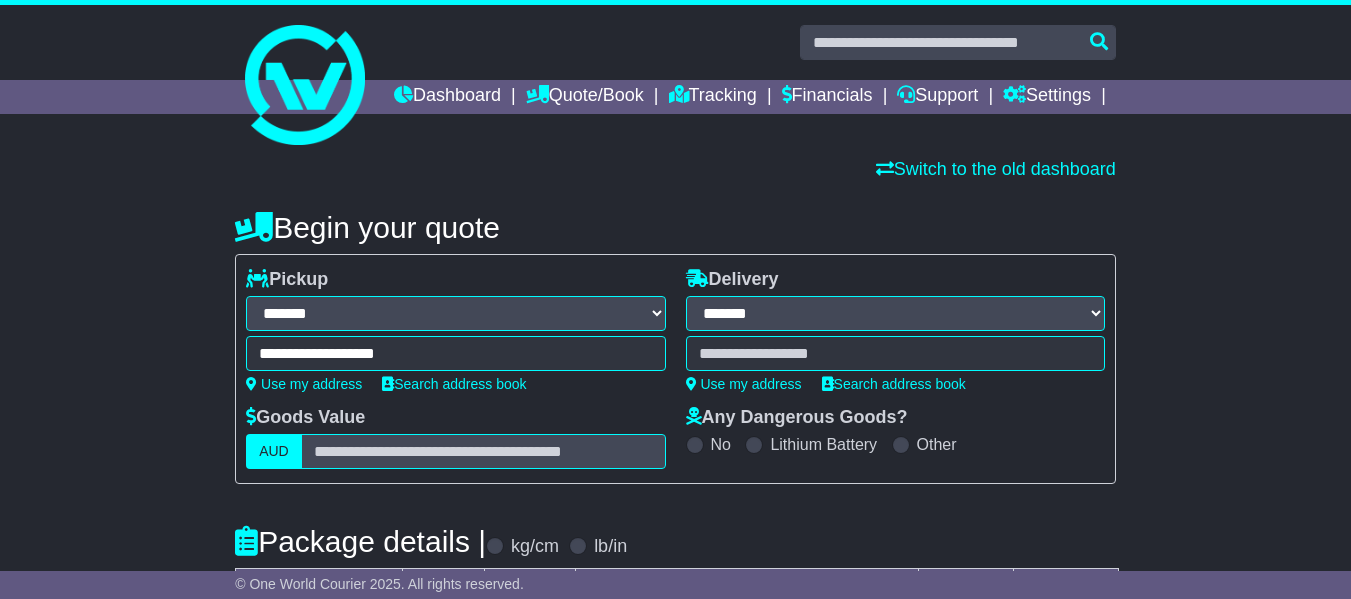 click at bounding box center [895, 353] 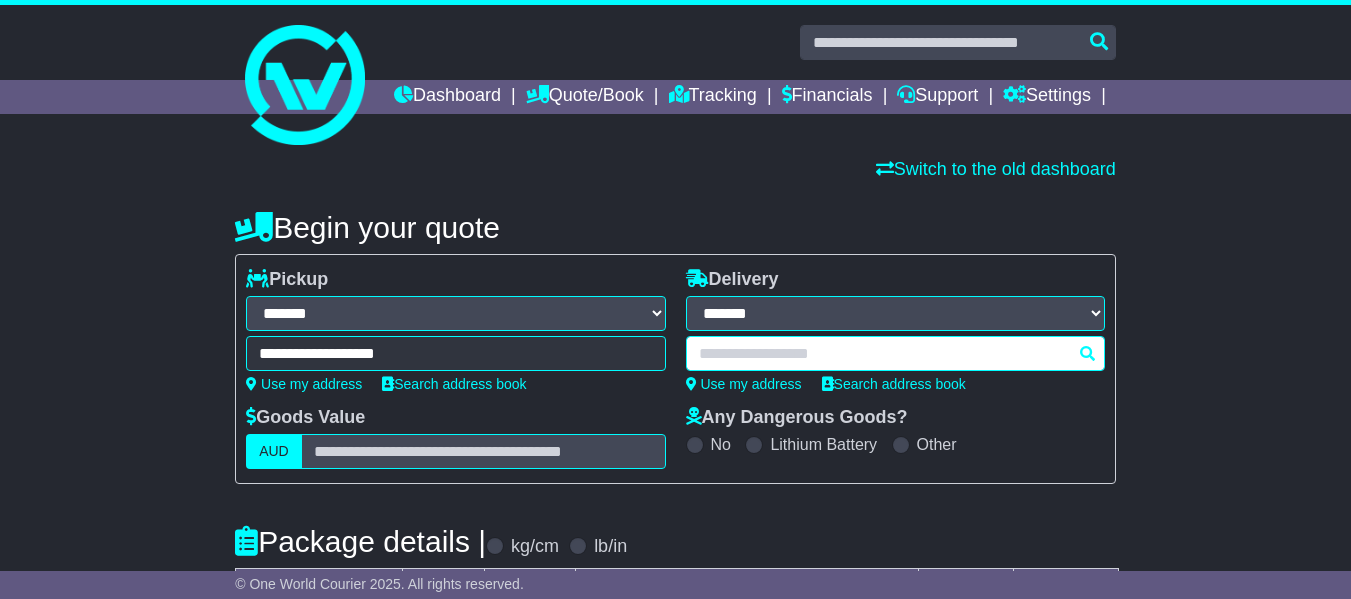 paste on "******" 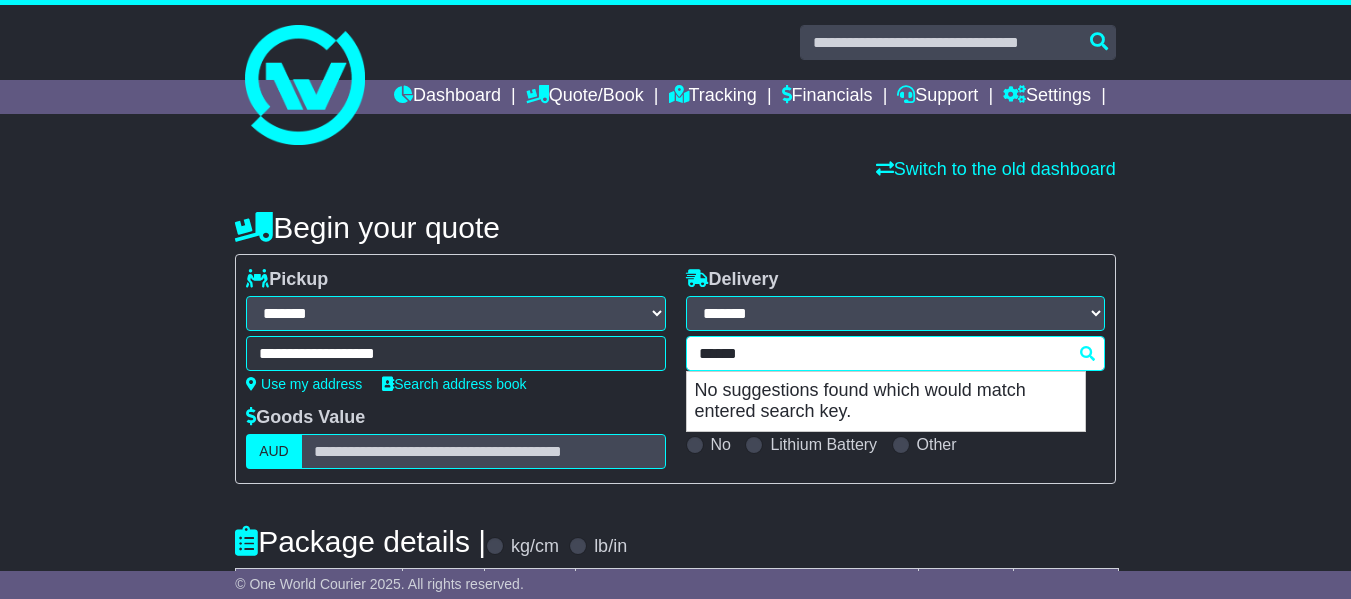 click on "****** No suggestions found which would match entered search key." at bounding box center (895, 353) 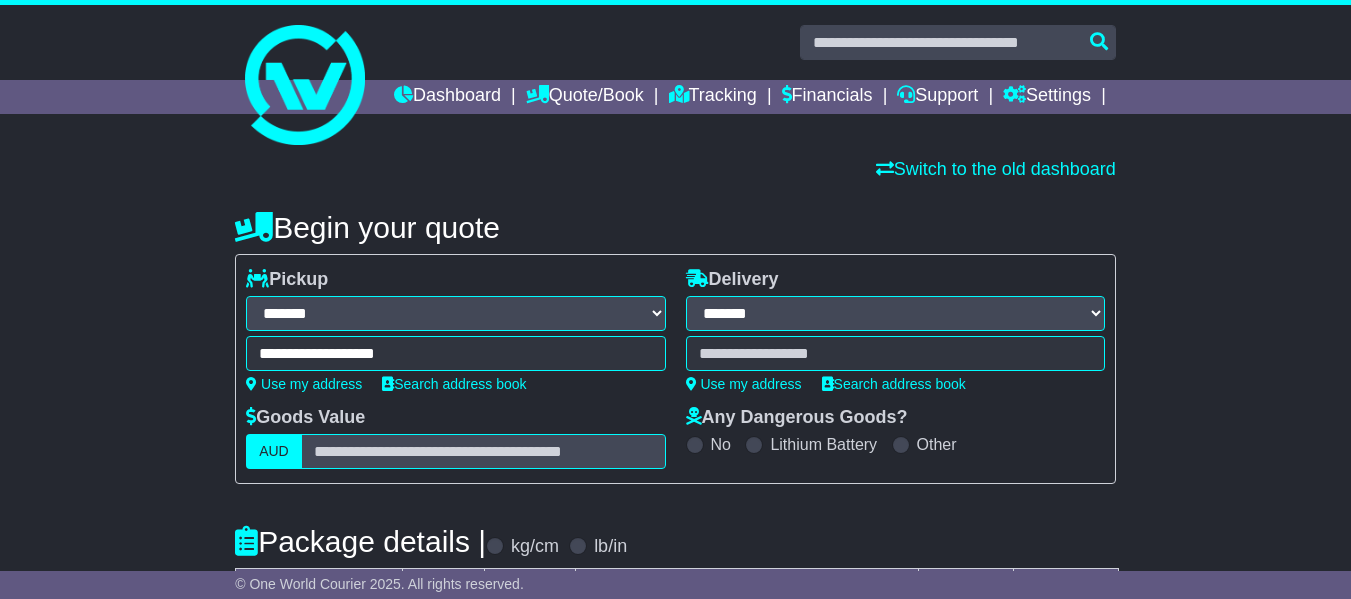 click on "****** No suggestions found which would match entered search key." at bounding box center [895, 353] 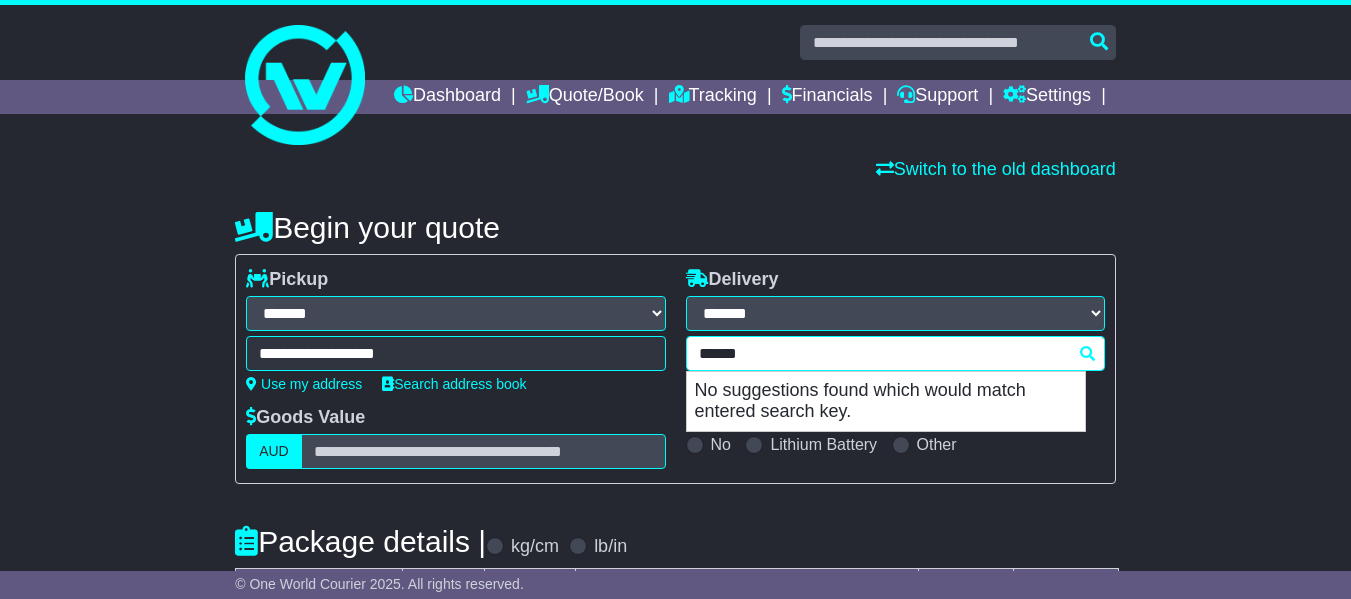 click on "******" at bounding box center [895, 353] 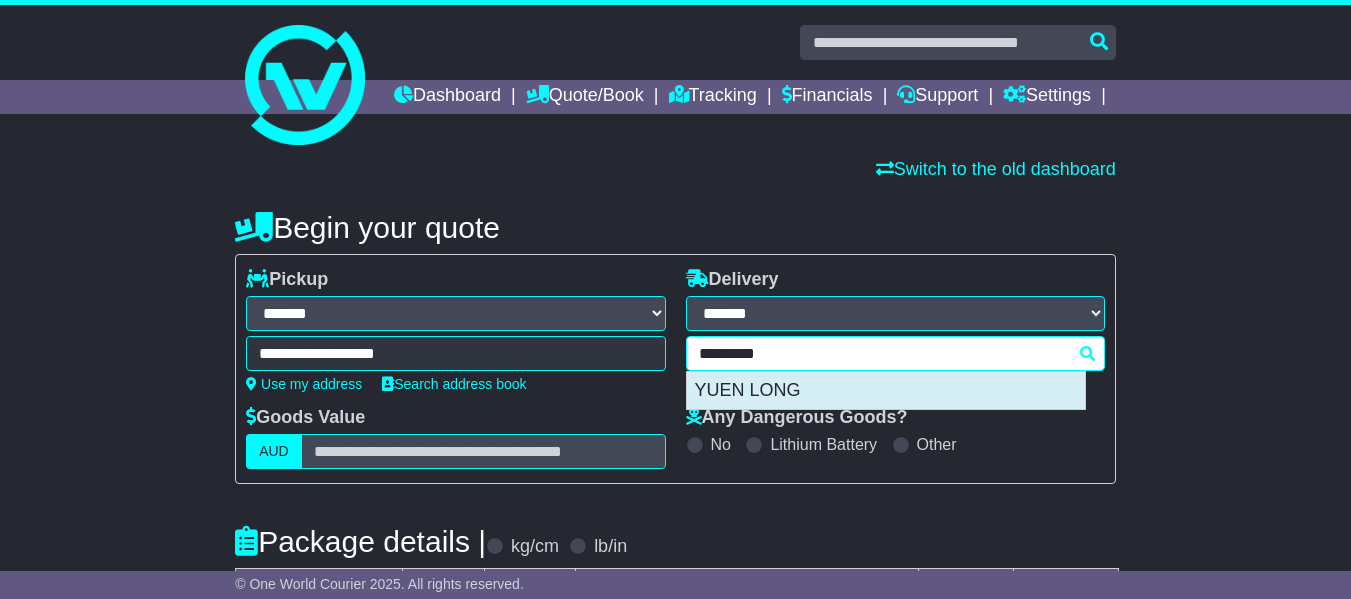 click on "YUEN LONG" at bounding box center (886, 391) 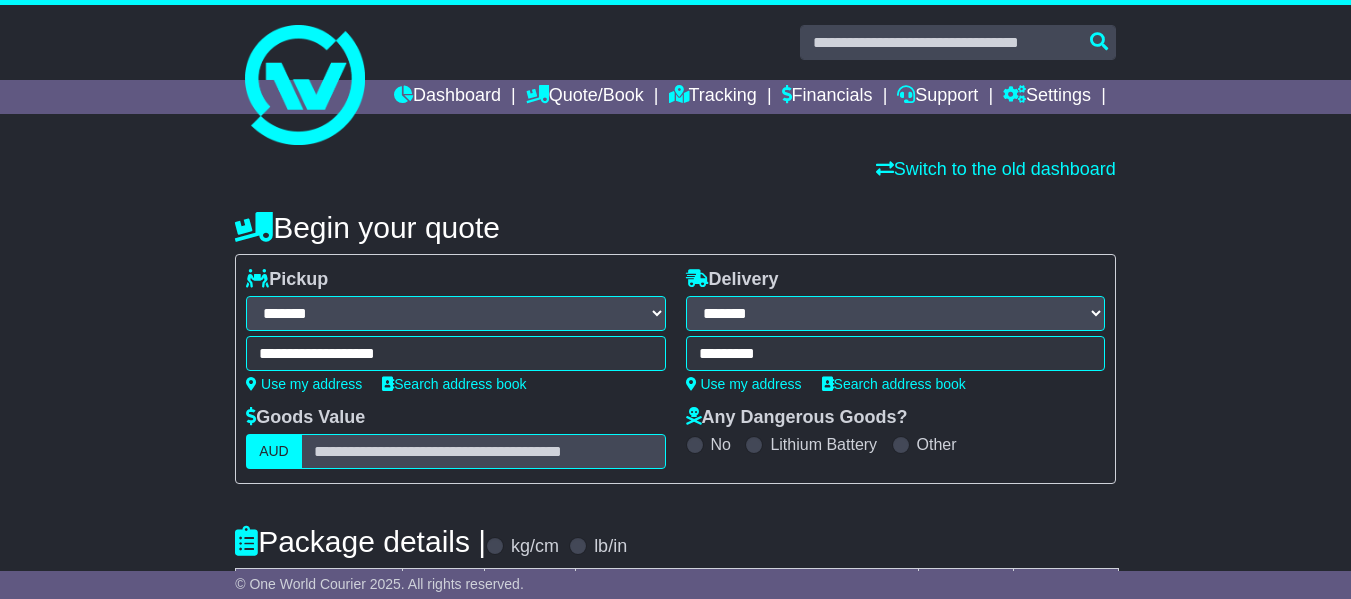 type on "**********" 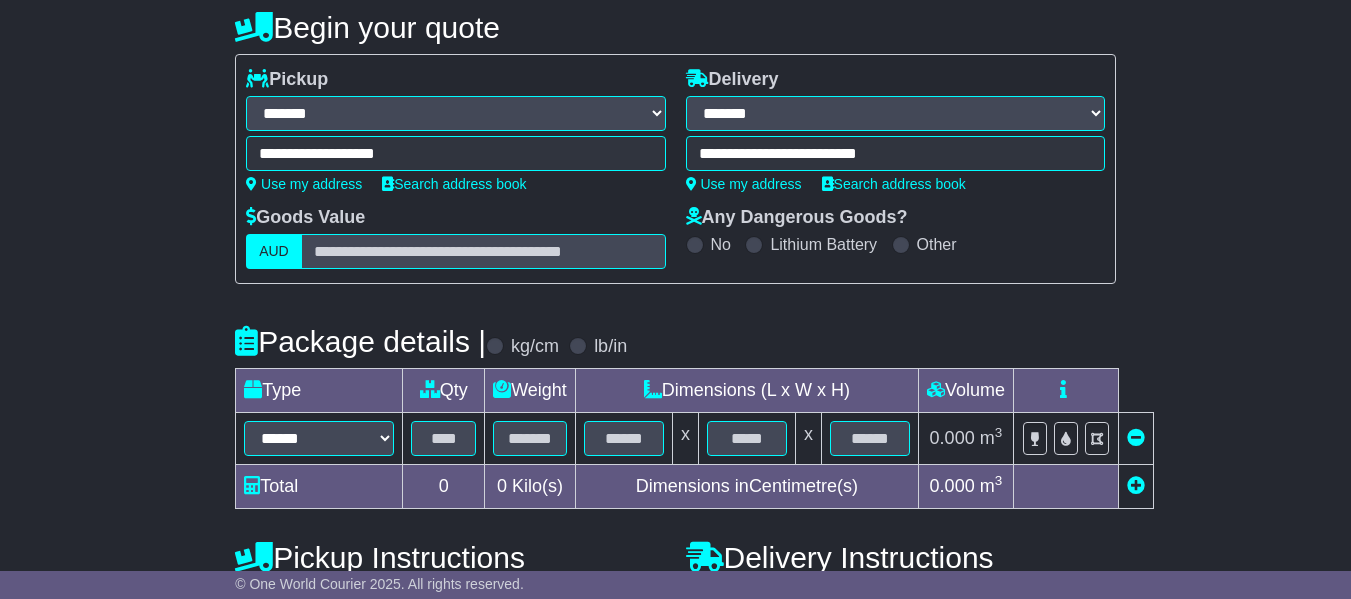 scroll, scrollTop: 400, scrollLeft: 0, axis: vertical 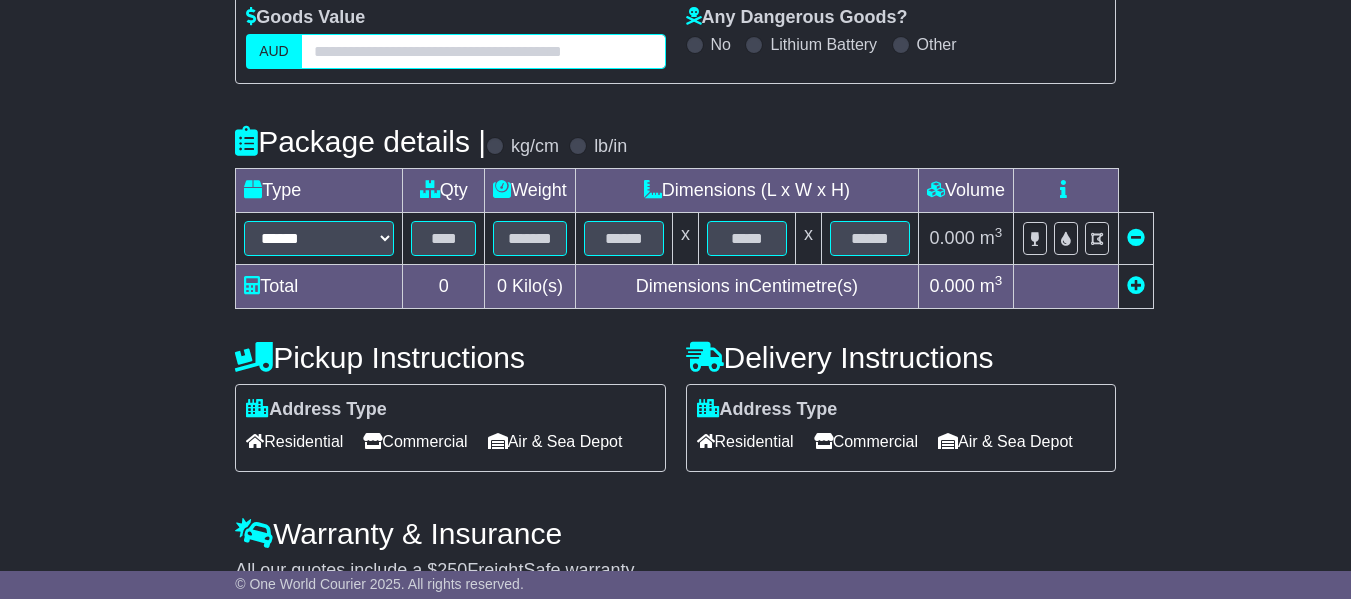 click at bounding box center [483, 51] 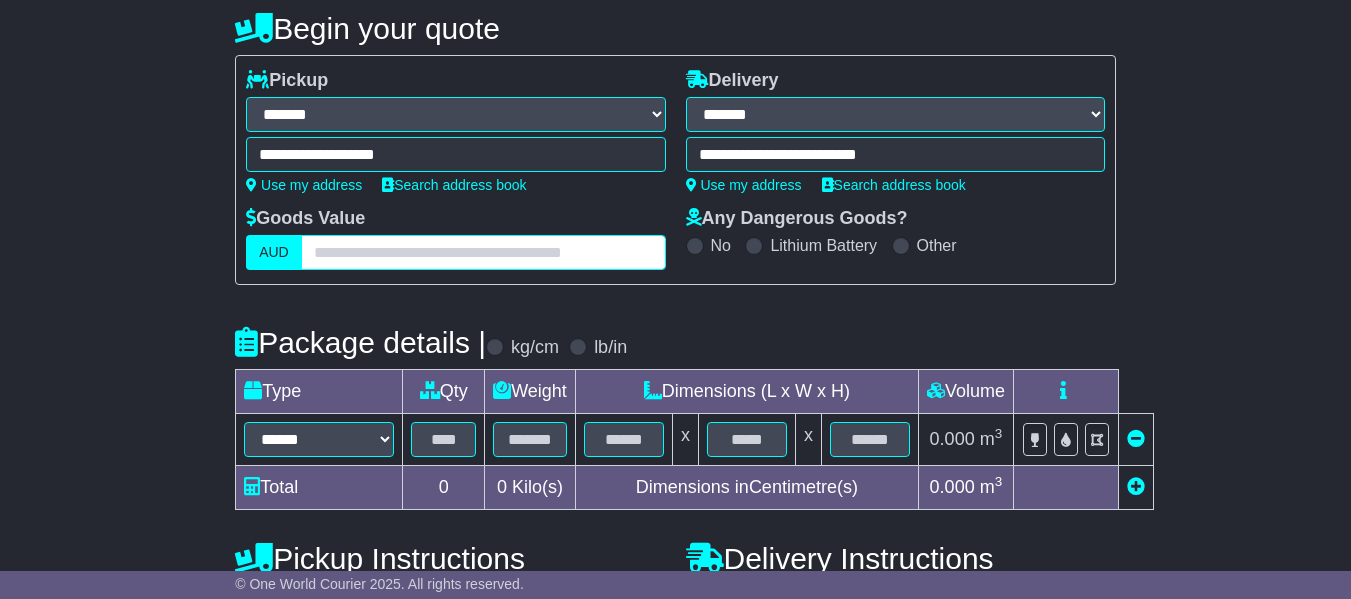 scroll, scrollTop: 200, scrollLeft: 0, axis: vertical 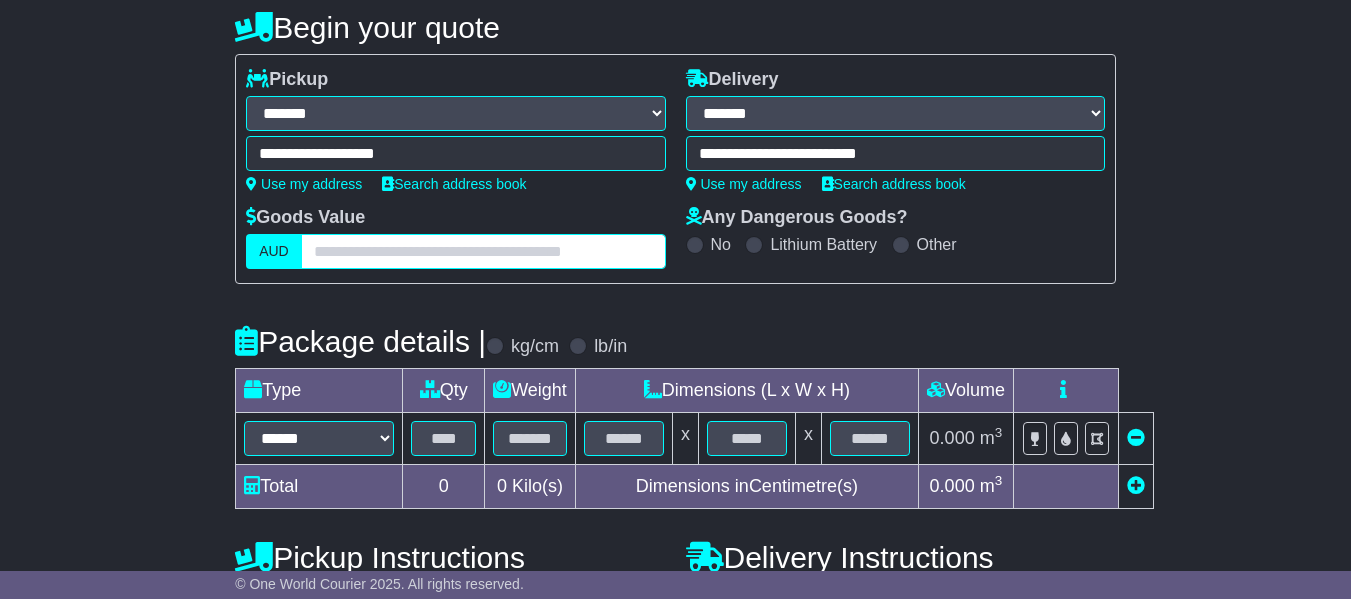 paste on "*******" 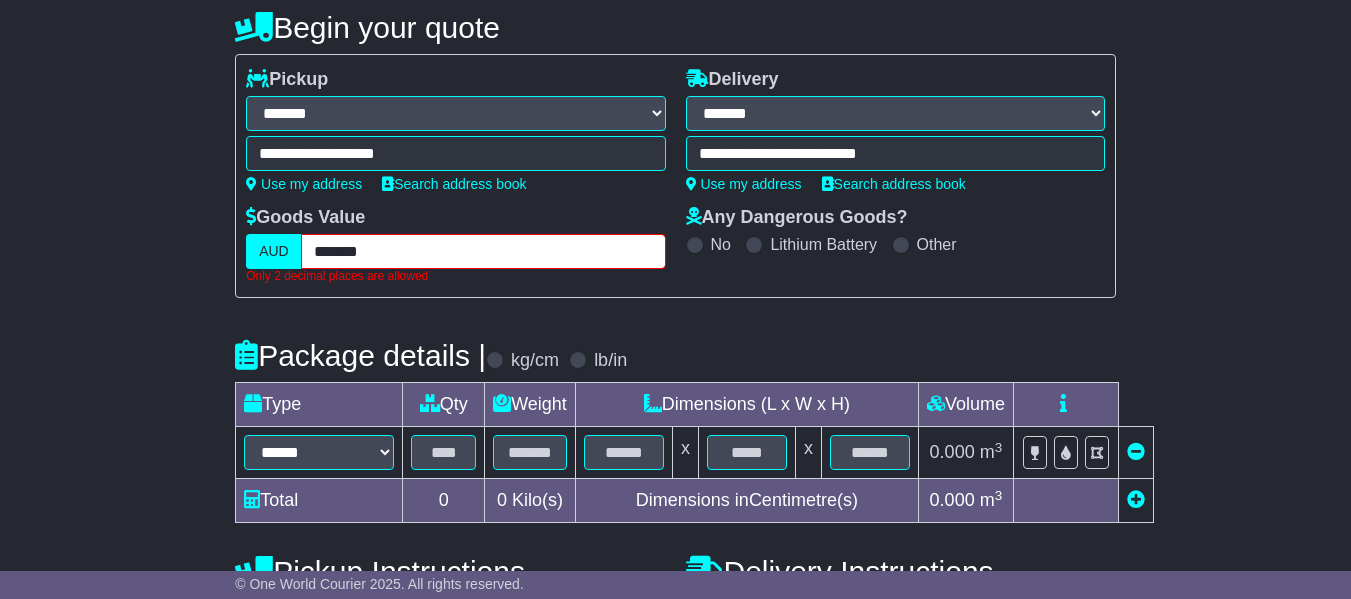 click on "*******" at bounding box center [483, 251] 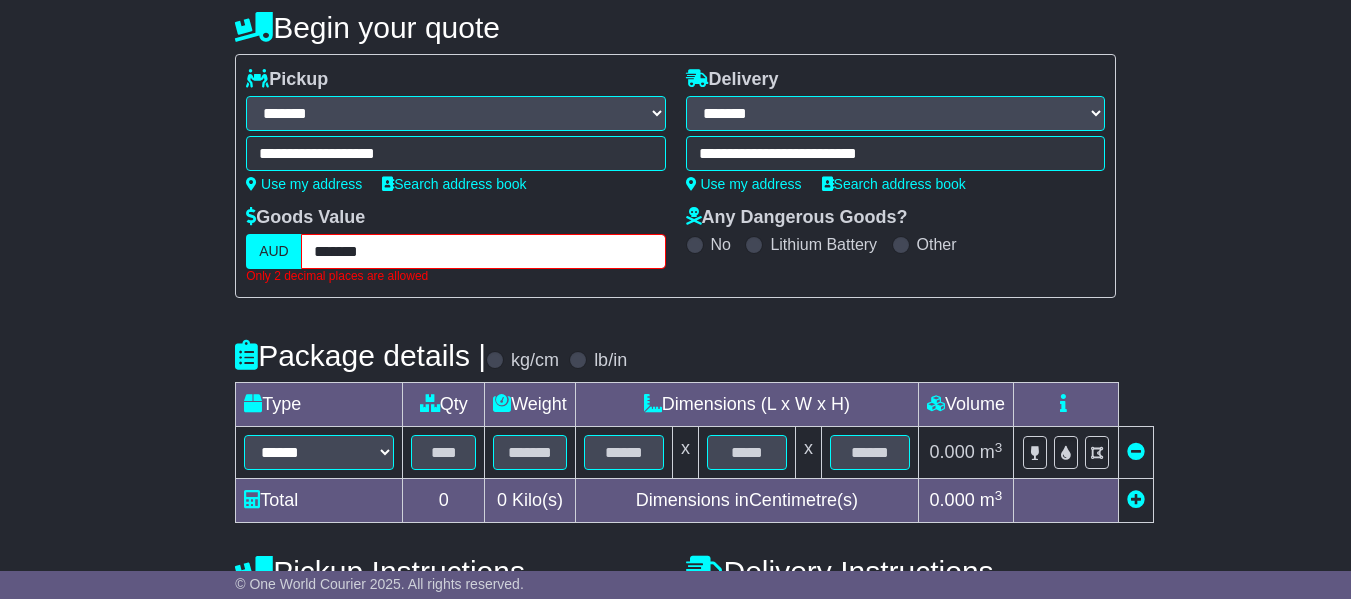 paste on "*" 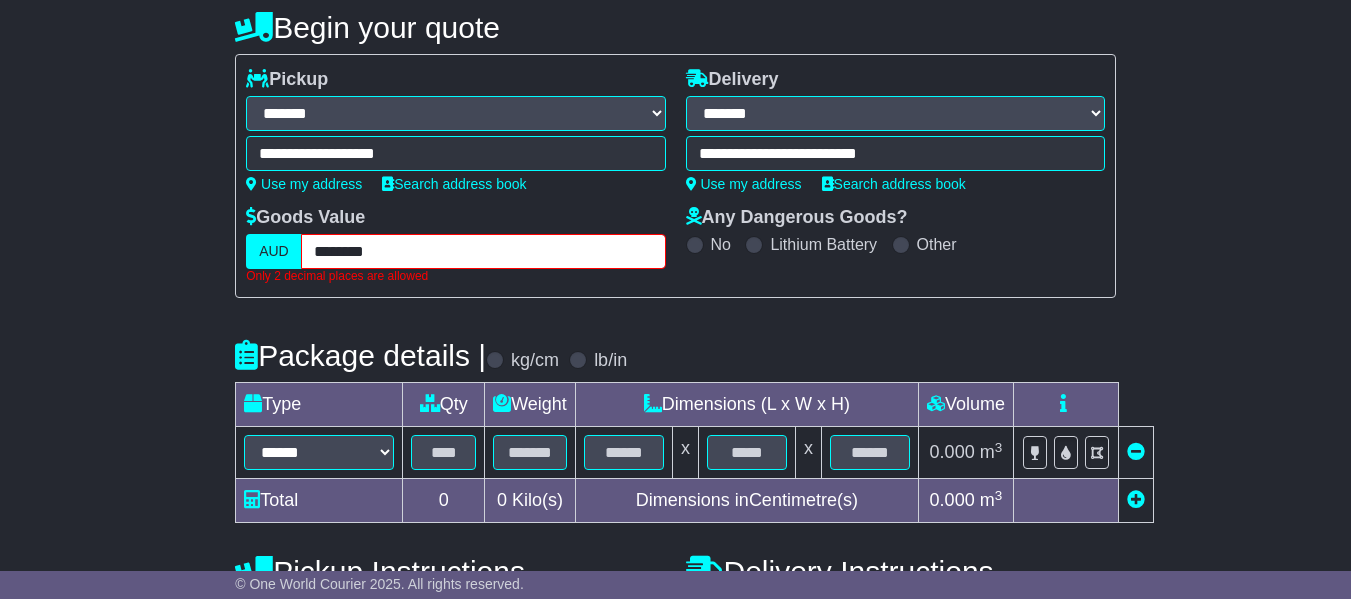 click on "********" at bounding box center [483, 251] 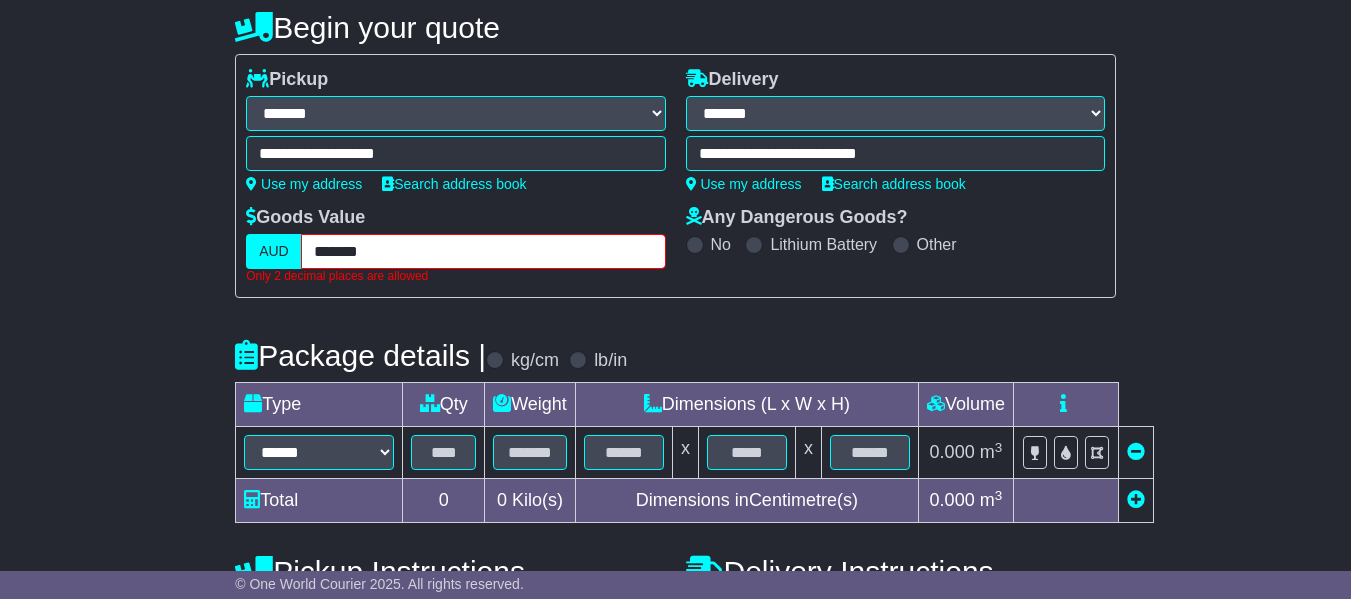 click on "*******" at bounding box center [483, 251] 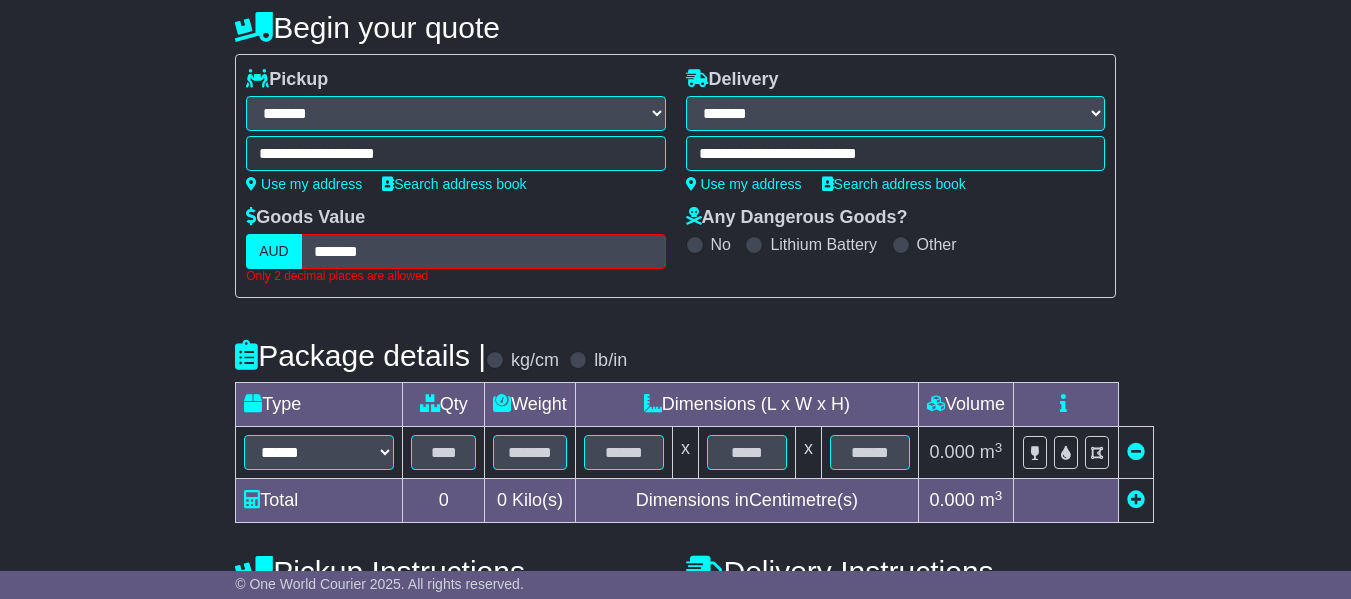 click on "**********" at bounding box center (675, 399) 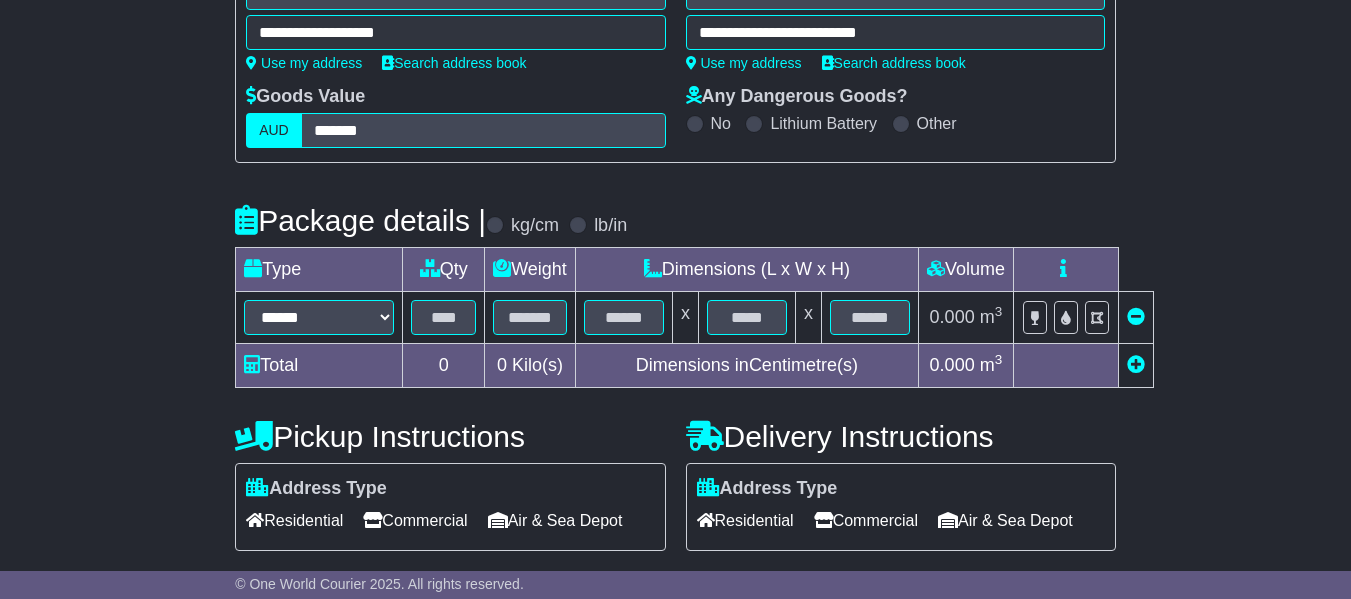 scroll, scrollTop: 500, scrollLeft: 0, axis: vertical 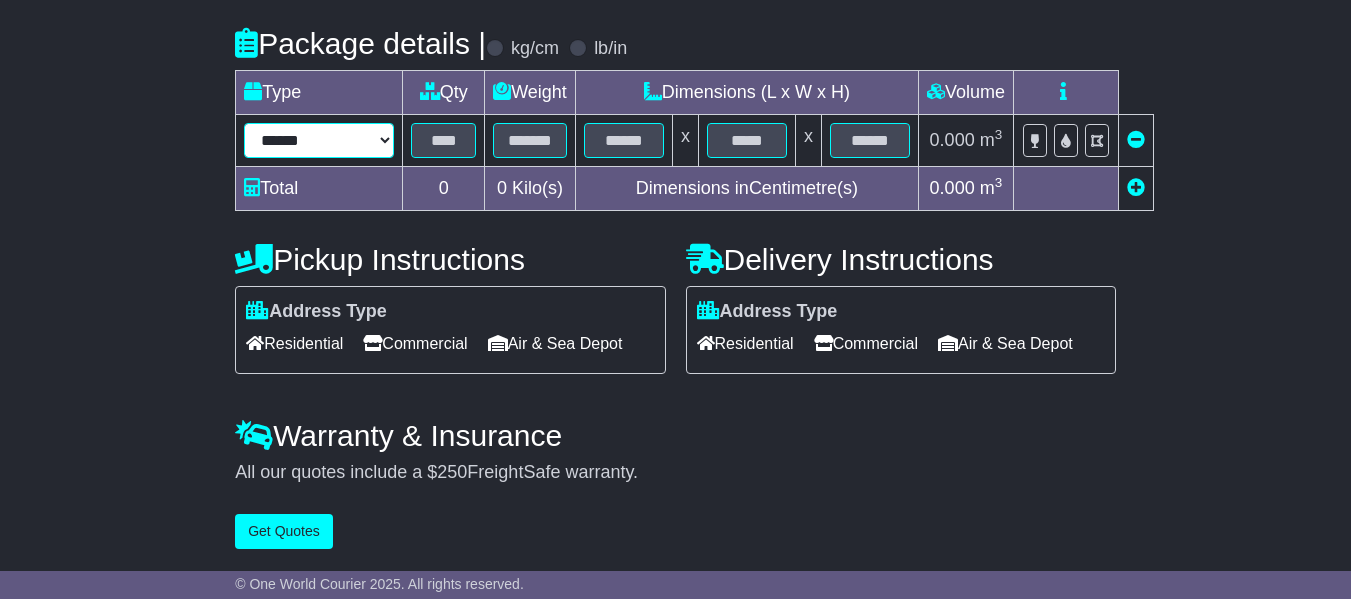click on "****** ****** *** ******** ***** **** **** ****** *** *******" at bounding box center (319, 140) 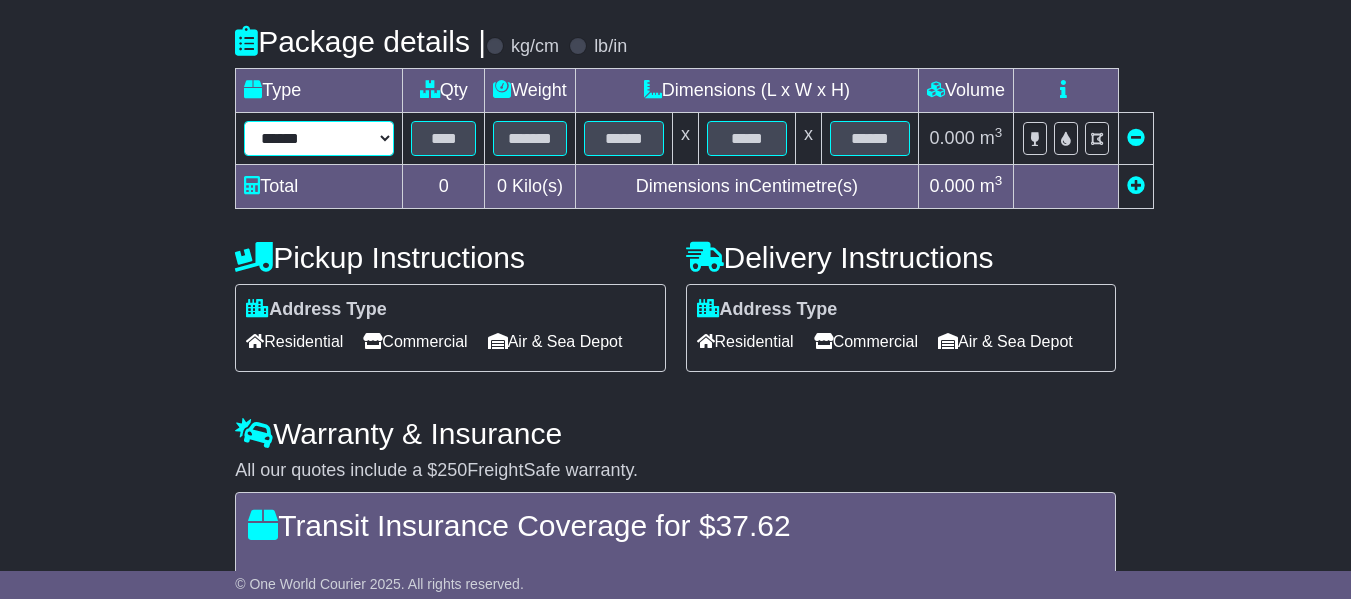 select on "*****" 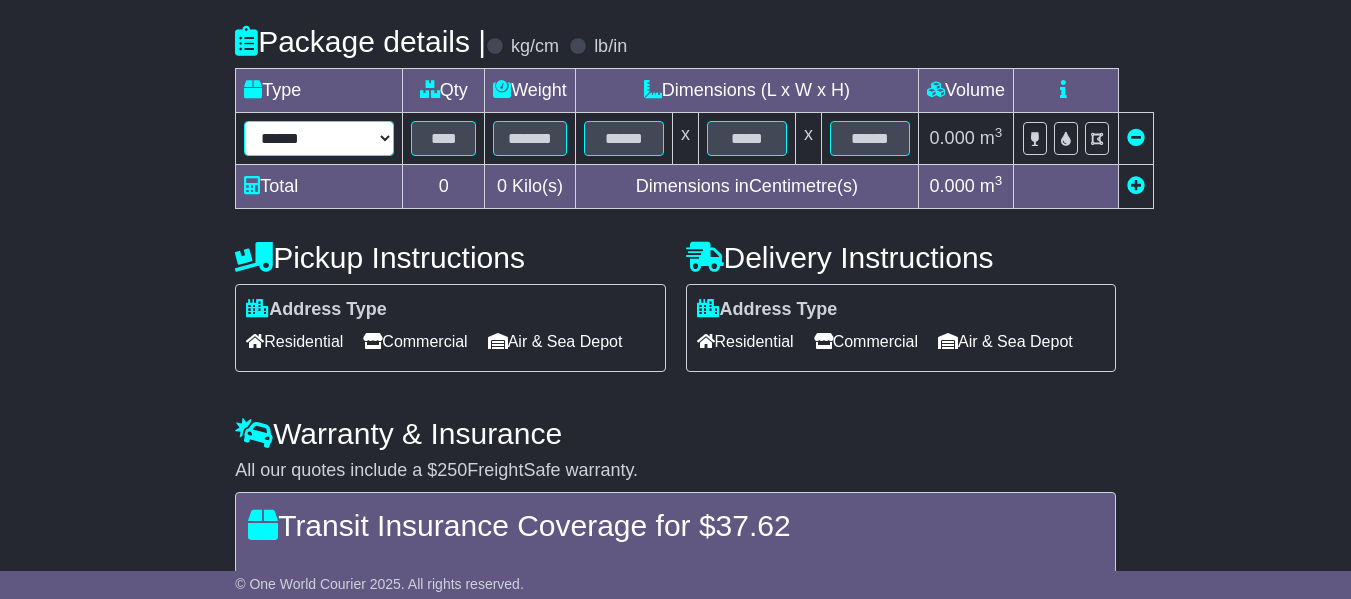click on "****** ****** *** ******** ***** **** **** ****** *** *******" at bounding box center (319, 138) 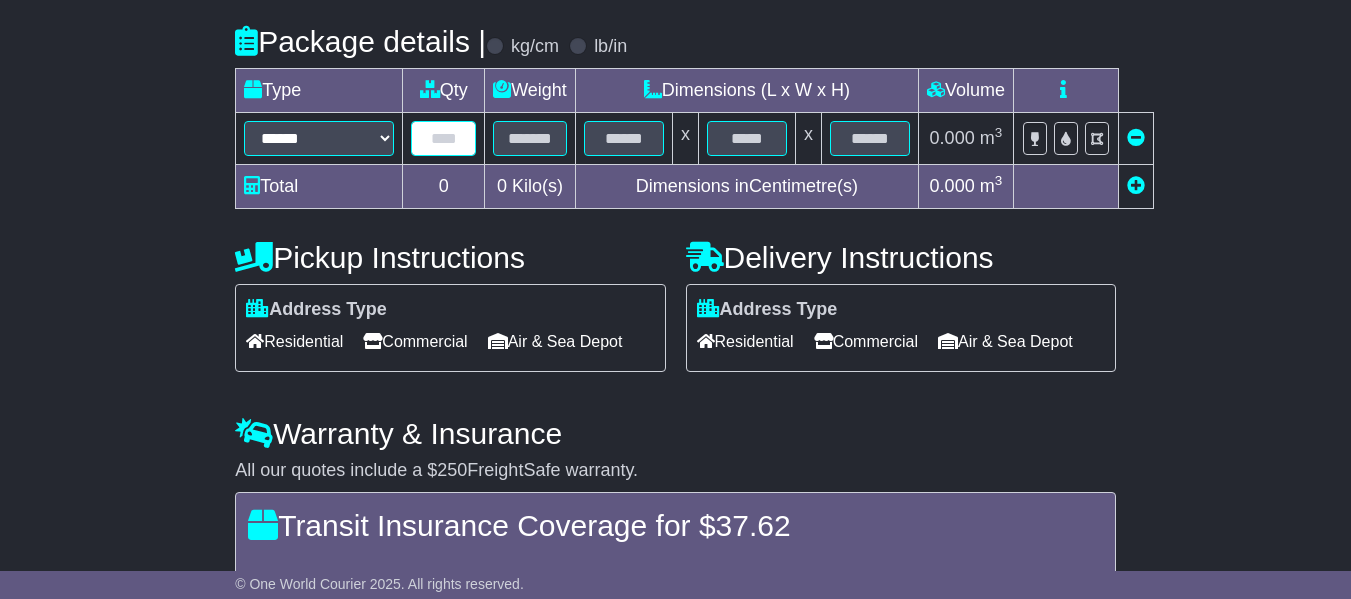 click at bounding box center [443, 138] 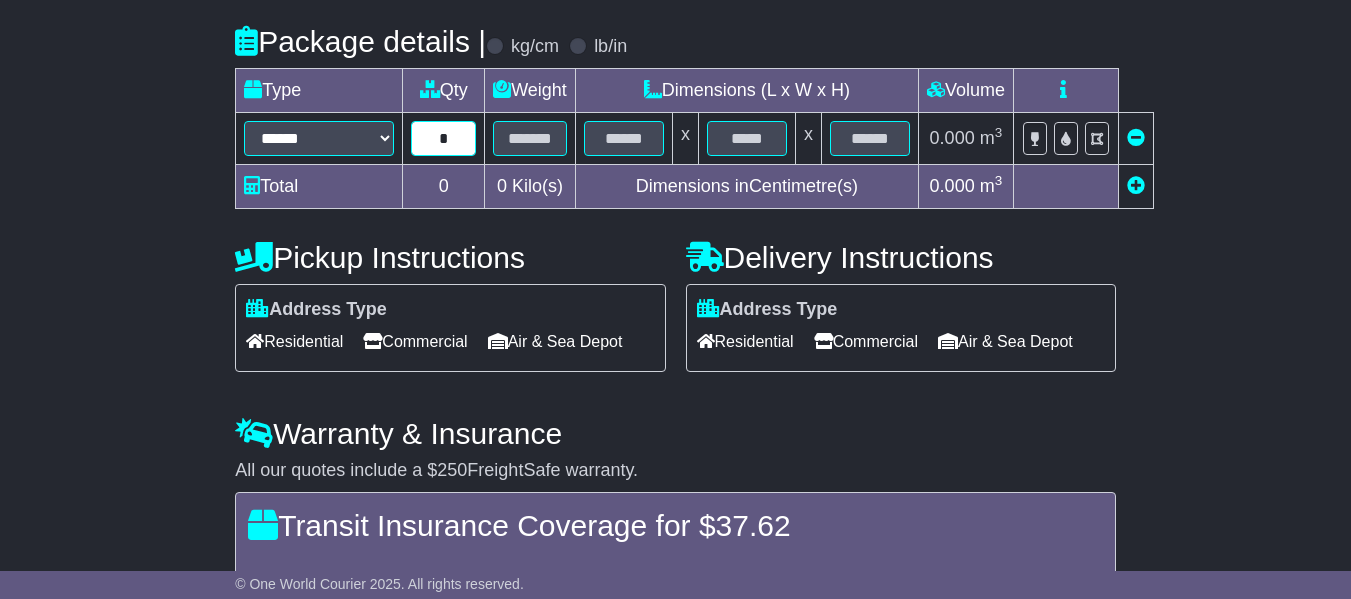 type on "*" 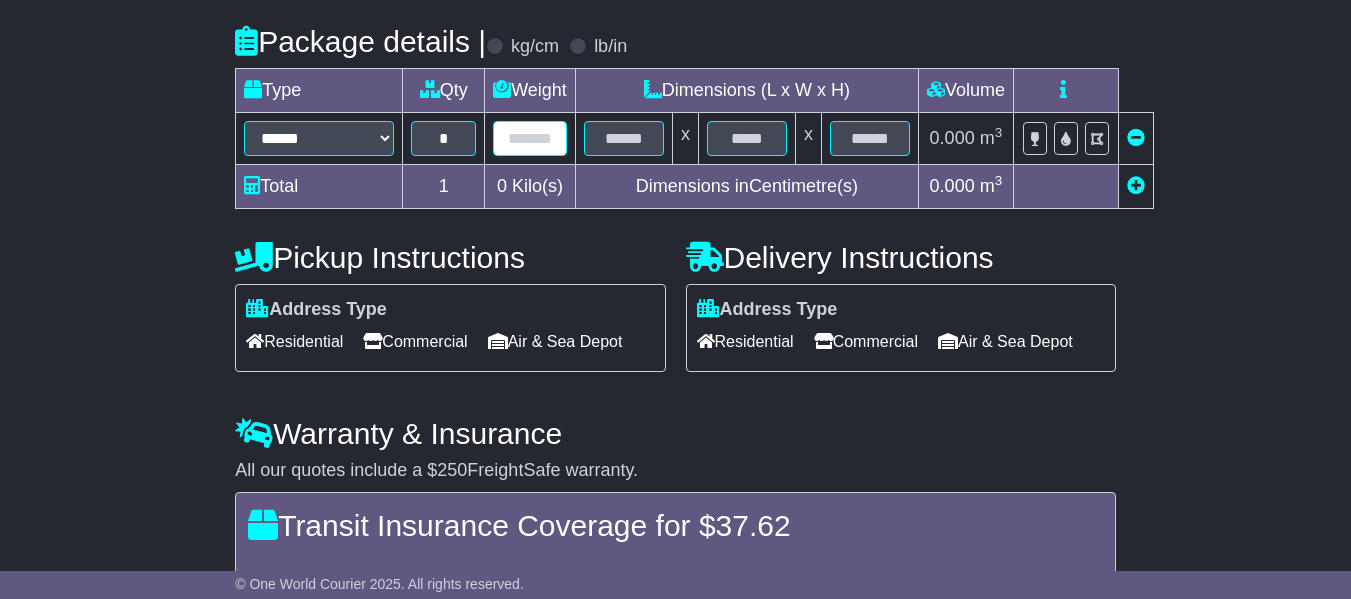 click at bounding box center (530, 138) 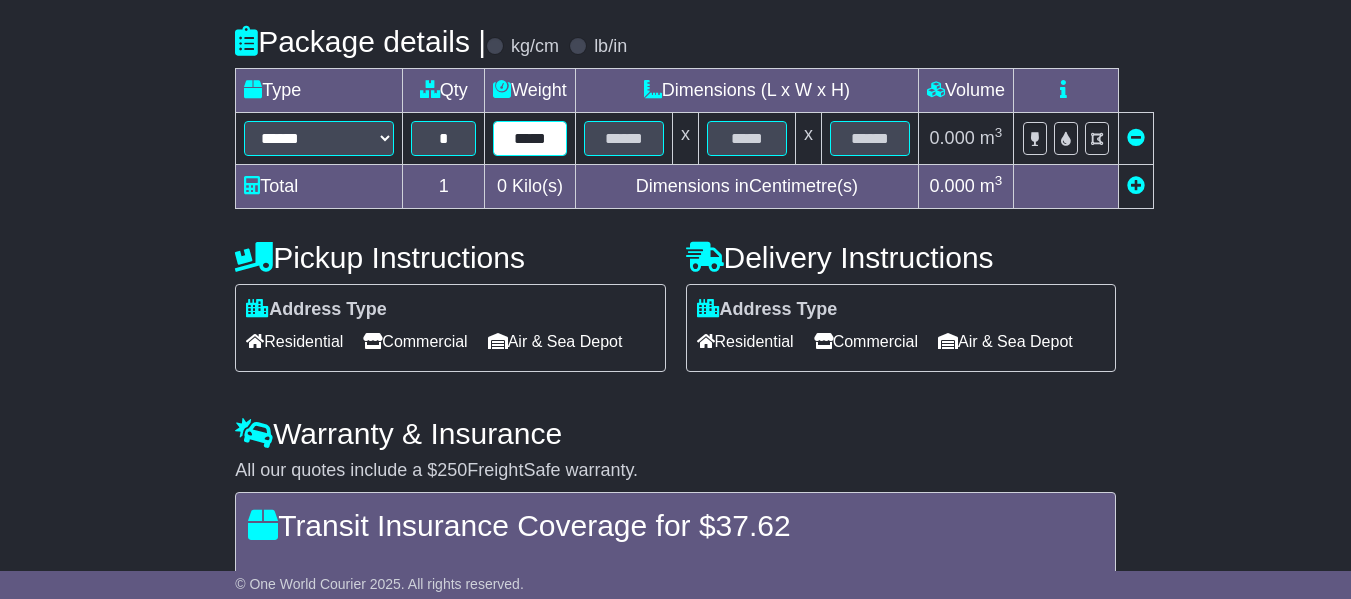 type on "*****" 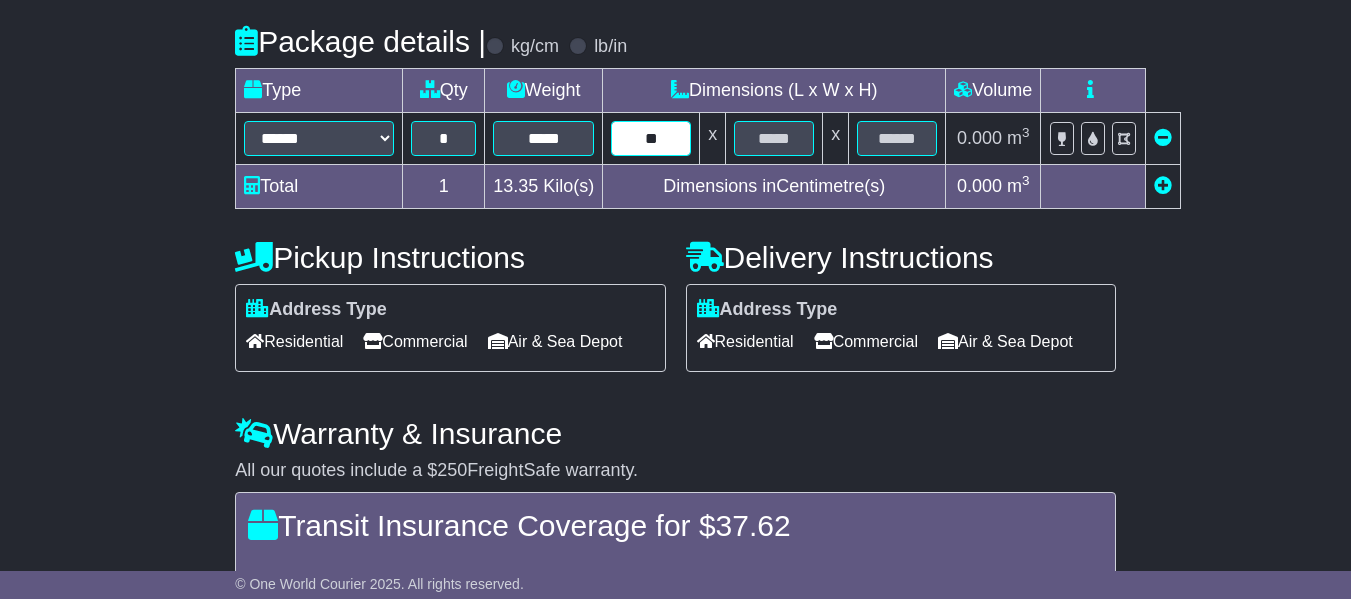 type on "**" 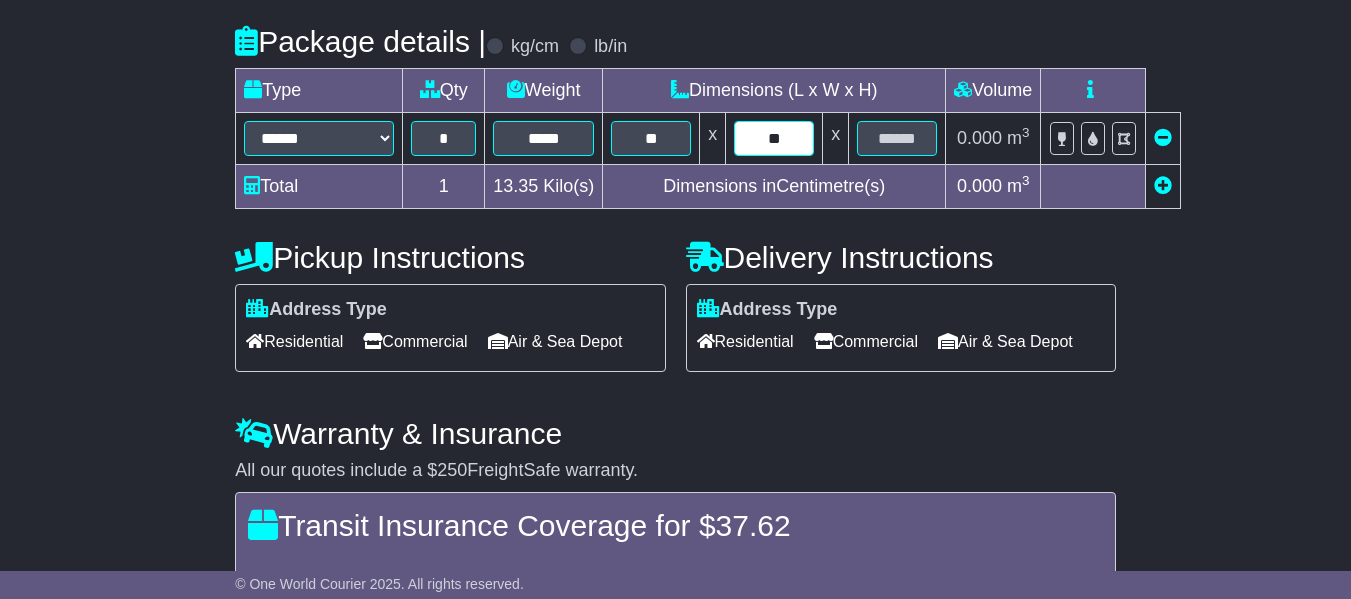 type on "**" 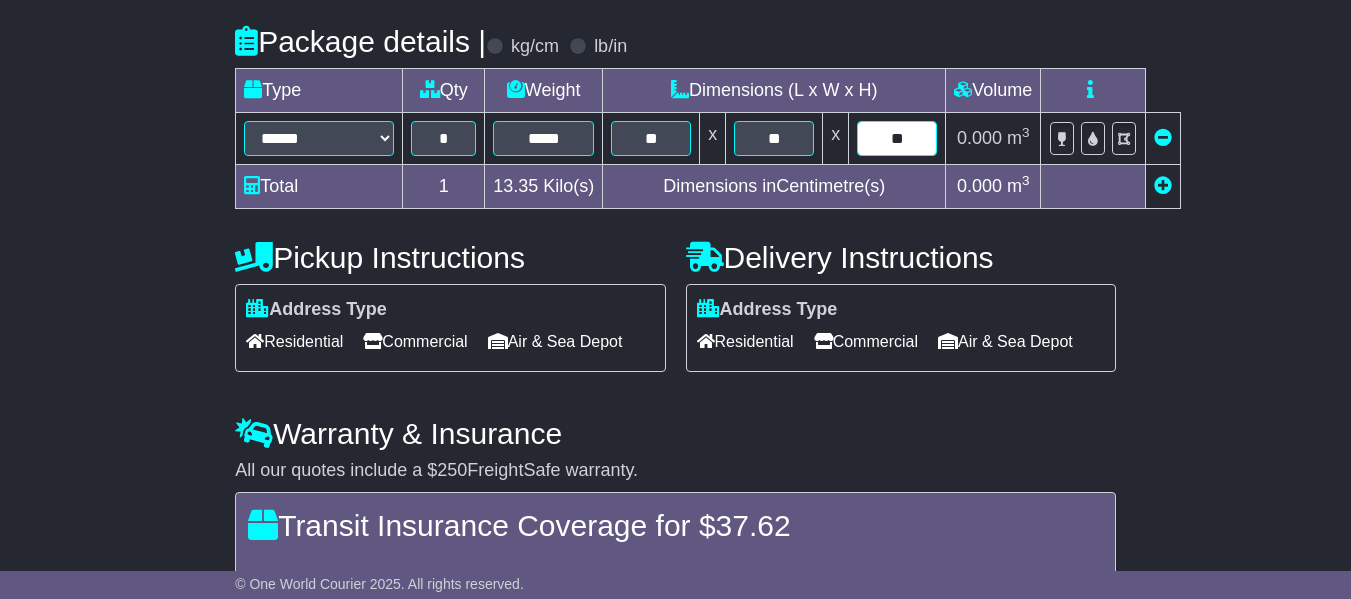 type on "**" 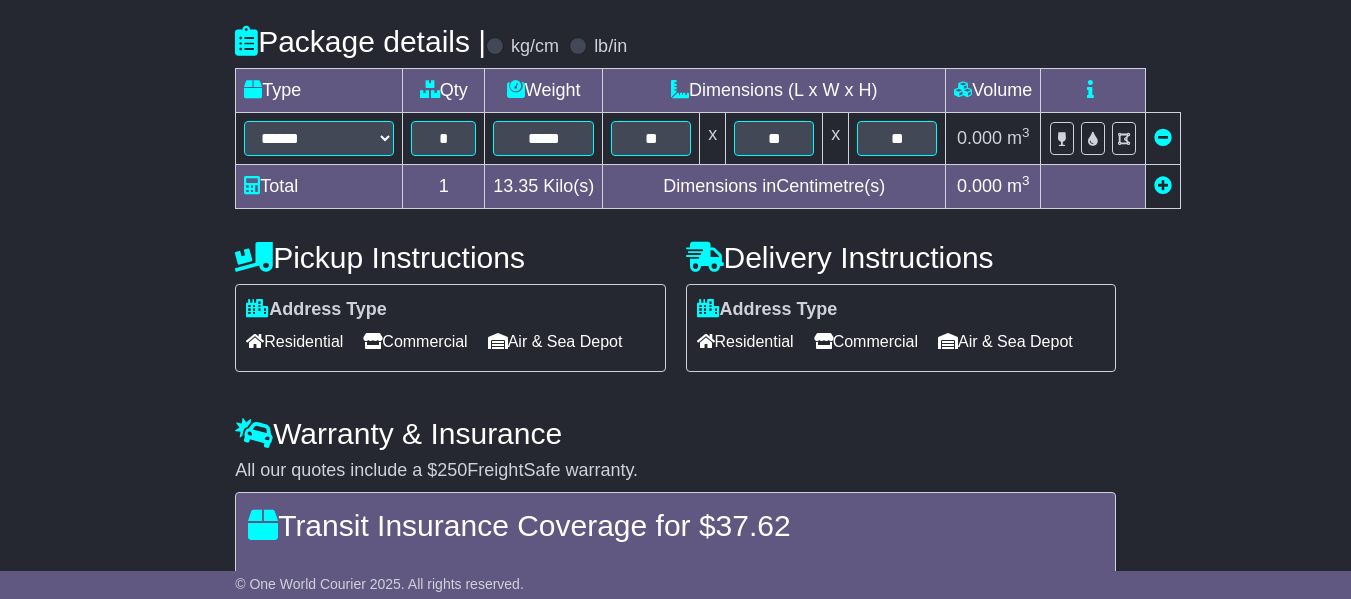 click on "**********" at bounding box center [675, 233] 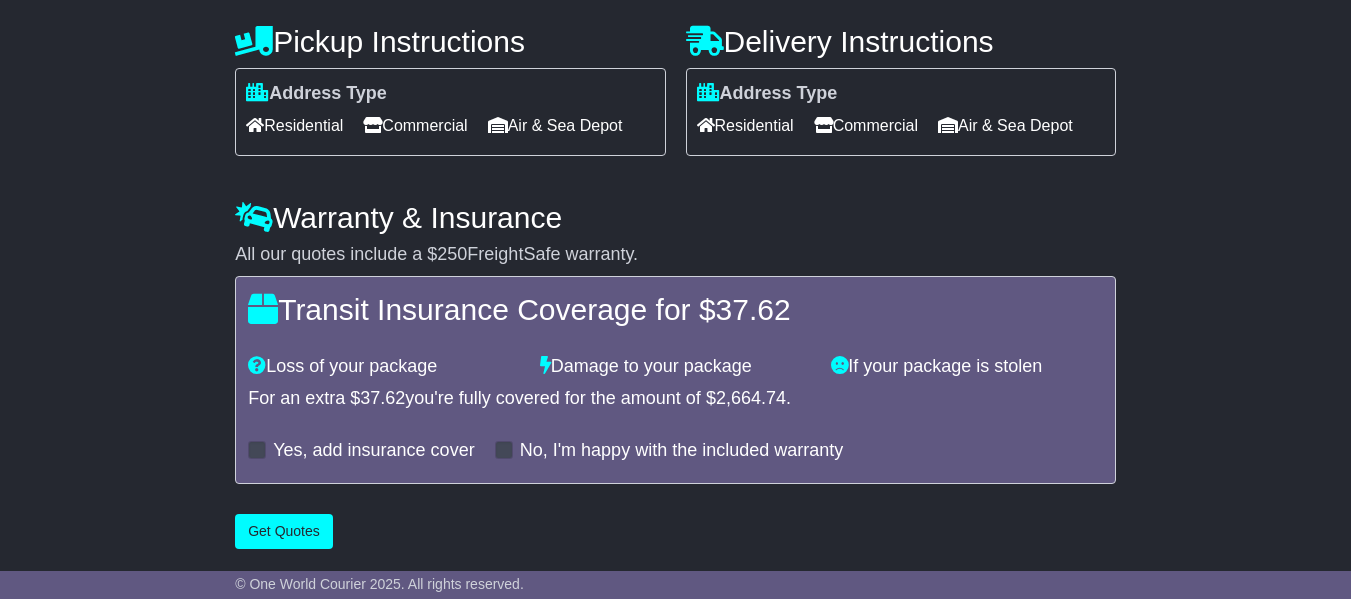 scroll, scrollTop: 750, scrollLeft: 0, axis: vertical 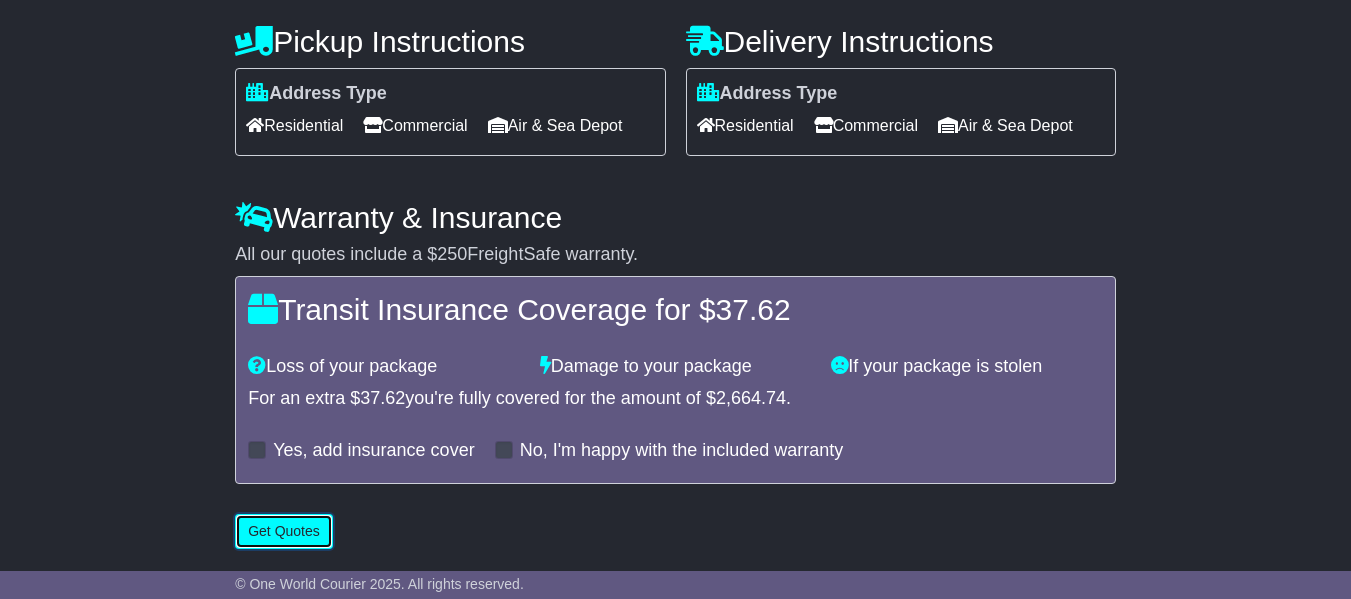 click on "Get Quotes" at bounding box center (284, 531) 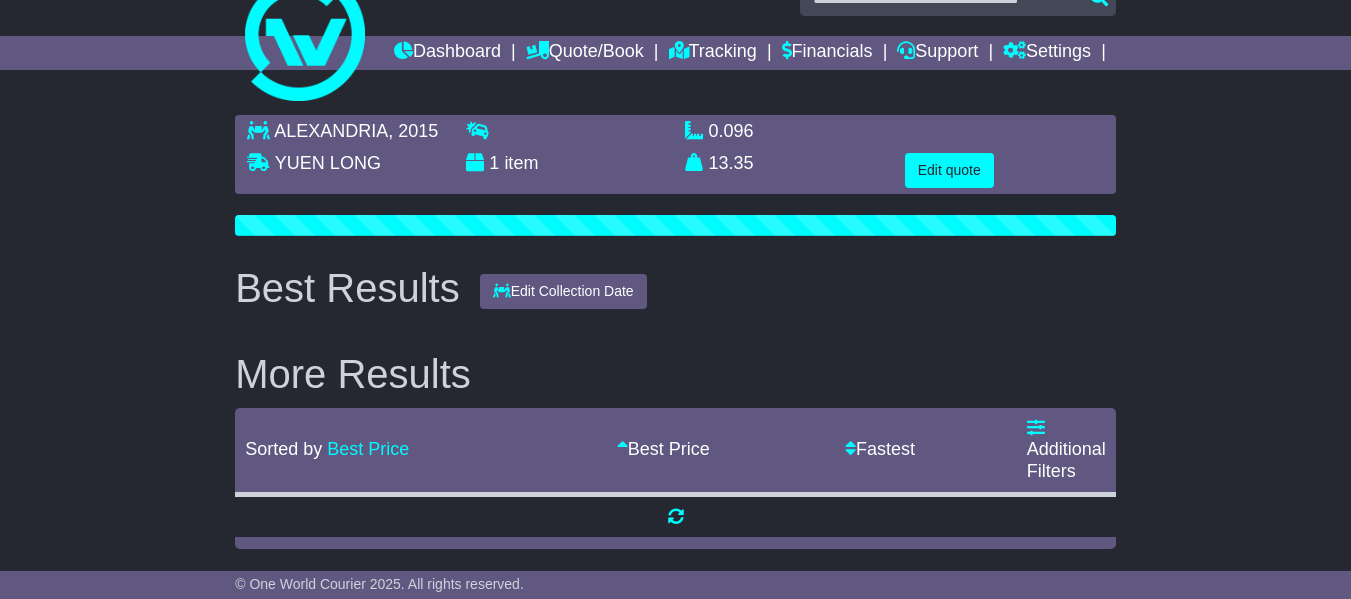 scroll, scrollTop: 0, scrollLeft: 0, axis: both 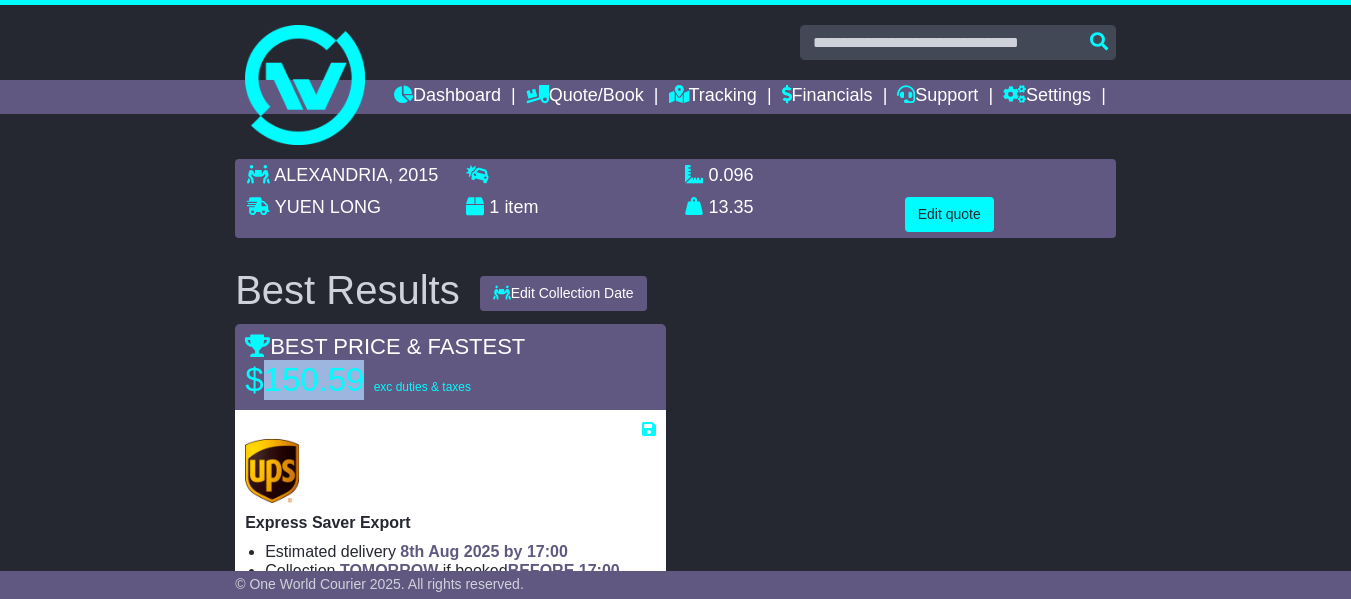 drag, startPoint x: 271, startPoint y: 415, endPoint x: 366, endPoint y: 415, distance: 95 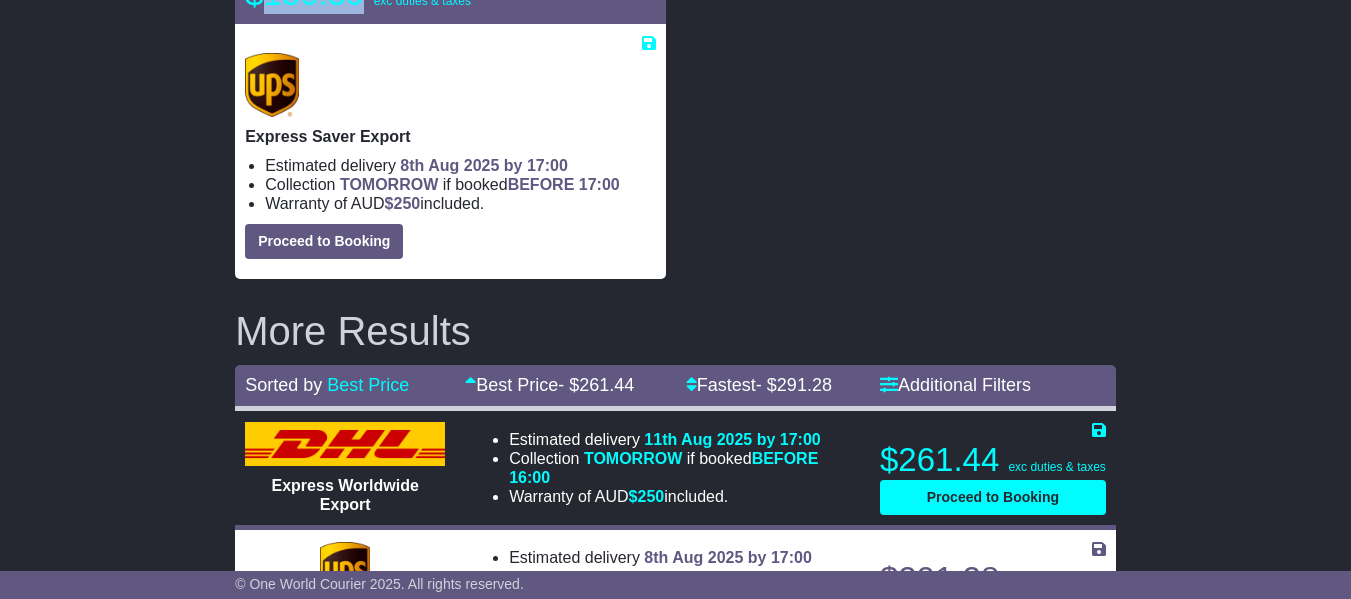 scroll, scrollTop: 127, scrollLeft: 0, axis: vertical 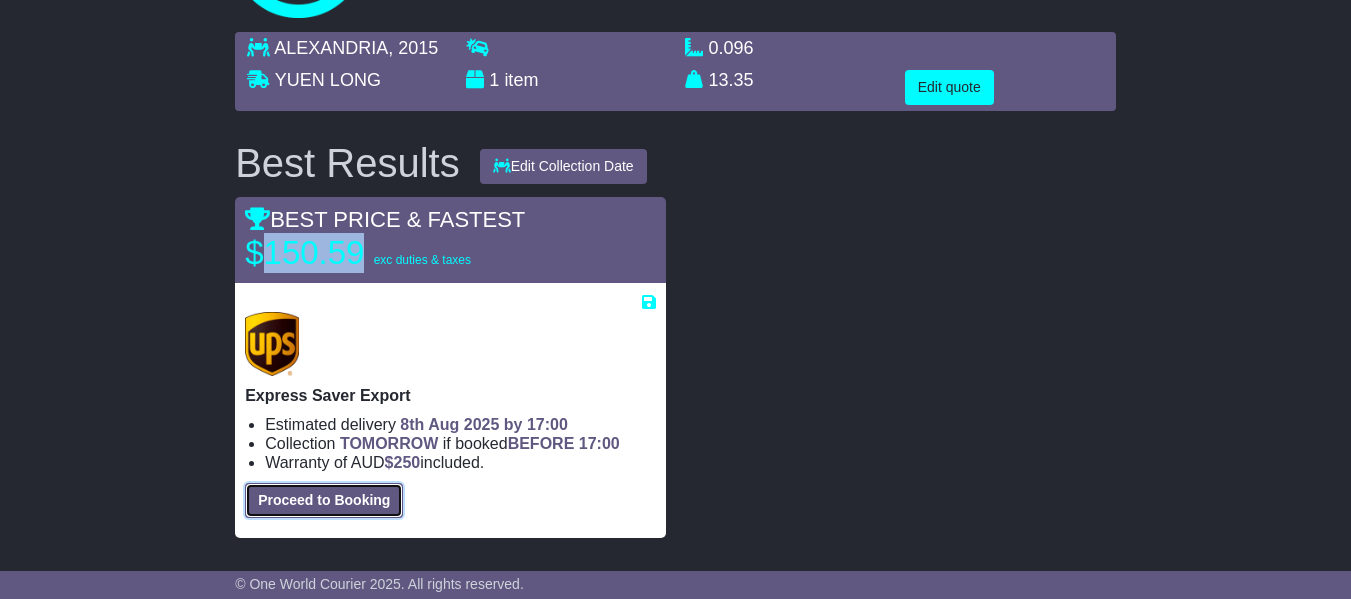 click on "Proceed to Booking" at bounding box center (324, 500) 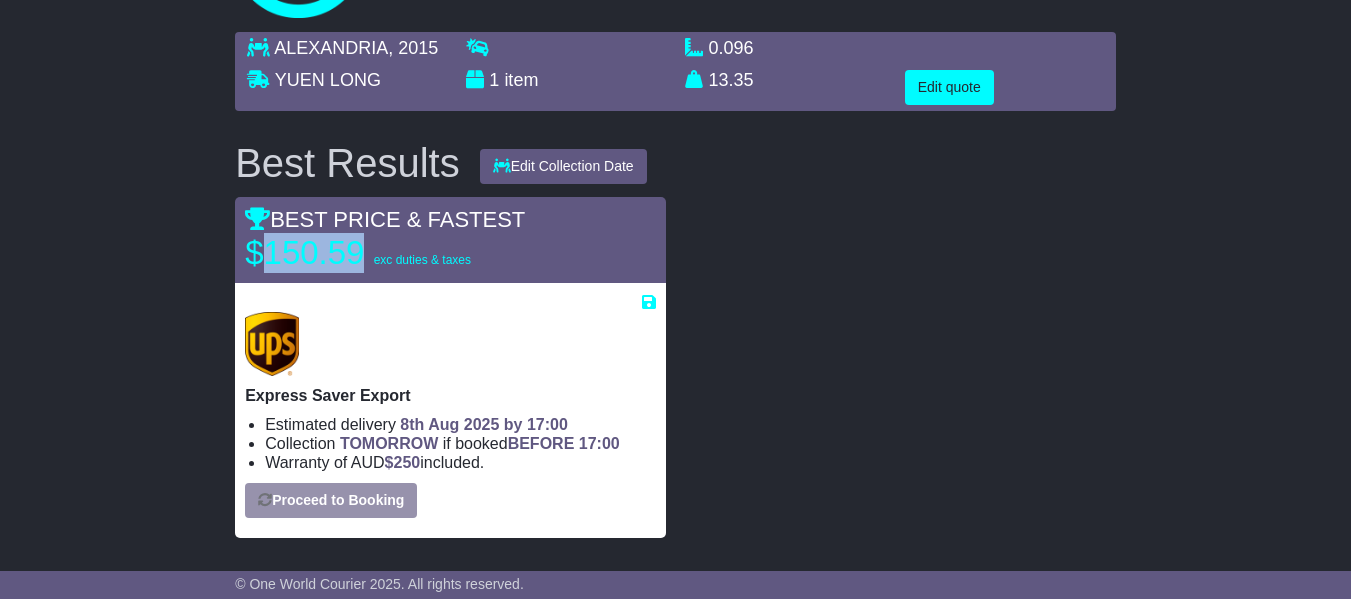 select on "***" 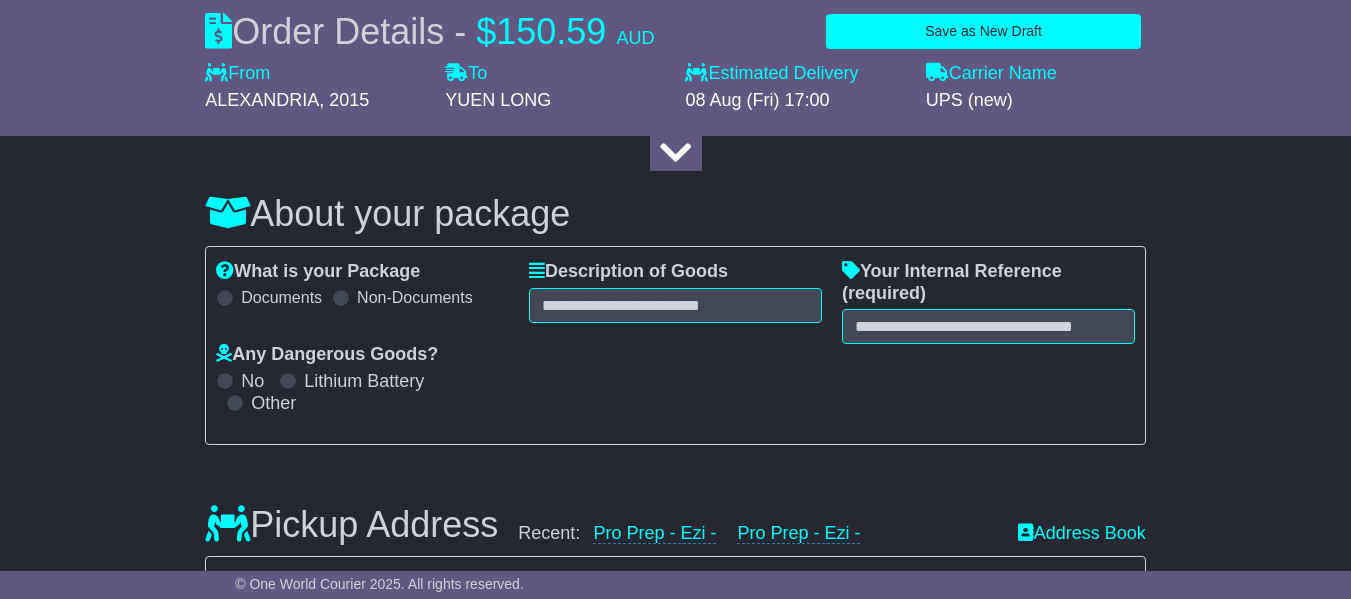 scroll, scrollTop: 227, scrollLeft: 0, axis: vertical 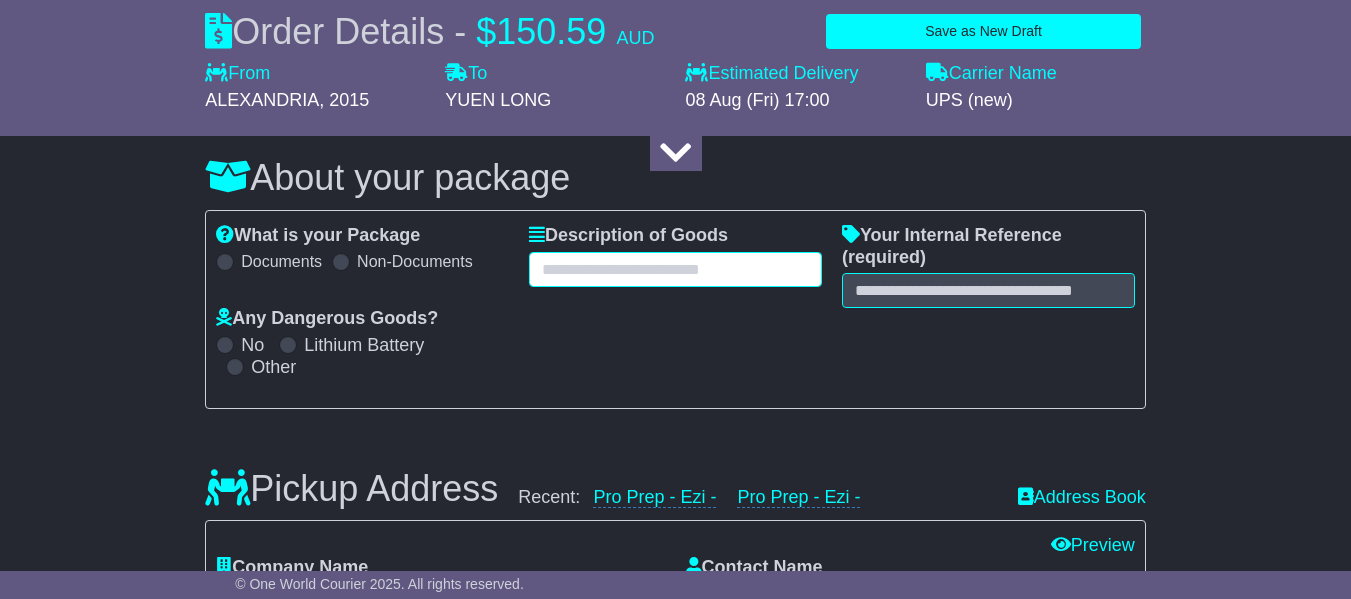 click at bounding box center [675, 269] 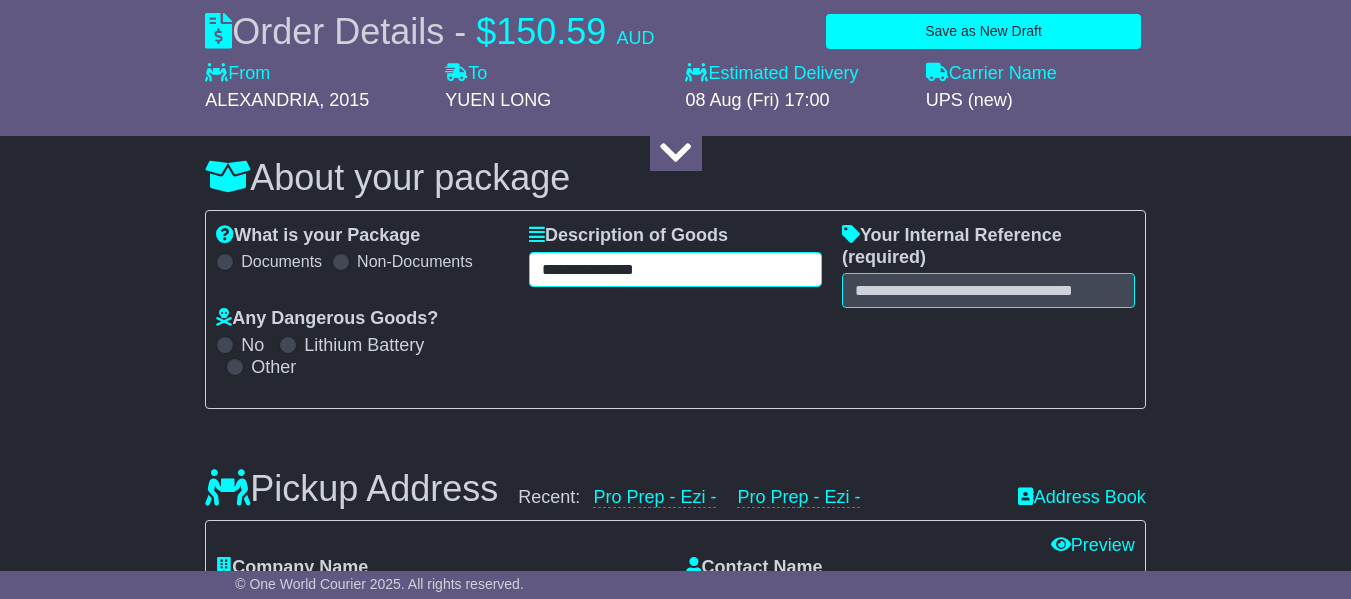 type on "**********" 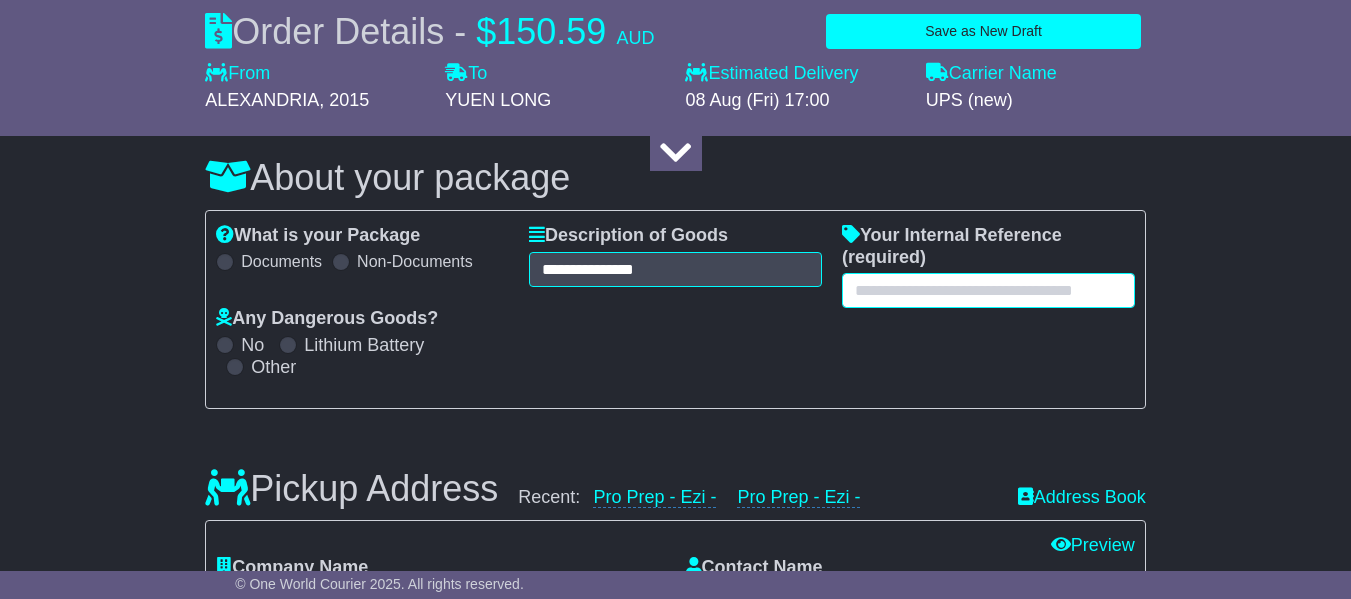 click at bounding box center (988, 290) 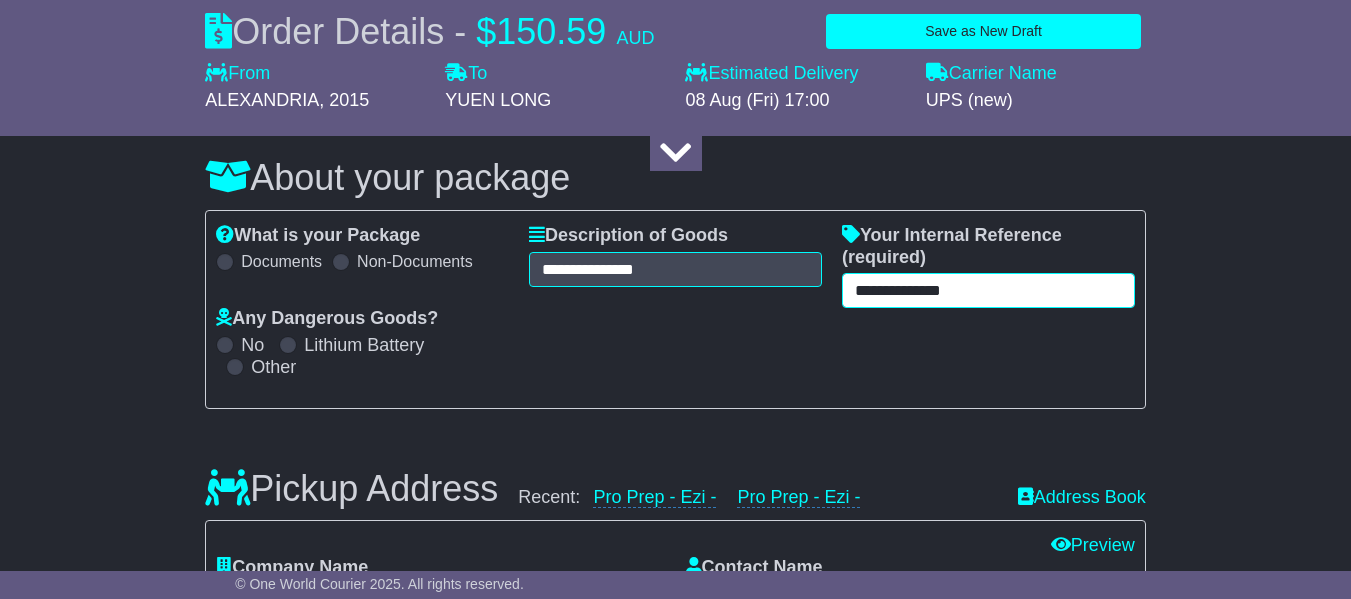 type on "**********" 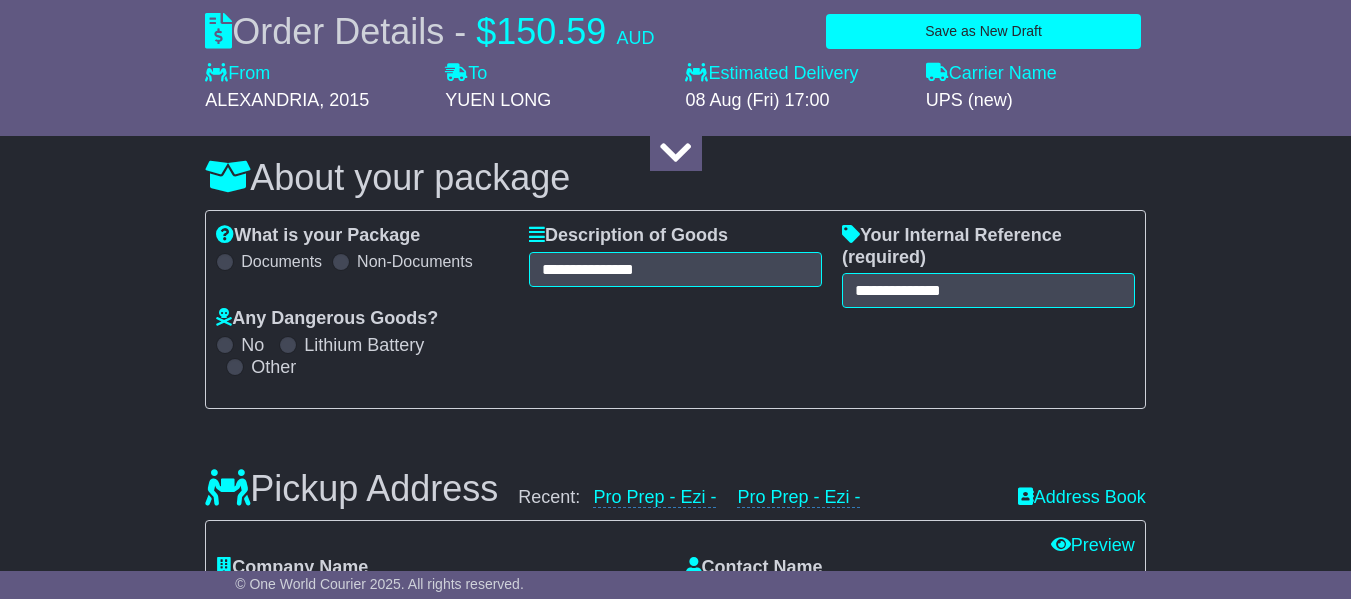 click on "**********" at bounding box center (675, 309) 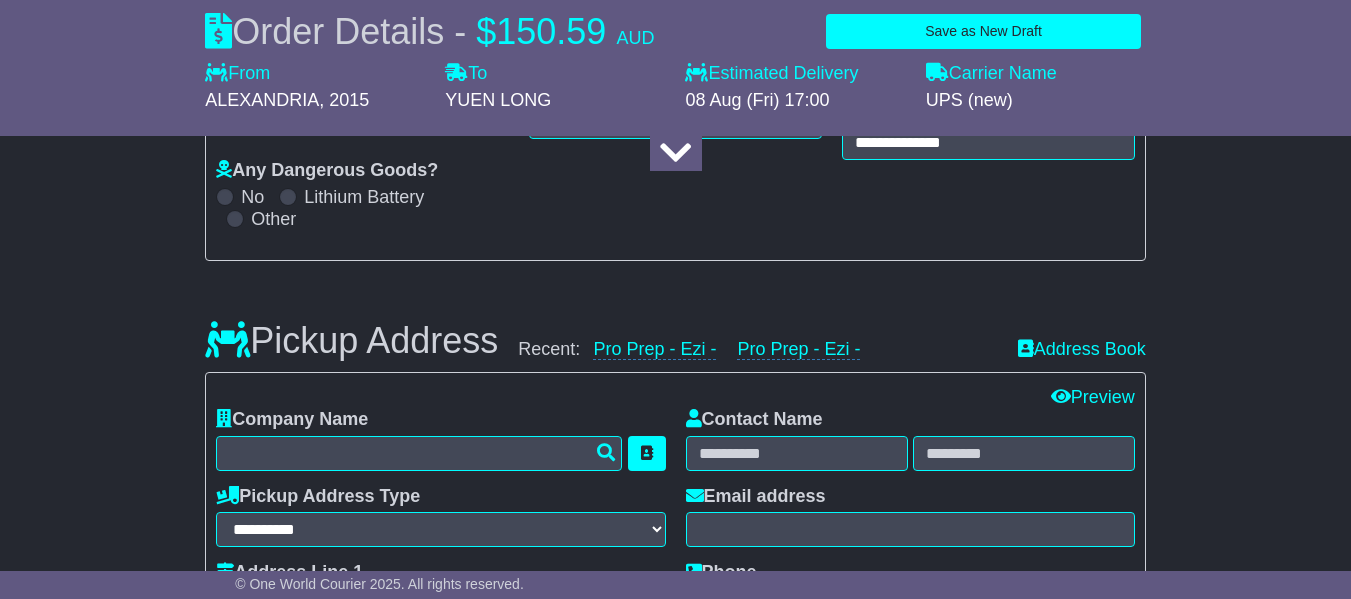 scroll, scrollTop: 527, scrollLeft: 0, axis: vertical 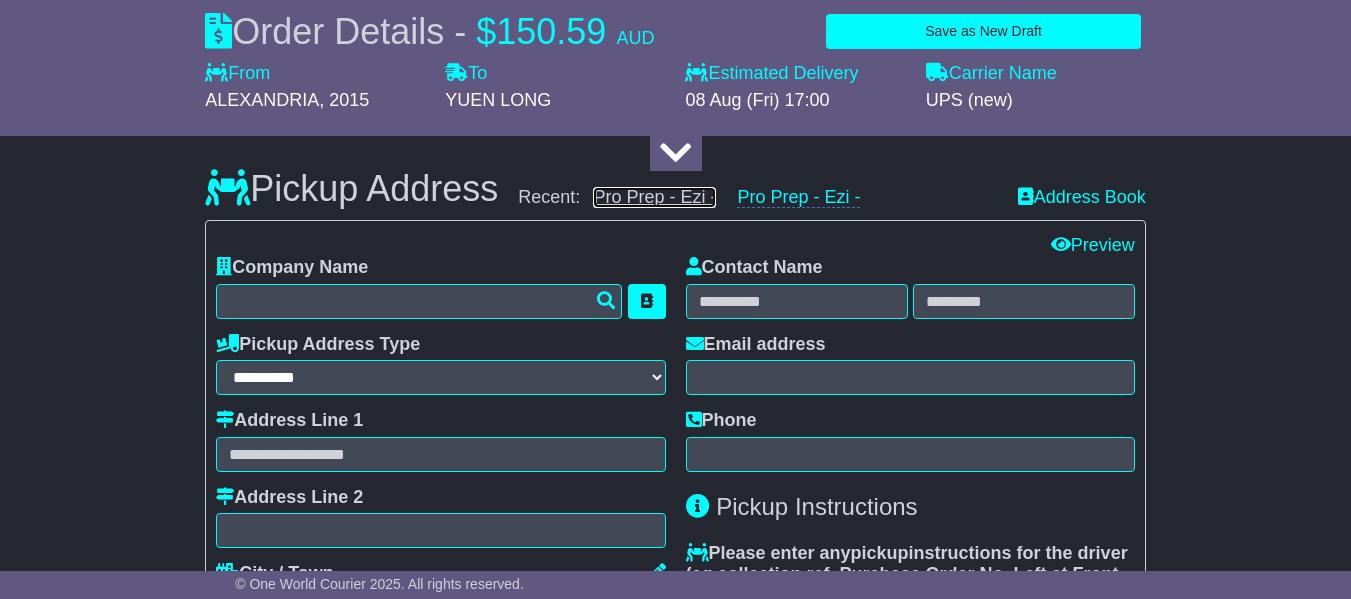 click on "Pro Prep - Ezi -" at bounding box center [654, 197] 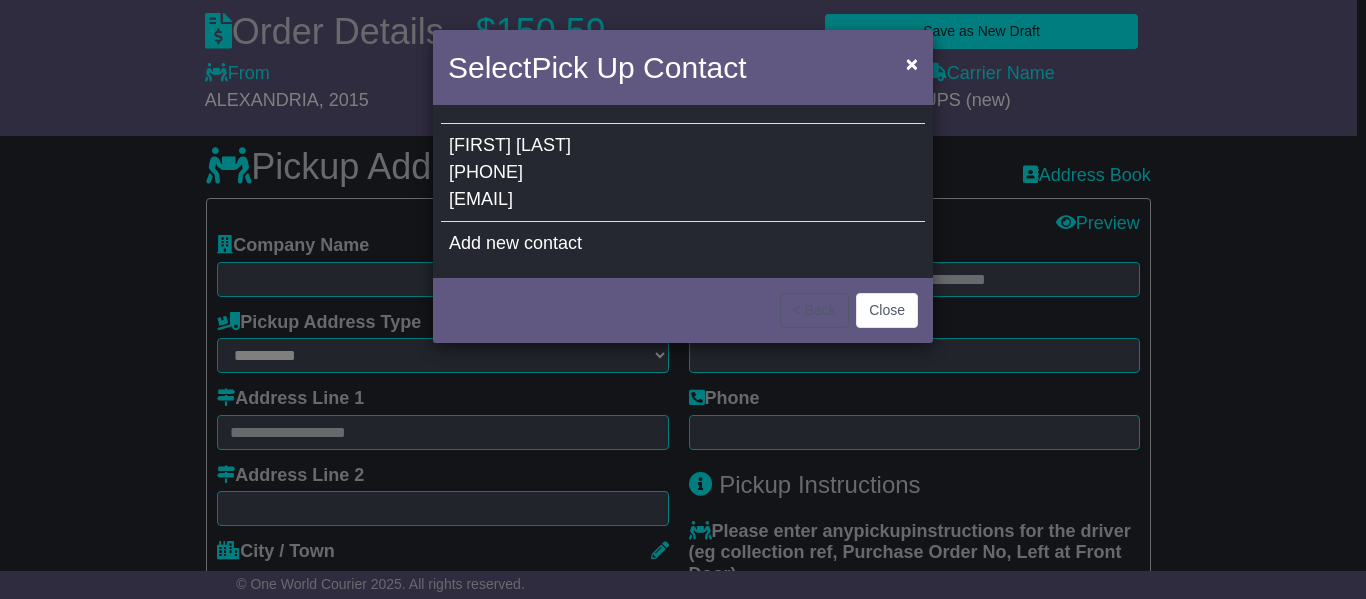 click on "Paul   Pemberton
61478 300 142
info@ezireturns.com" at bounding box center [683, 173] 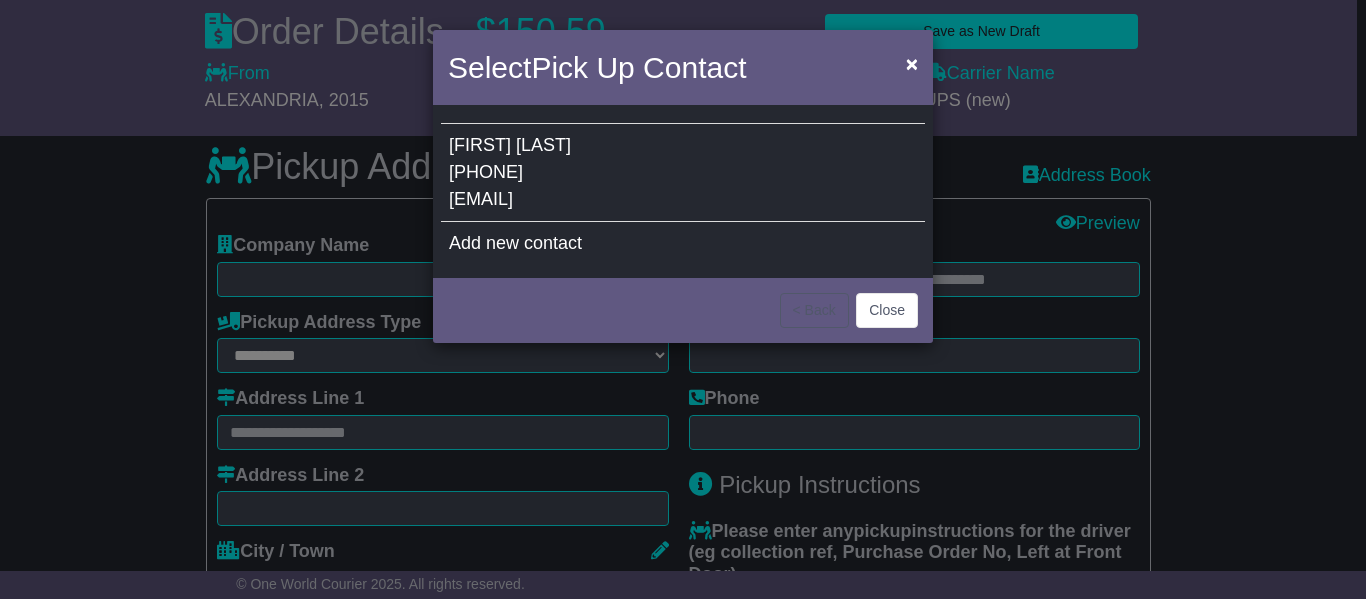 type on "**********" 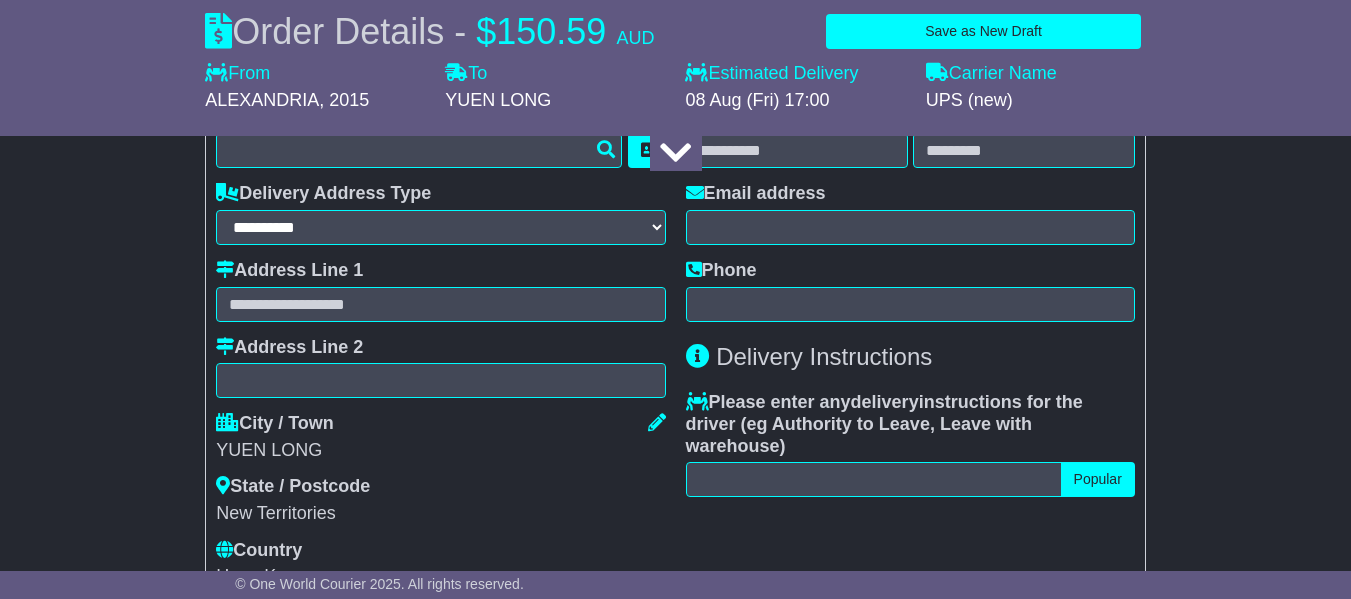 scroll, scrollTop: 1427, scrollLeft: 0, axis: vertical 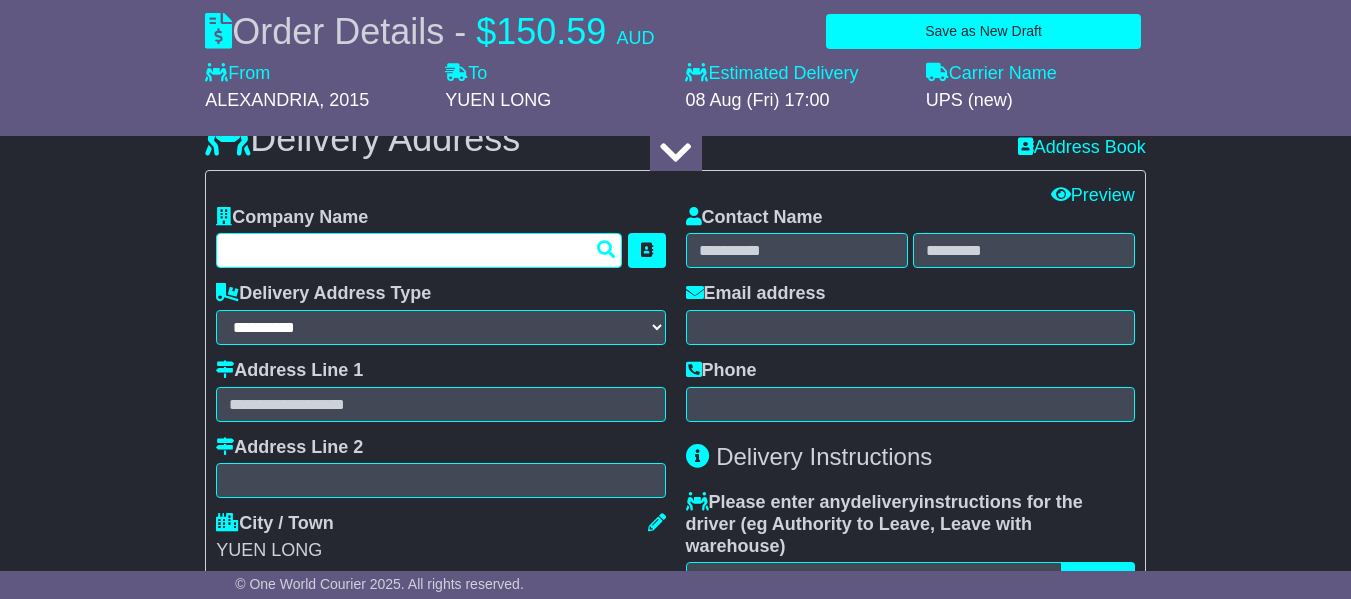 click at bounding box center (419, 250) 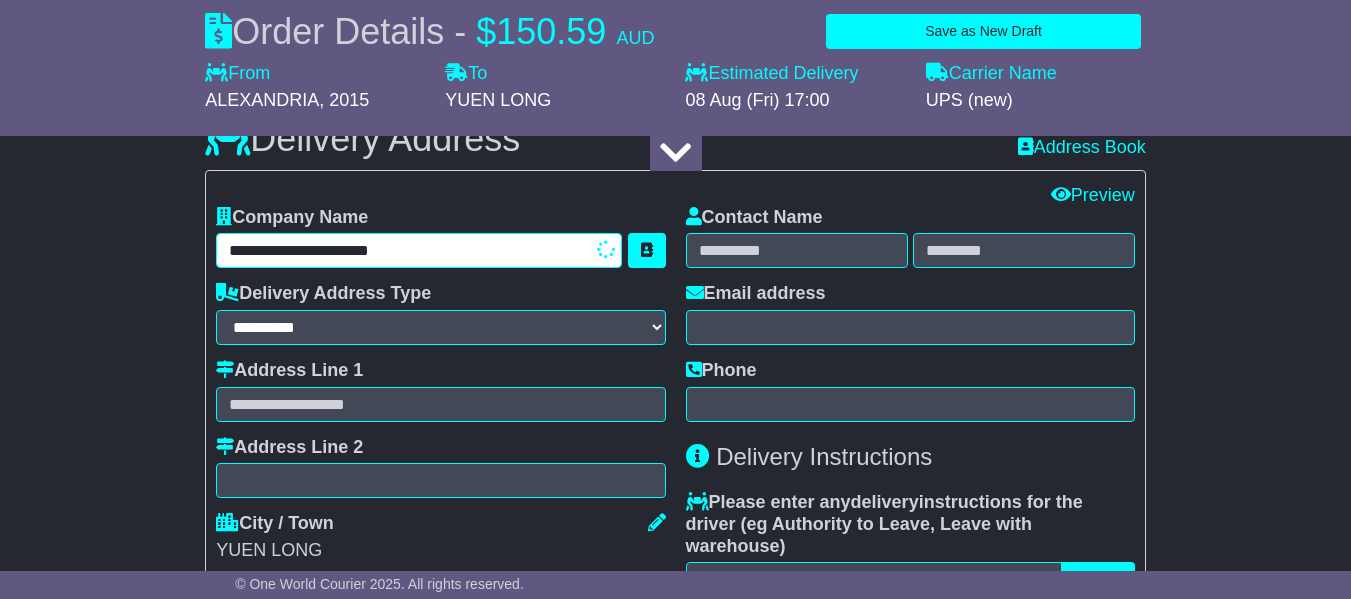 type on "**********" 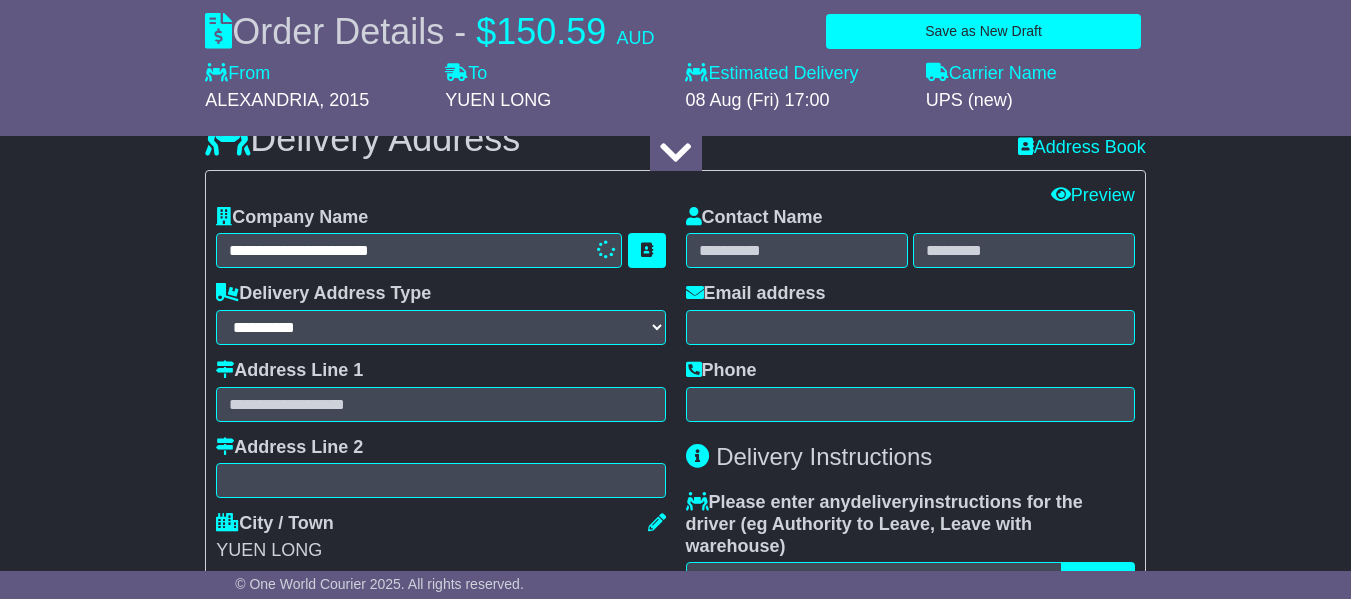 click on "**********" at bounding box center (440, 238) 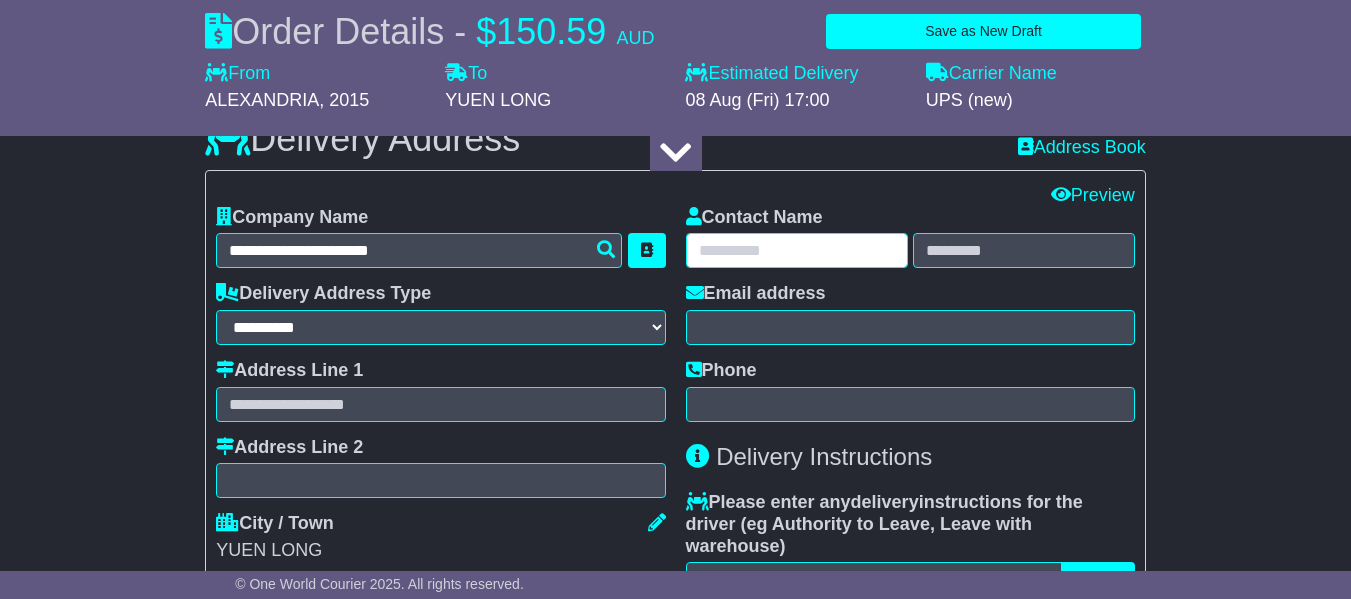 click at bounding box center (797, 250) 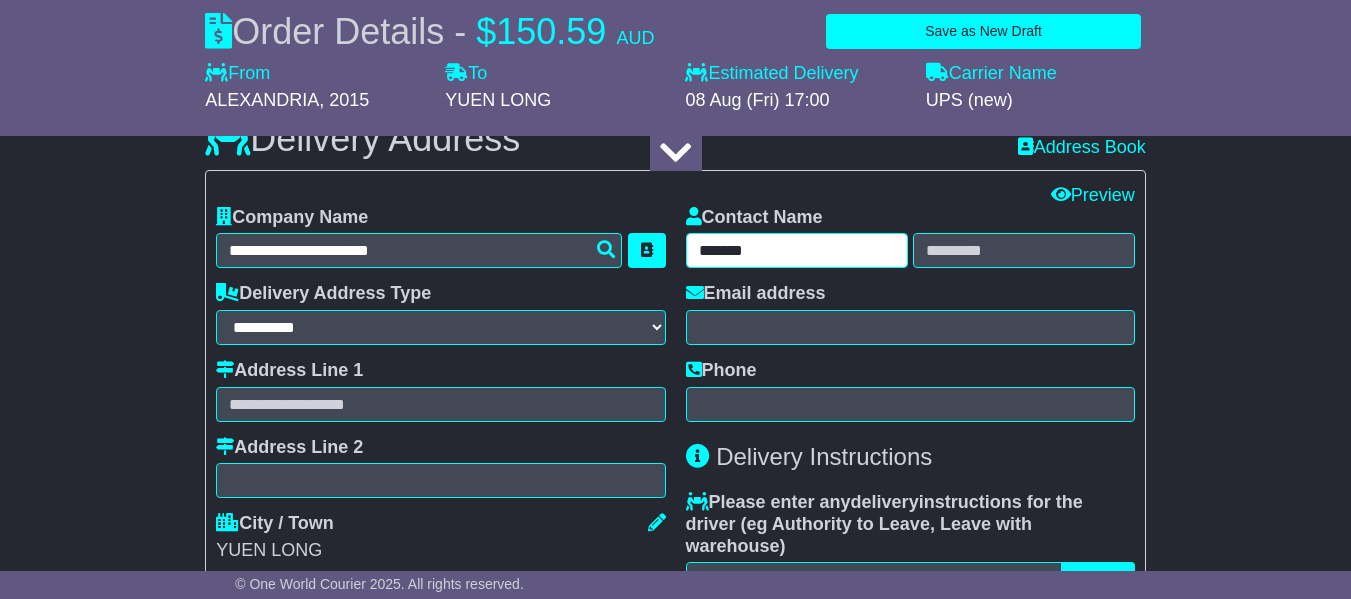 type on "*******" 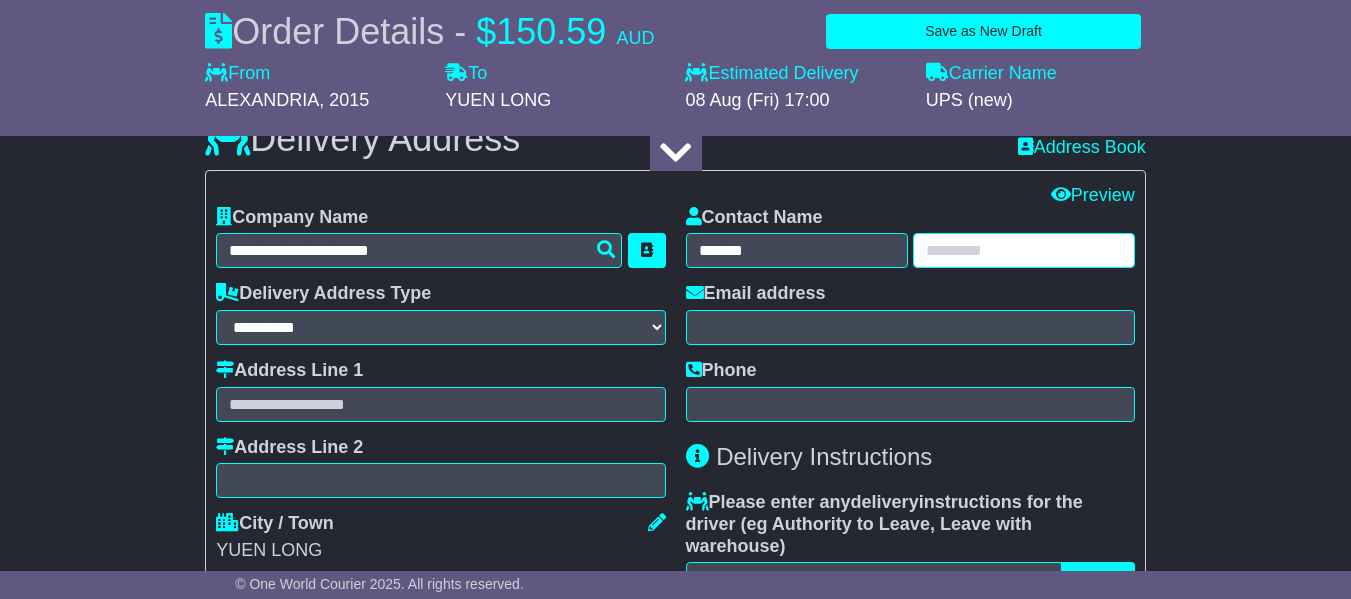 click at bounding box center (1024, 250) 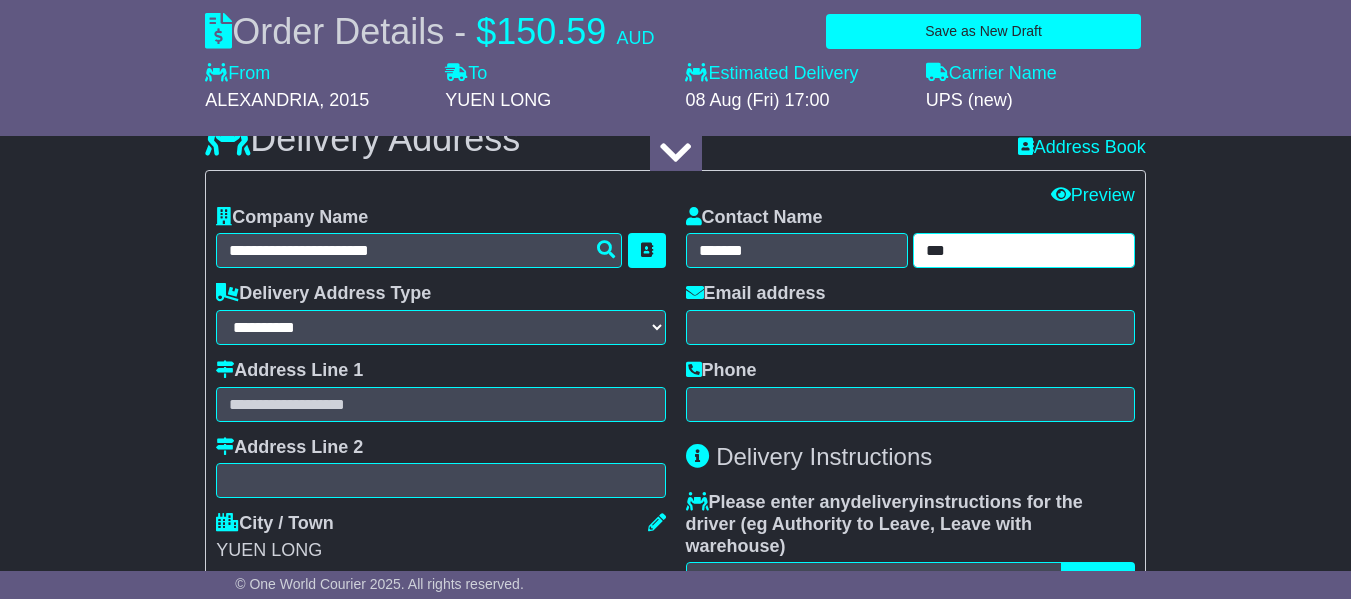 type on "***" 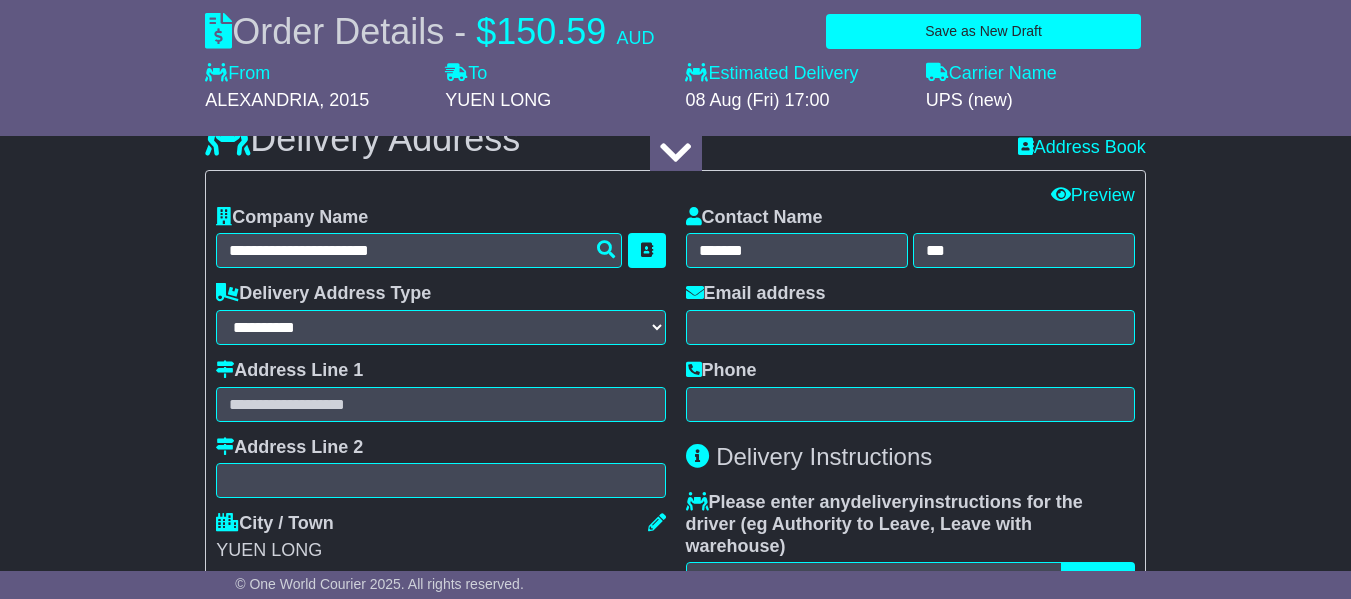 click on "**********" at bounding box center [675, 436] 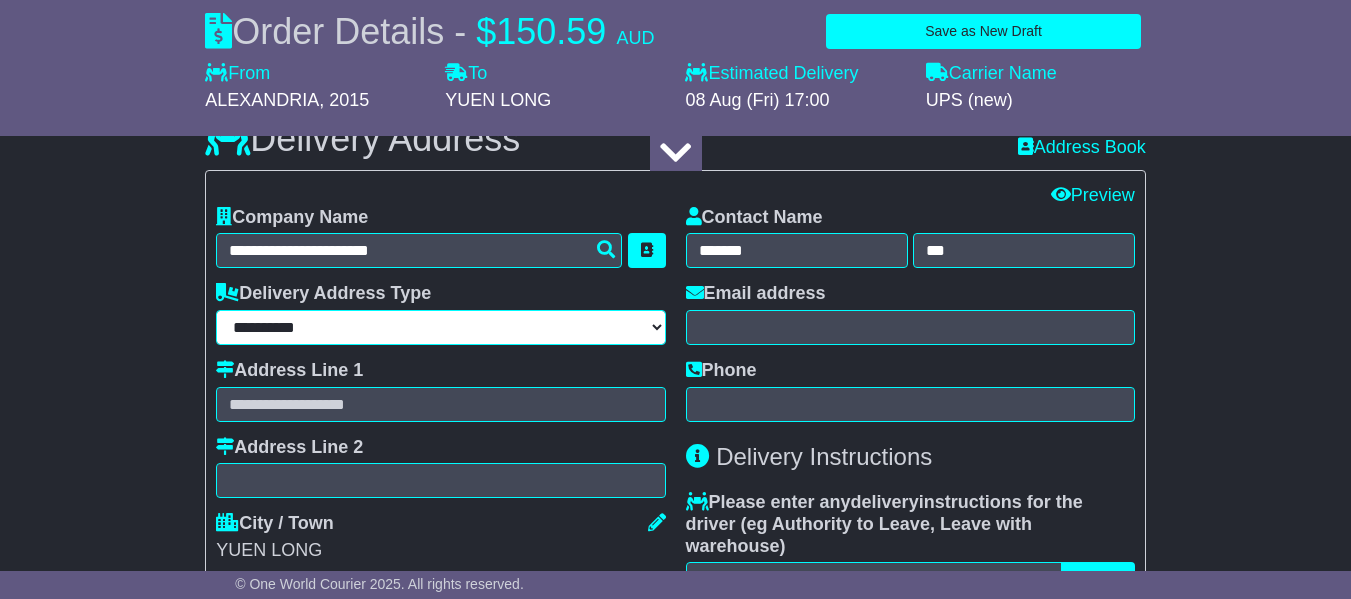 click on "**********" at bounding box center [440, 327] 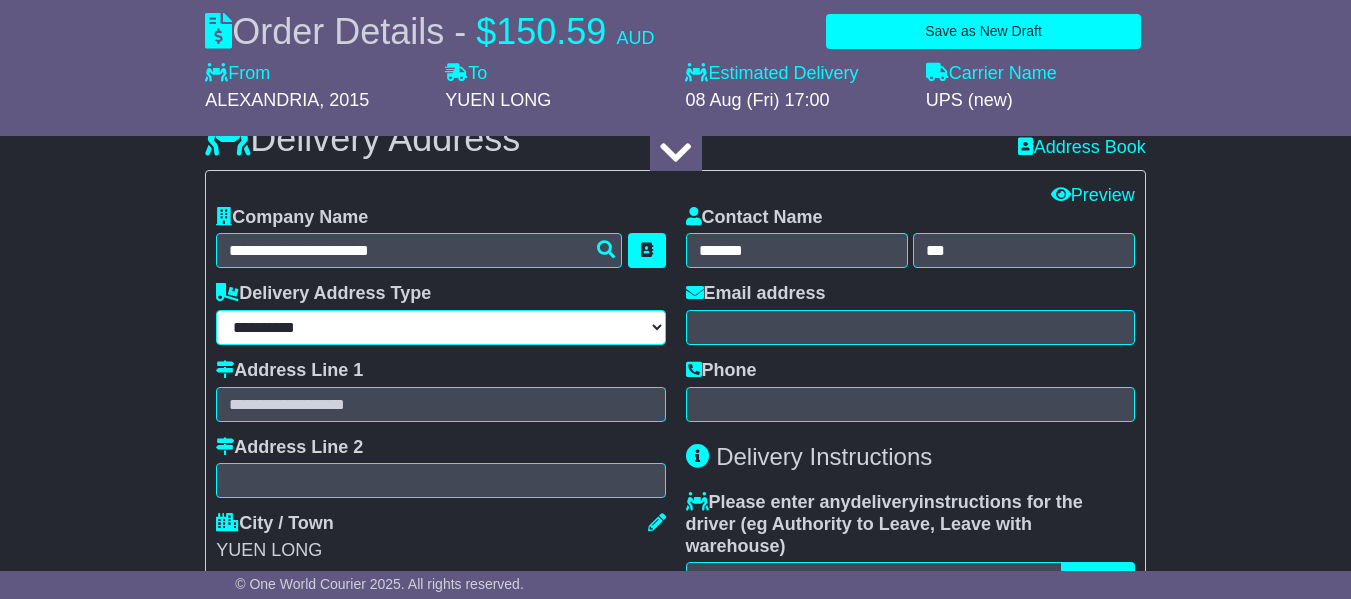 click on "**********" at bounding box center (440, 327) 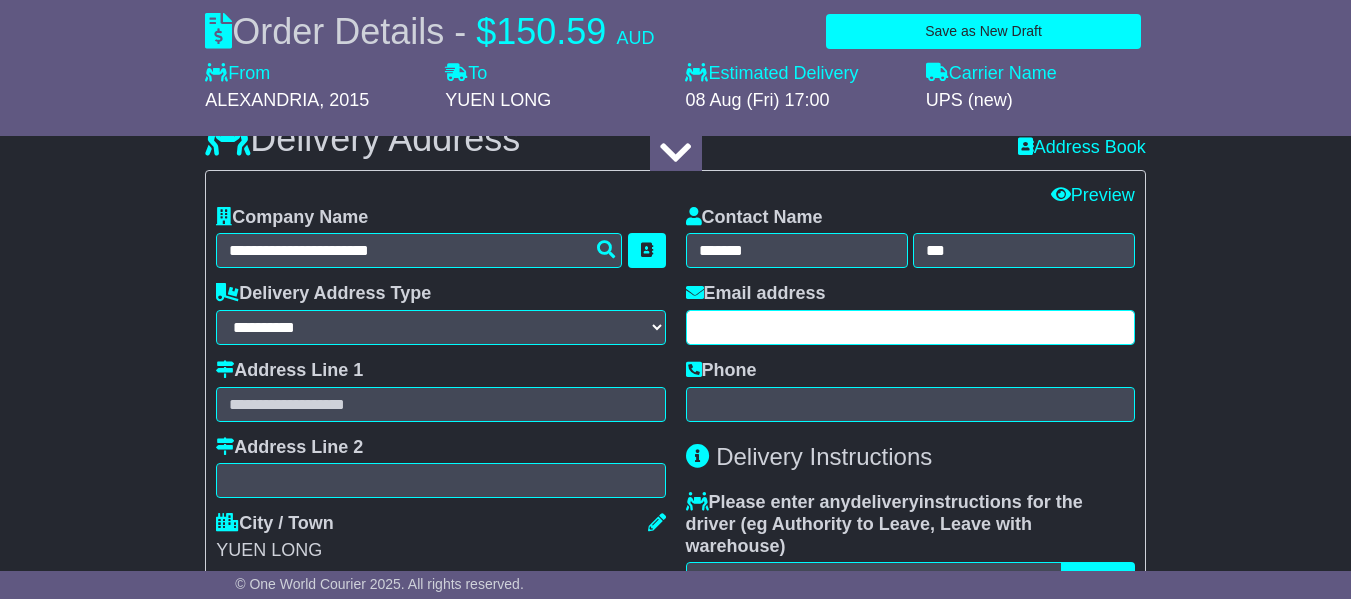 click at bounding box center (910, 327) 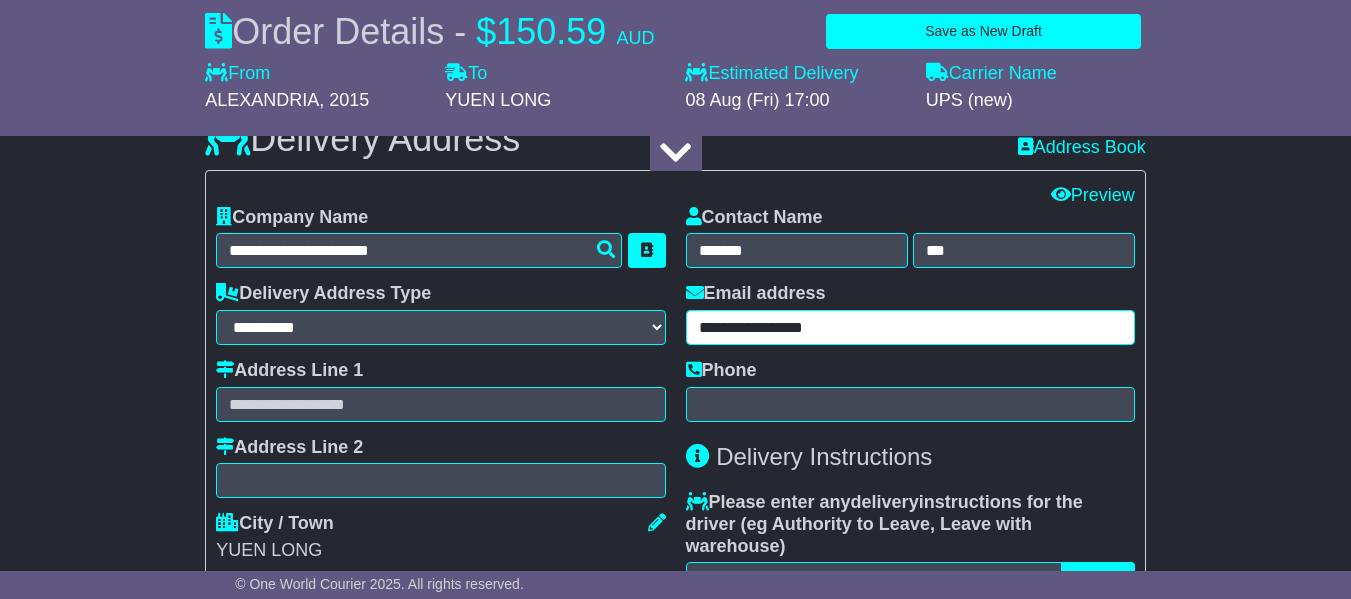 type on "**********" 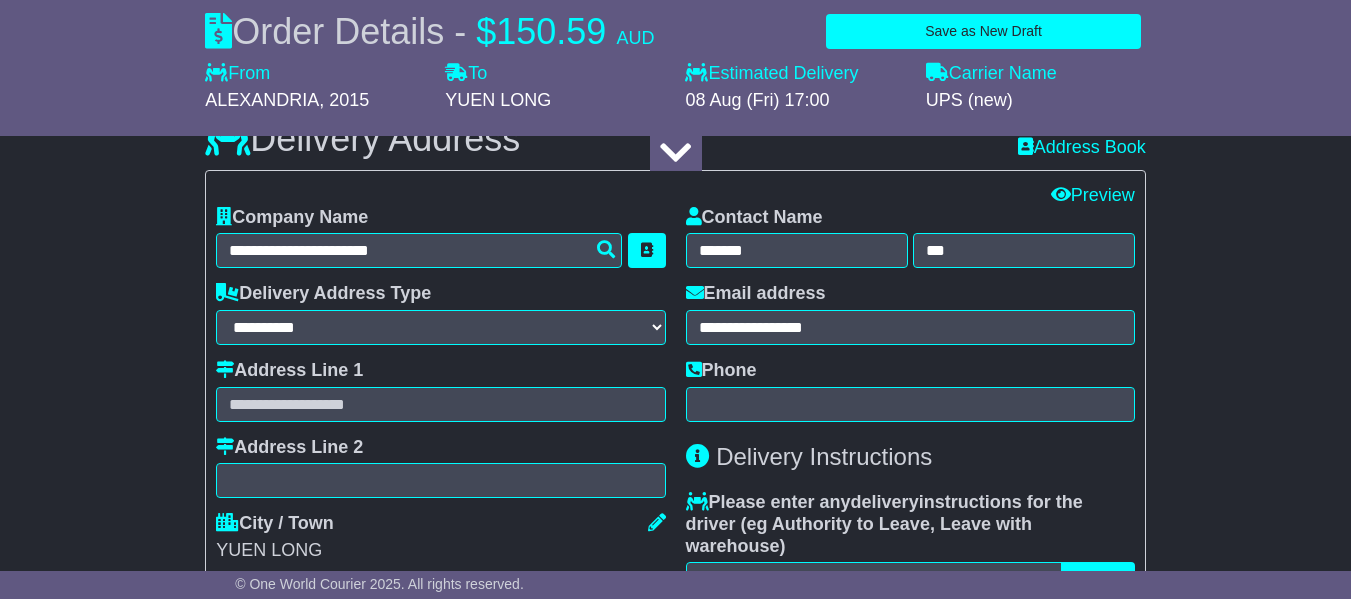 click on "**********" at bounding box center (910, 314) 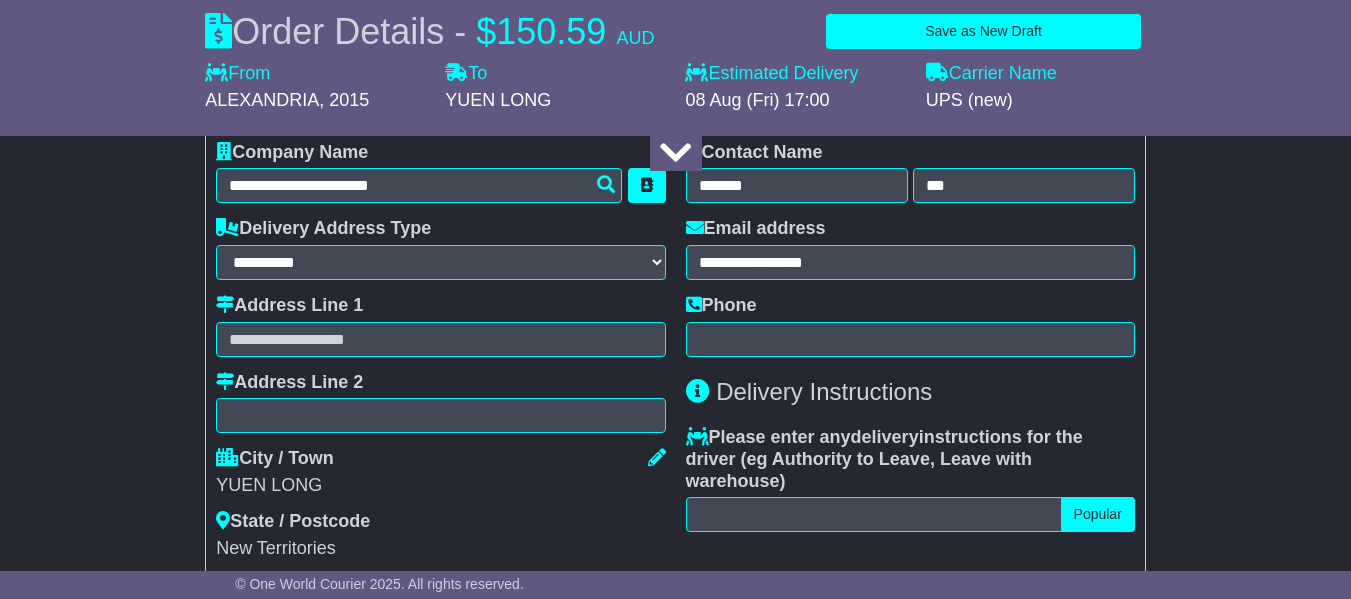 scroll, scrollTop: 1527, scrollLeft: 0, axis: vertical 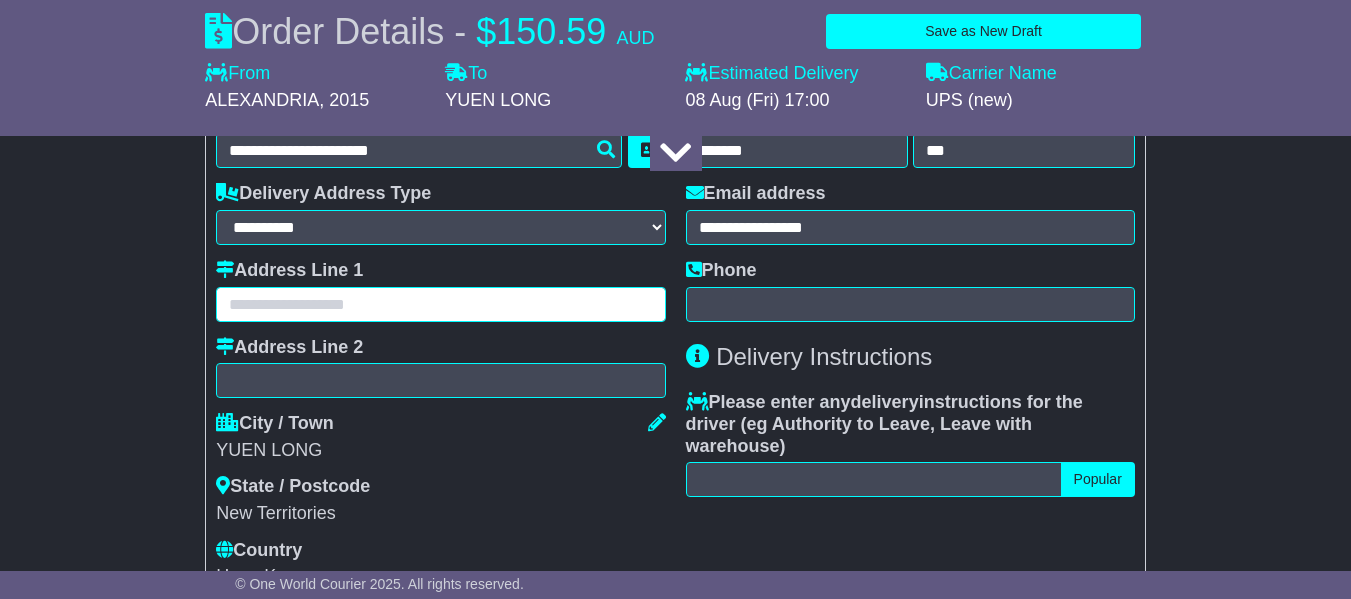 click at bounding box center [440, 304] 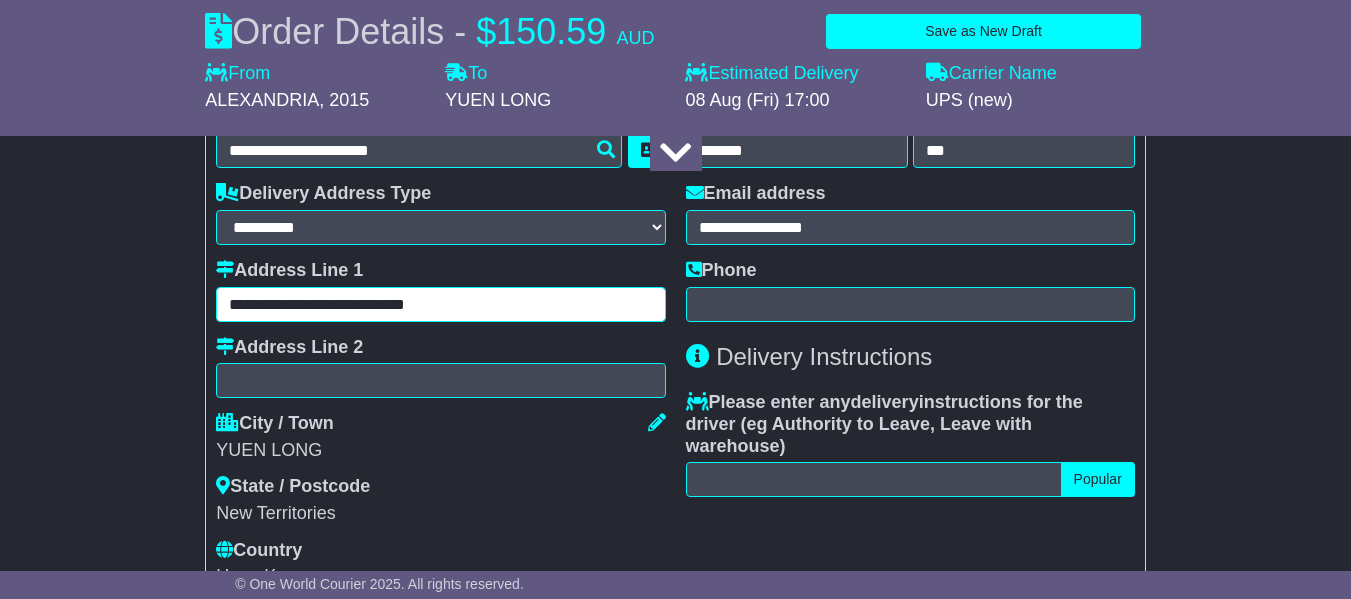 type on "**********" 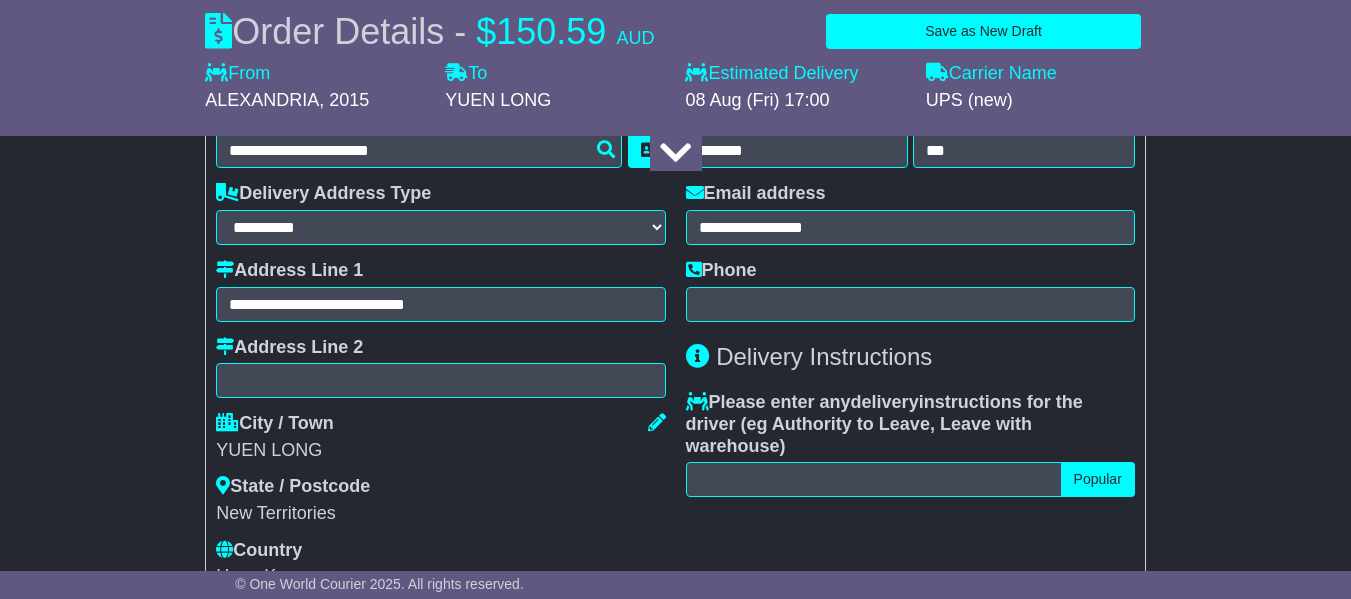 click on "**********" at bounding box center [440, 291] 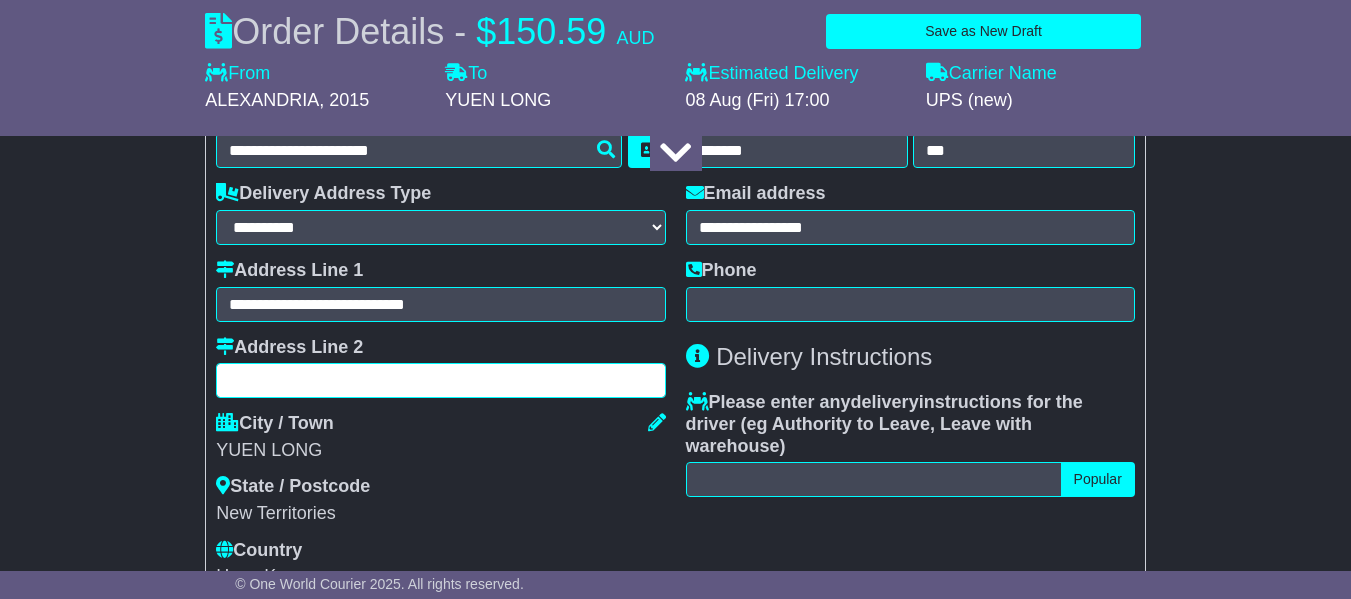 click at bounding box center [440, 380] 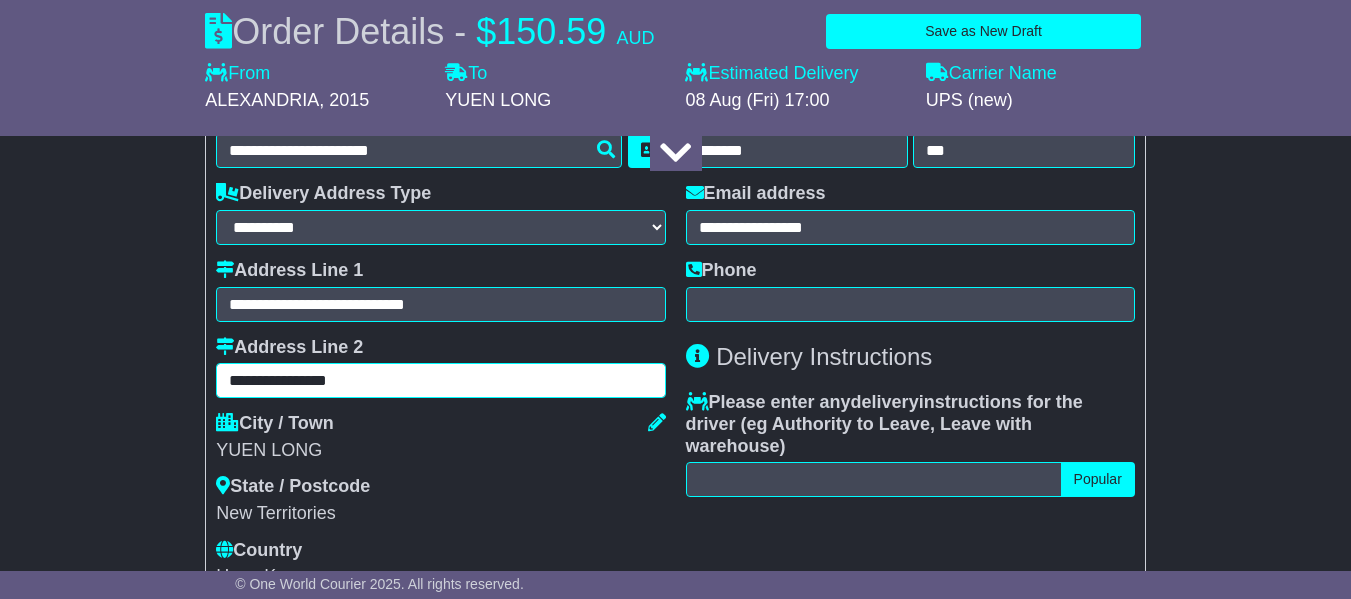 type on "**********" 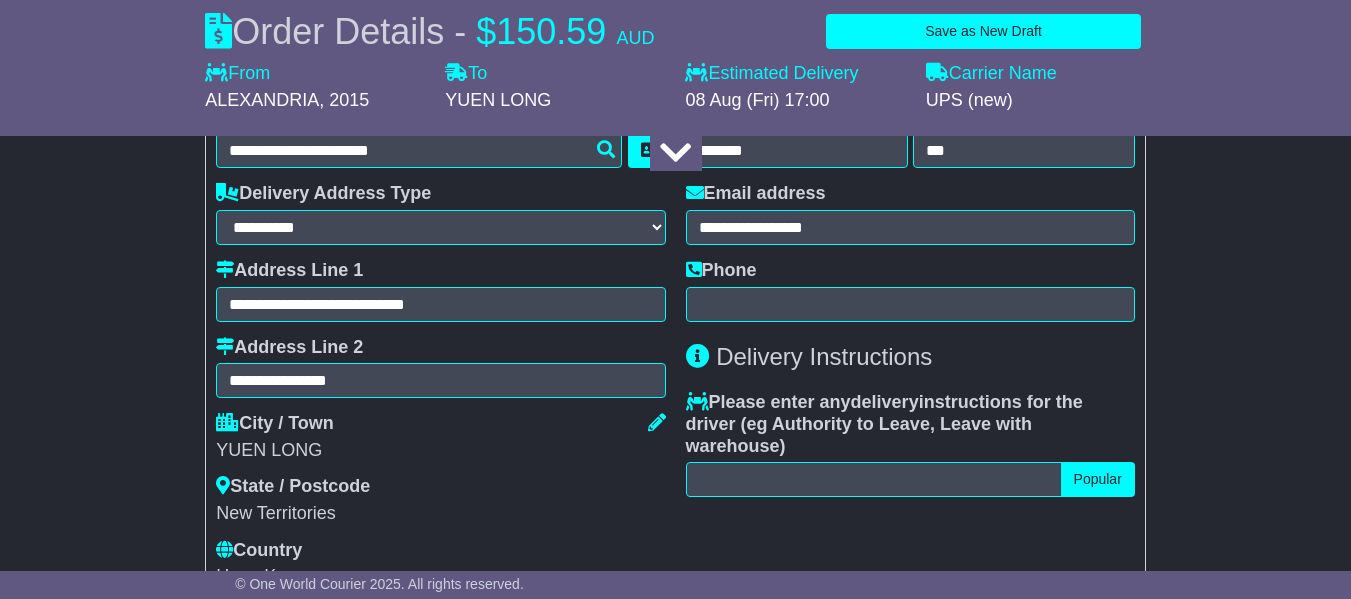 click on "State / Postcode
New Territories" at bounding box center (440, 500) 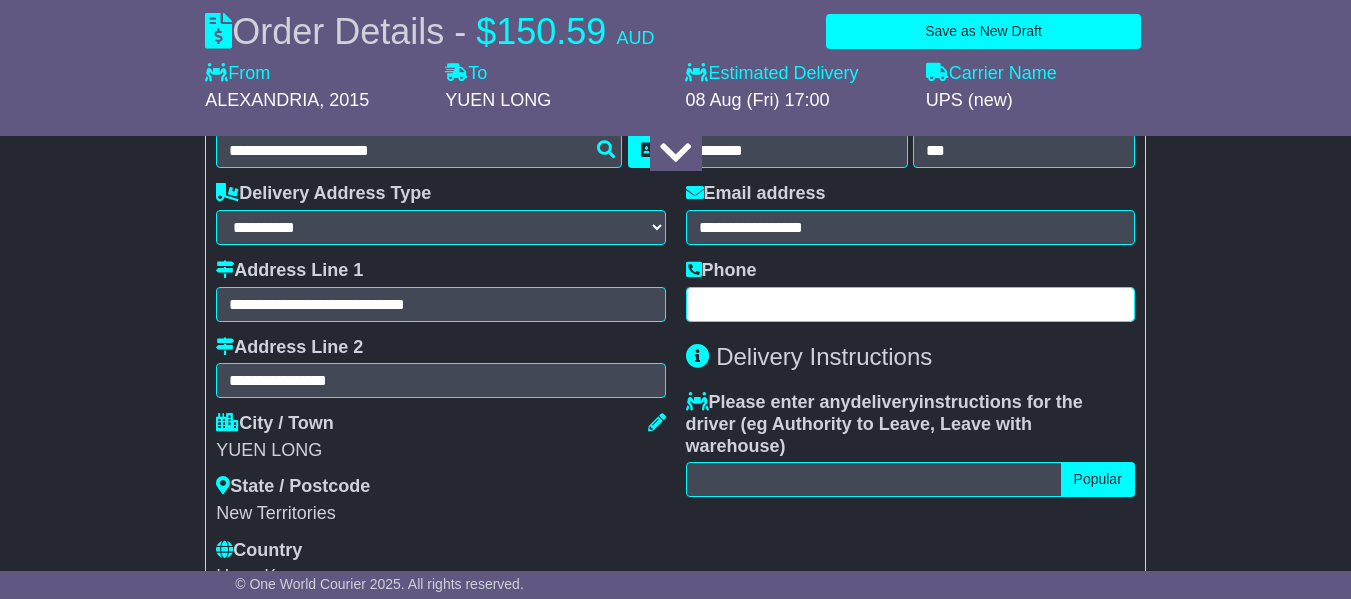 click at bounding box center [910, 304] 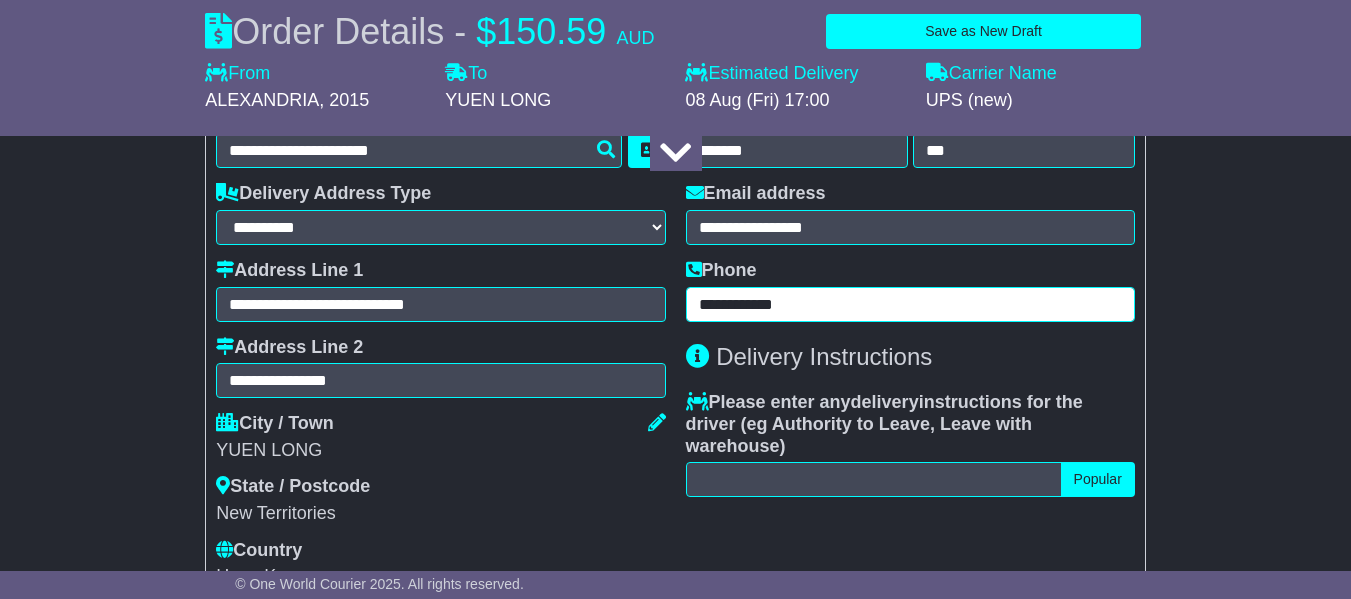 type on "**********" 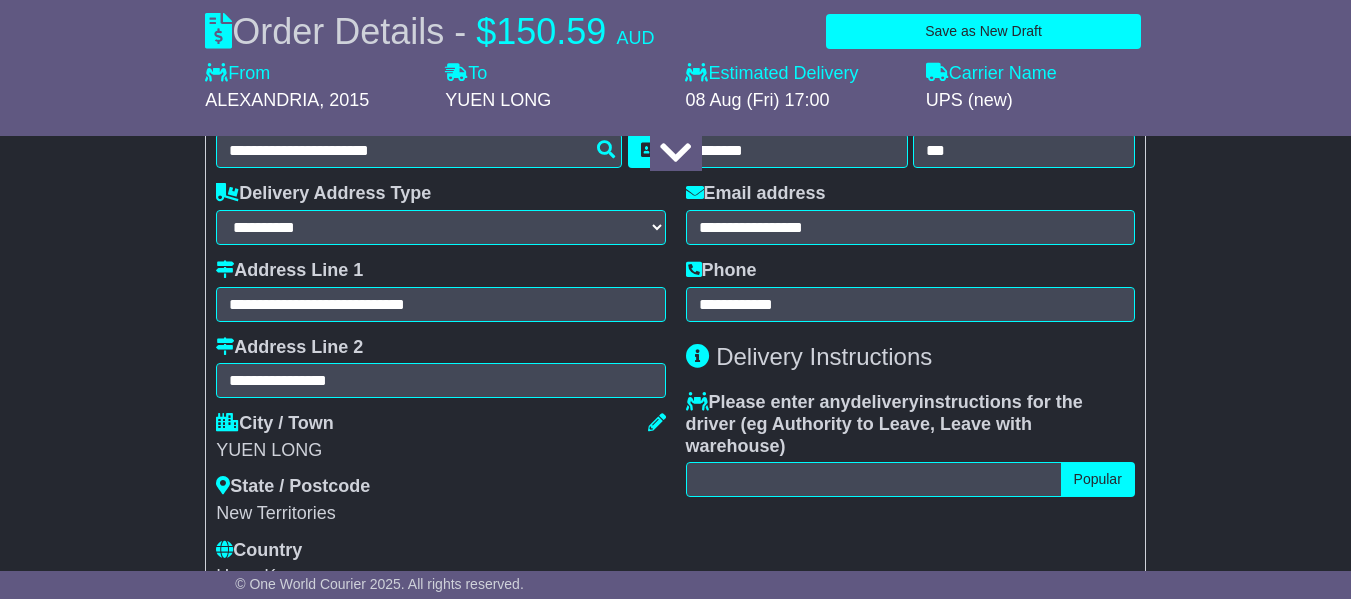 click on "**********" at bounding box center (675, 597) 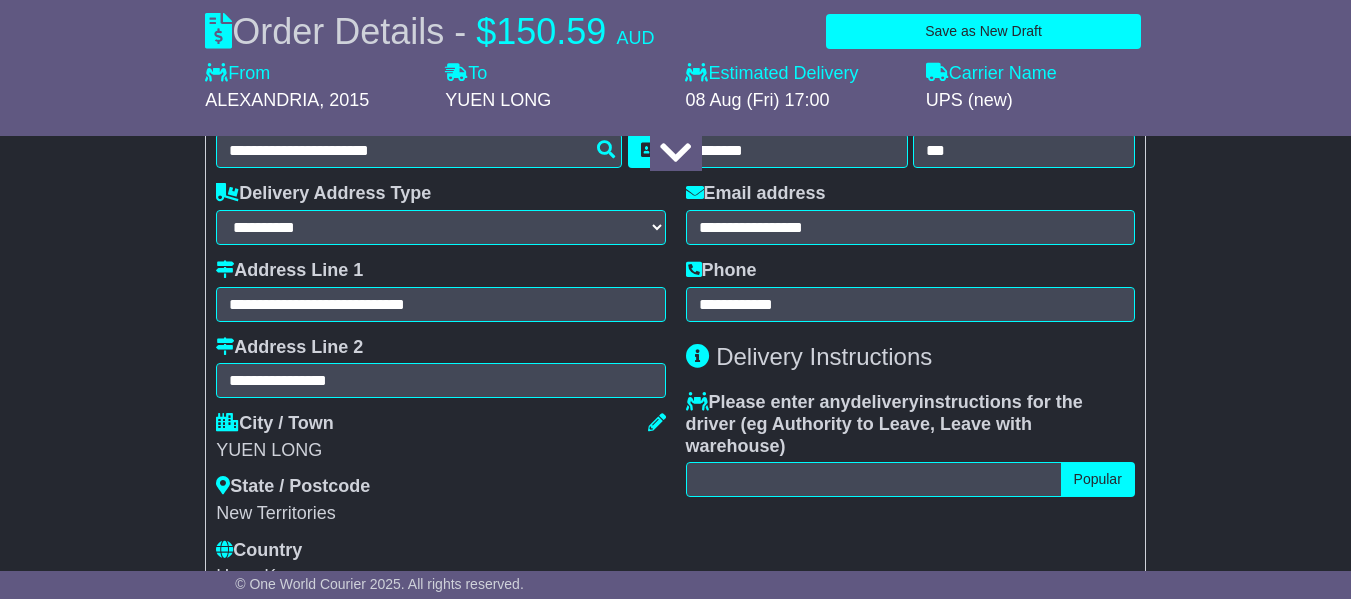 scroll, scrollTop: 1827, scrollLeft: 0, axis: vertical 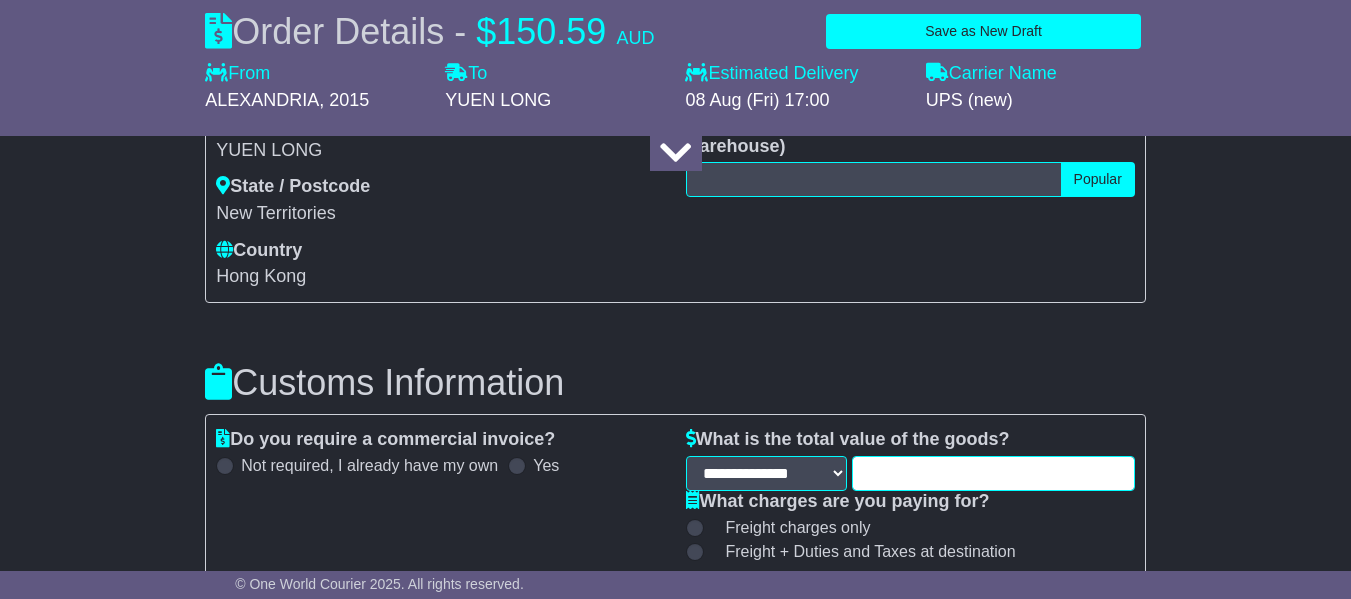 click at bounding box center (993, 473) 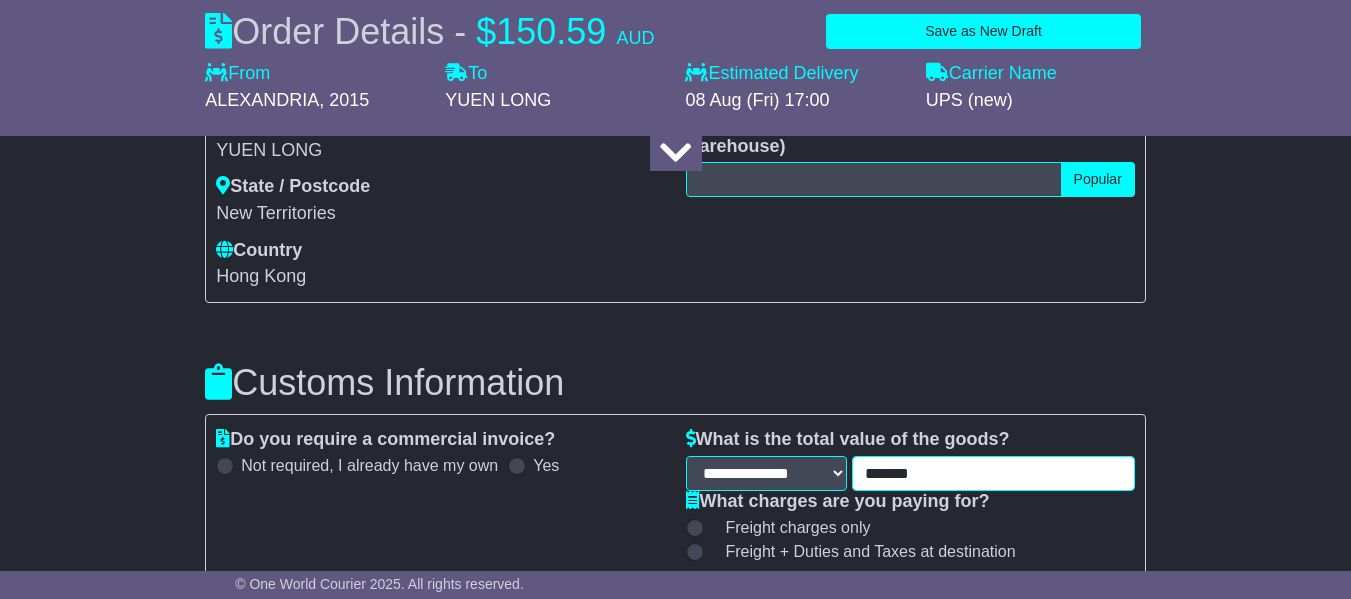 type on "*******" 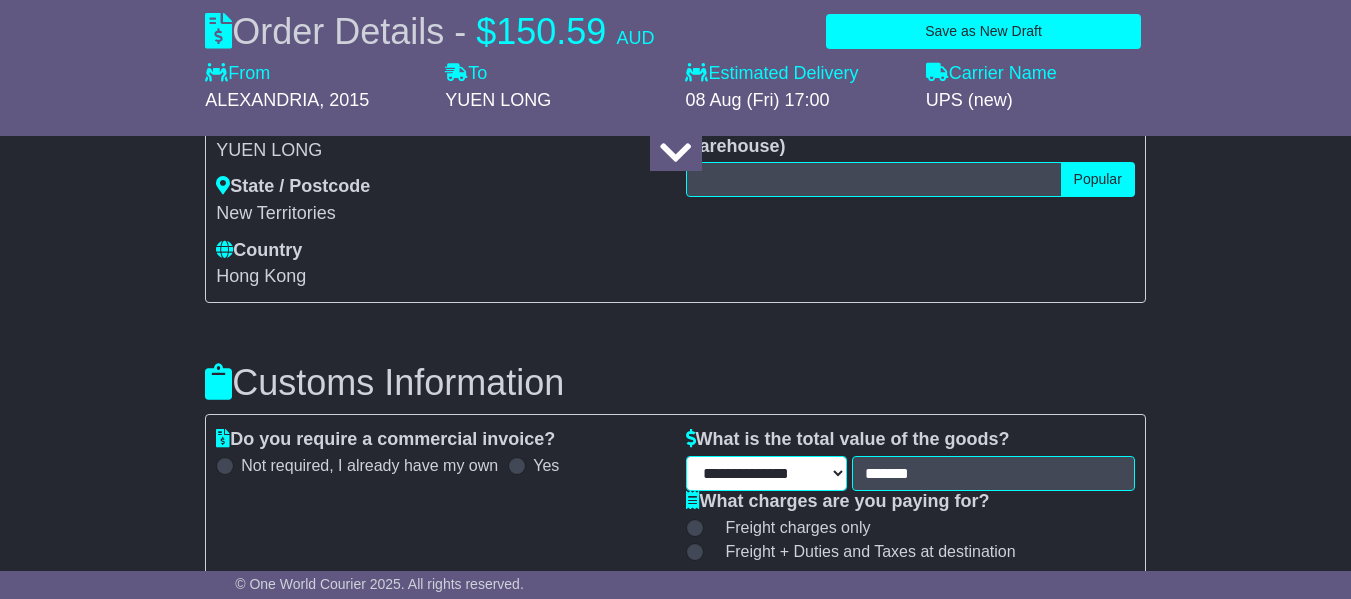 click on "**********" at bounding box center (767, 473) 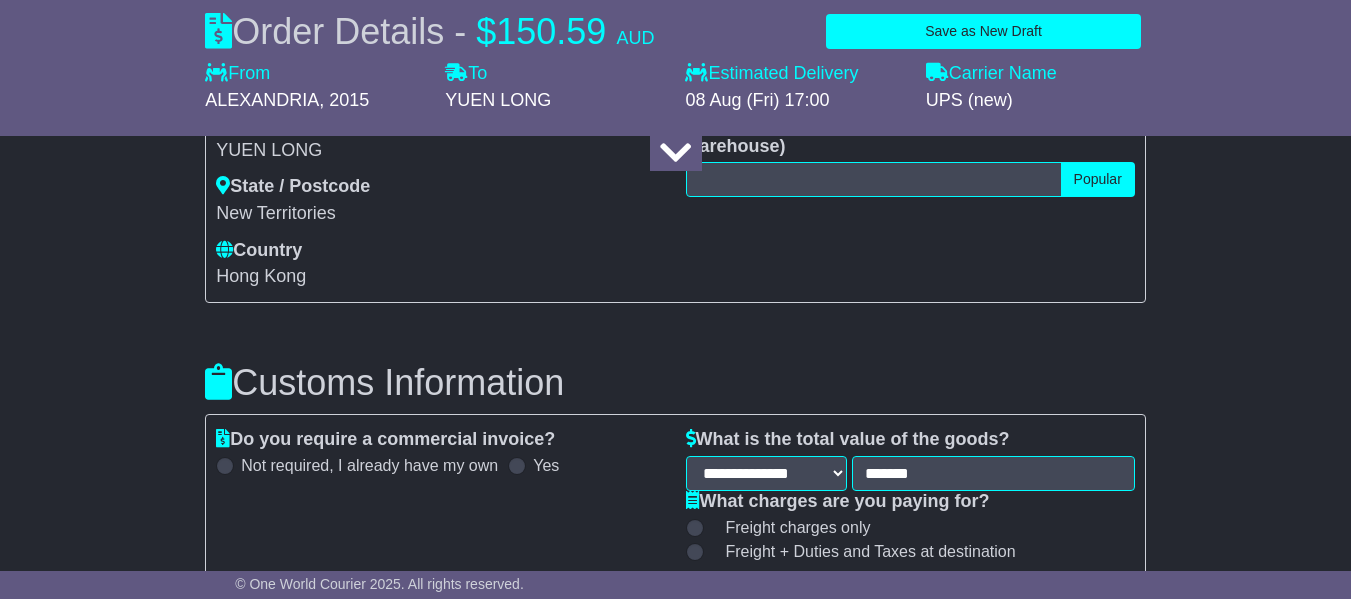click on "Customs Information" at bounding box center (675, 383) 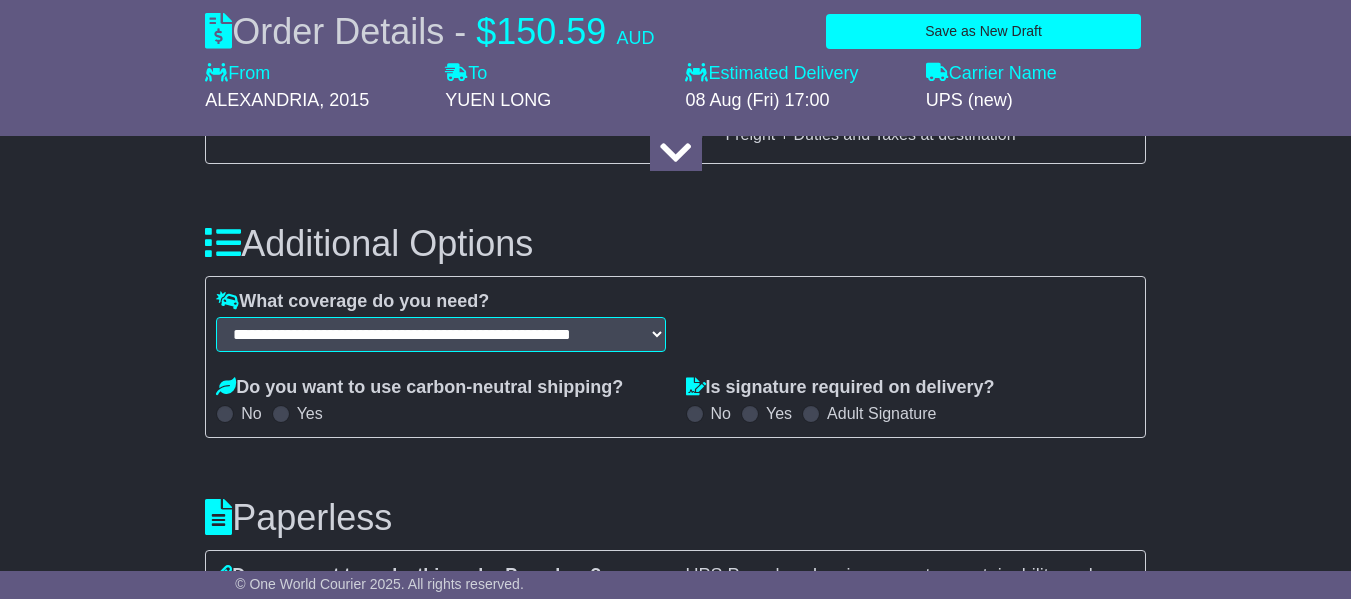 scroll, scrollTop: 2427, scrollLeft: 0, axis: vertical 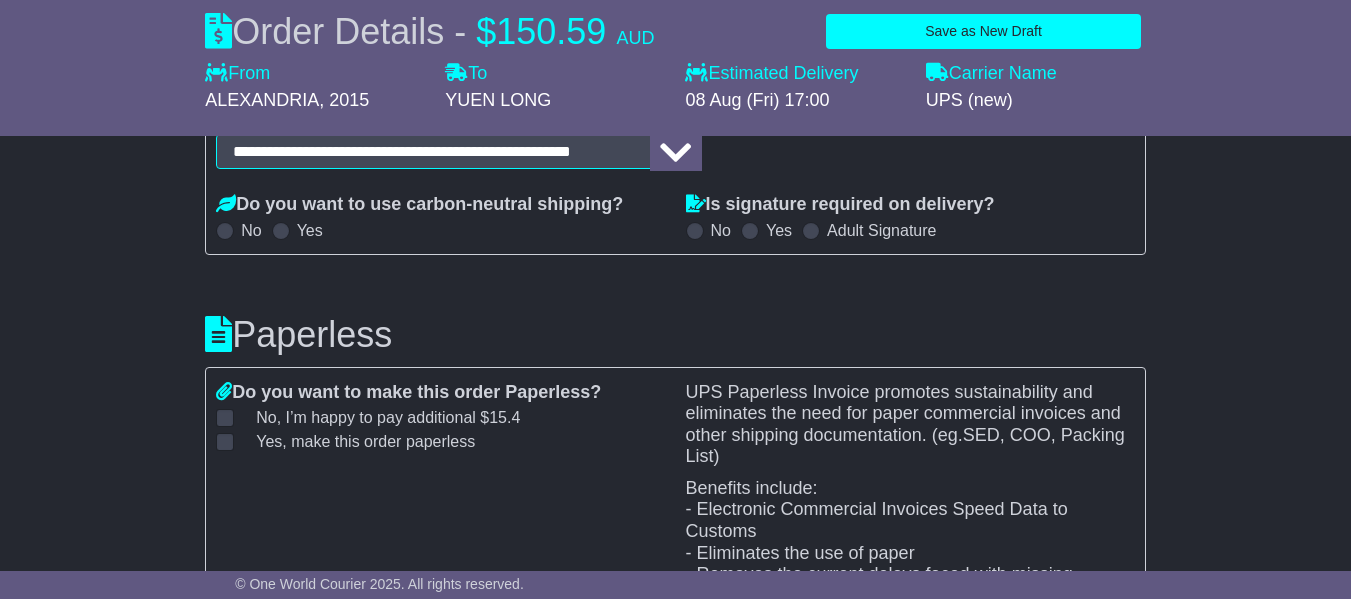 click at bounding box center (750, 231) 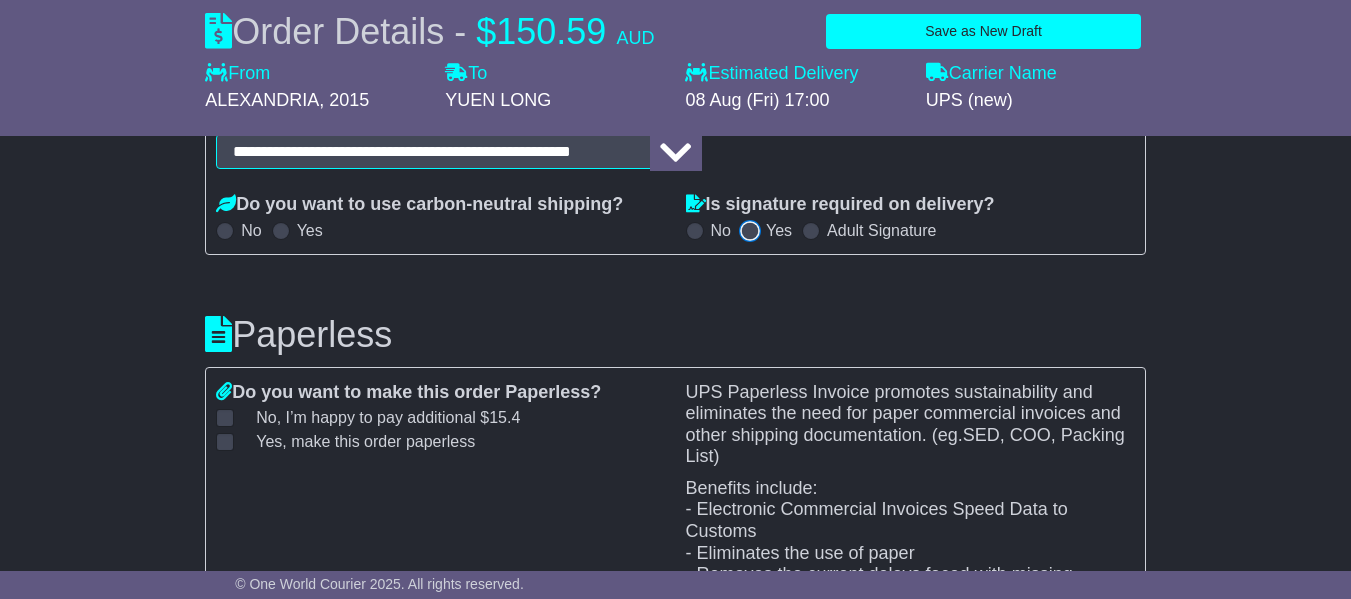 scroll, scrollTop: 2527, scrollLeft: 0, axis: vertical 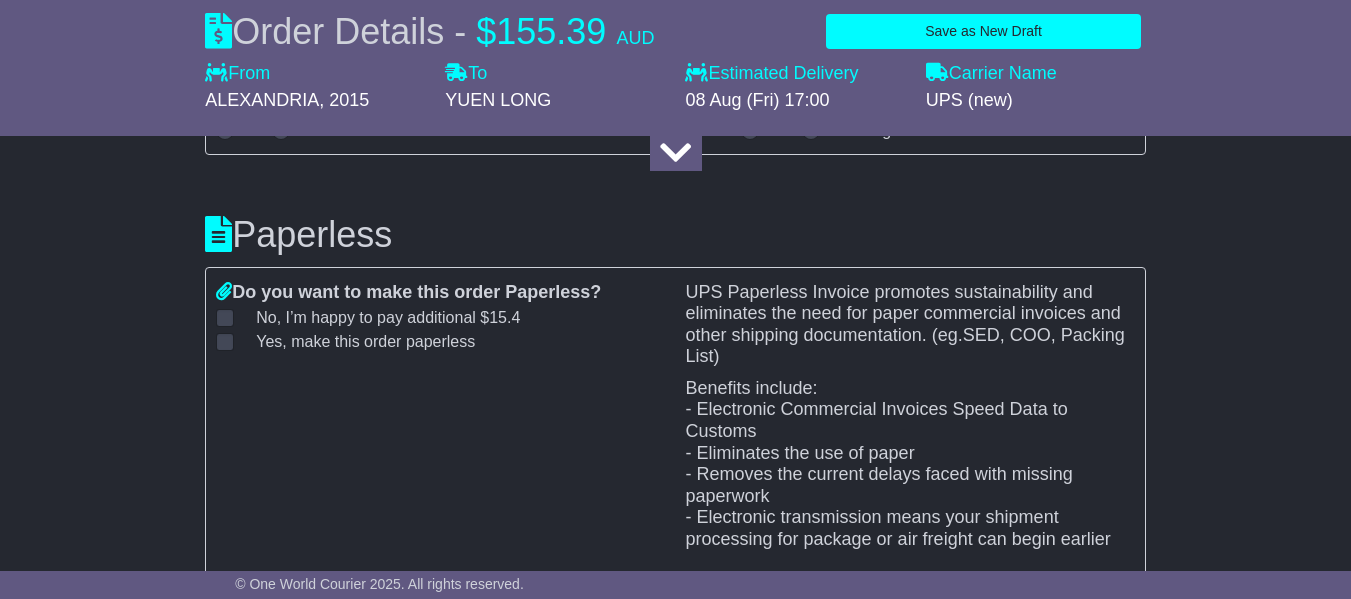 click on "Yes, make this order paperless" at bounding box center [353, 341] 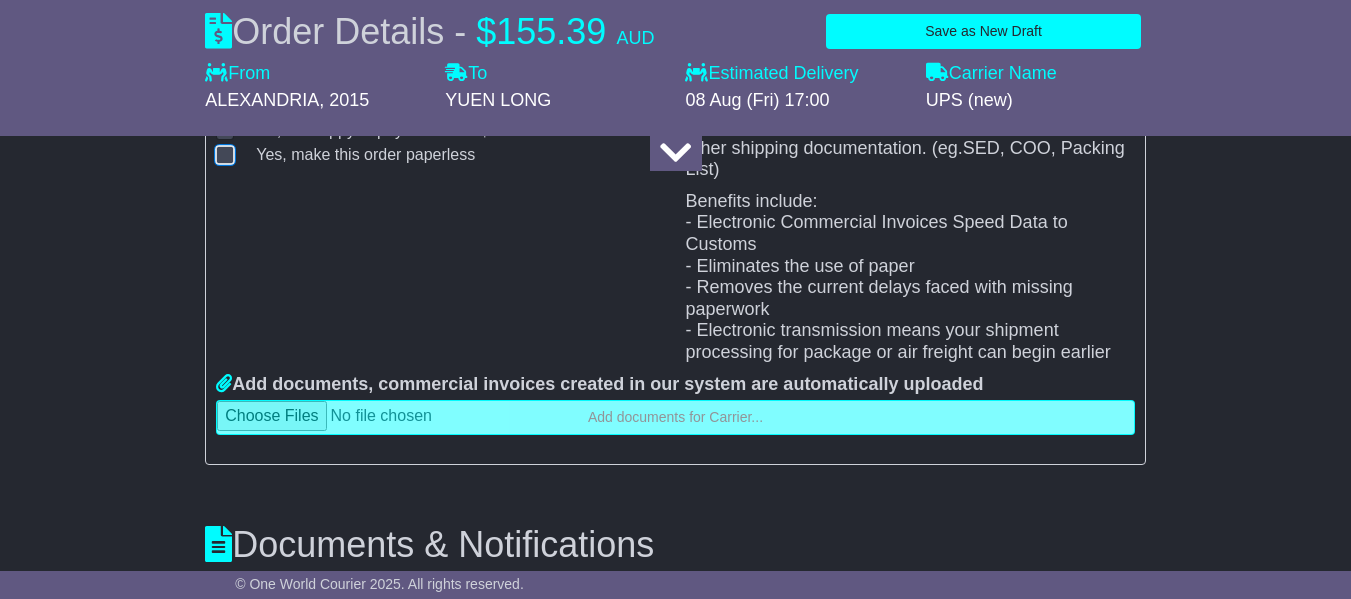 scroll, scrollTop: 2727, scrollLeft: 0, axis: vertical 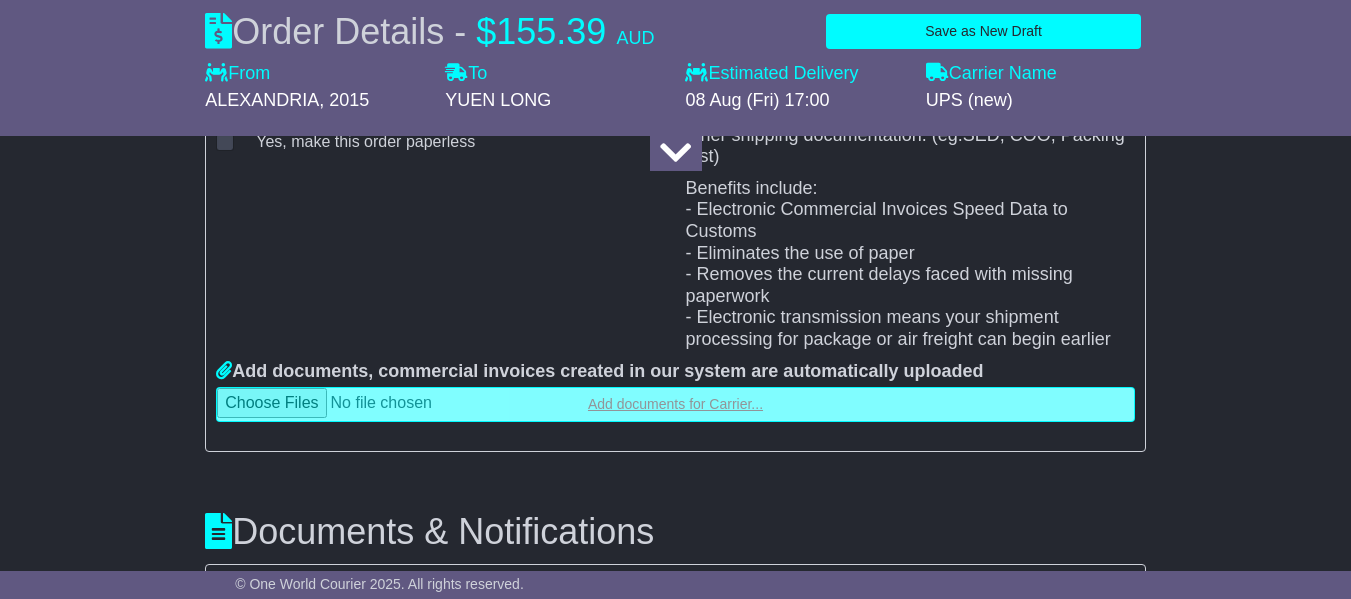 click at bounding box center (675, 404) 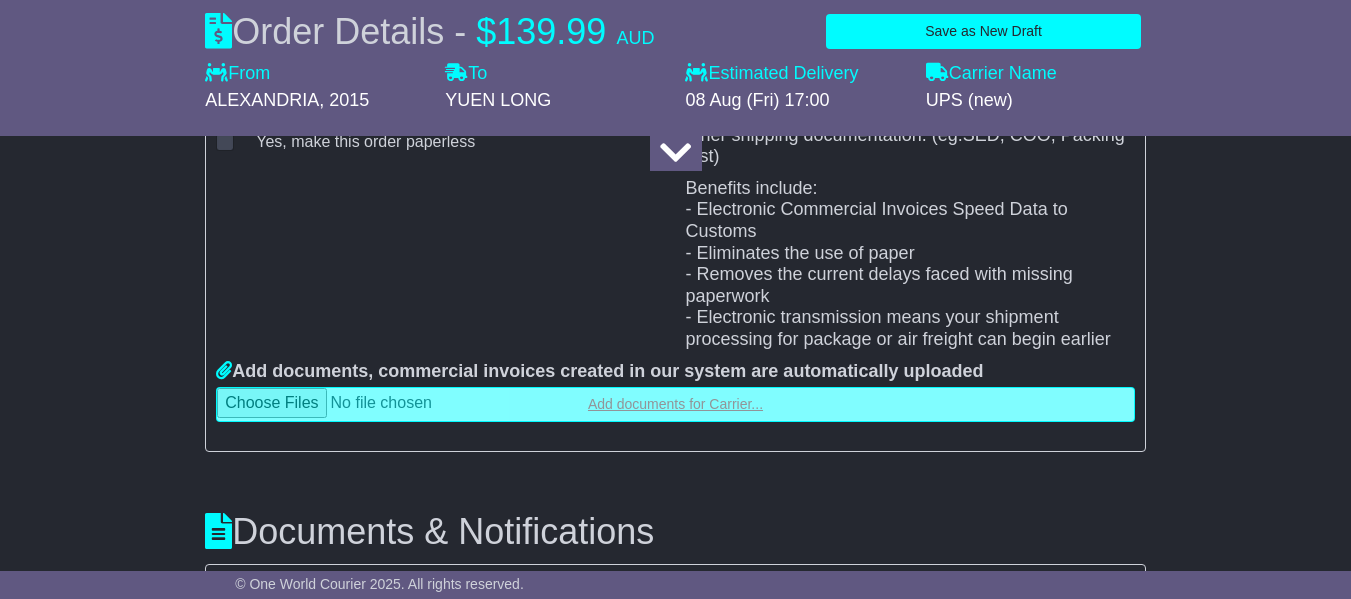 type on "**********" 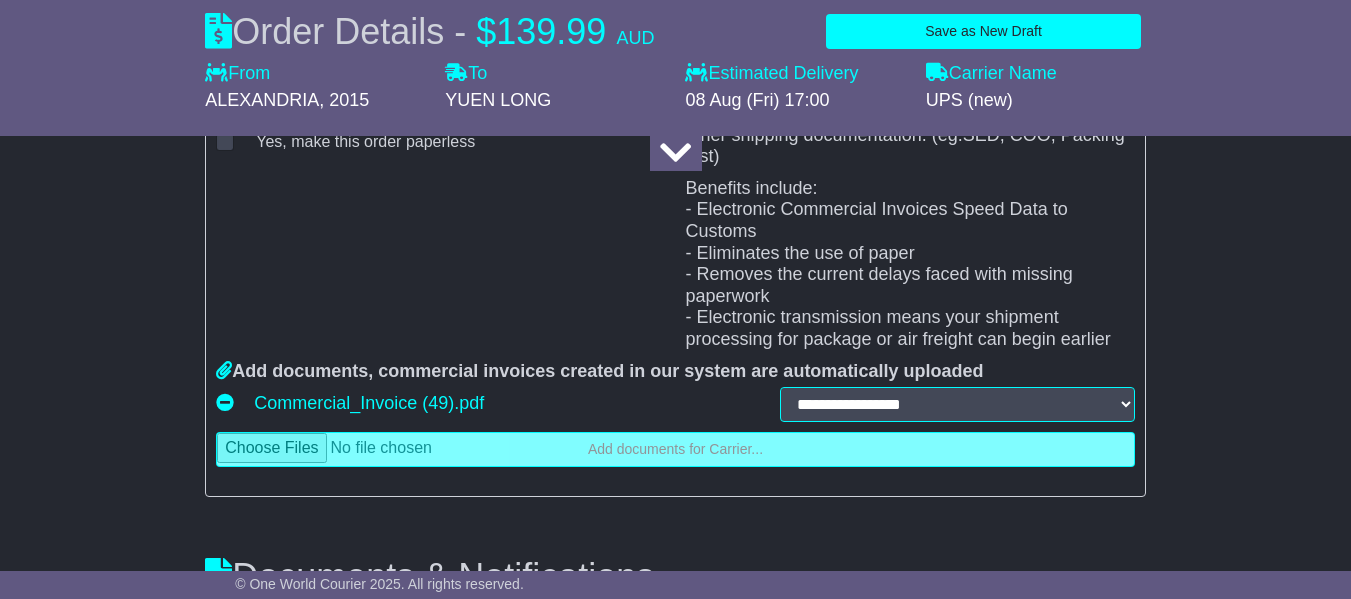 click on "Add documents, commercial invoices created in our system are automatically uploaded" at bounding box center [599, 372] 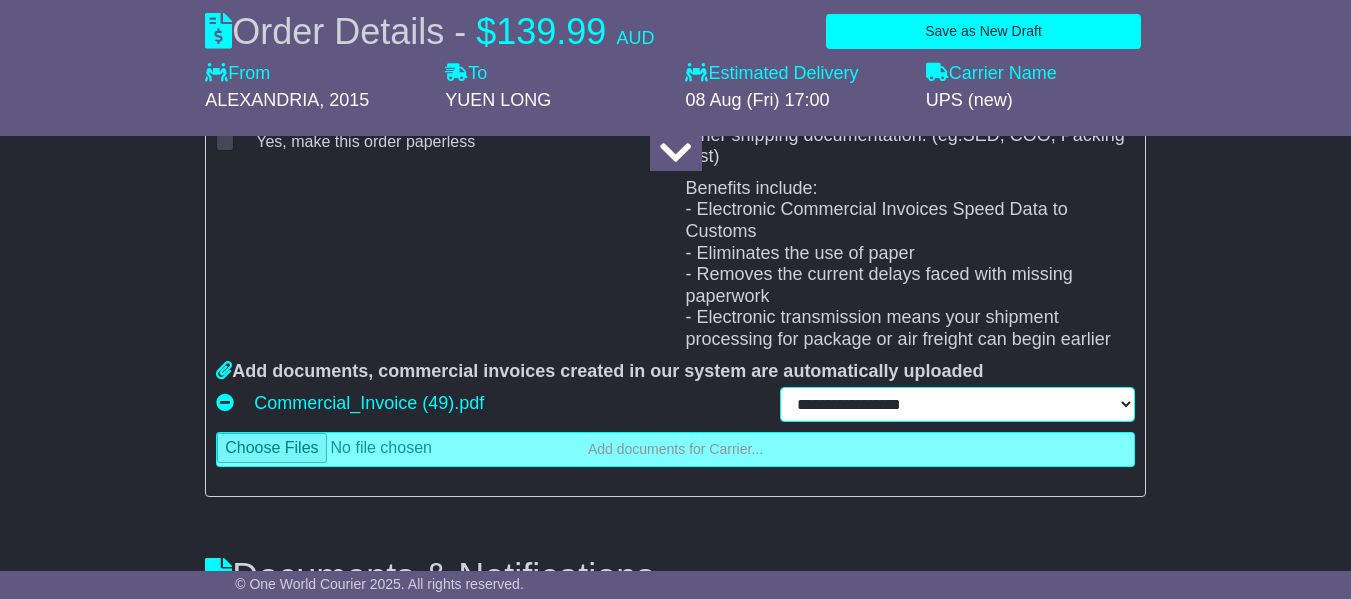 click on "**********" at bounding box center (957, 404) 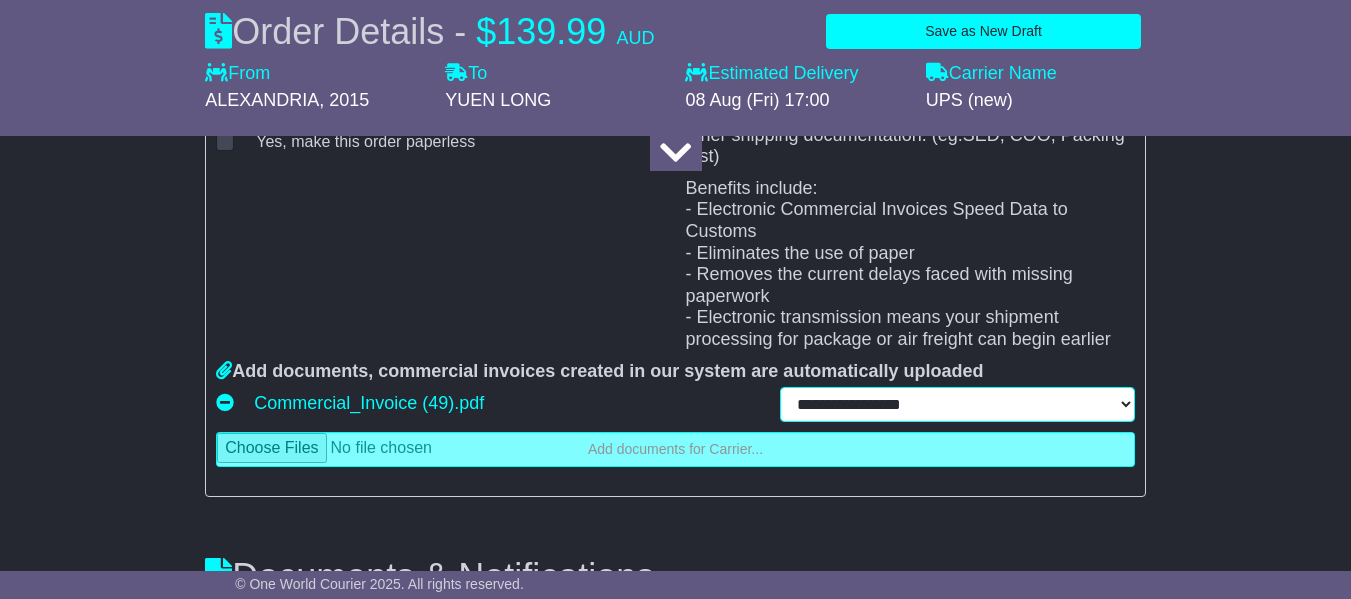 select on "**********" 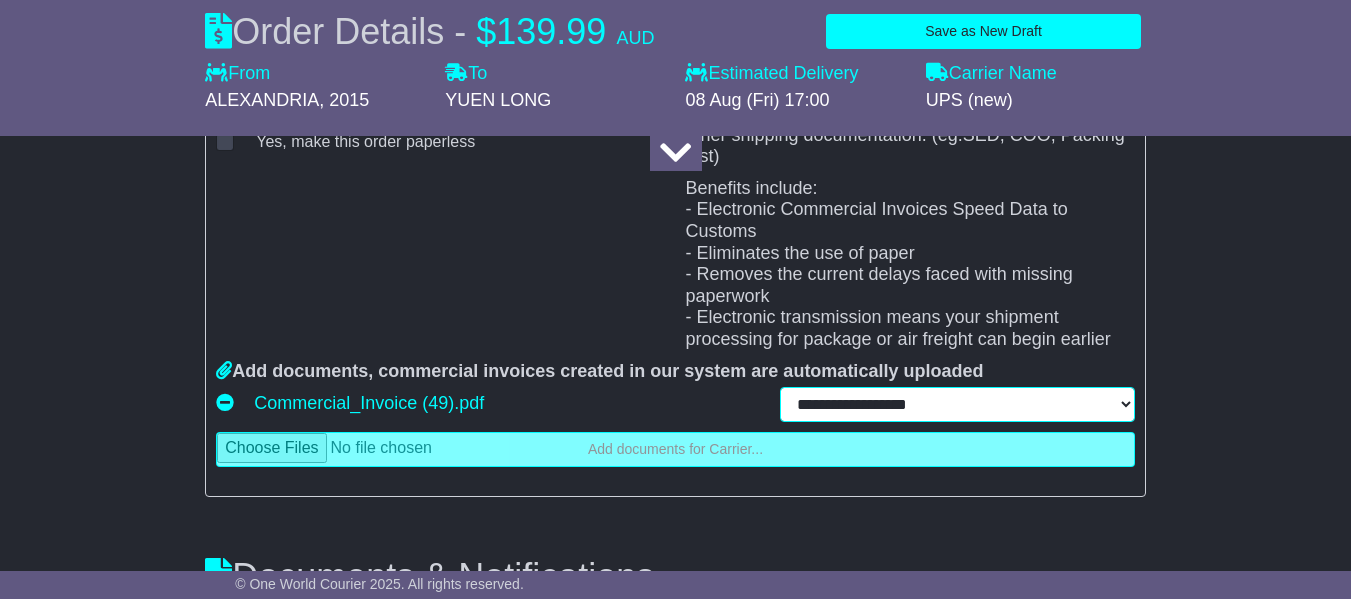 click on "**********" at bounding box center (957, 404) 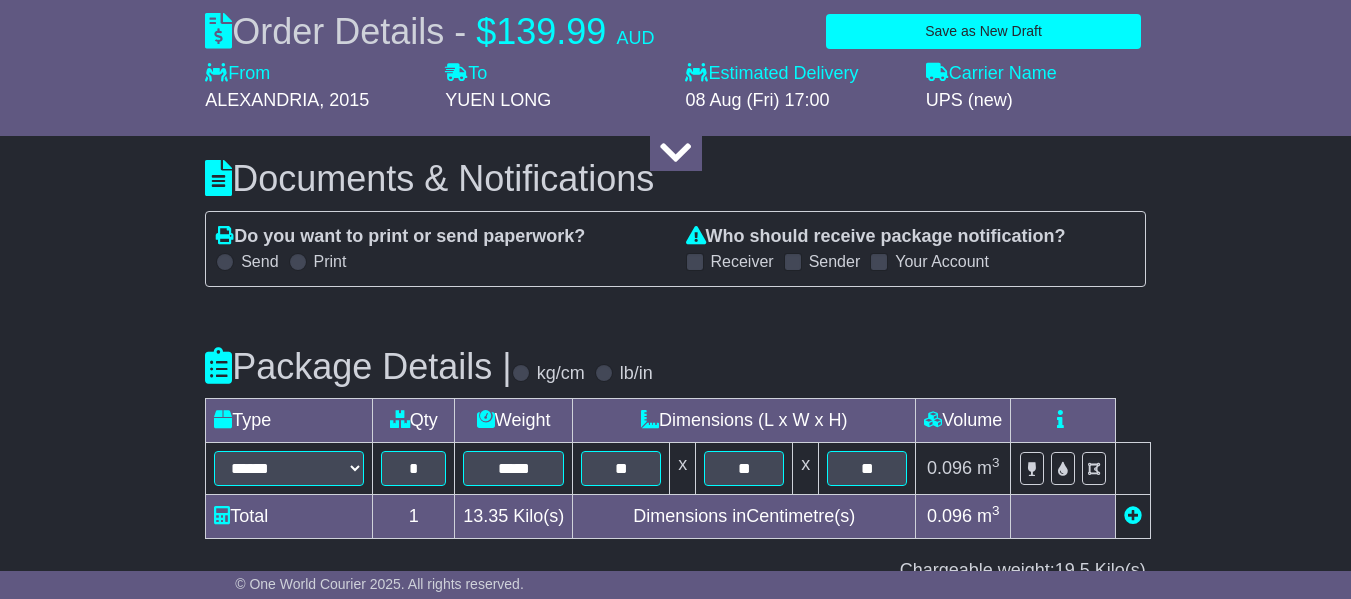 scroll, scrollTop: 3127, scrollLeft: 0, axis: vertical 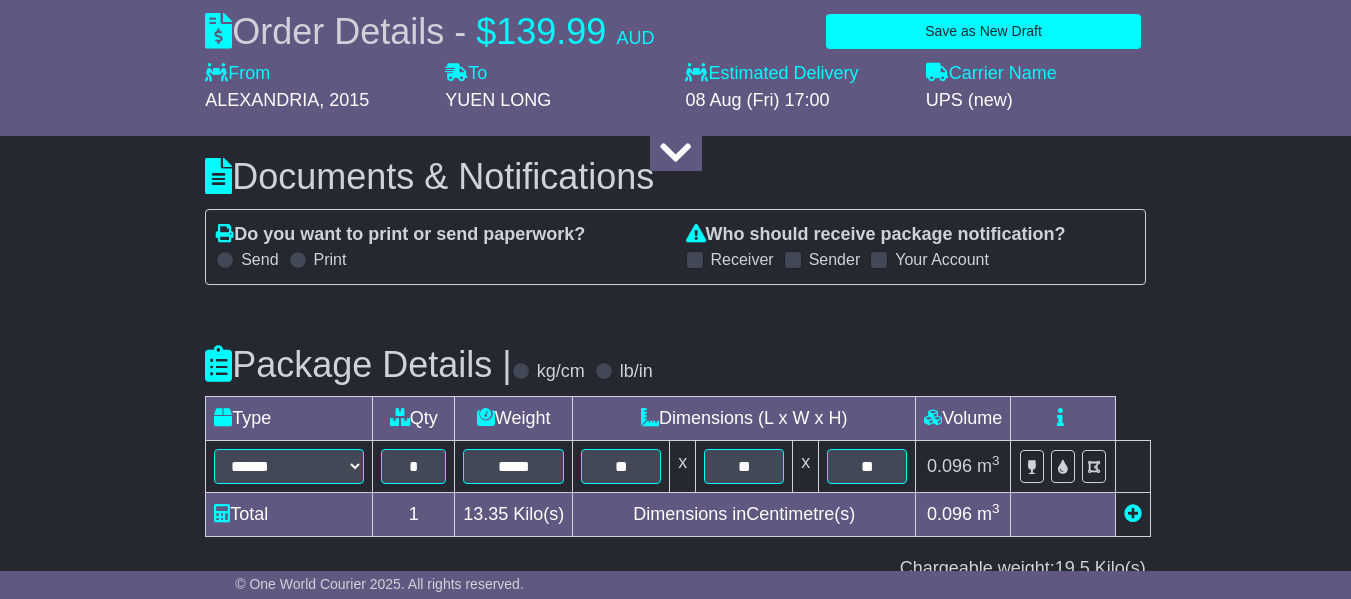 click on "Sender" at bounding box center (835, 259) 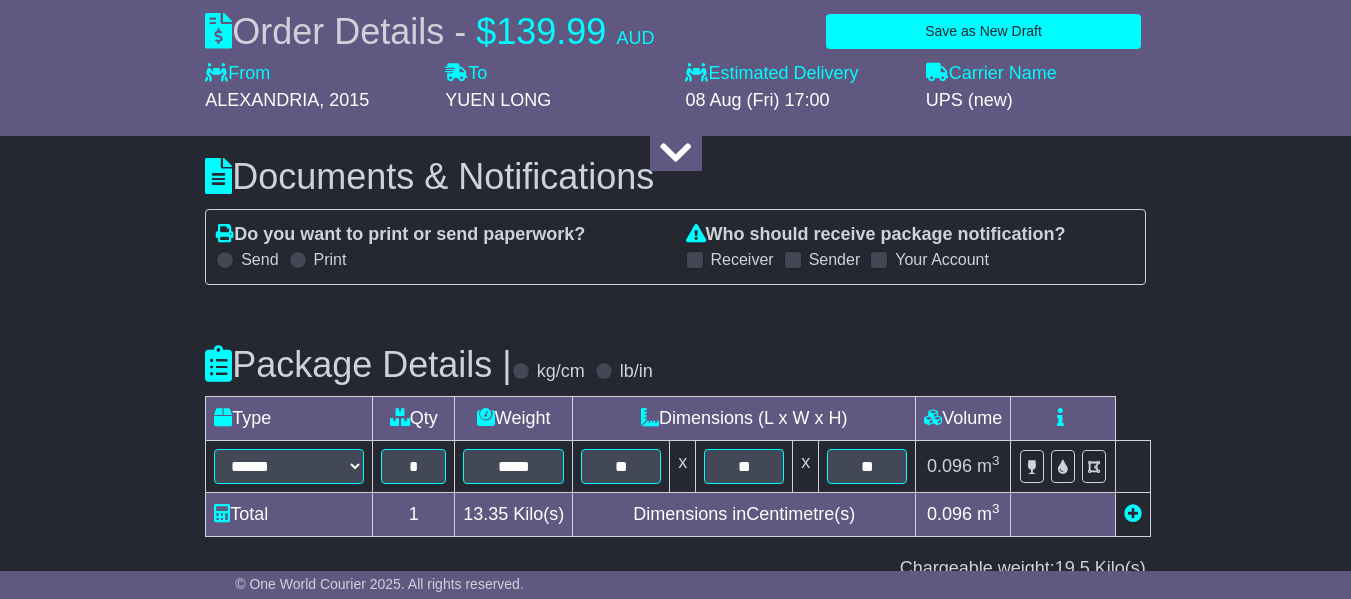 click on "Sender" at bounding box center (835, 259) 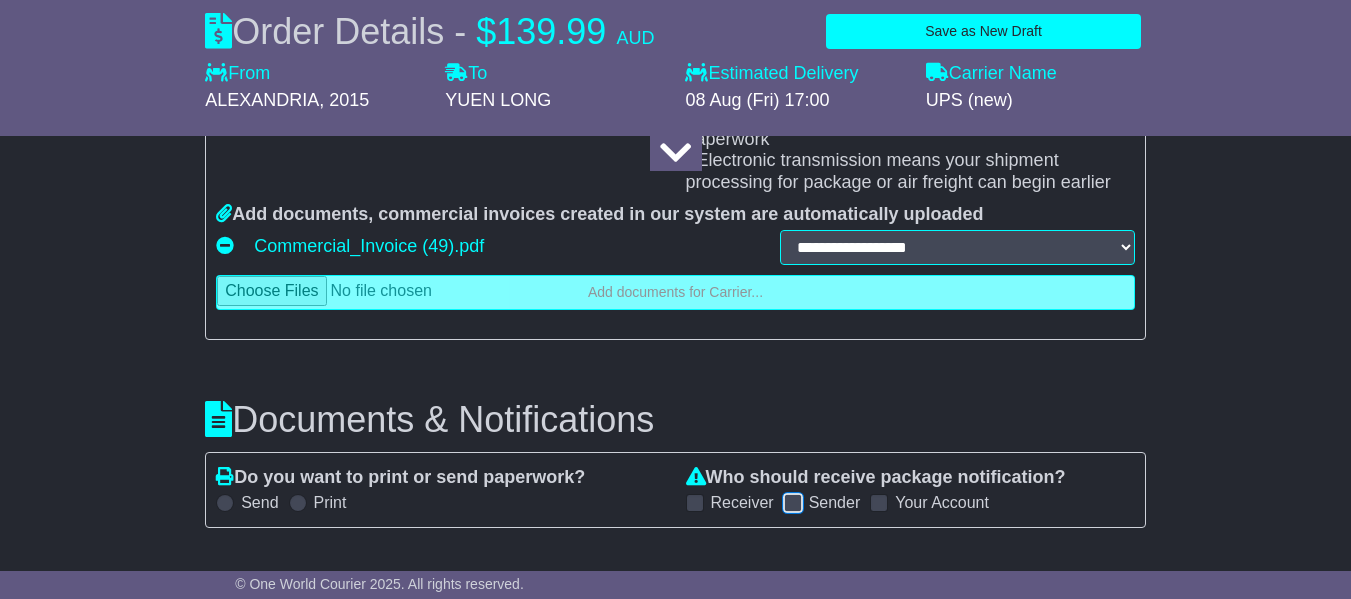 scroll, scrollTop: 2857, scrollLeft: 0, axis: vertical 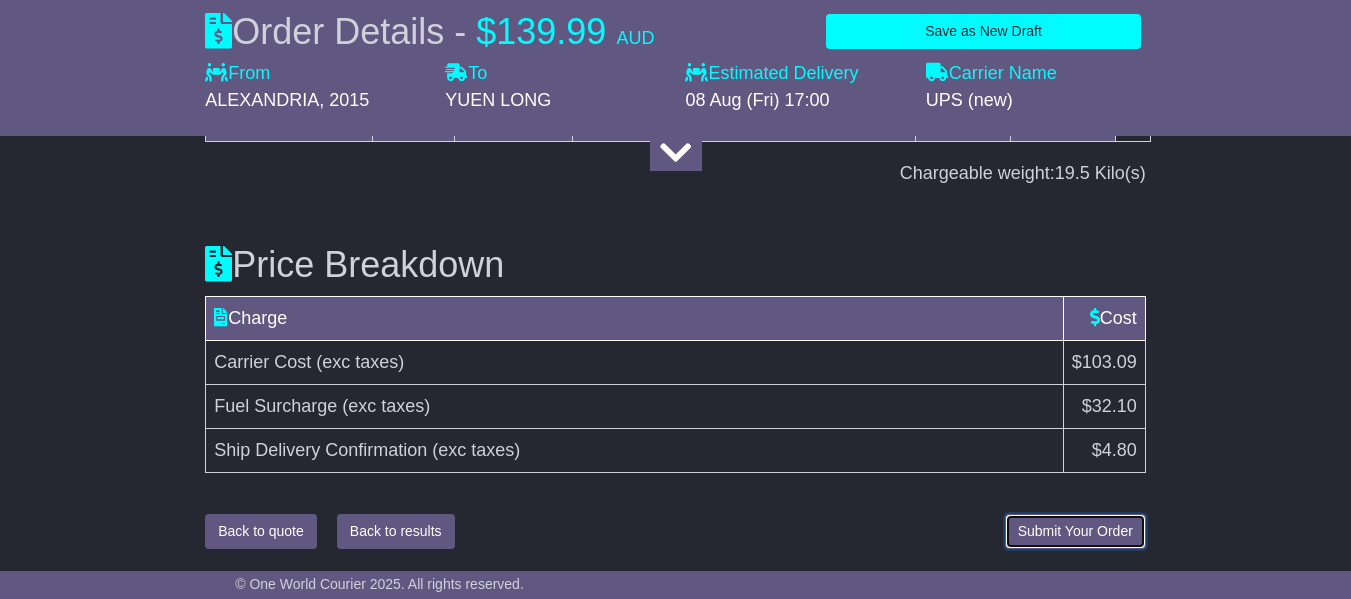 click on "Submit Your Order" at bounding box center (1075, 531) 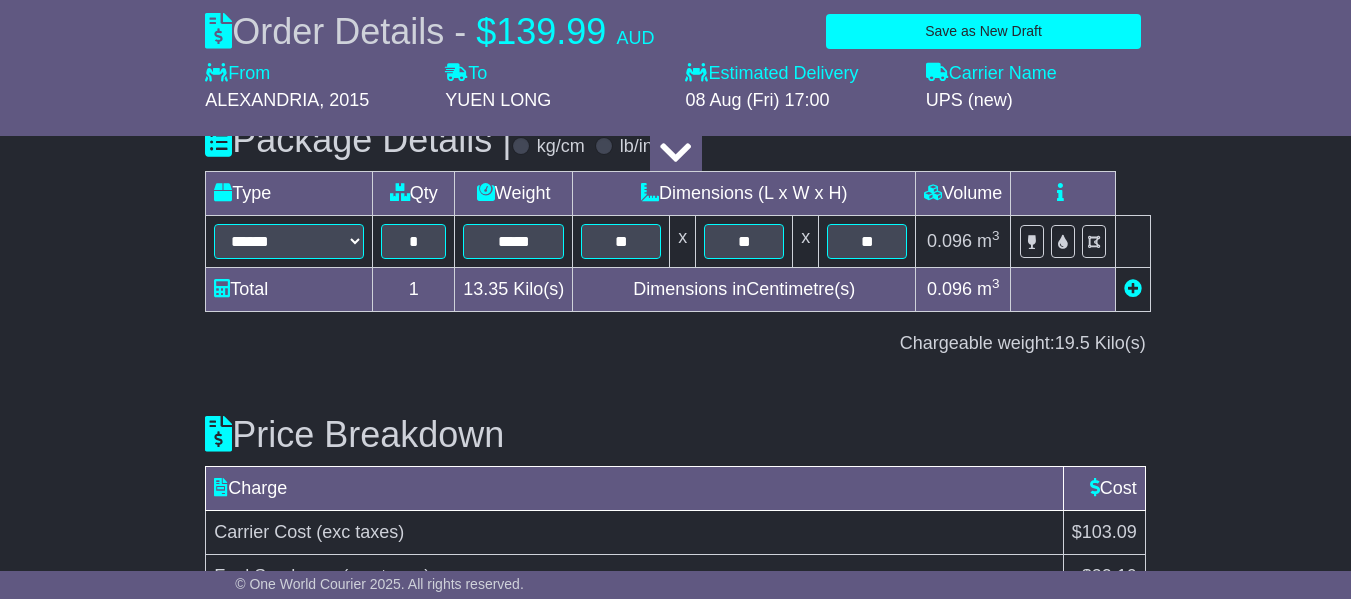 scroll, scrollTop: 3557, scrollLeft: 0, axis: vertical 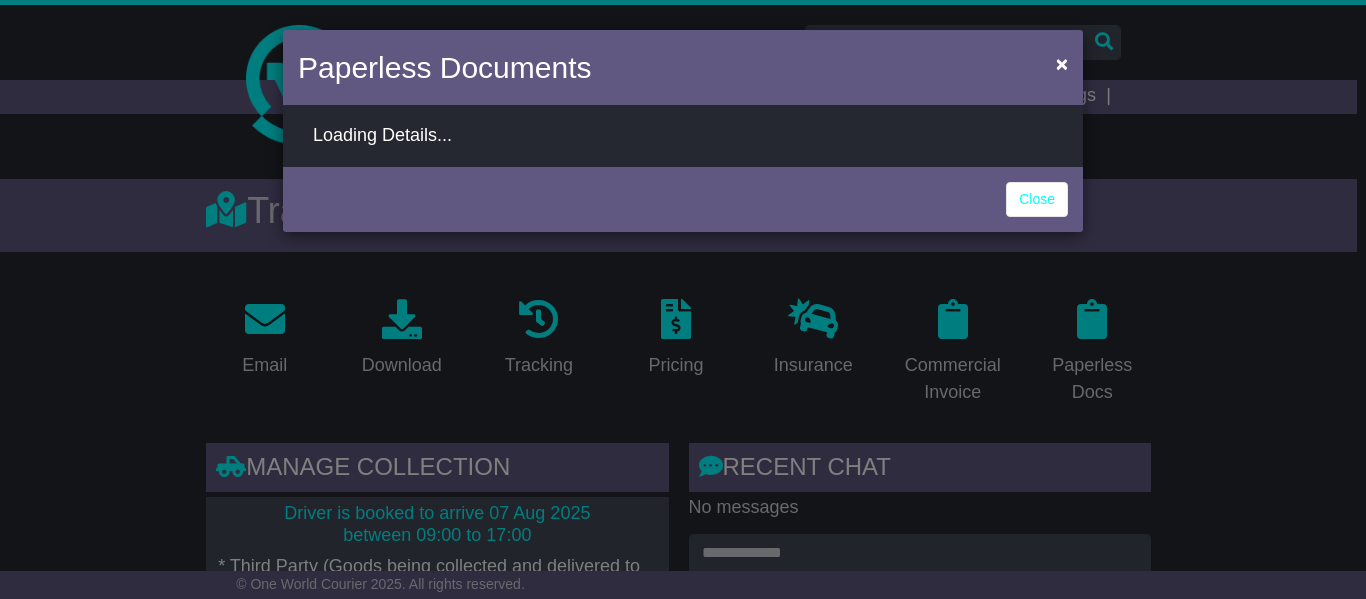 select on "**********" 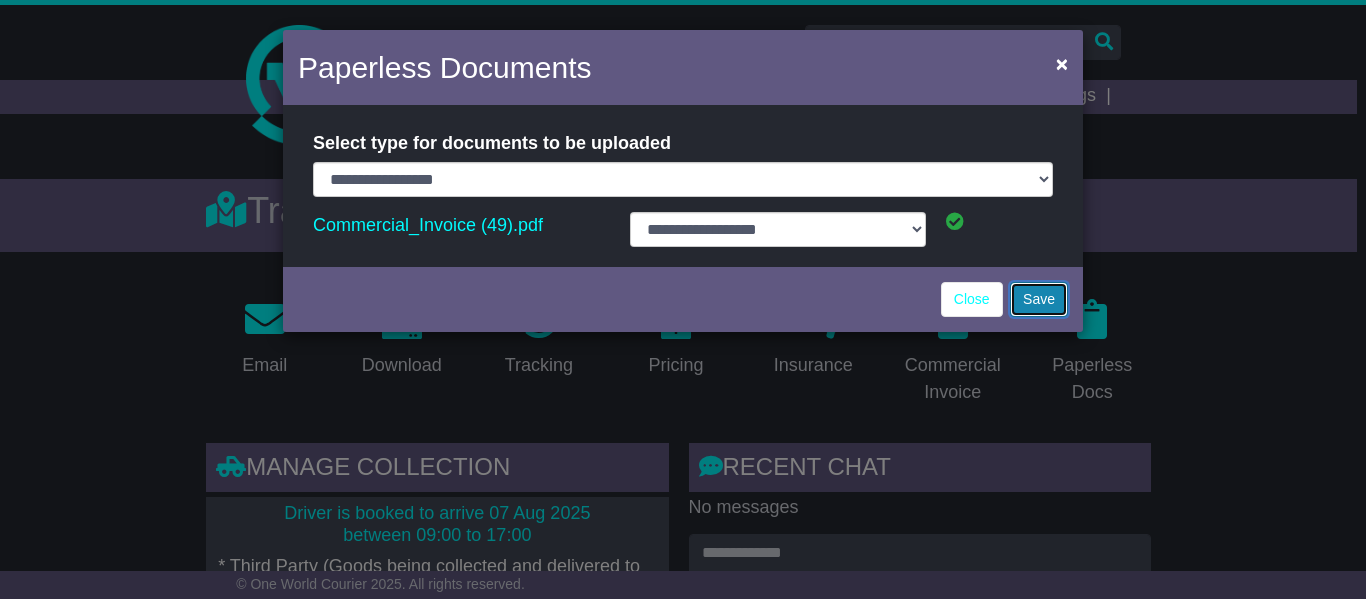 click on "Save" at bounding box center (1039, 299) 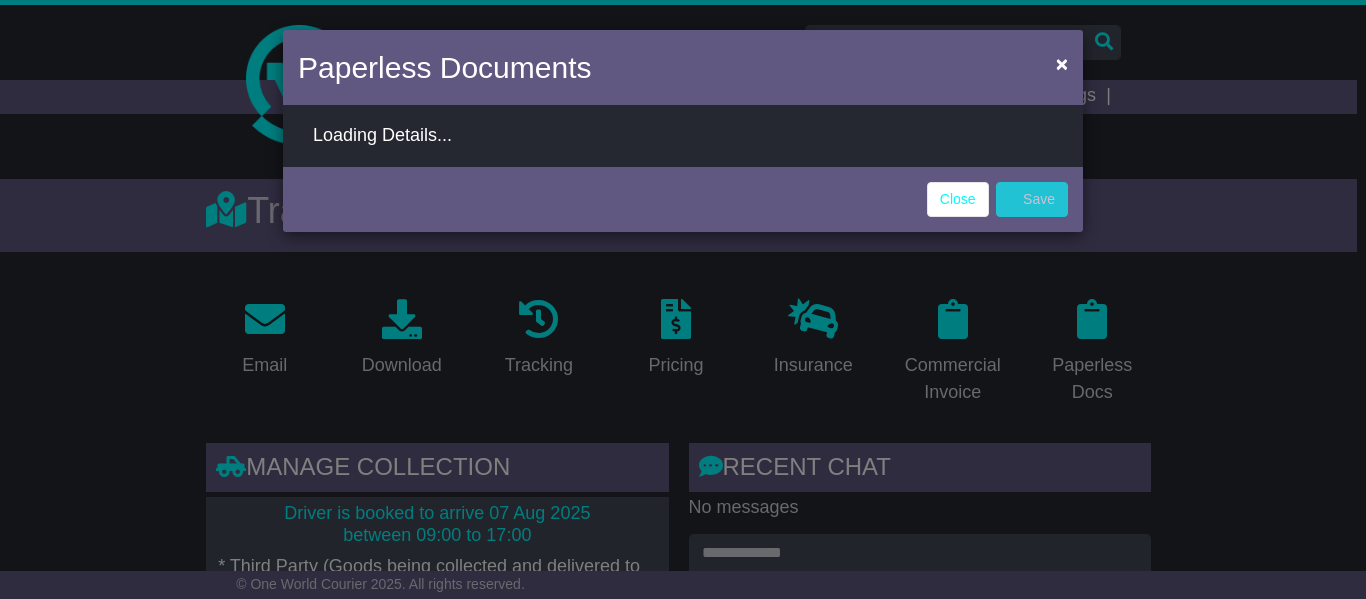 select on "**********" 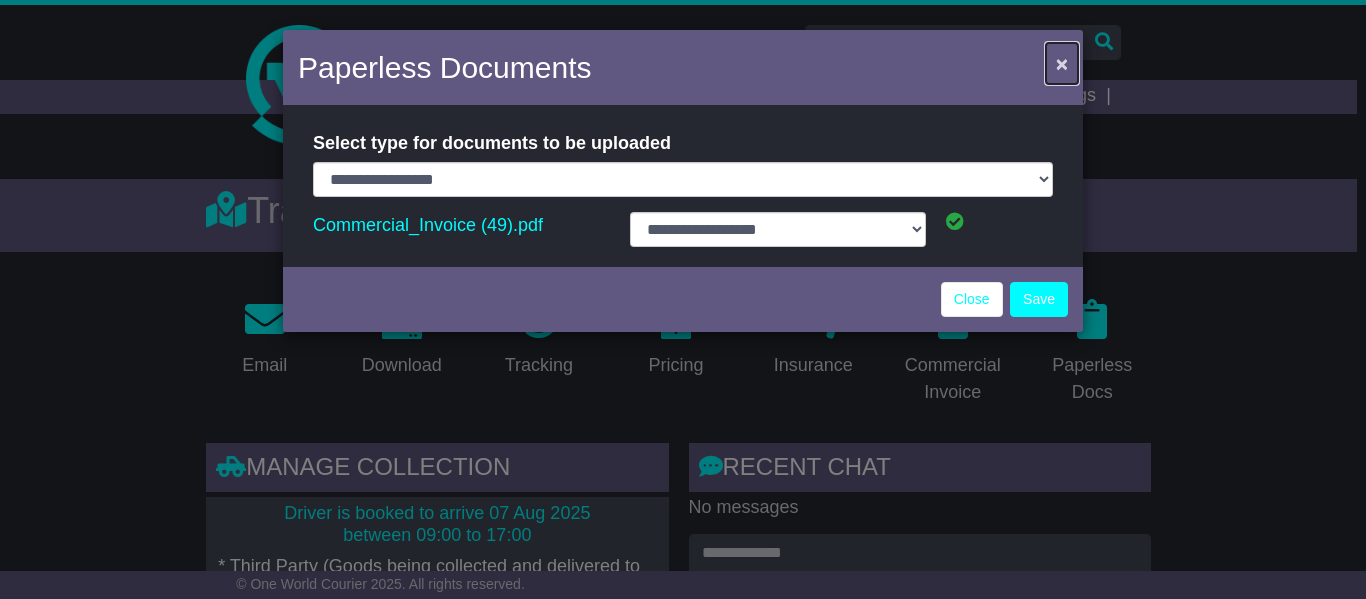 click on "×" at bounding box center (1062, 63) 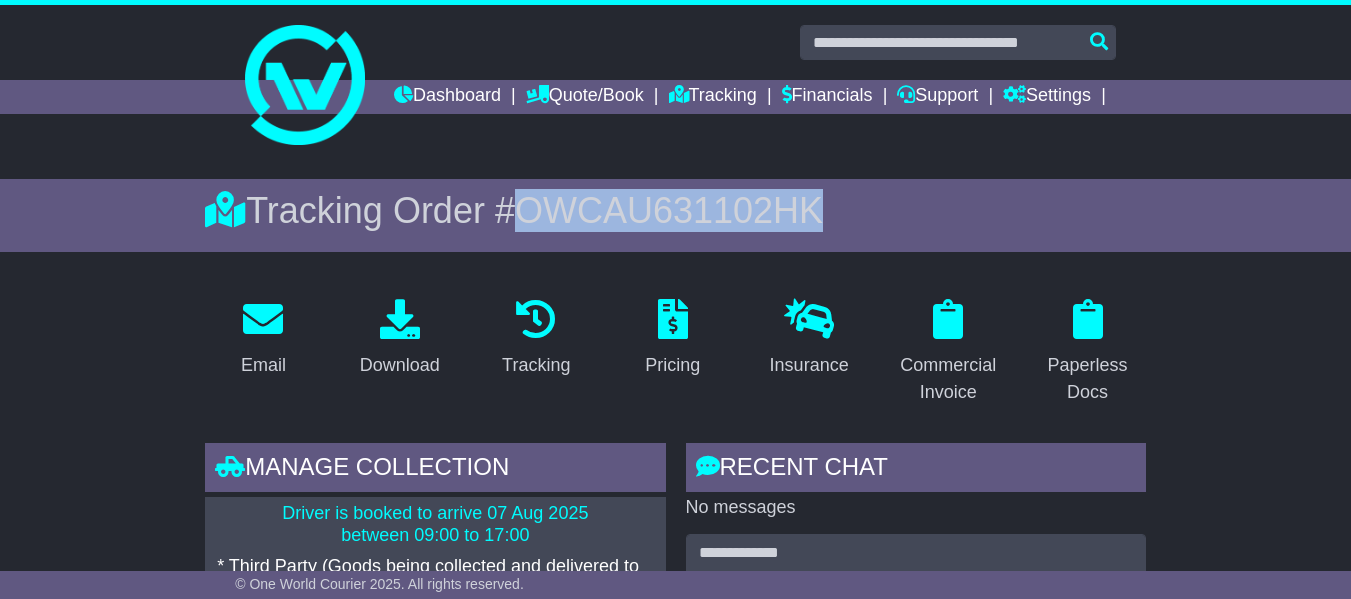 drag, startPoint x: 840, startPoint y: 238, endPoint x: 525, endPoint y: 235, distance: 315.01428 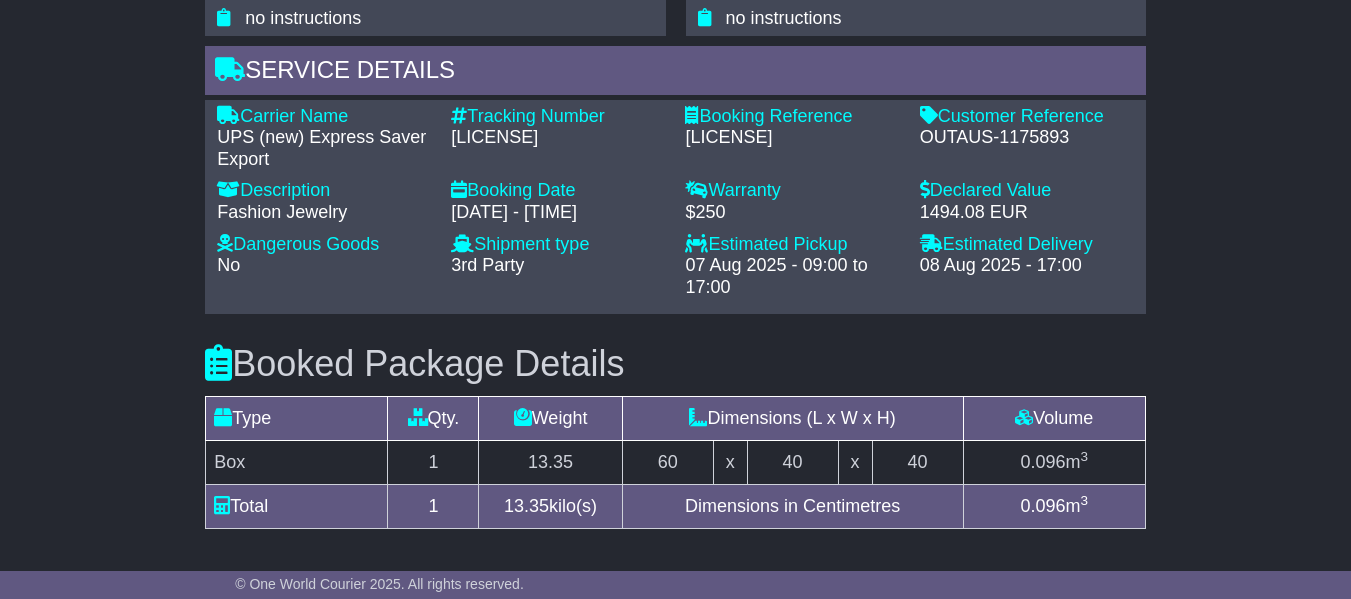 scroll, scrollTop: 1616, scrollLeft: 0, axis: vertical 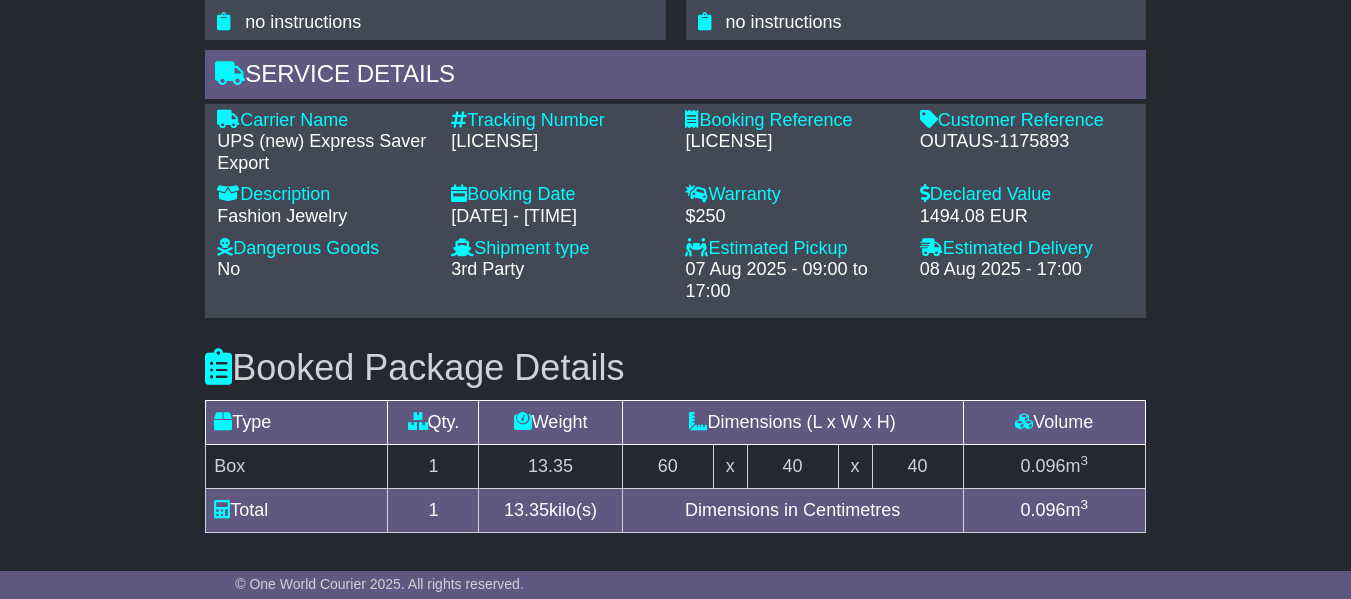 click on "1Z30A573D998360385" at bounding box center [558, 142] 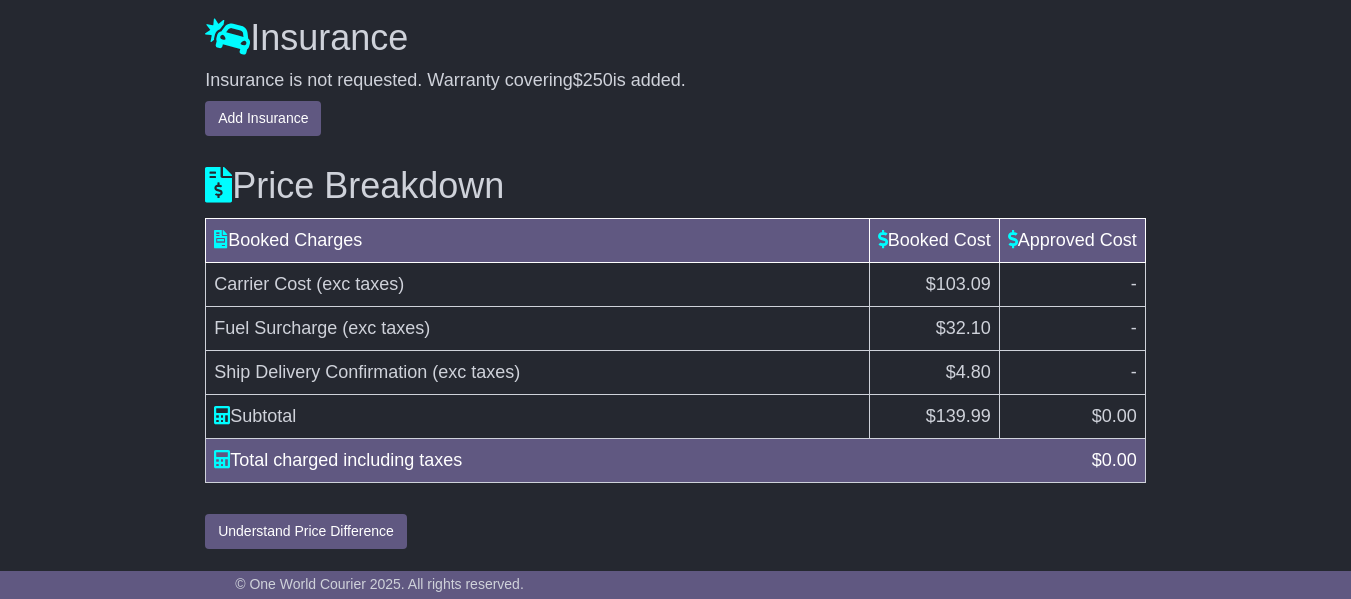 scroll, scrollTop: 2216, scrollLeft: 0, axis: vertical 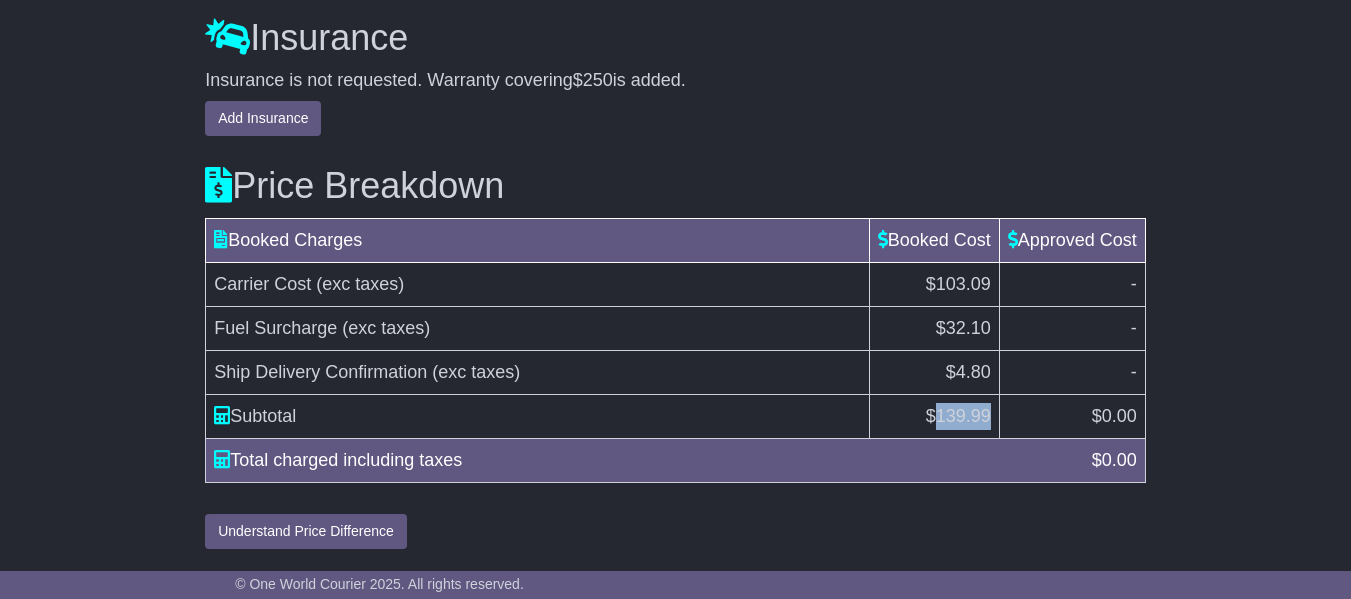 drag, startPoint x: 988, startPoint y: 415, endPoint x: 933, endPoint y: 424, distance: 55.7315 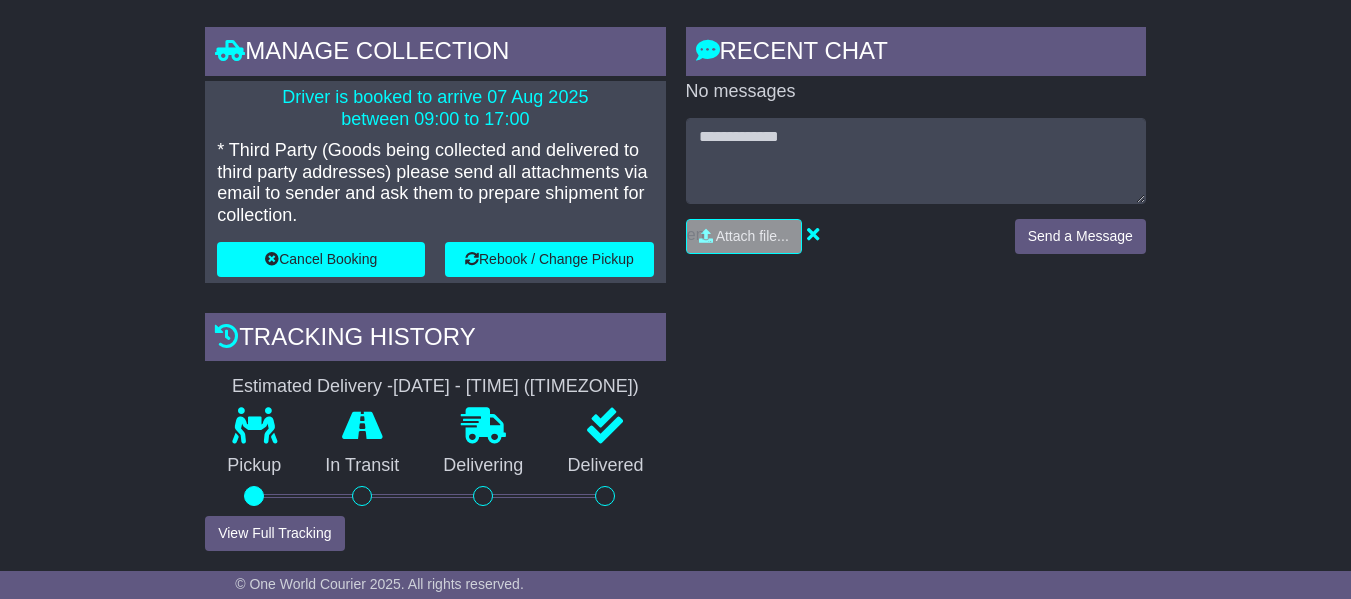 scroll, scrollTop: 16, scrollLeft: 0, axis: vertical 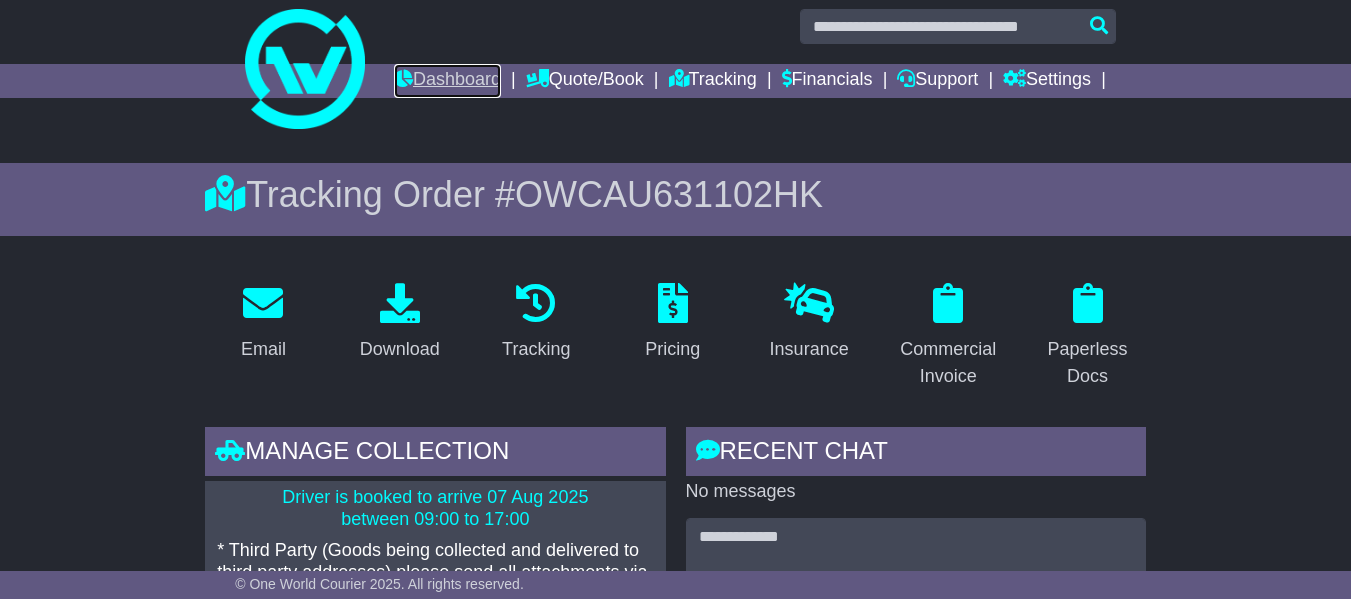 click on "Dashboard" at bounding box center [447, 81] 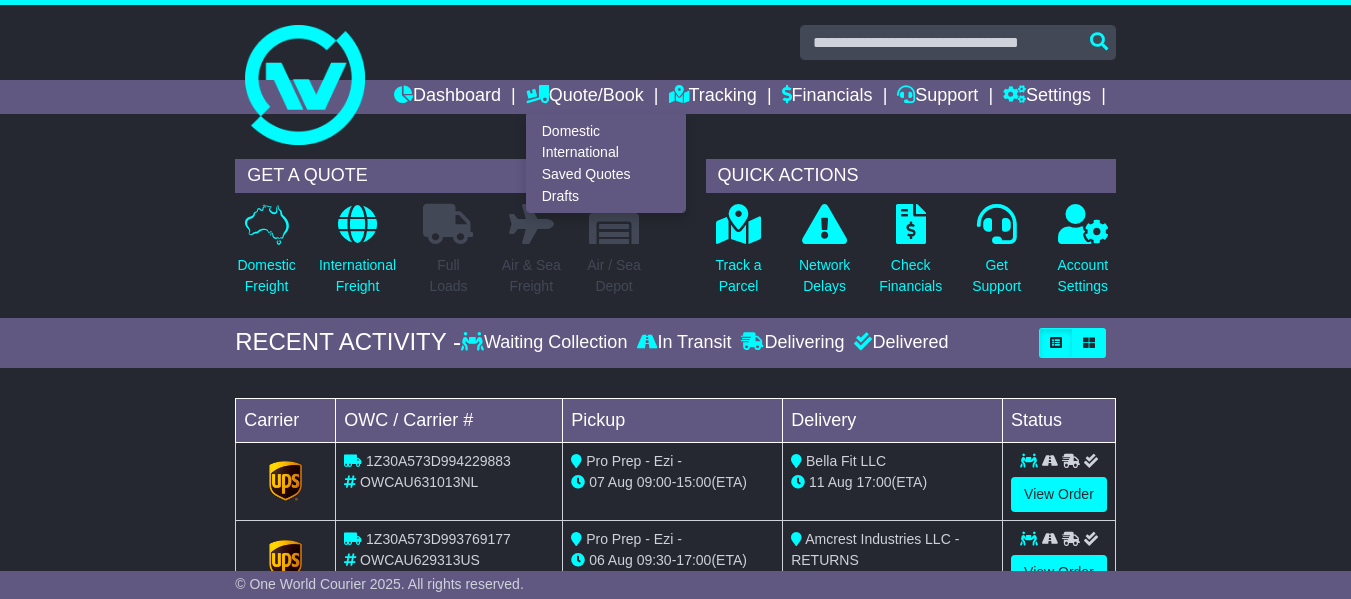 scroll, scrollTop: 0, scrollLeft: 0, axis: both 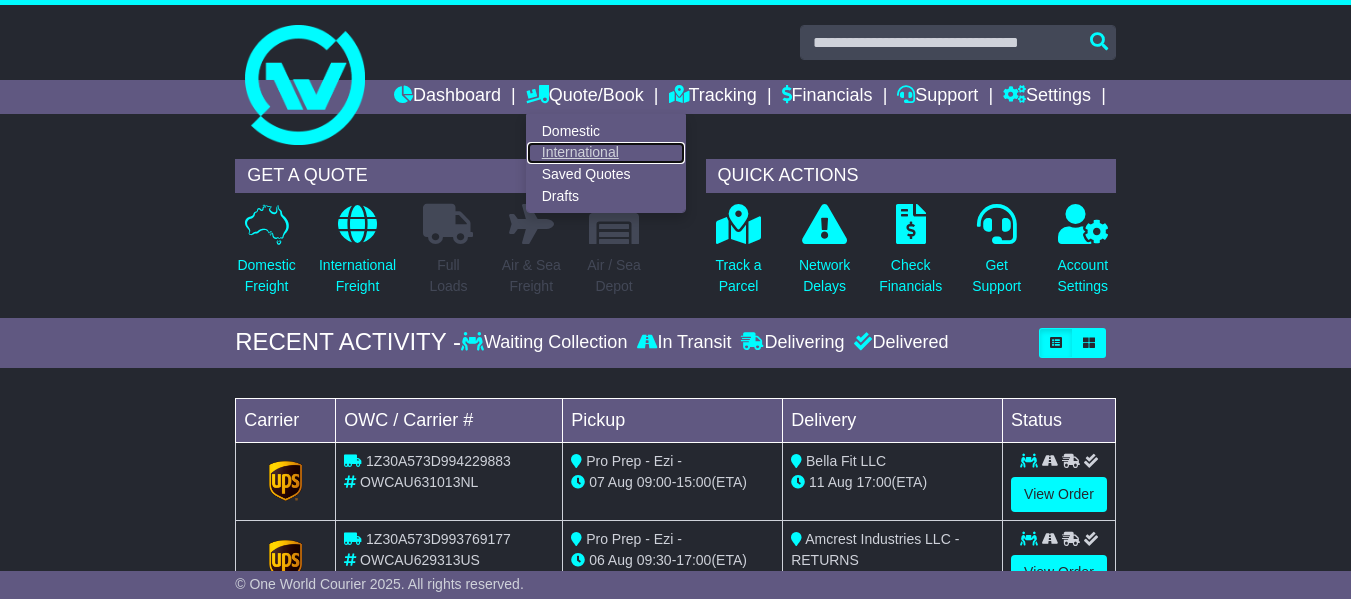 click on "International" at bounding box center [606, 153] 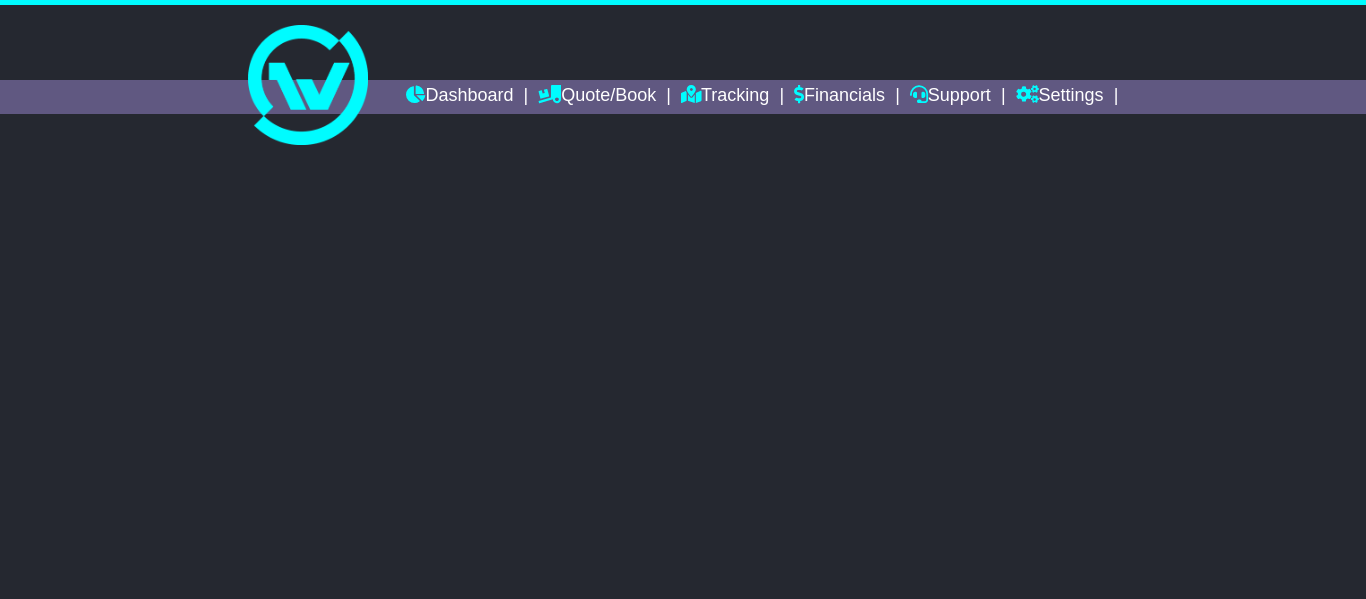 scroll, scrollTop: 0, scrollLeft: 0, axis: both 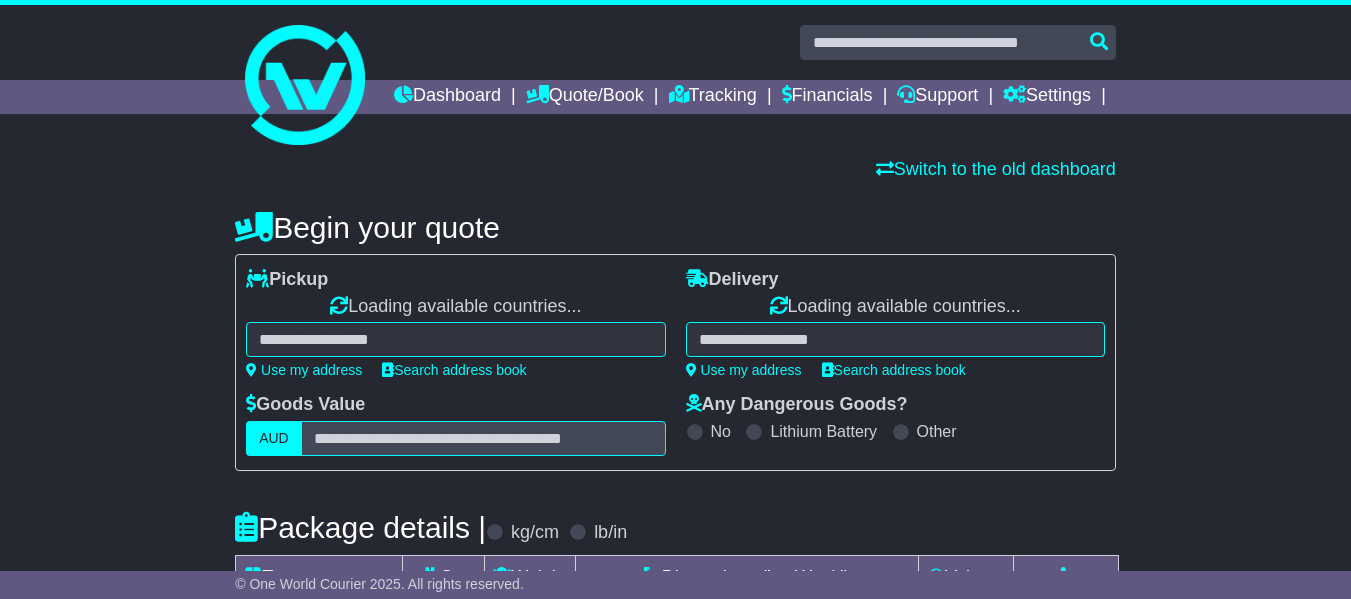 select on "**" 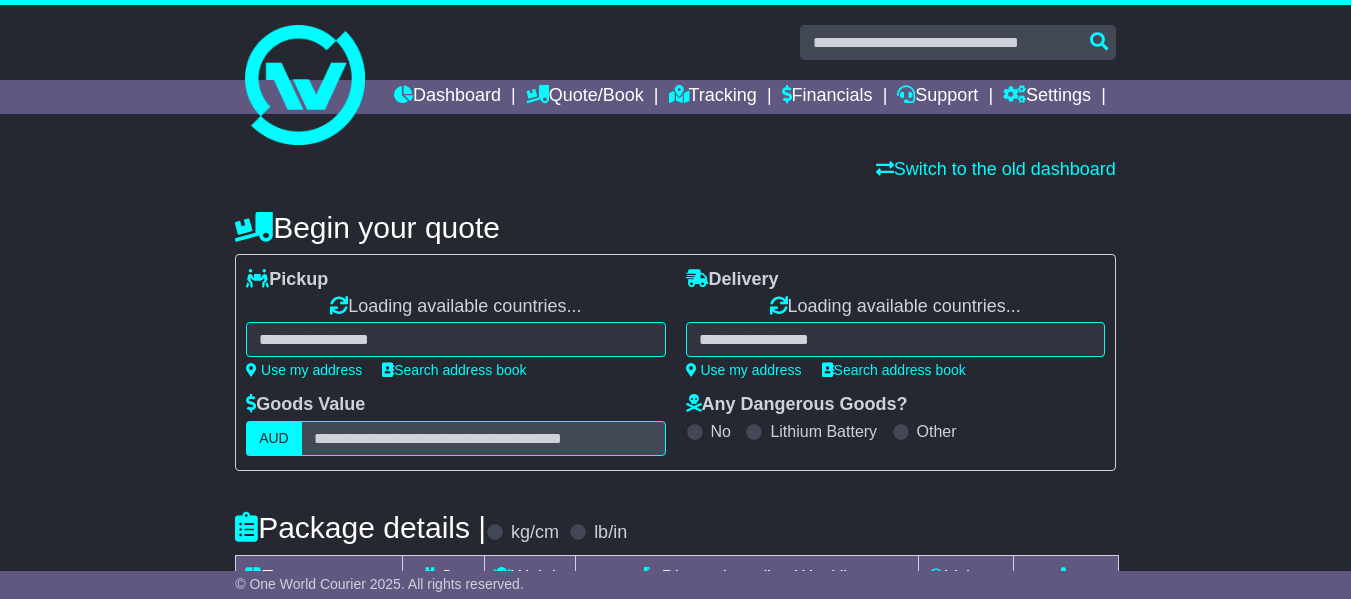 select on "**" 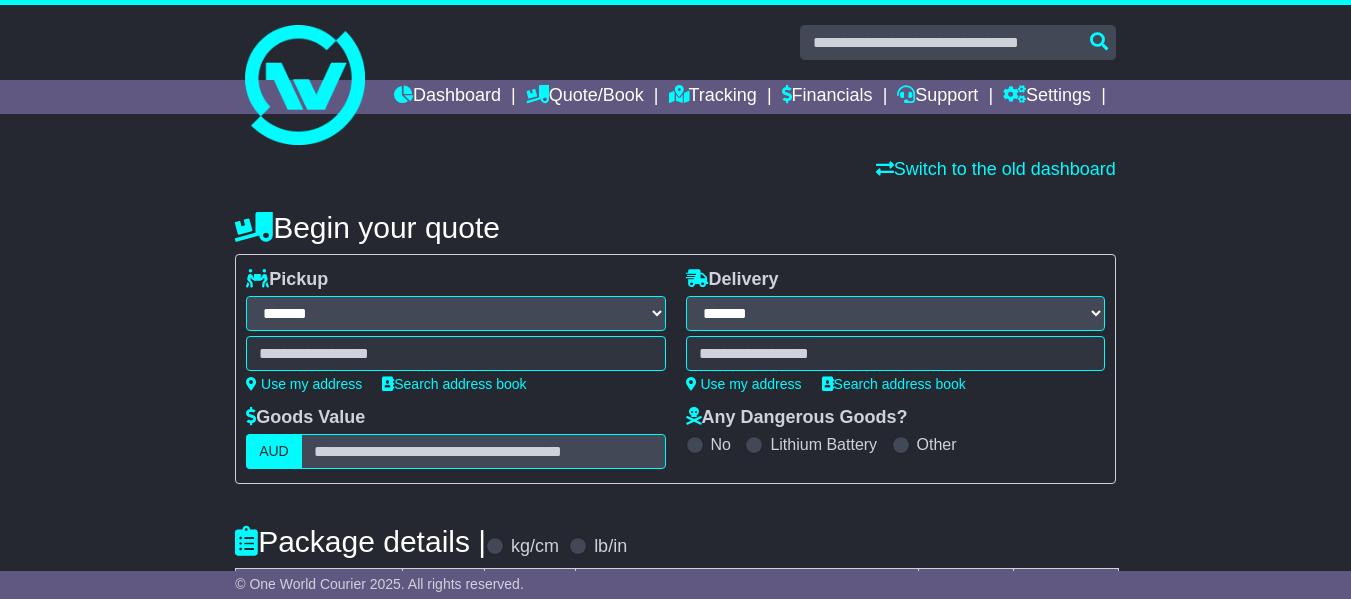 click at bounding box center [455, 353] 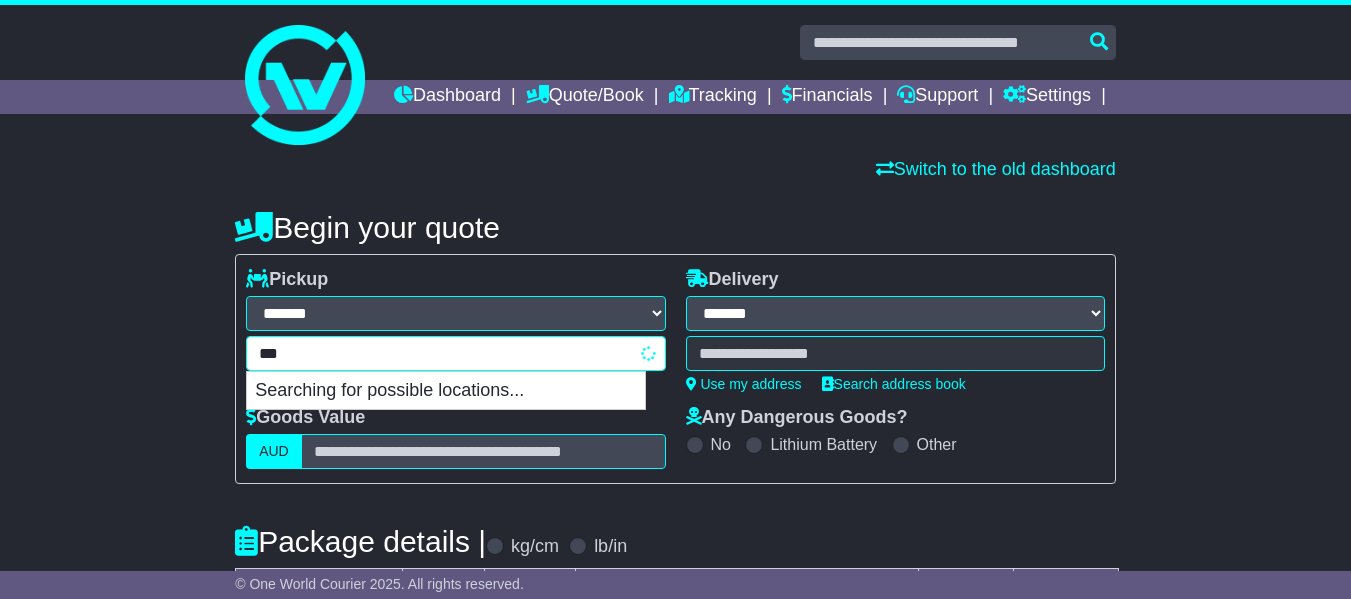 type on "****" 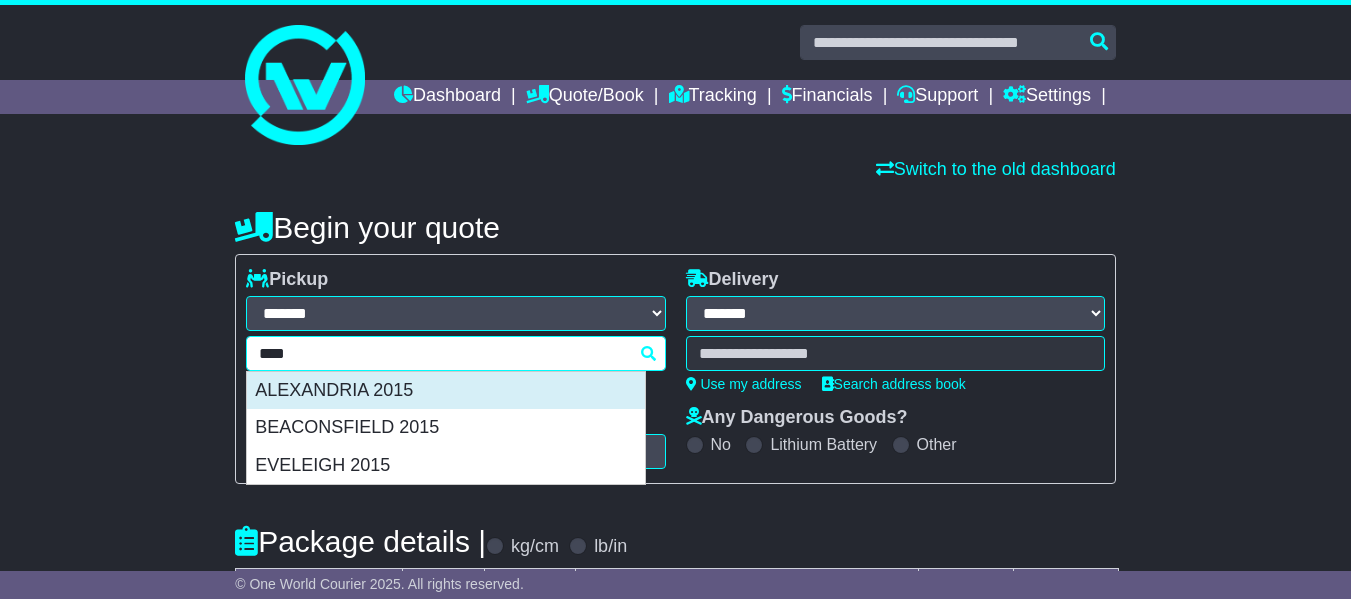 click on "ALEXANDRIA 2015" at bounding box center (446, 391) 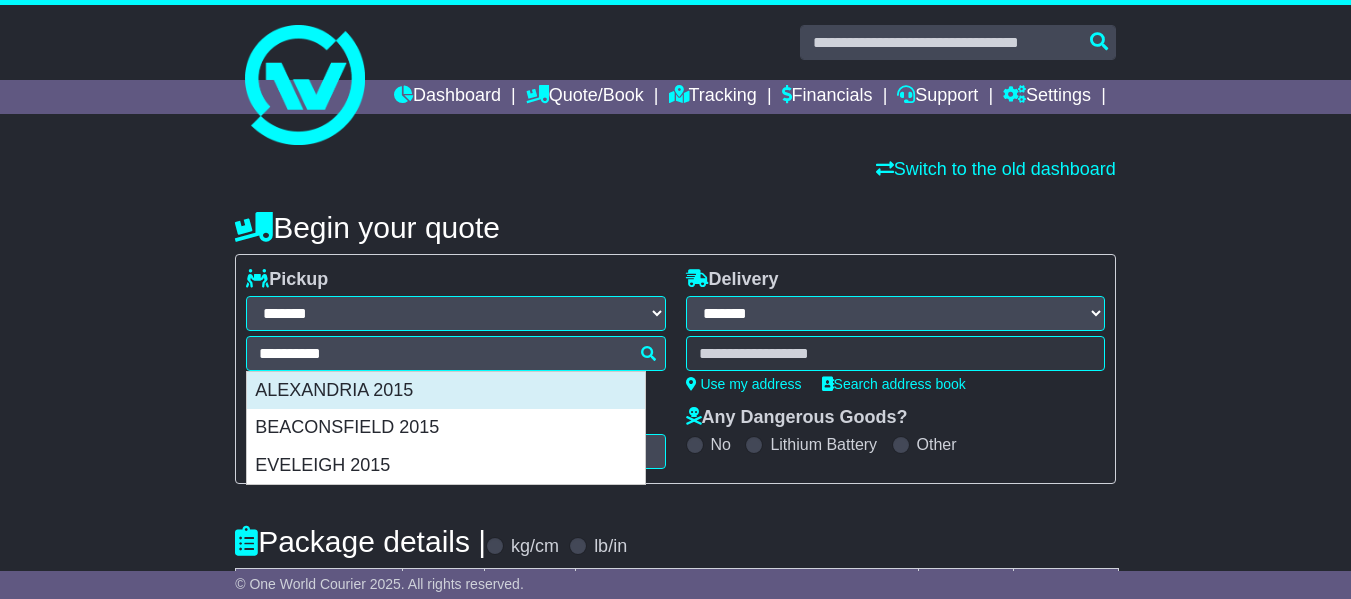 type on "**********" 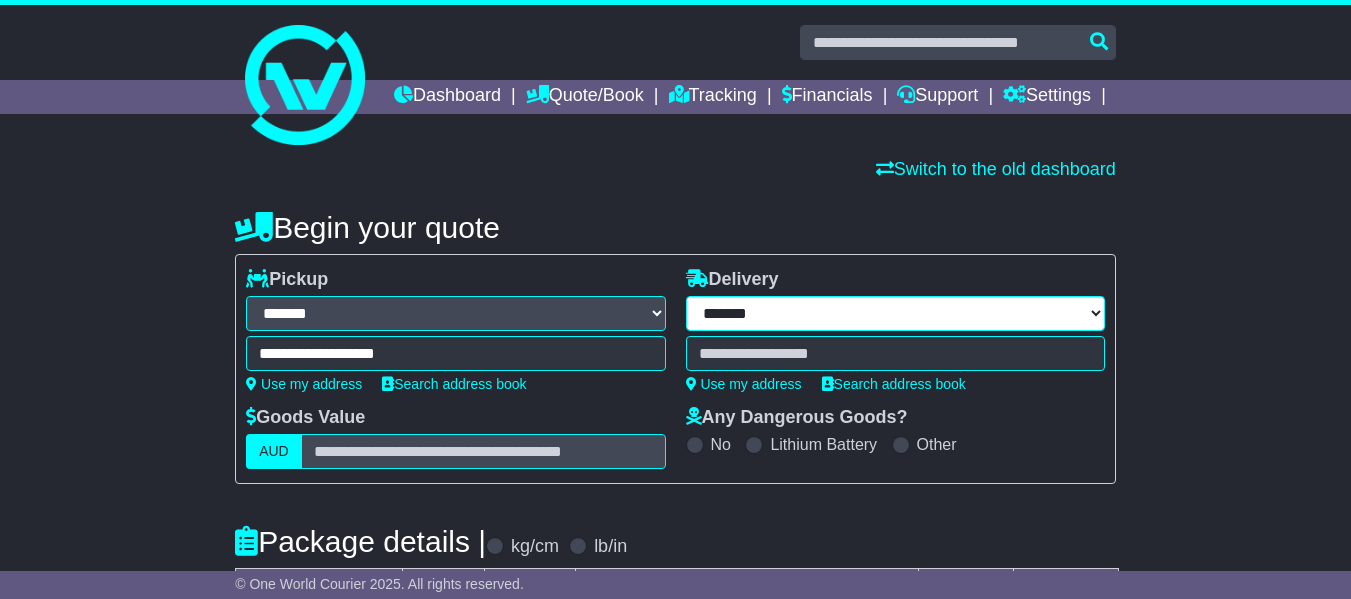 click on "**********" at bounding box center [895, 313] 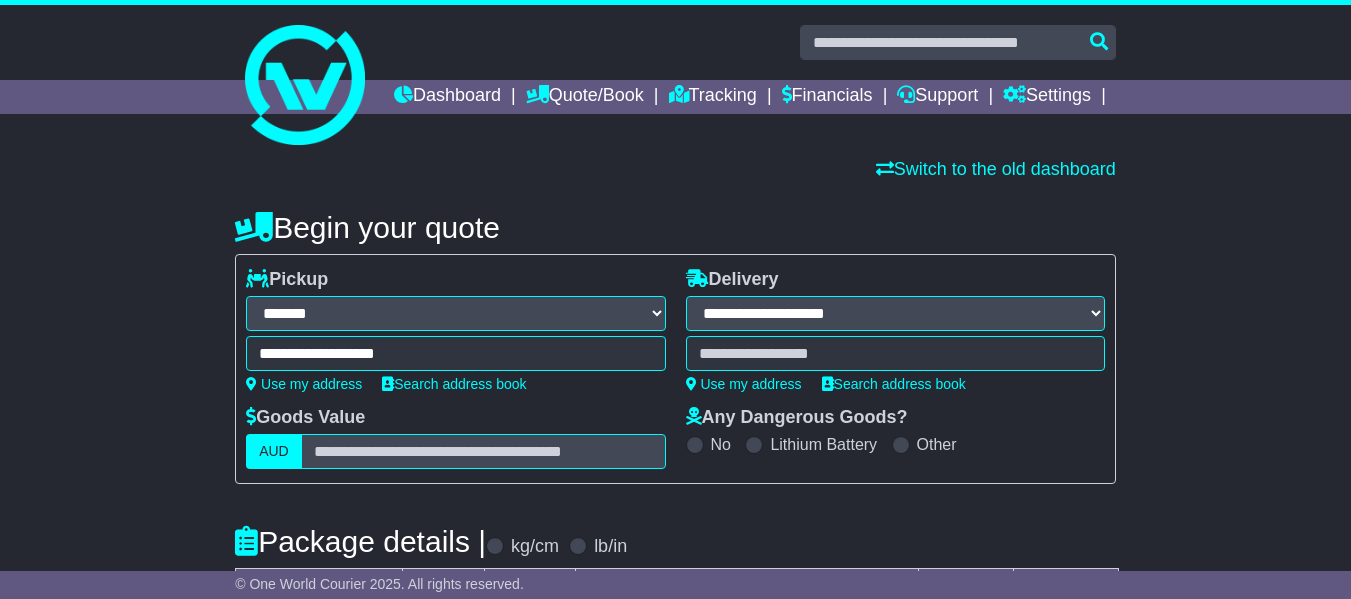 click on "**********" at bounding box center (895, 313) 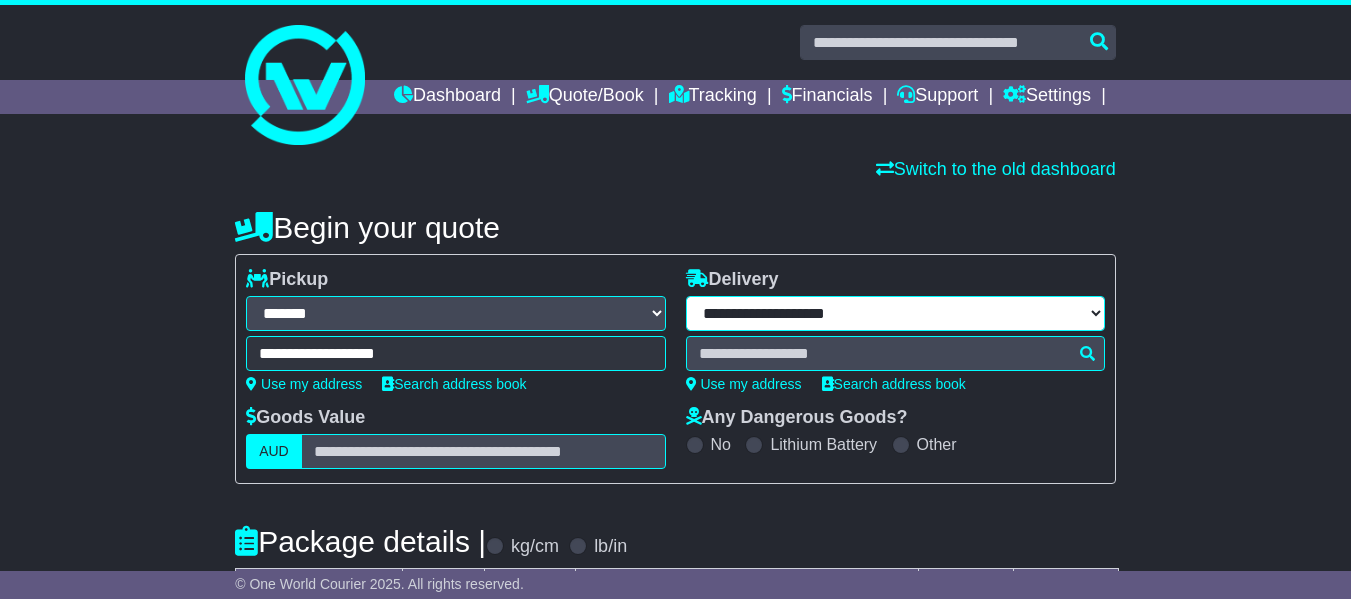 click on "**********" at bounding box center [895, 313] 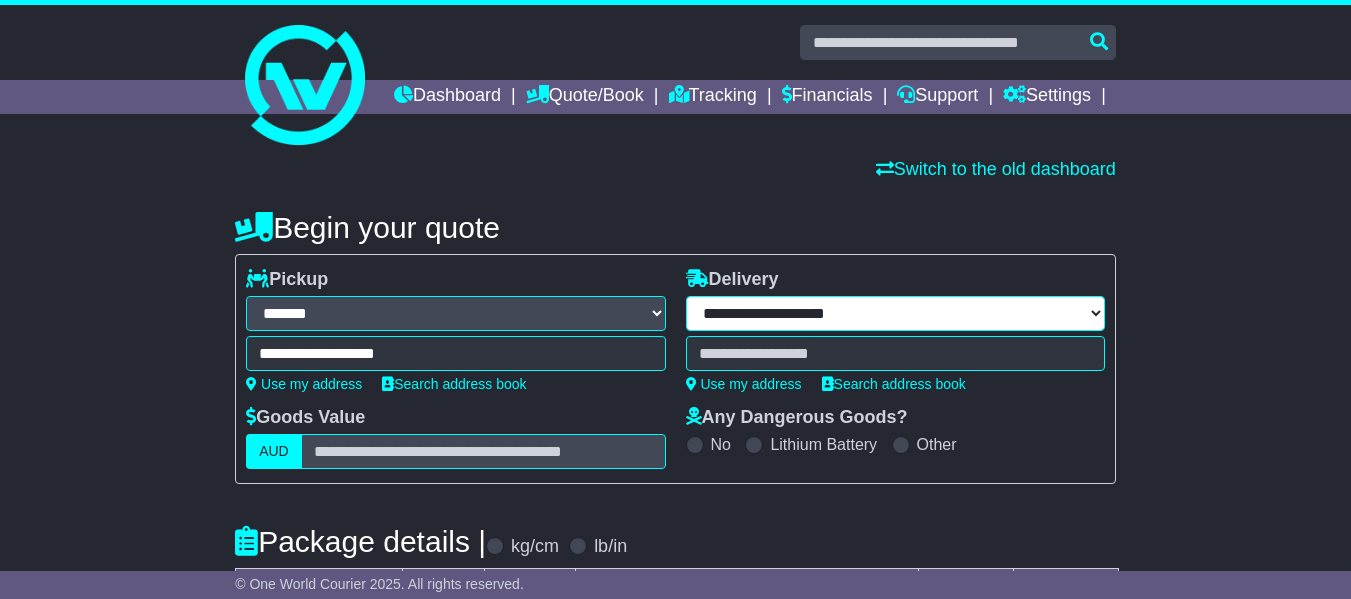 select on "***" 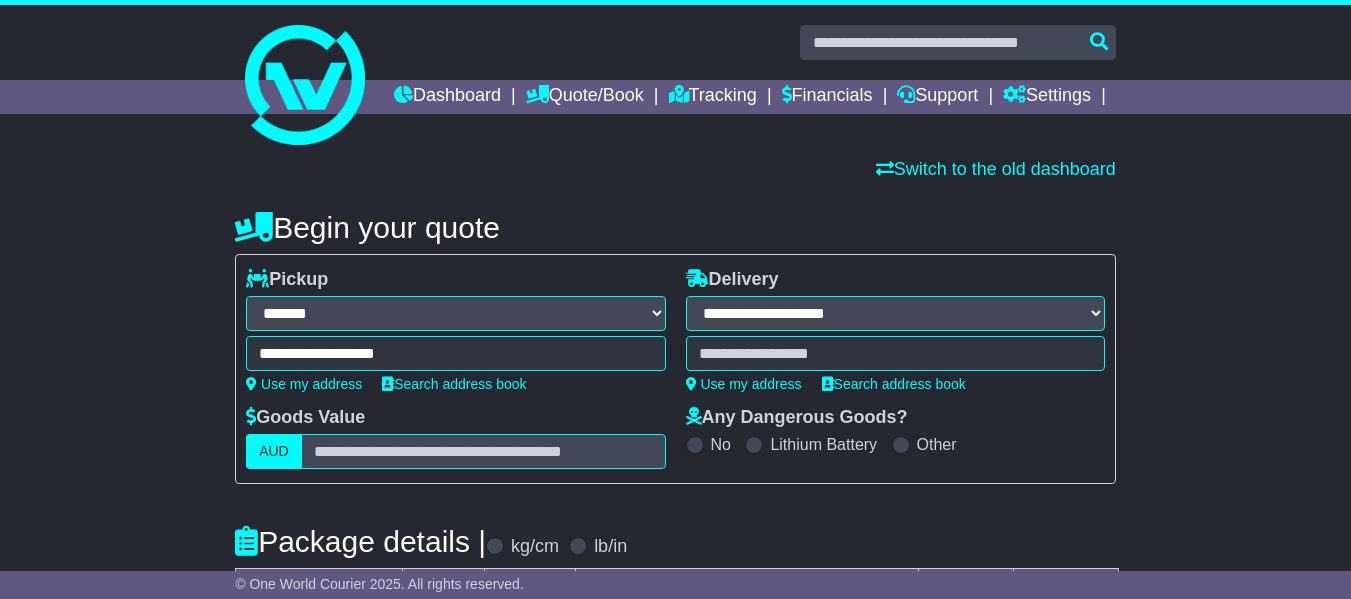 click on "**********" at bounding box center [895, 313] 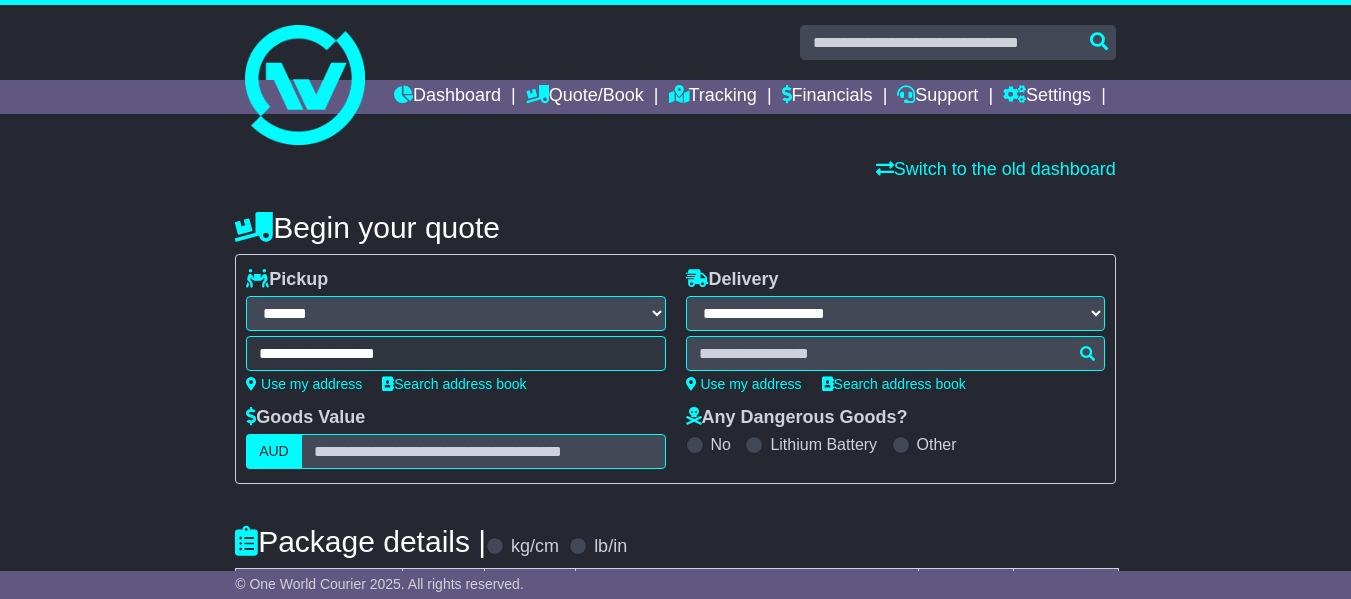 type on "*****" 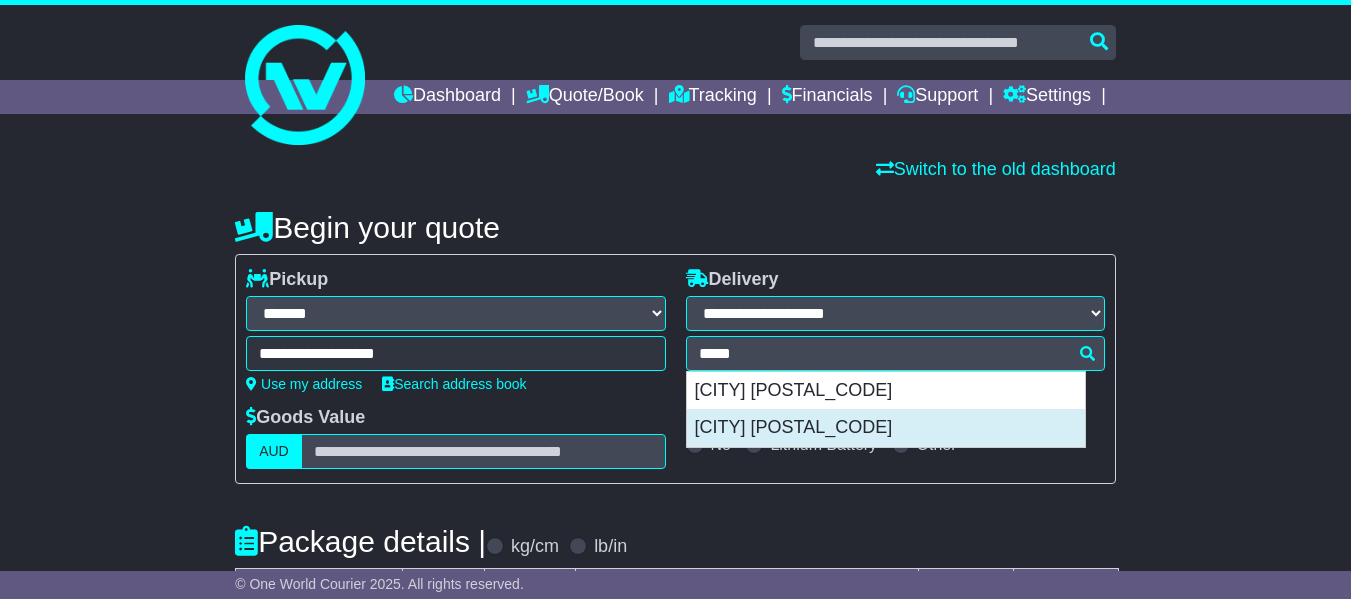 click on "ST AUGUSTINE 32095" at bounding box center (886, 428) 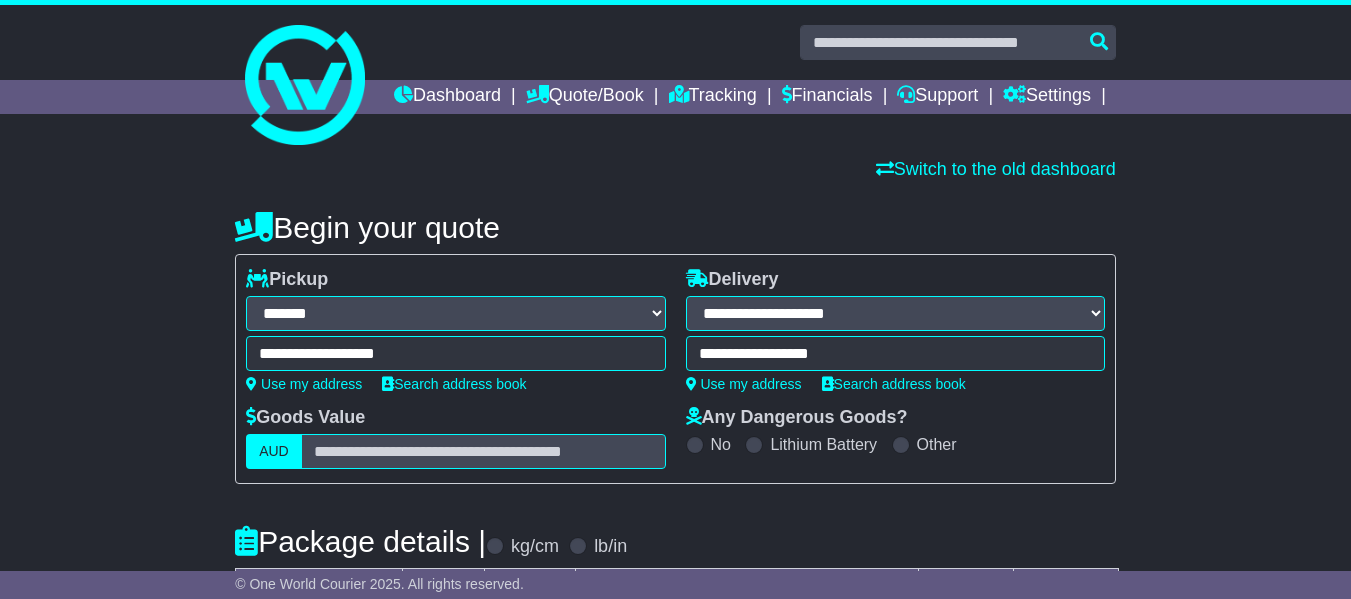 type on "**********" 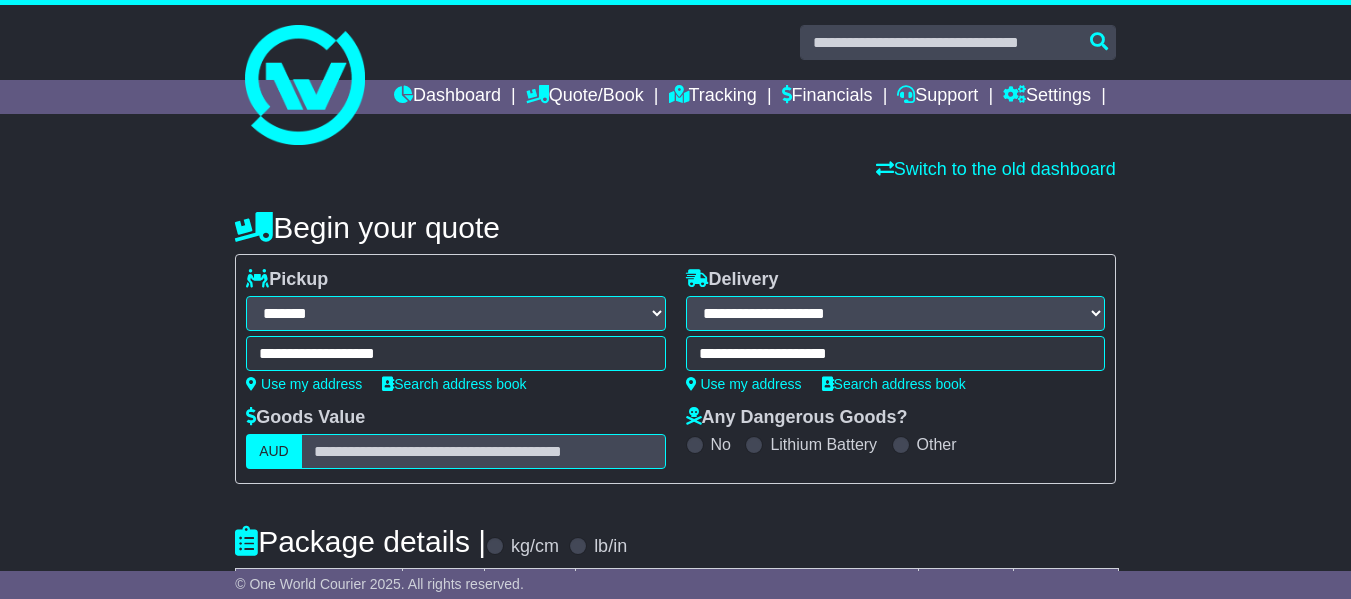 scroll, scrollTop: 300, scrollLeft: 0, axis: vertical 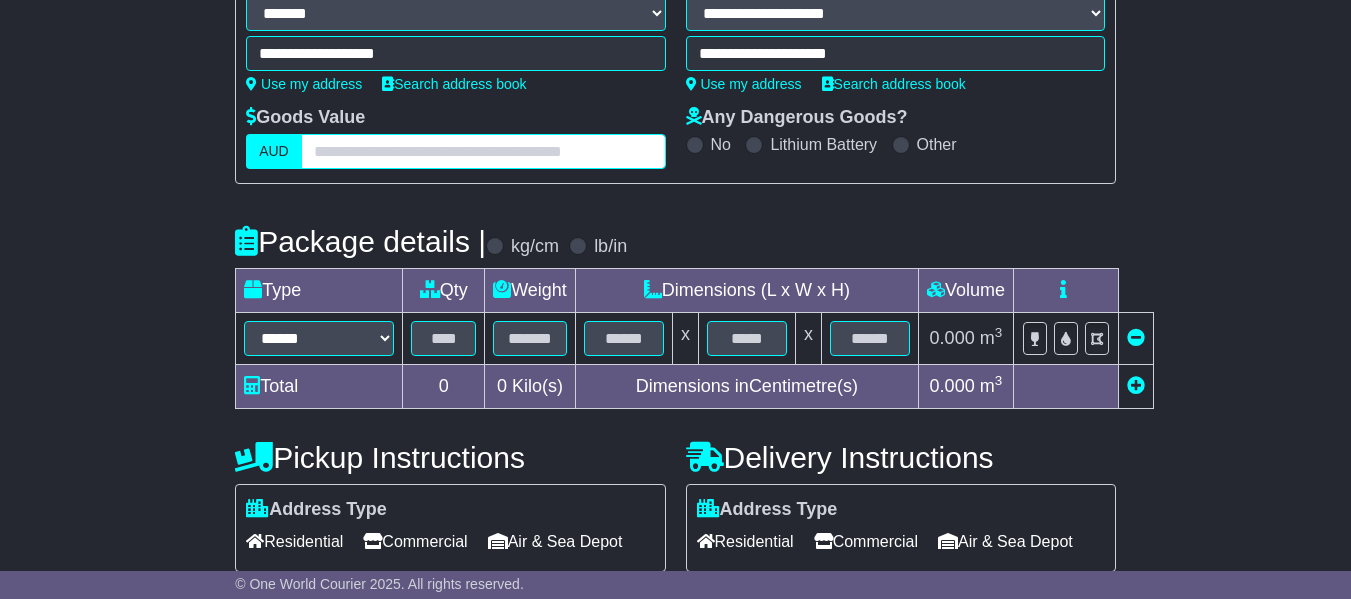 click at bounding box center [483, 151] 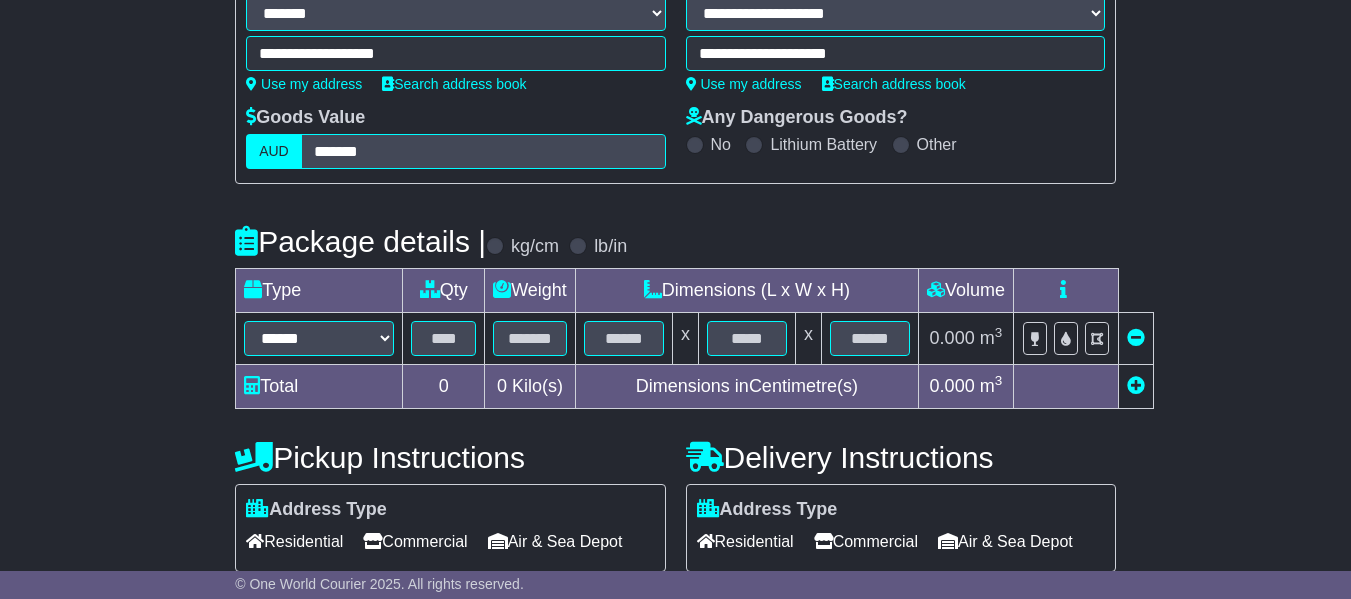 click on "**********" at bounding box center [455, 38] 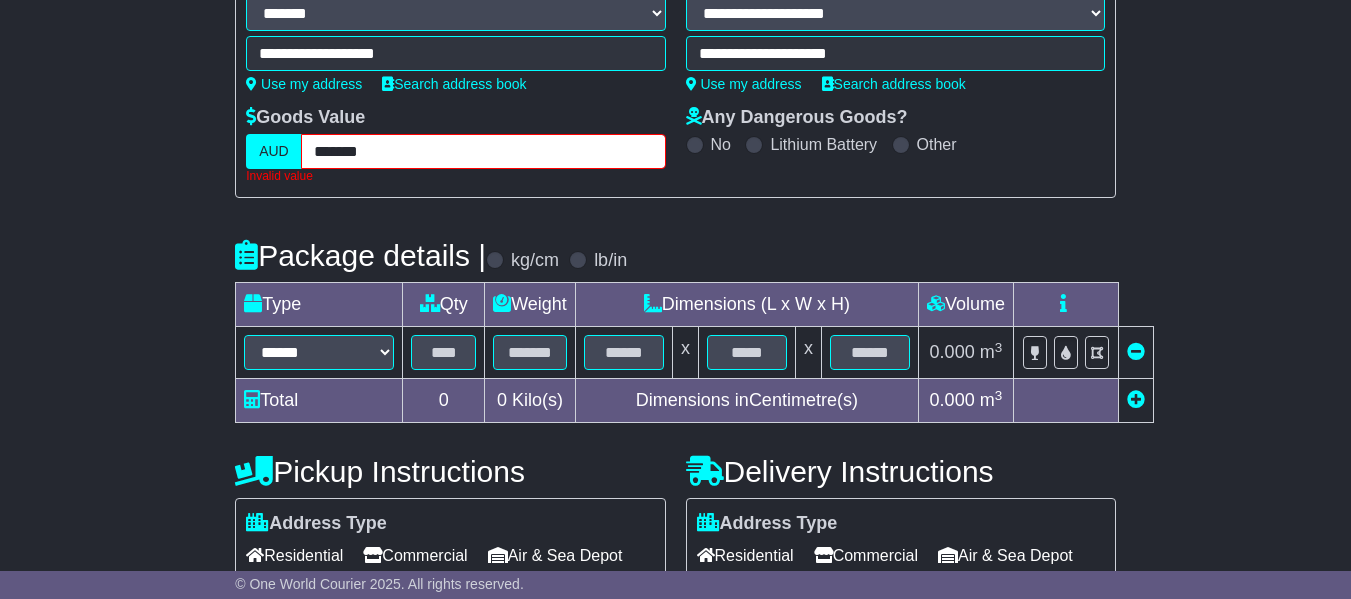 click on "******" at bounding box center [483, 151] 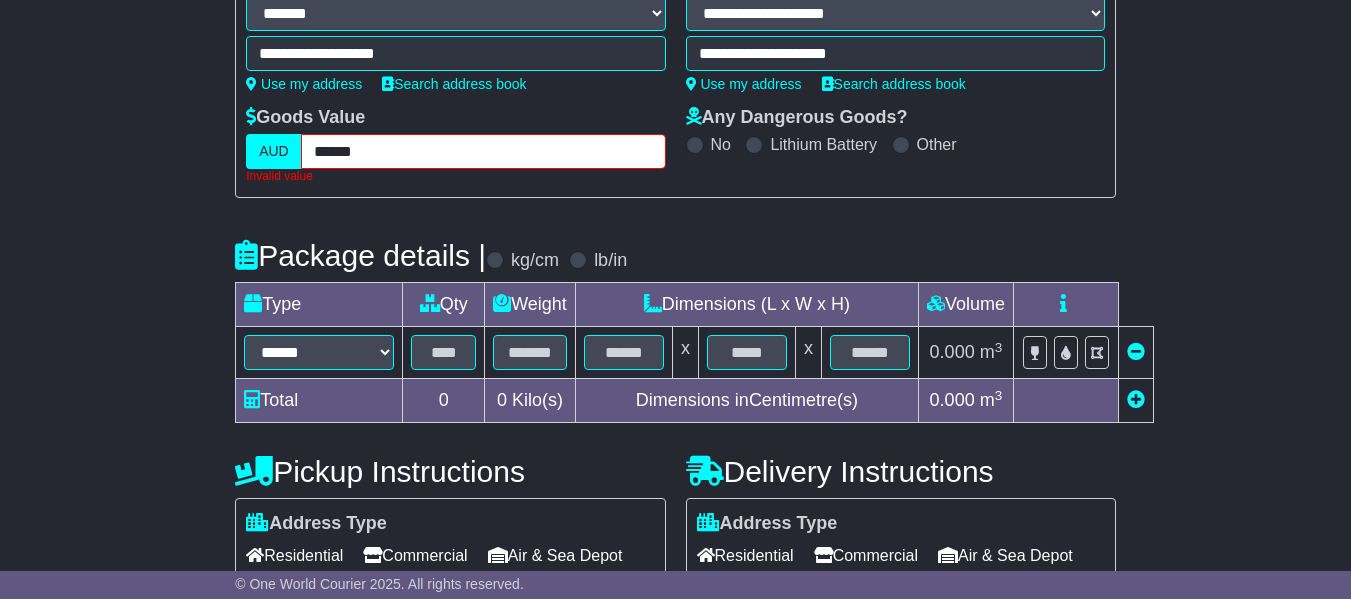 type on "******" 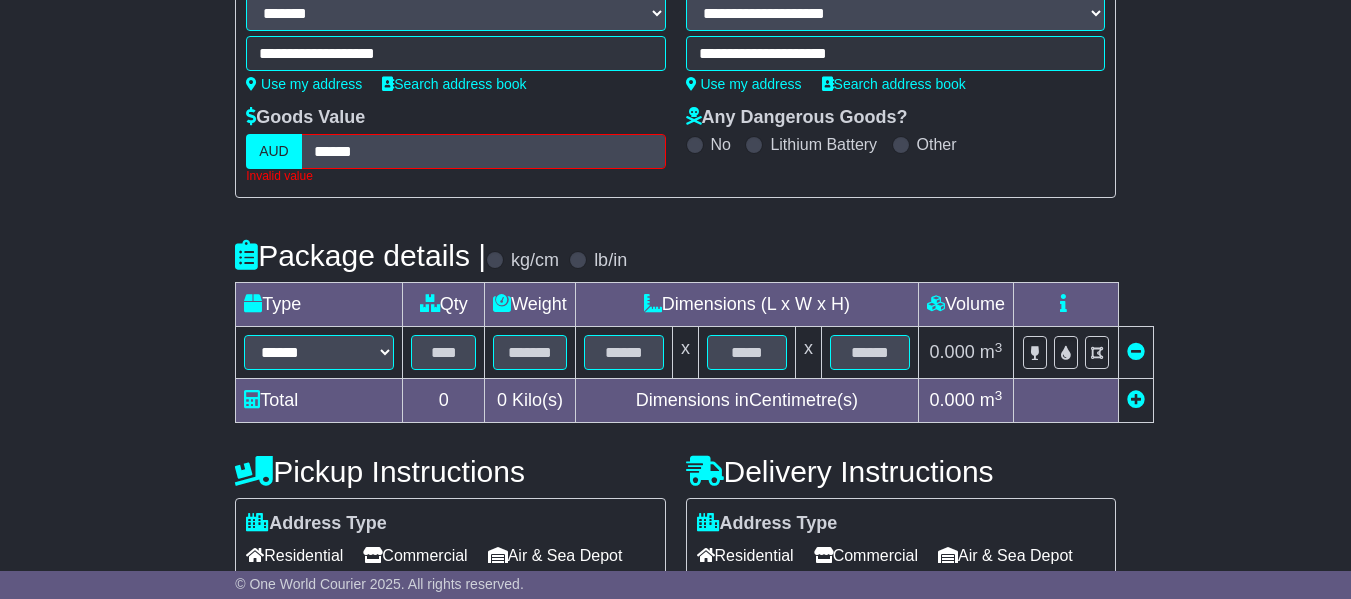 click on "**********" at bounding box center [675, 299] 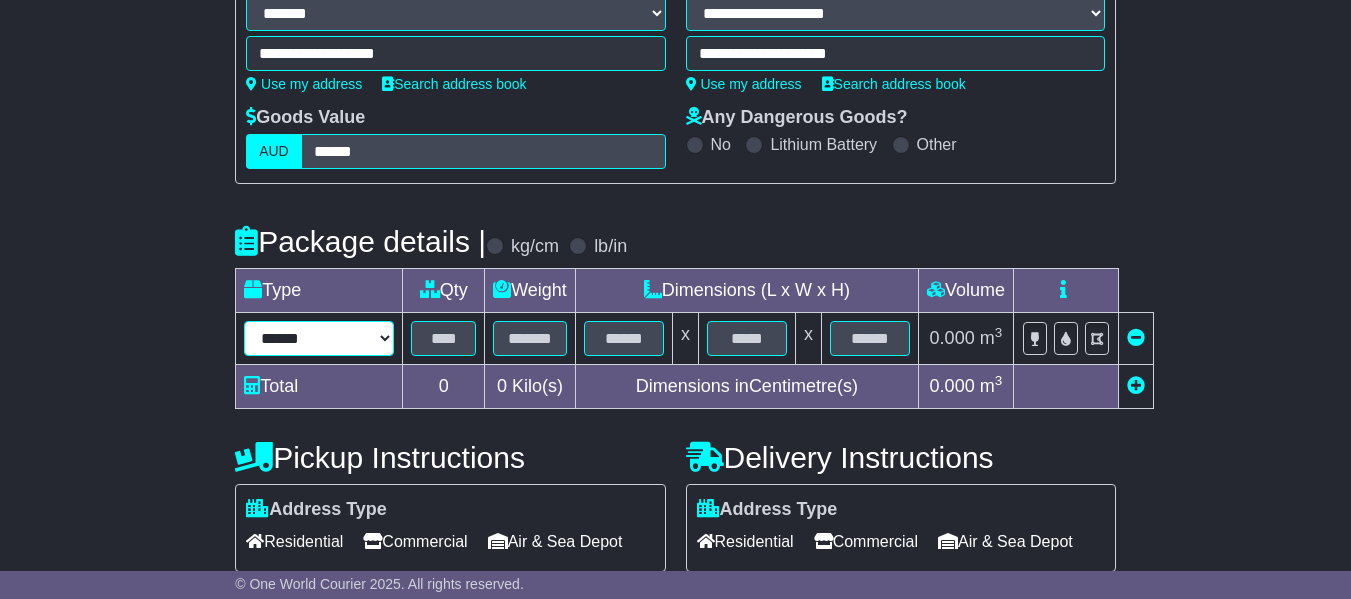 click on "****** ****** *** ******** ***** **** **** ****** *** *******" at bounding box center [319, 338] 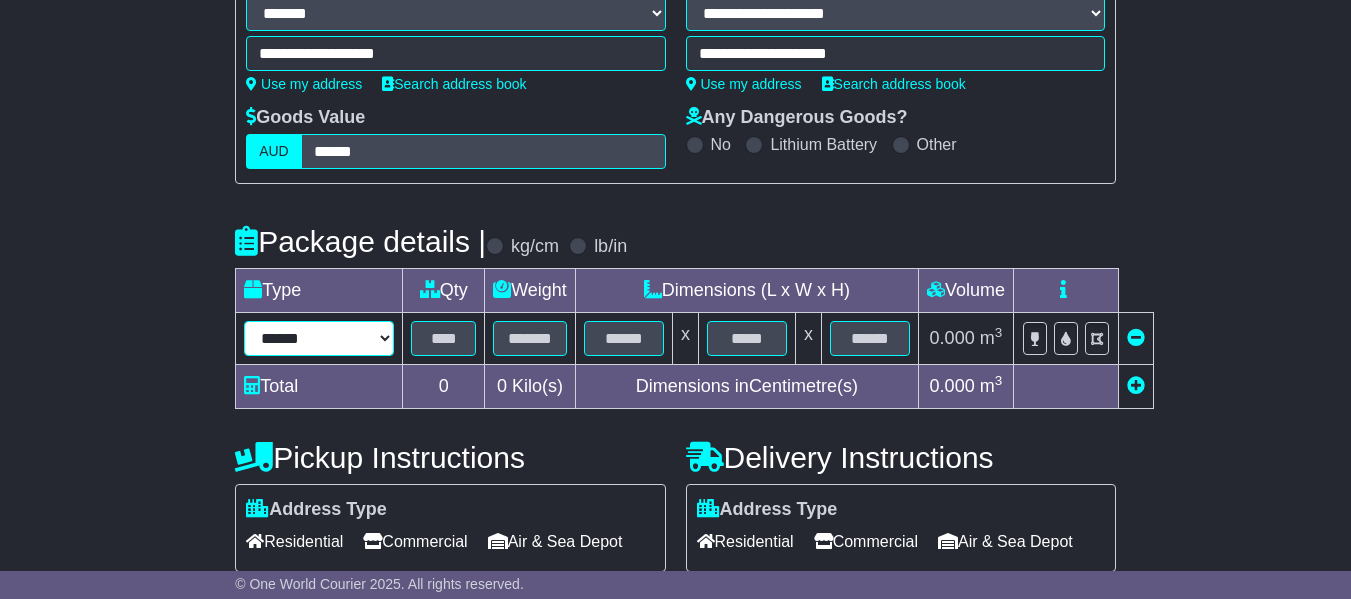 select on "*****" 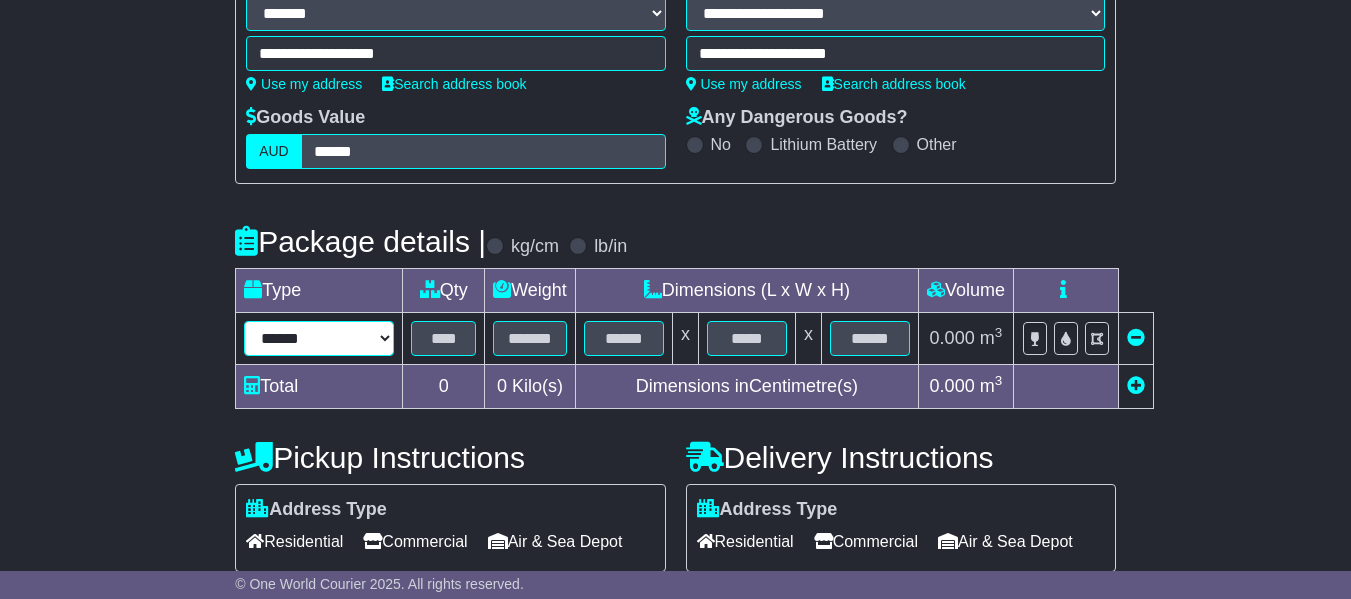 click on "****** ****** *** ******** ***** **** **** ****** *** *******" at bounding box center [319, 338] 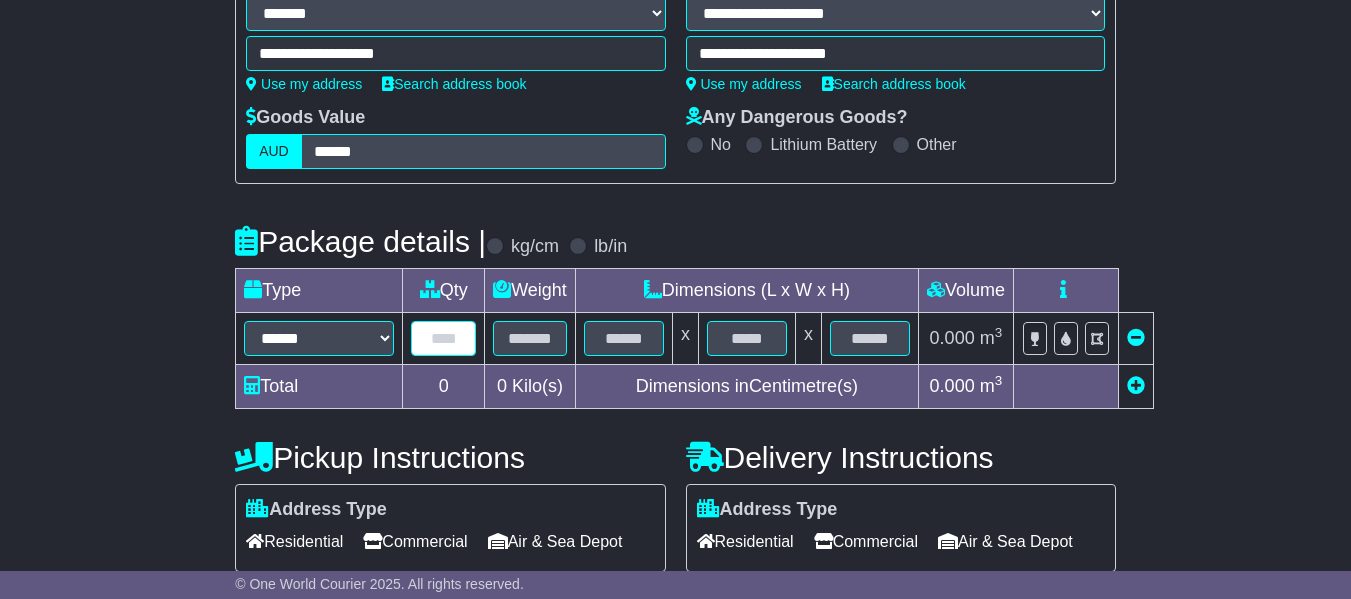 click at bounding box center [443, 338] 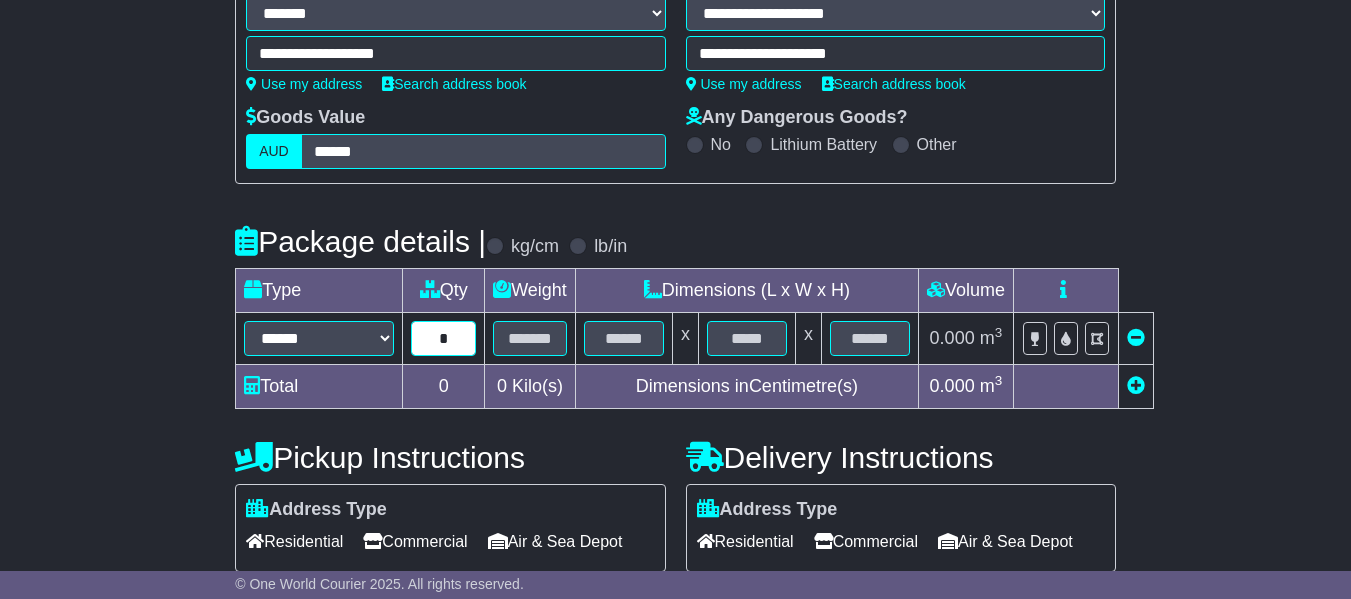 type on "*" 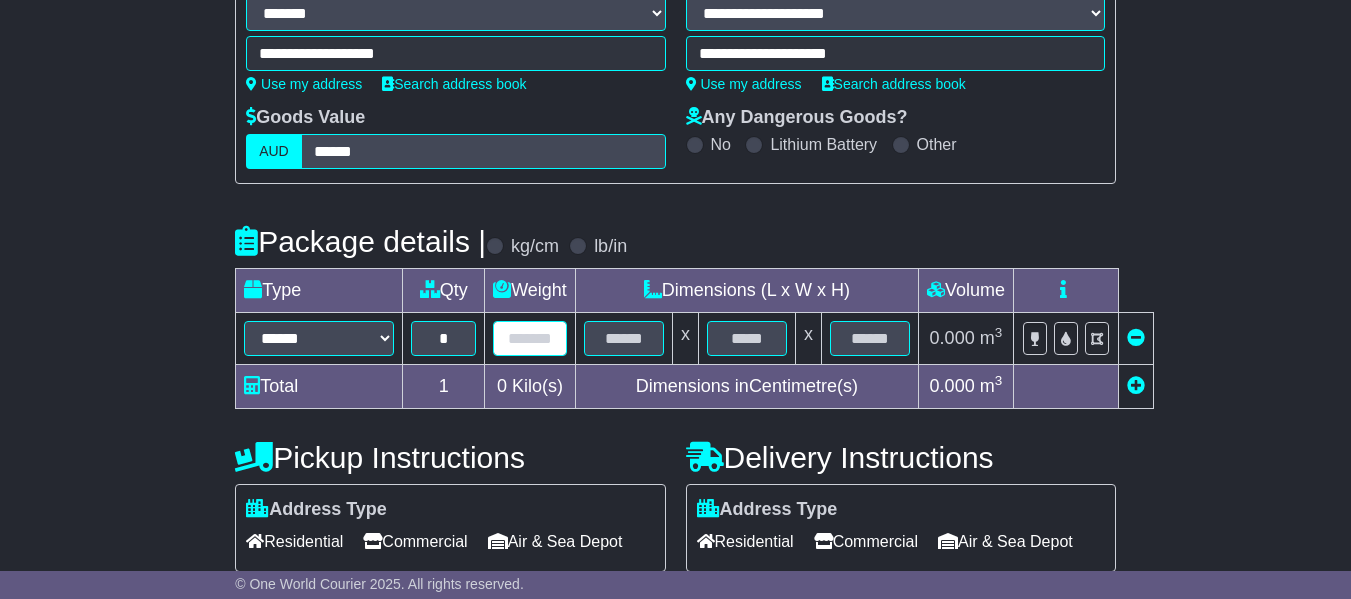 click at bounding box center [530, 338] 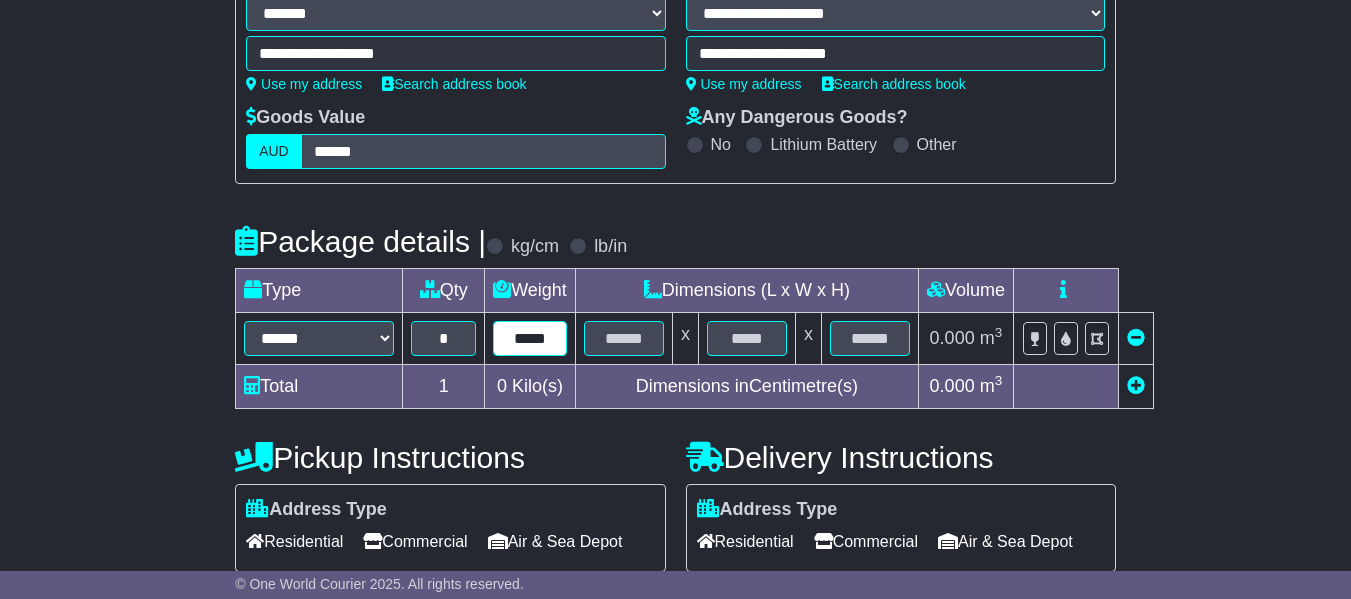 type on "*****" 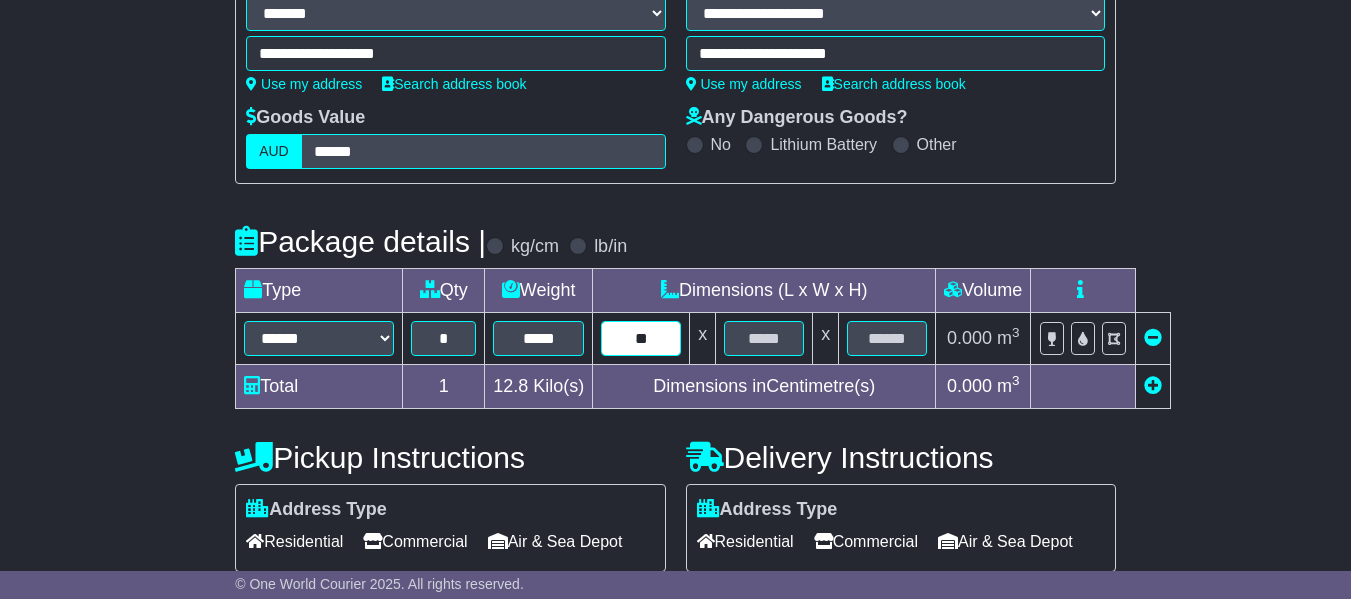 type on "**" 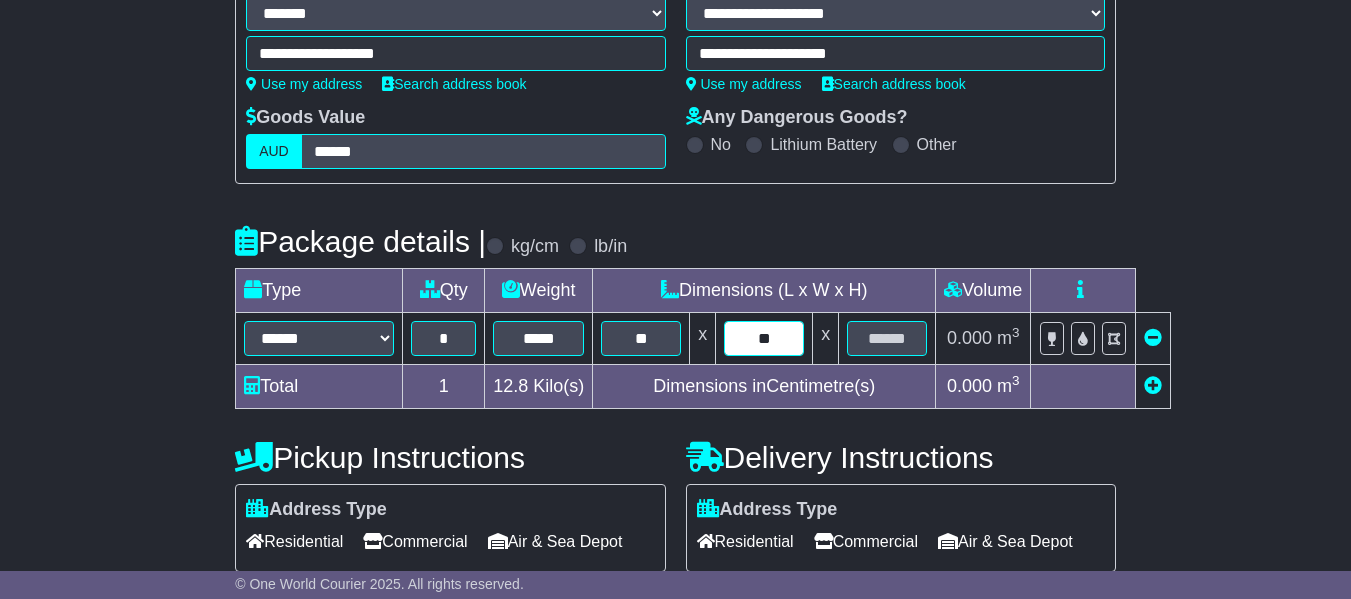 type on "**" 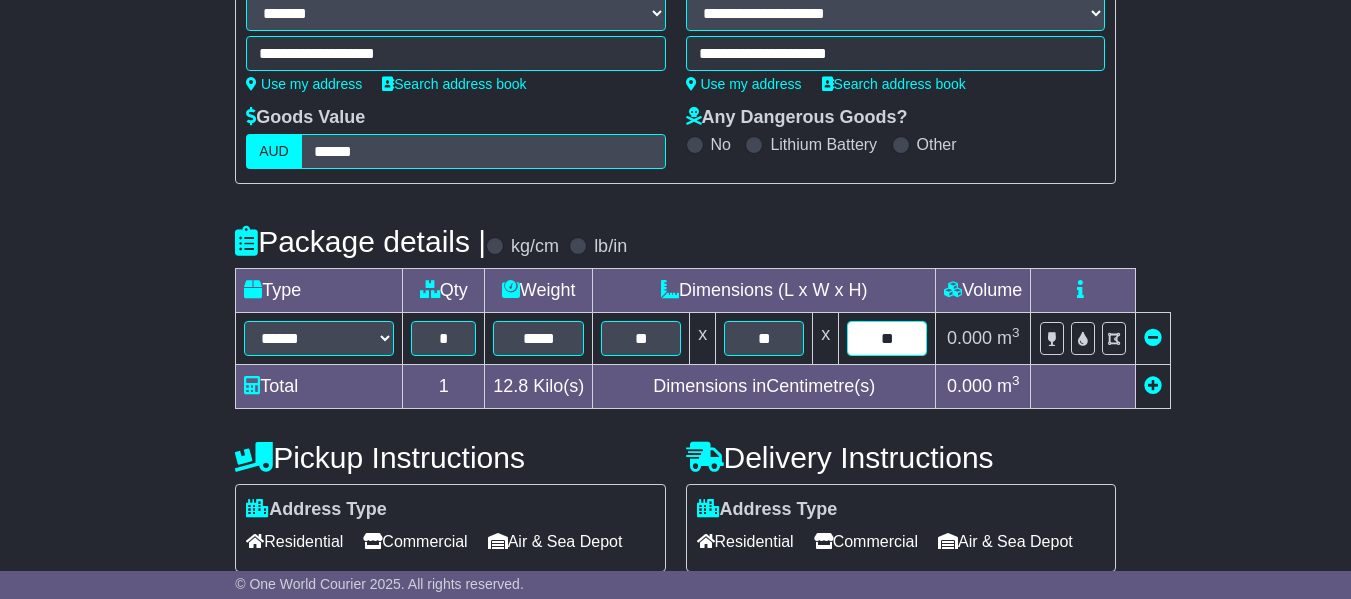 type on "**" 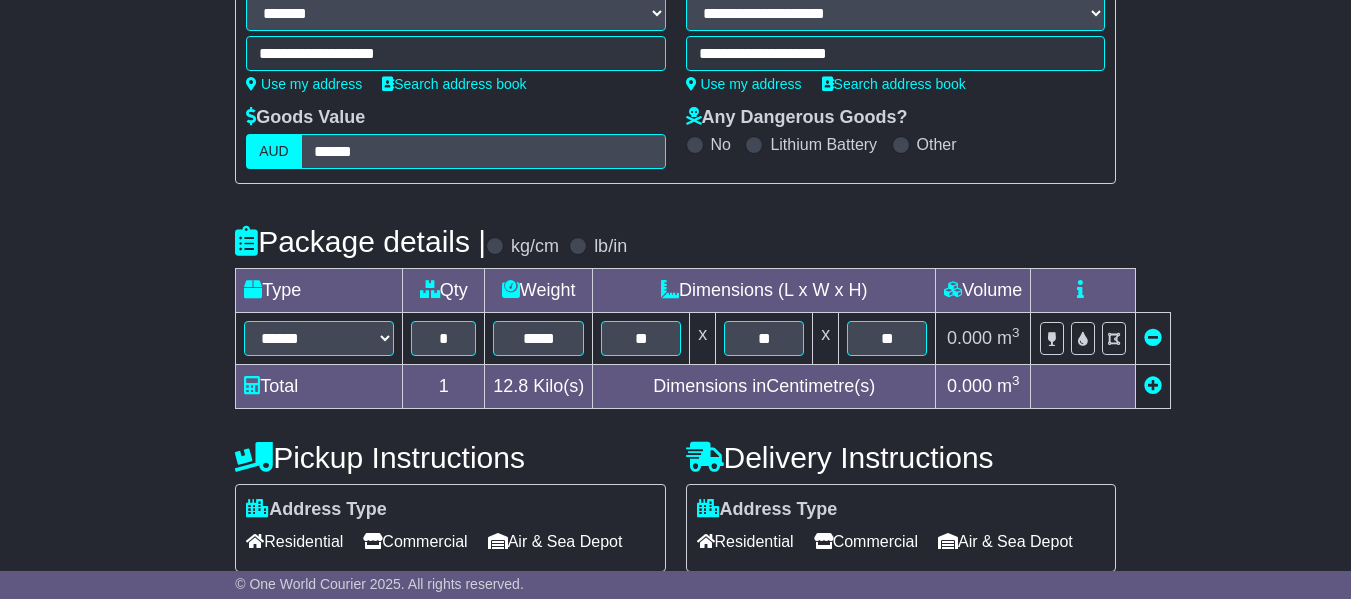 click on "Package details |
kg/cm
lb/in" at bounding box center [675, 241] 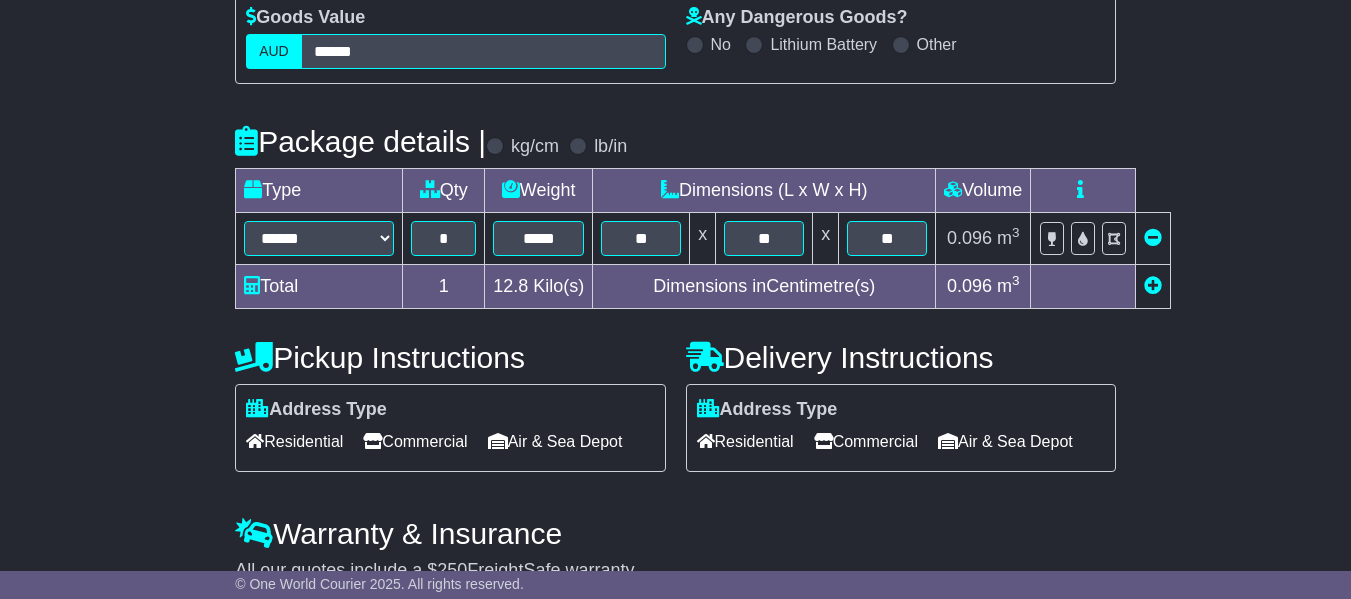 scroll, scrollTop: 500, scrollLeft: 0, axis: vertical 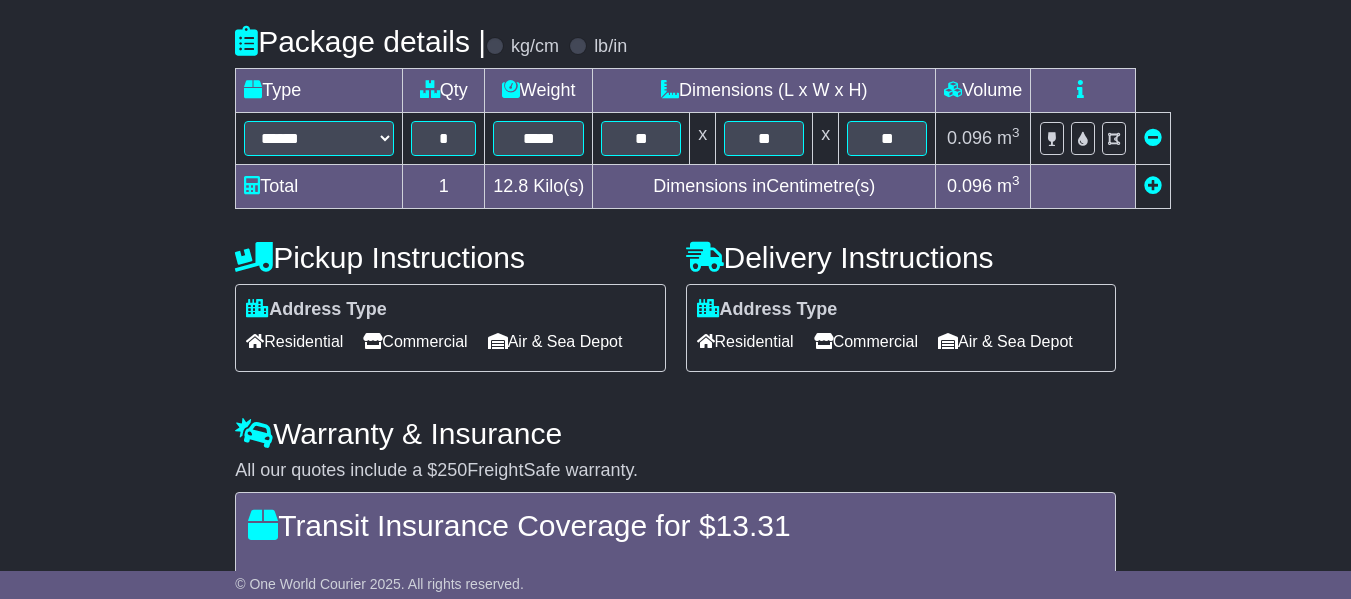 click on "Commercial" at bounding box center (415, 341) 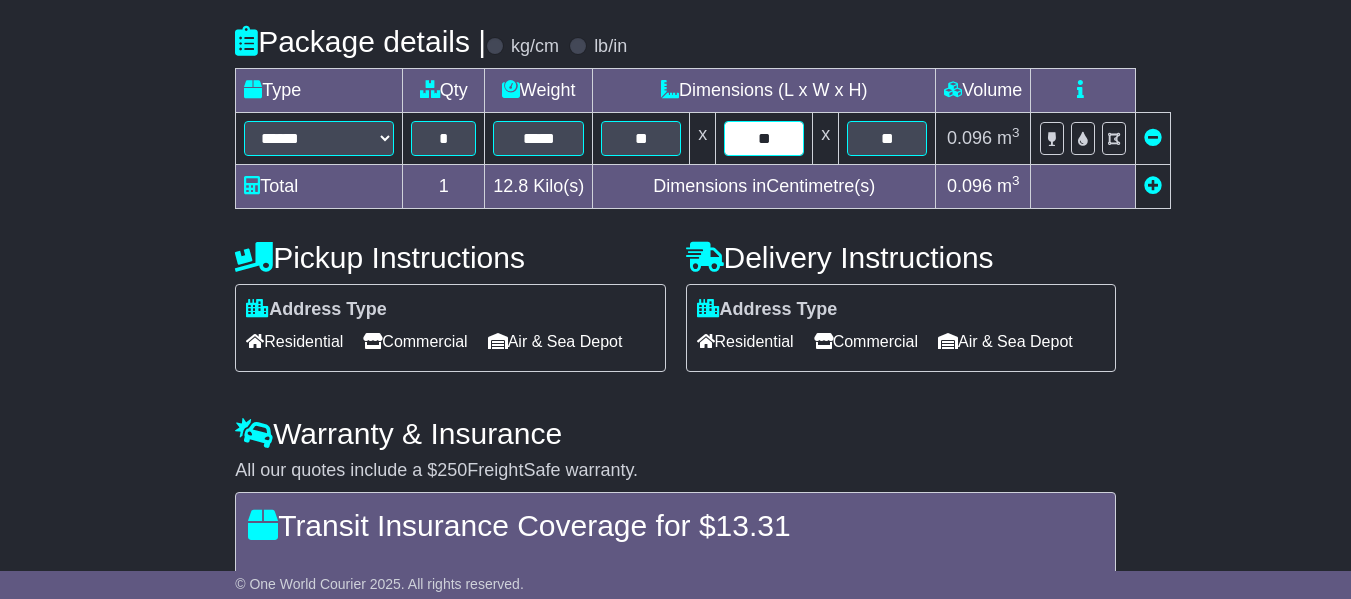 click on "**" at bounding box center [764, 138] 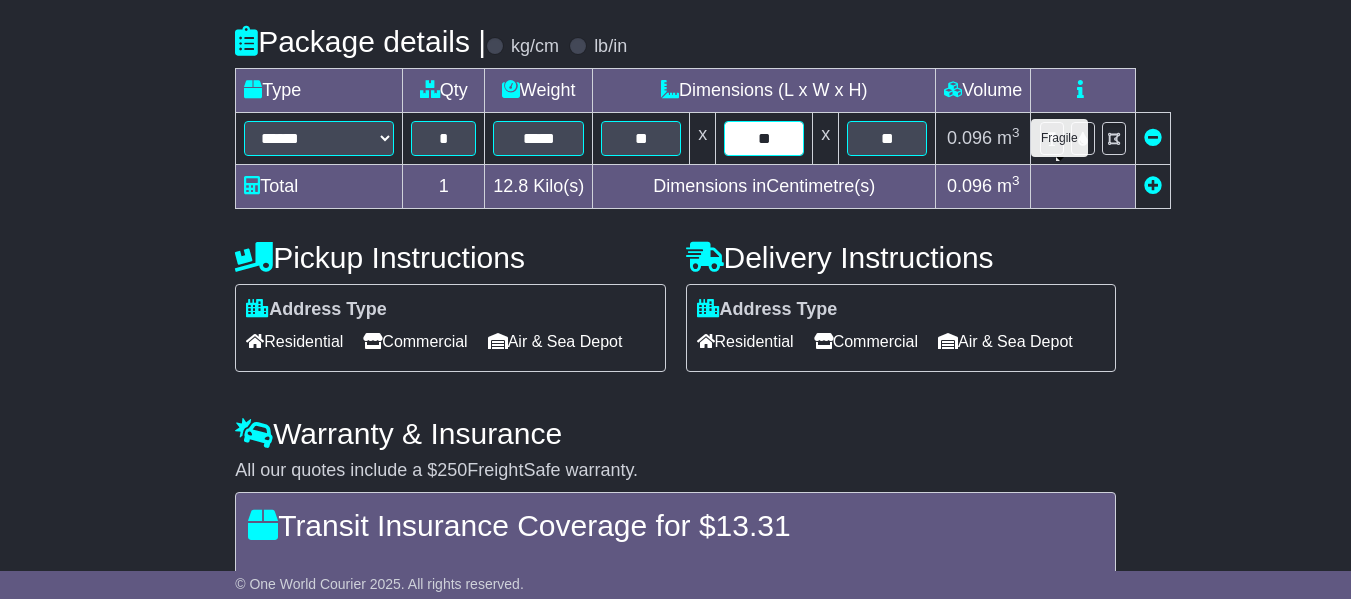 type on "**" 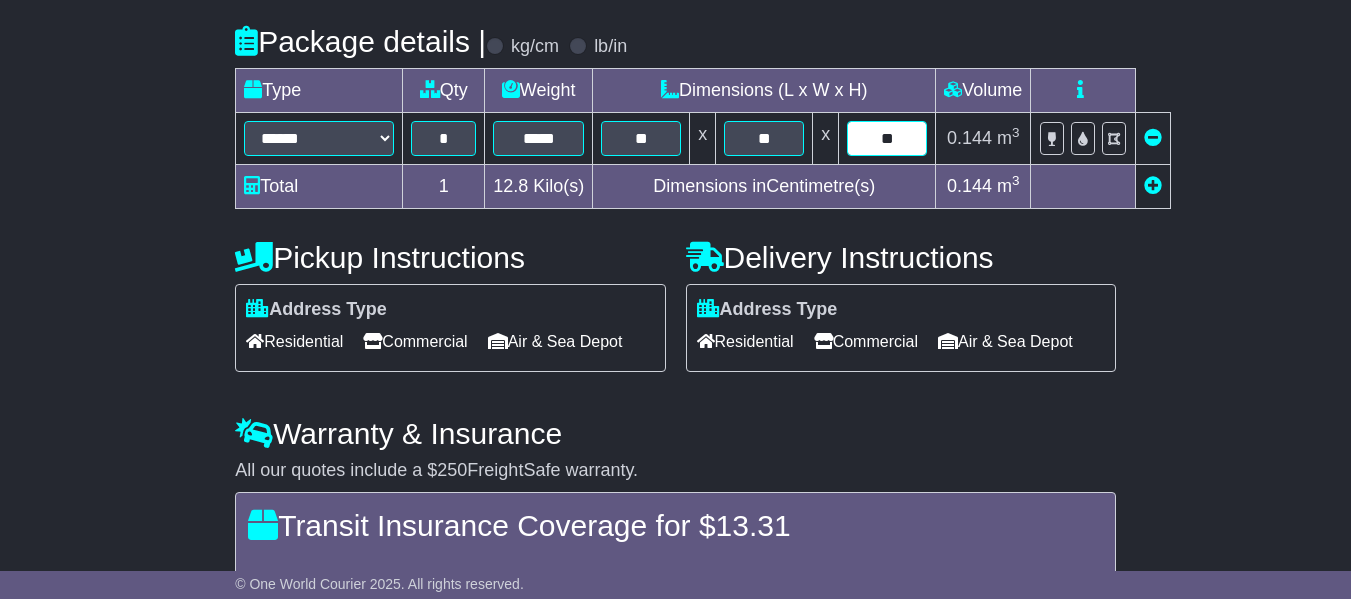scroll, scrollTop: 783, scrollLeft: 0, axis: vertical 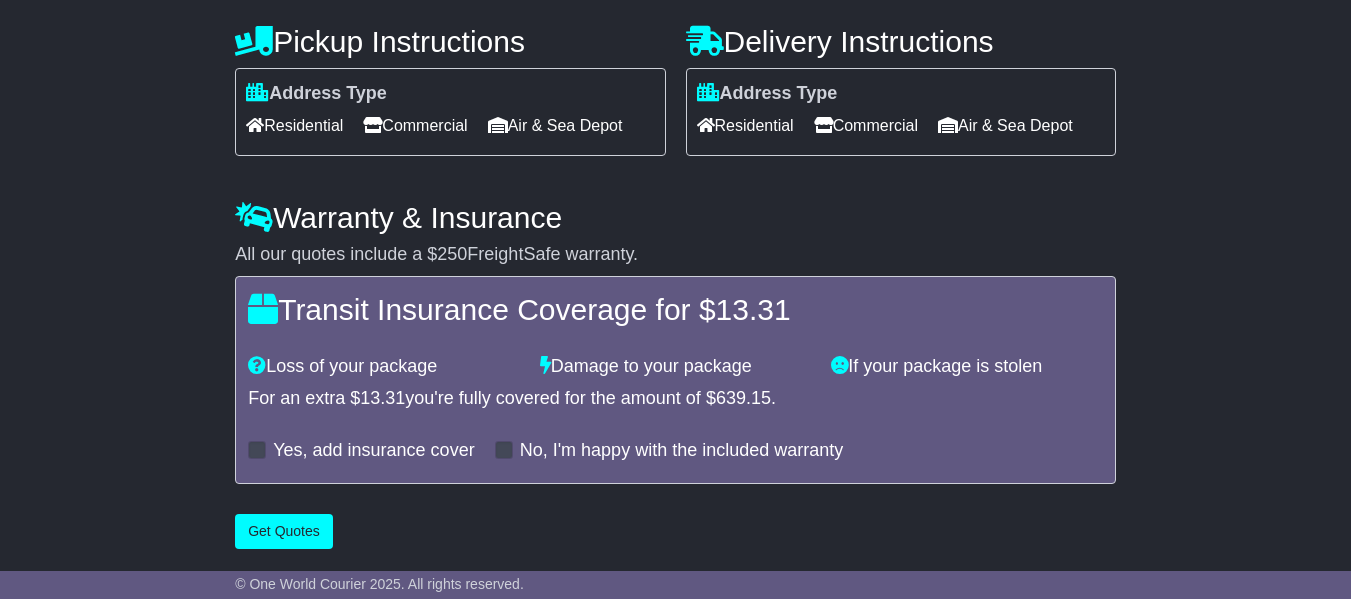 type on "**" 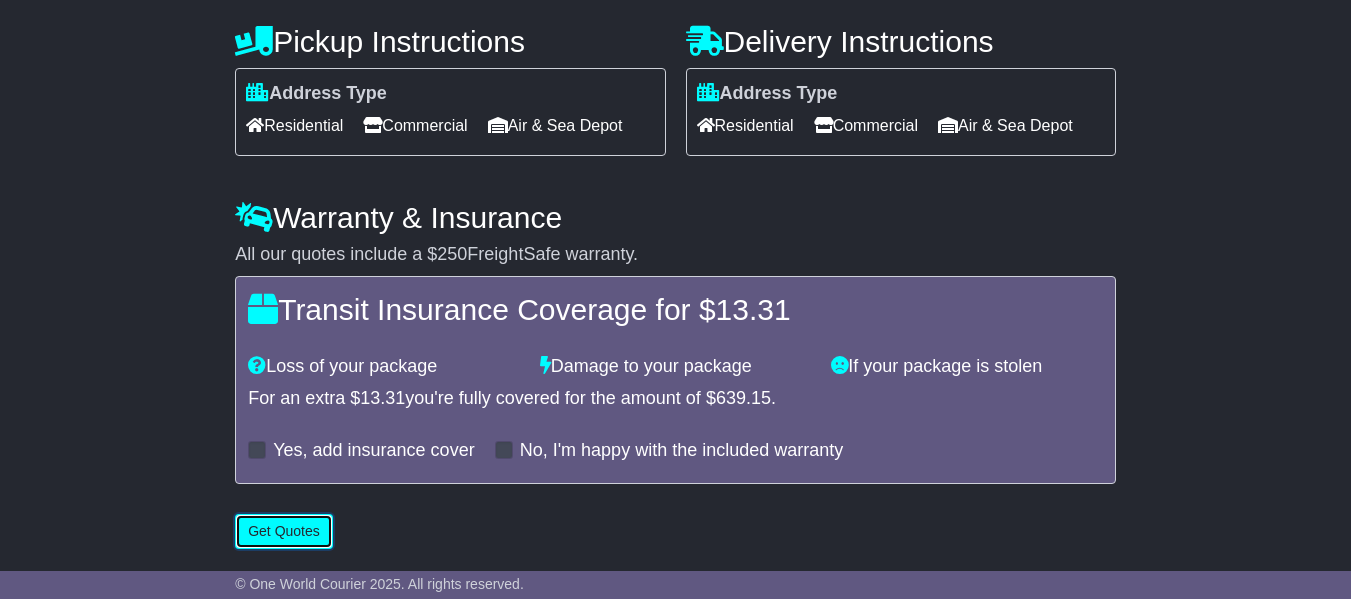 click on "Get Quotes" at bounding box center (284, 531) 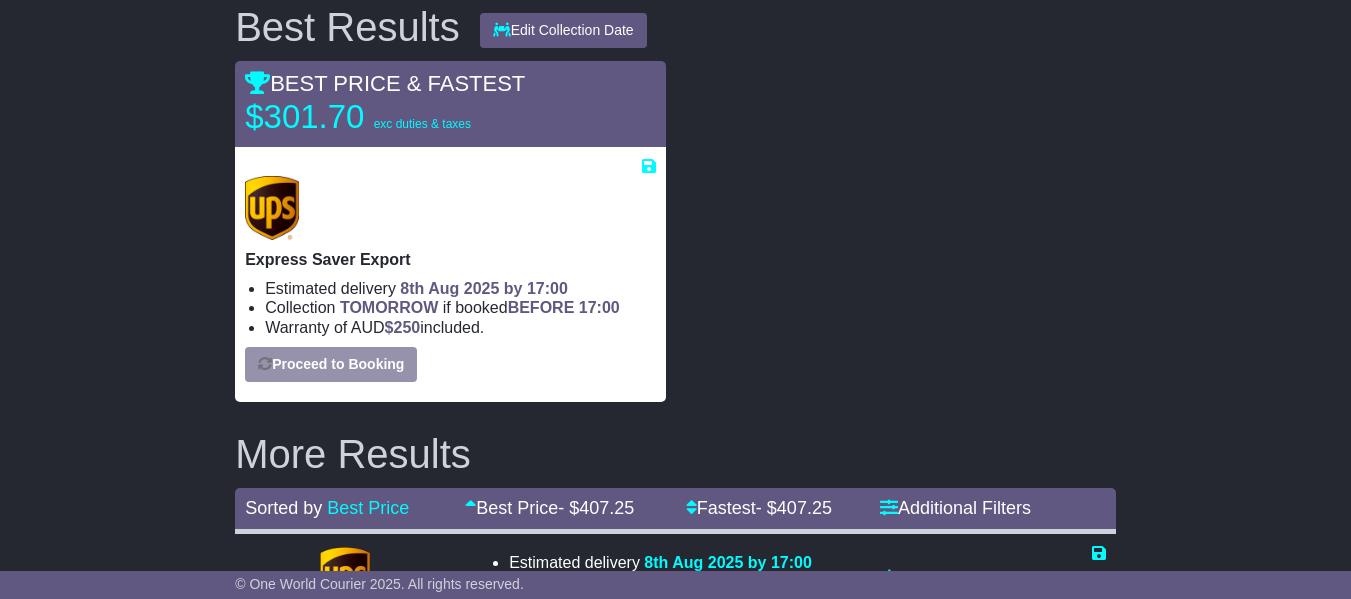 scroll, scrollTop: 300, scrollLeft: 0, axis: vertical 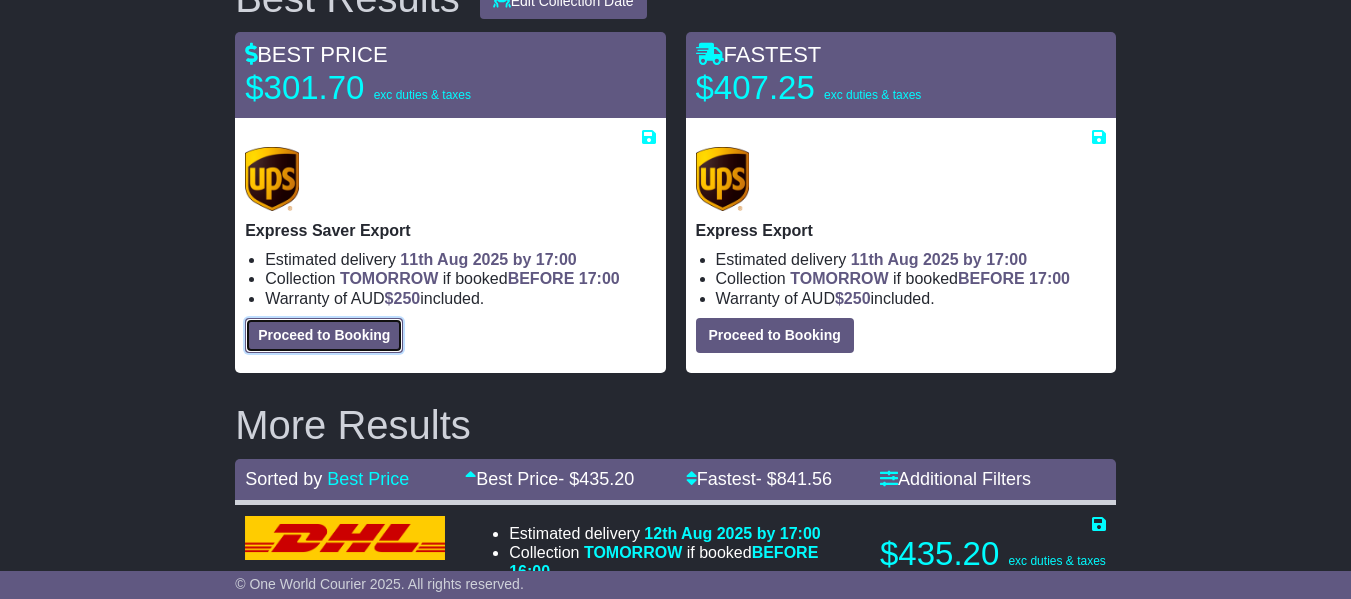 click on "Proceed to Booking" at bounding box center [324, 335] 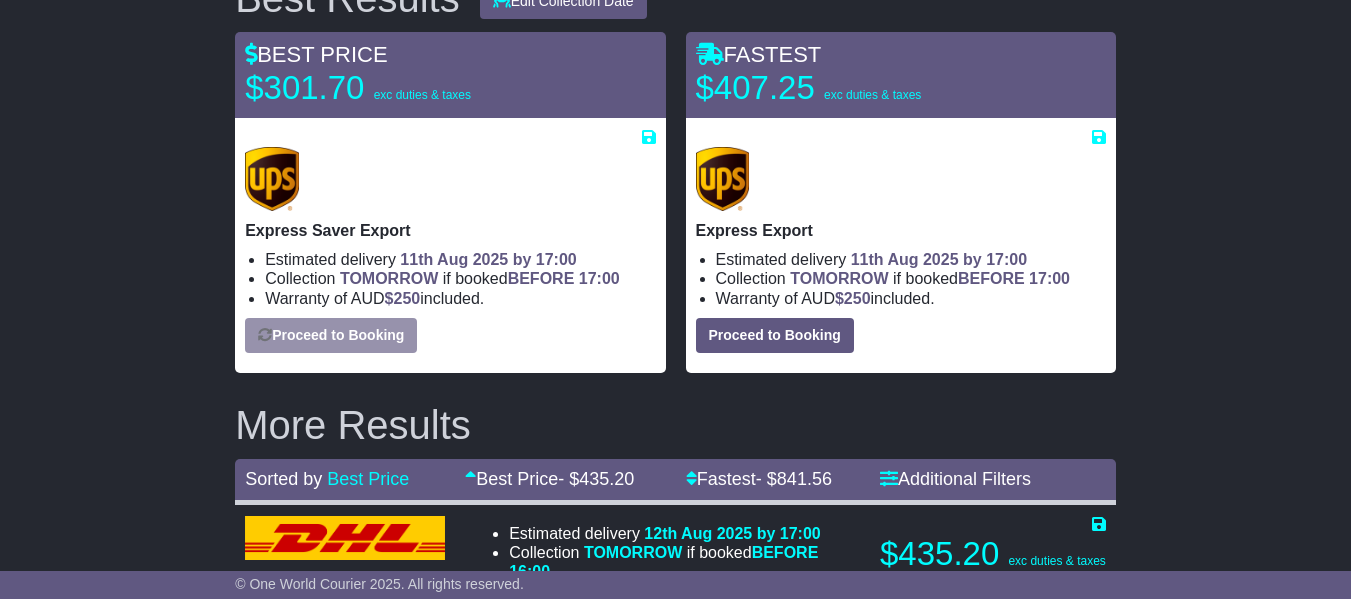 select on "***" 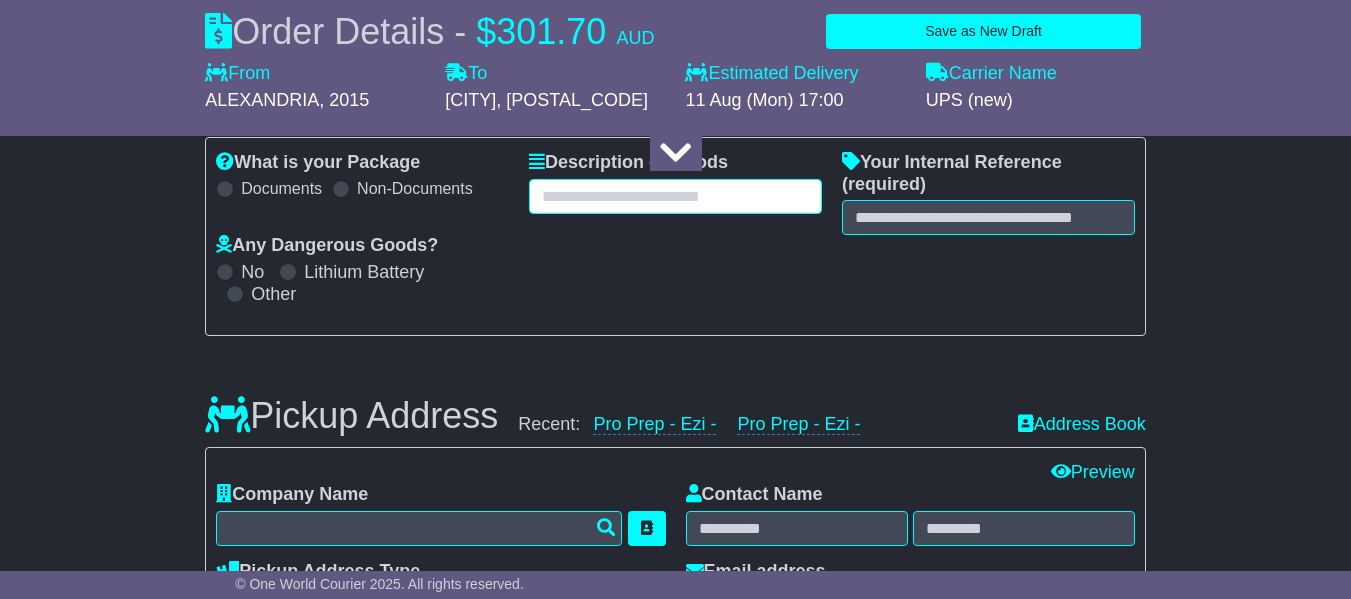 click at bounding box center (675, 196) 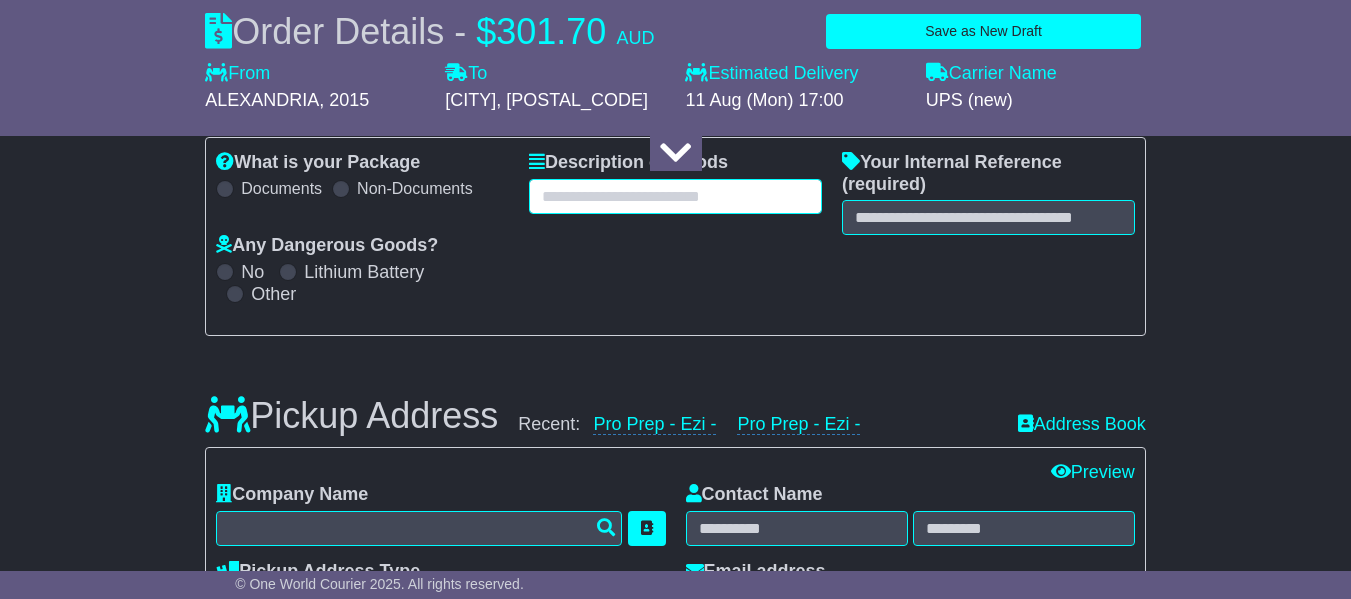 paste on "********" 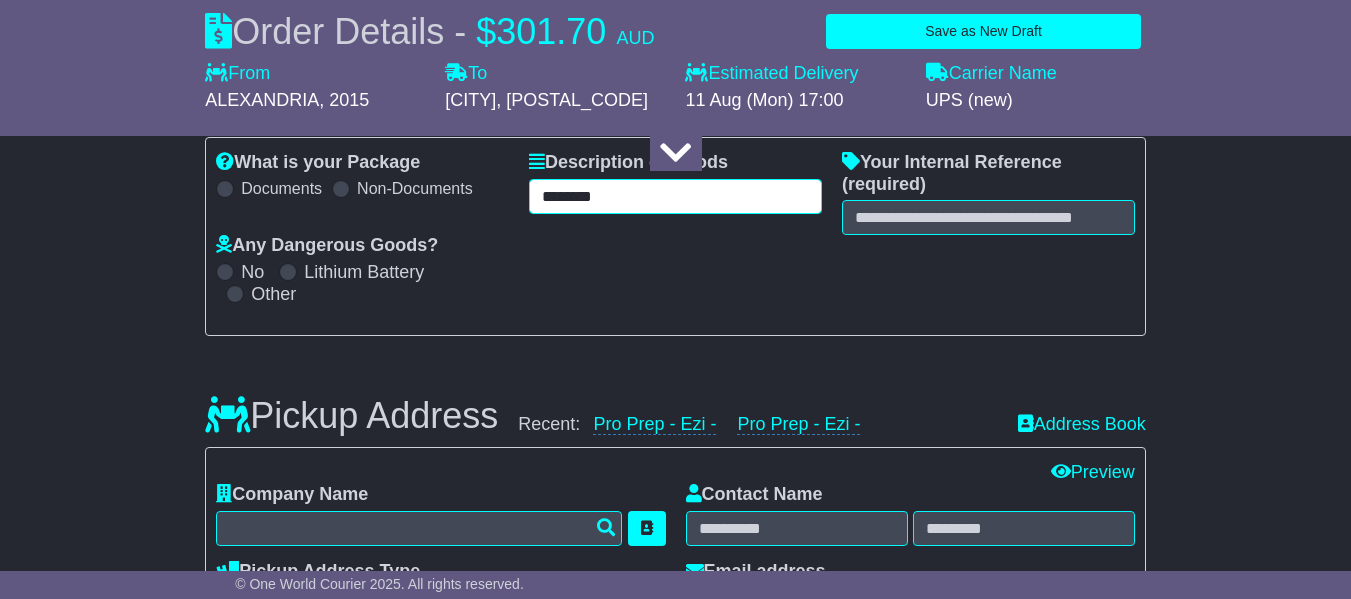type on "********" 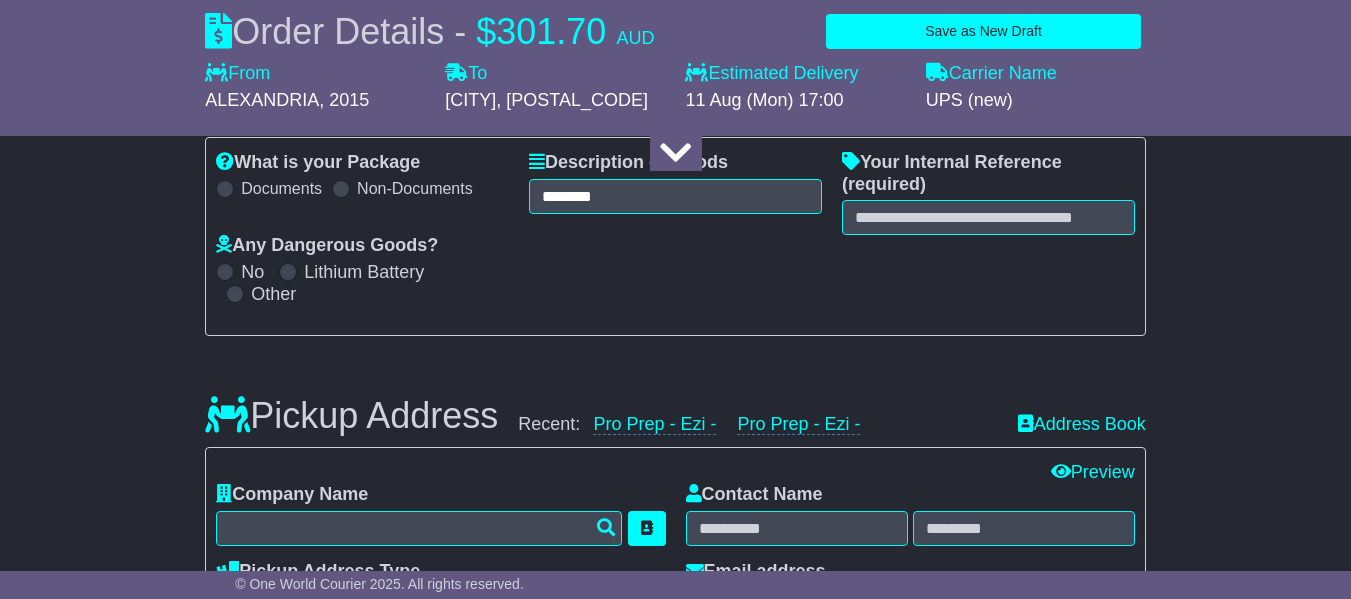 click on "What is your Package
Documents
Non-Documents
What are the Incoterms?
***
***
***
***
***
***
Description of Goods
********
Attention: dangerous goods are not allowed by service.
Your Internal Reference (required)
Any Dangerous Goods?
No
Lithium Battery" at bounding box center (675, 236) 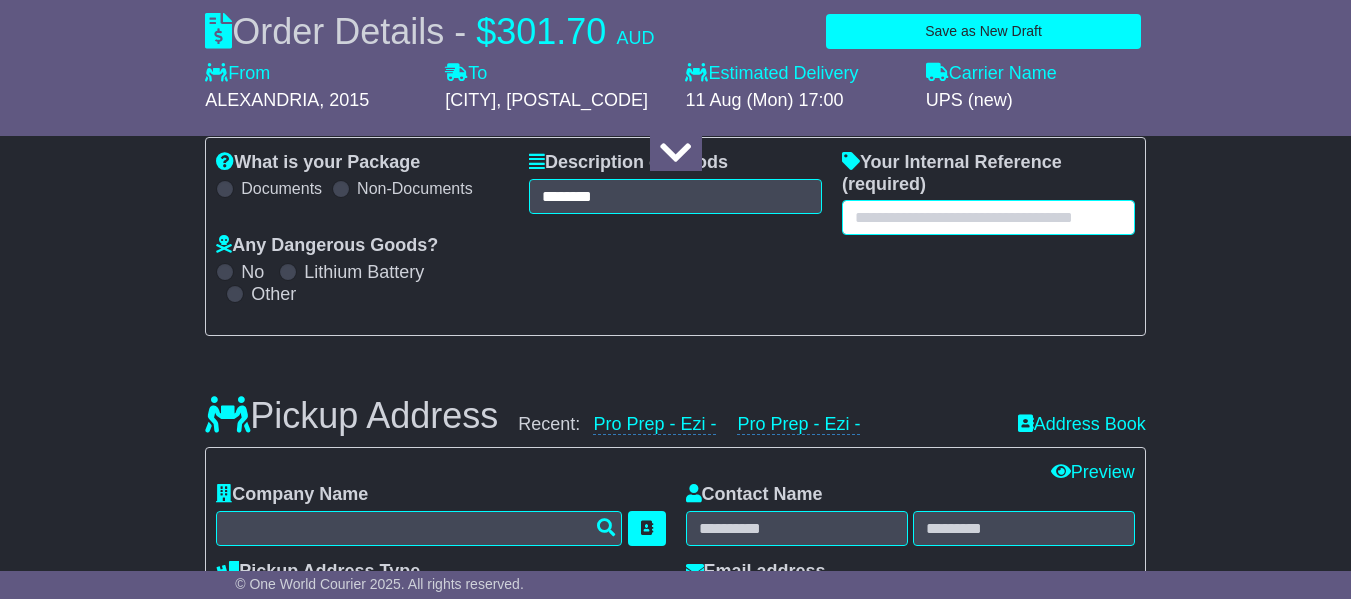 click at bounding box center (988, 217) 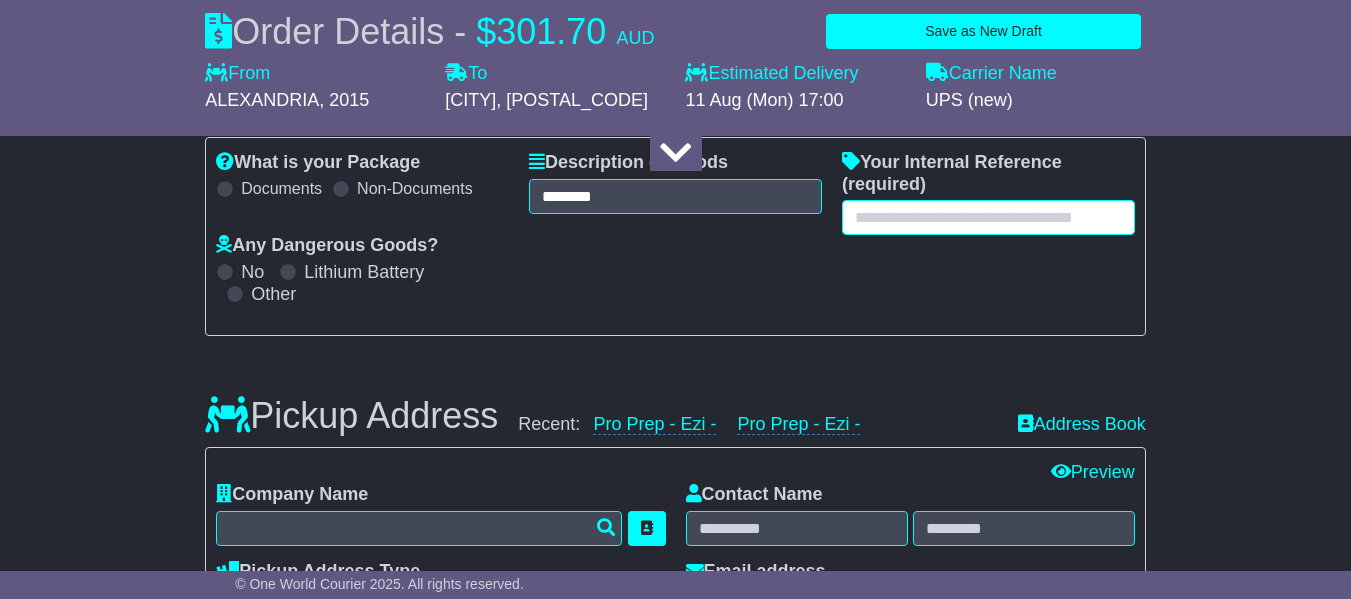 paste on "**********" 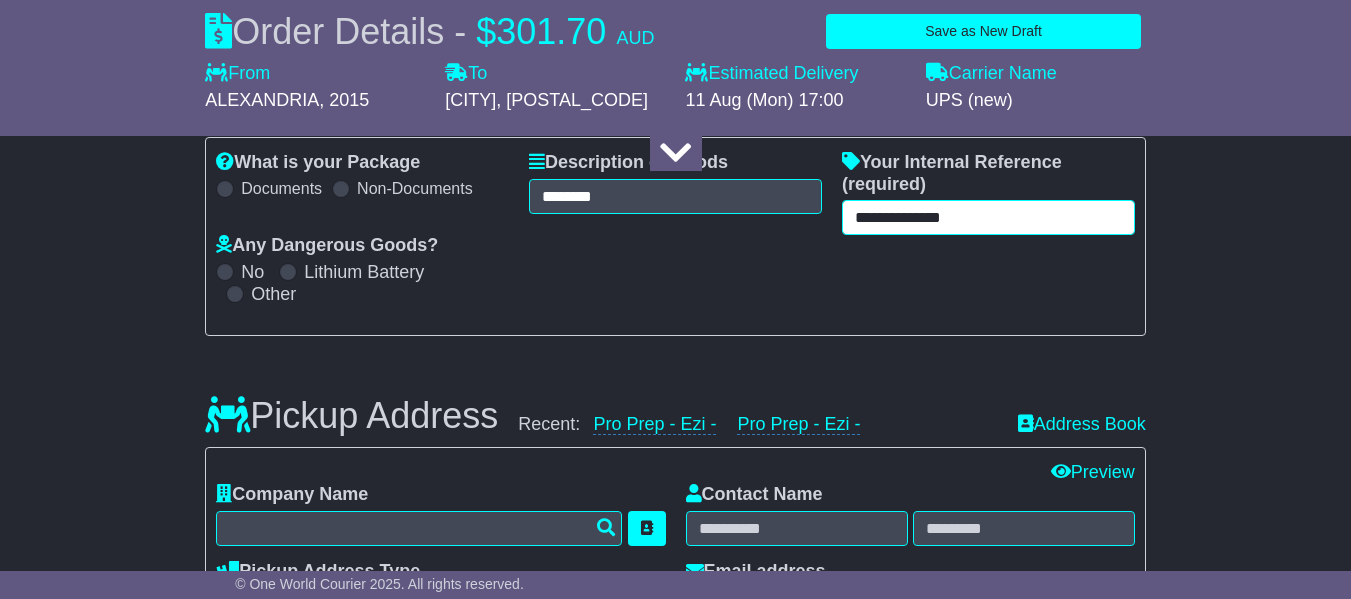 type on "**********" 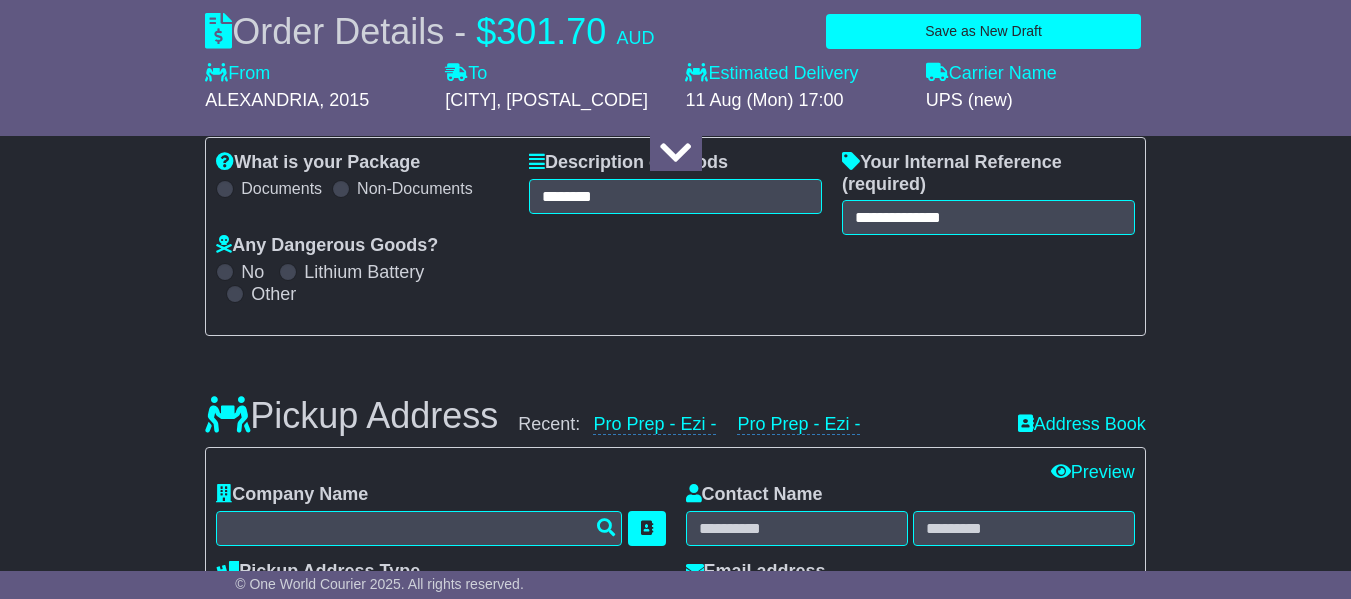 click on "**********" at bounding box center (675, 236) 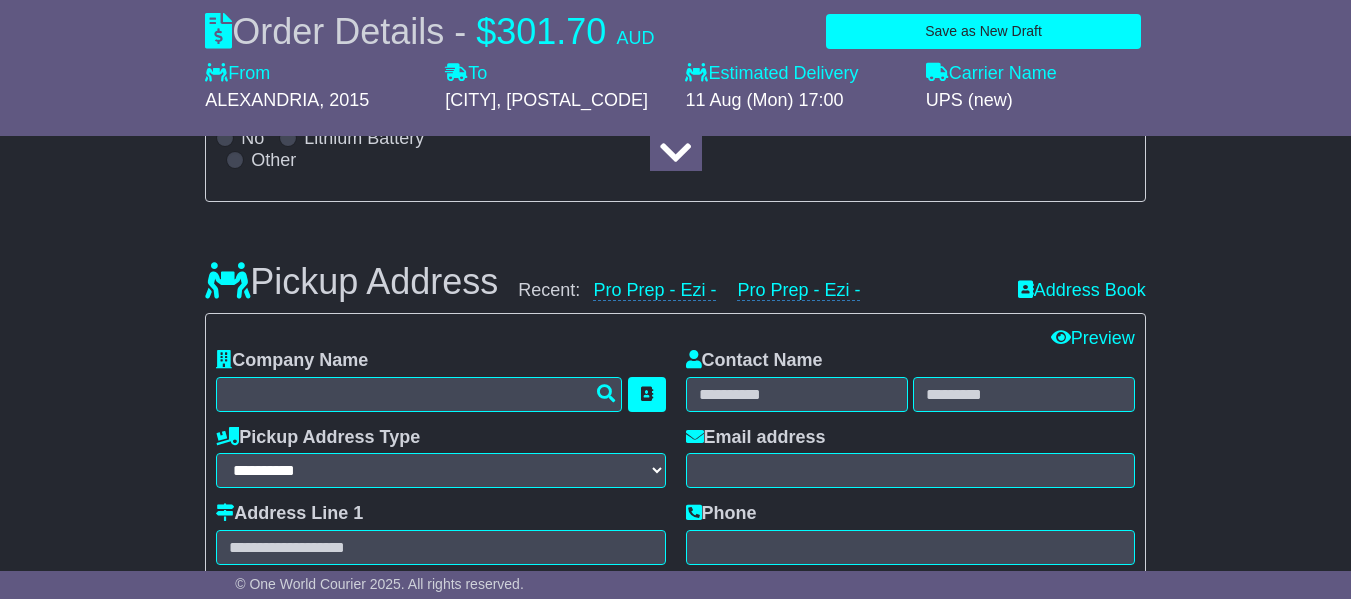 scroll, scrollTop: 600, scrollLeft: 0, axis: vertical 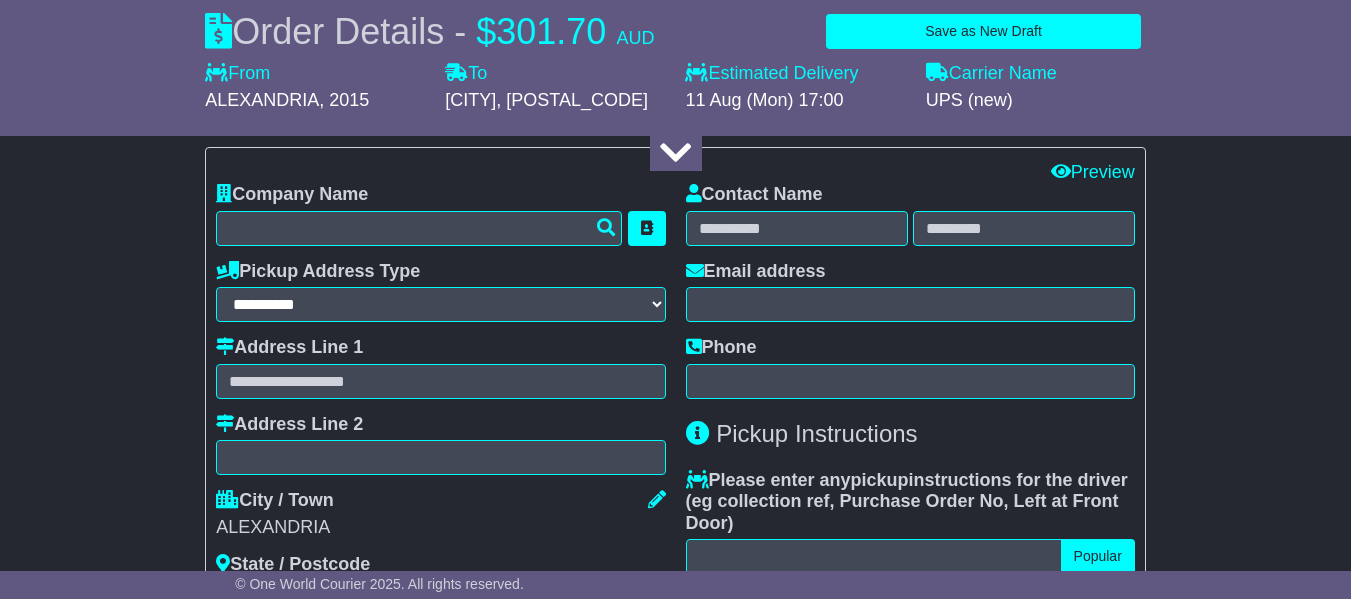 click at bounding box center [675, 153] 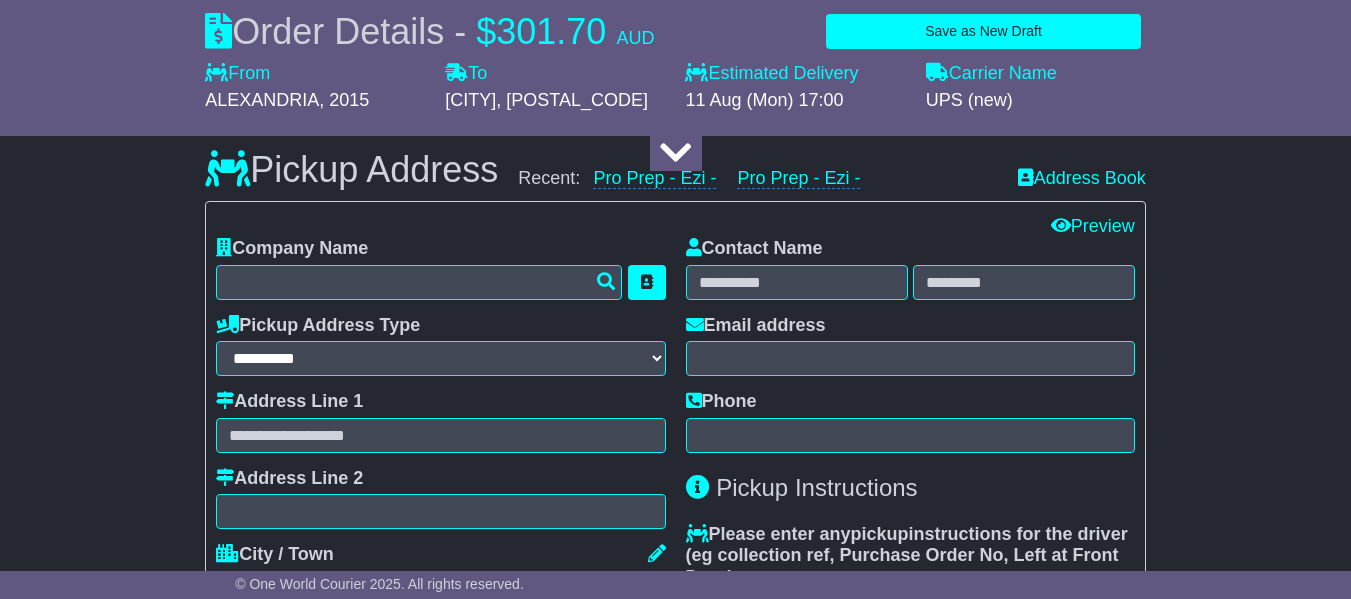 scroll, scrollTop: 500, scrollLeft: 0, axis: vertical 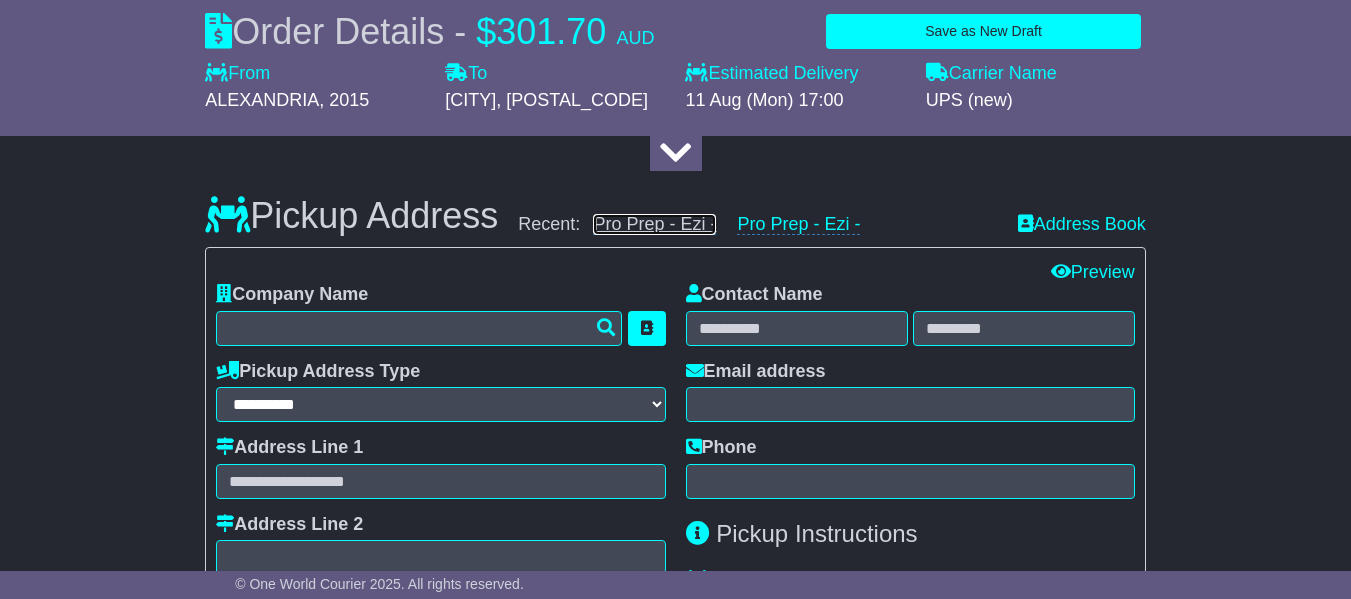 click on "Pro Prep - Ezi -" at bounding box center (654, 224) 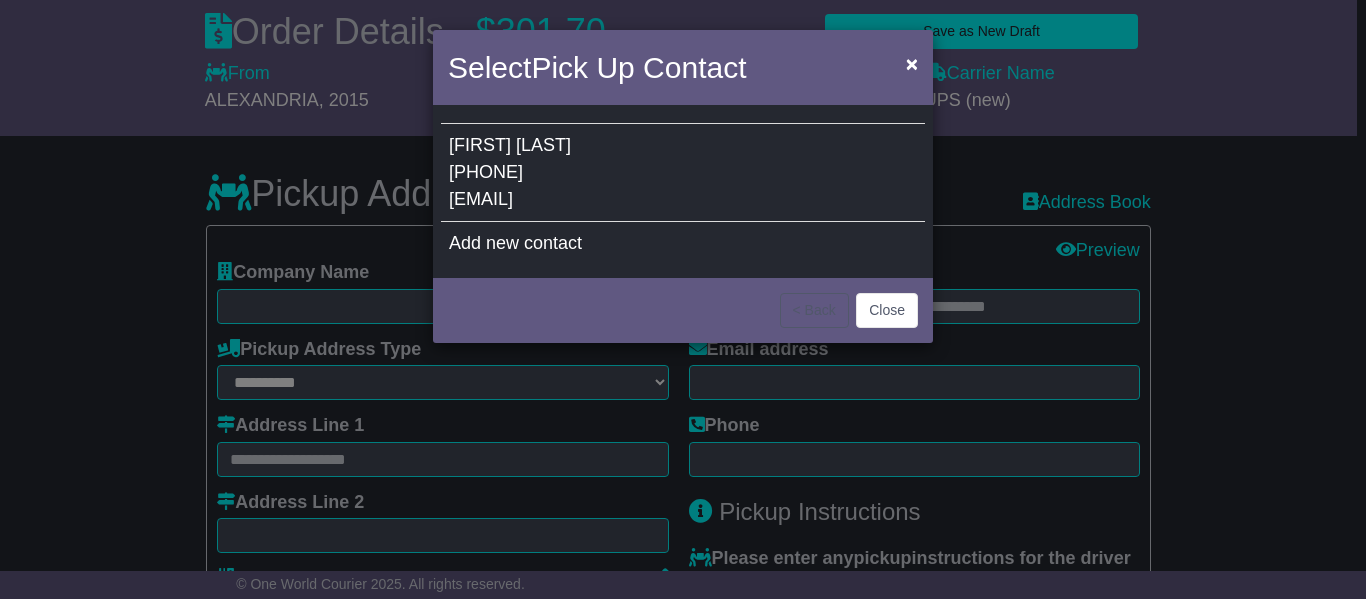 click on "Paul   Pemberton
61478 300 142
info@ezireturns.com" at bounding box center (683, 173) 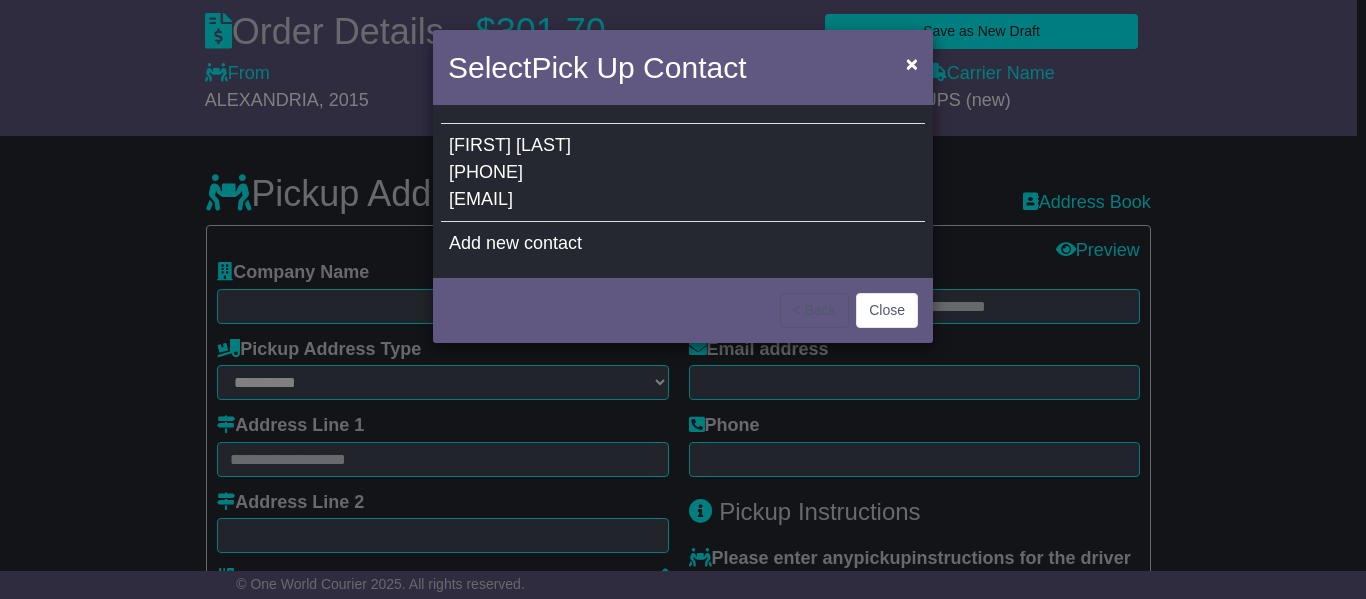 type on "**********" 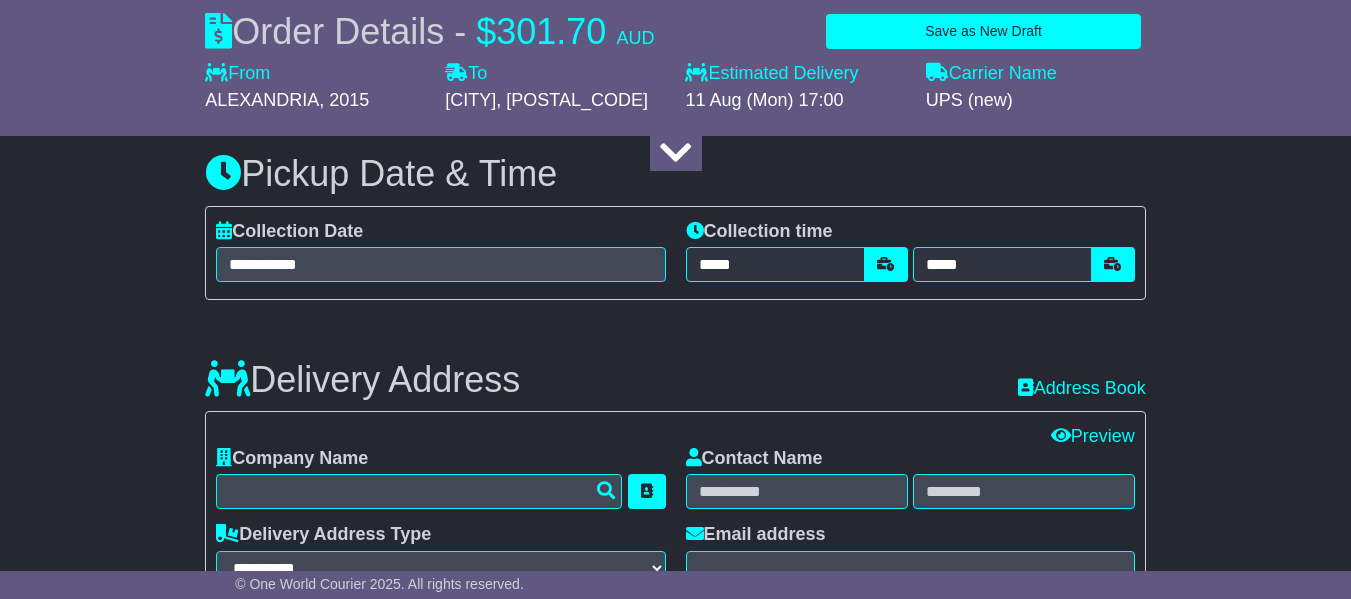 scroll, scrollTop: 1300, scrollLeft: 0, axis: vertical 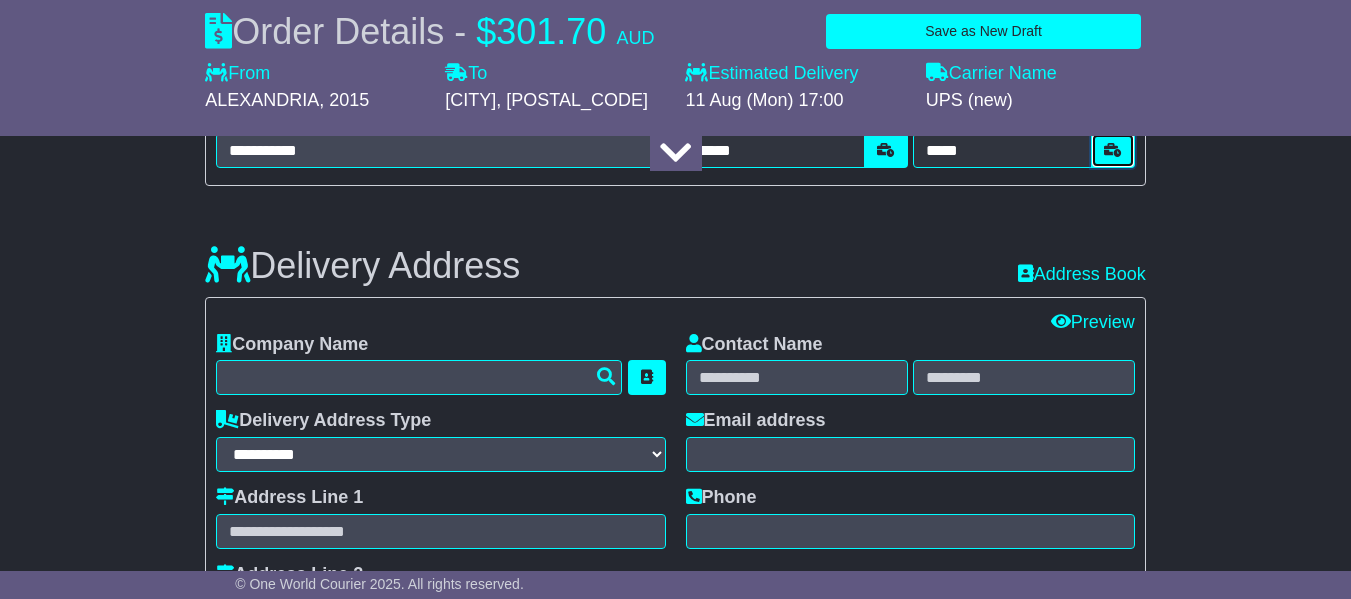 click at bounding box center [1113, 150] 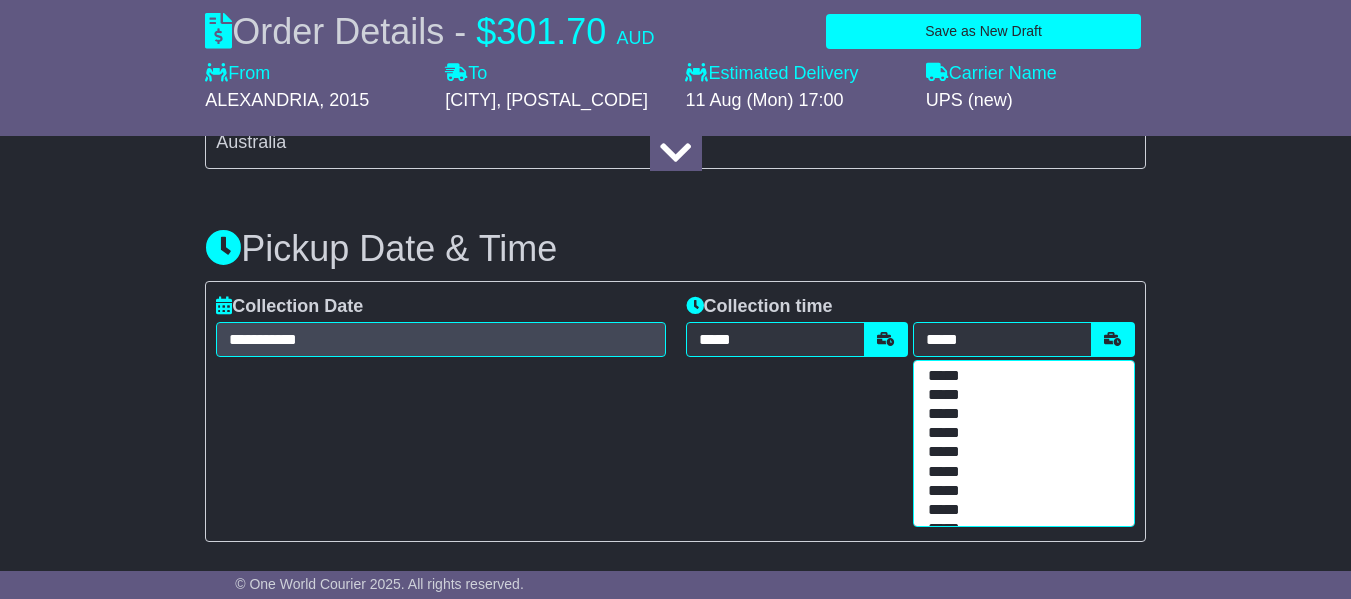 scroll, scrollTop: 1200, scrollLeft: 0, axis: vertical 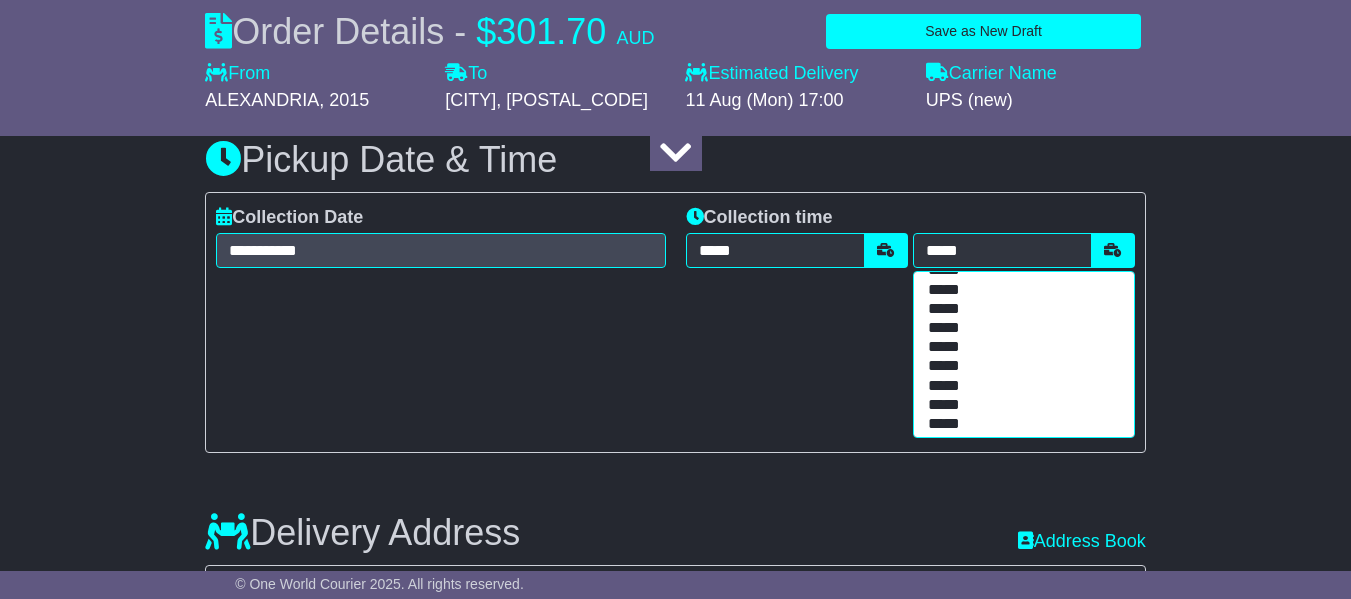 click on "*****" at bounding box center [1019, 347] 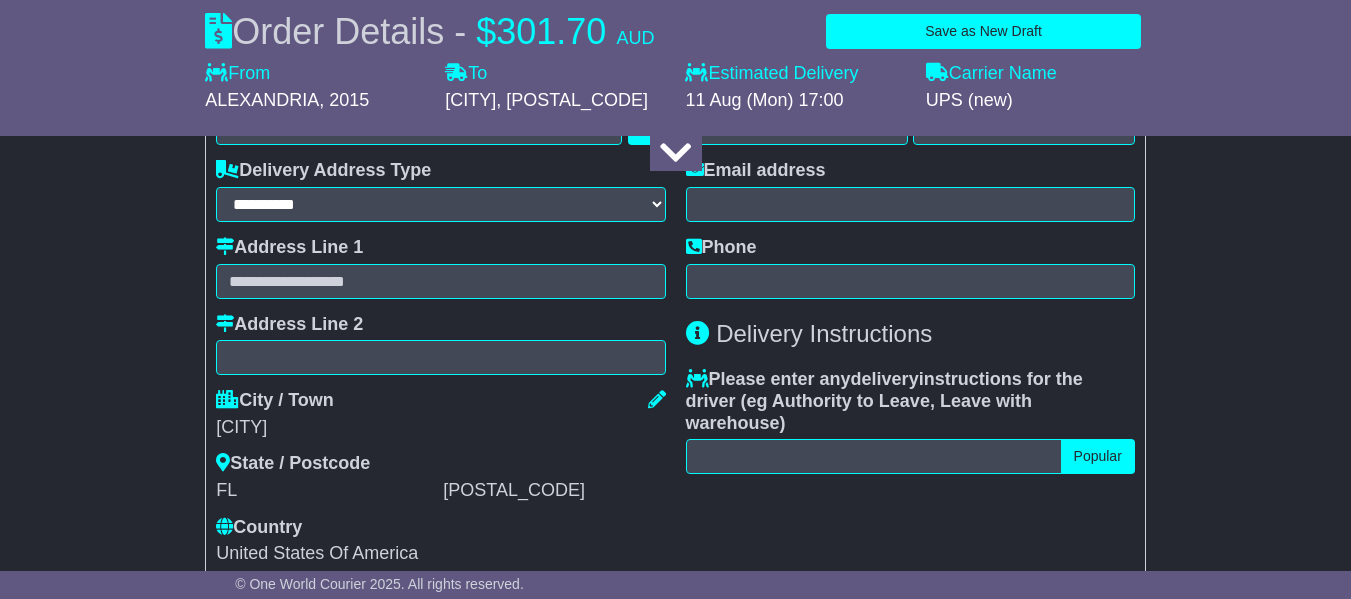 scroll, scrollTop: 1500, scrollLeft: 0, axis: vertical 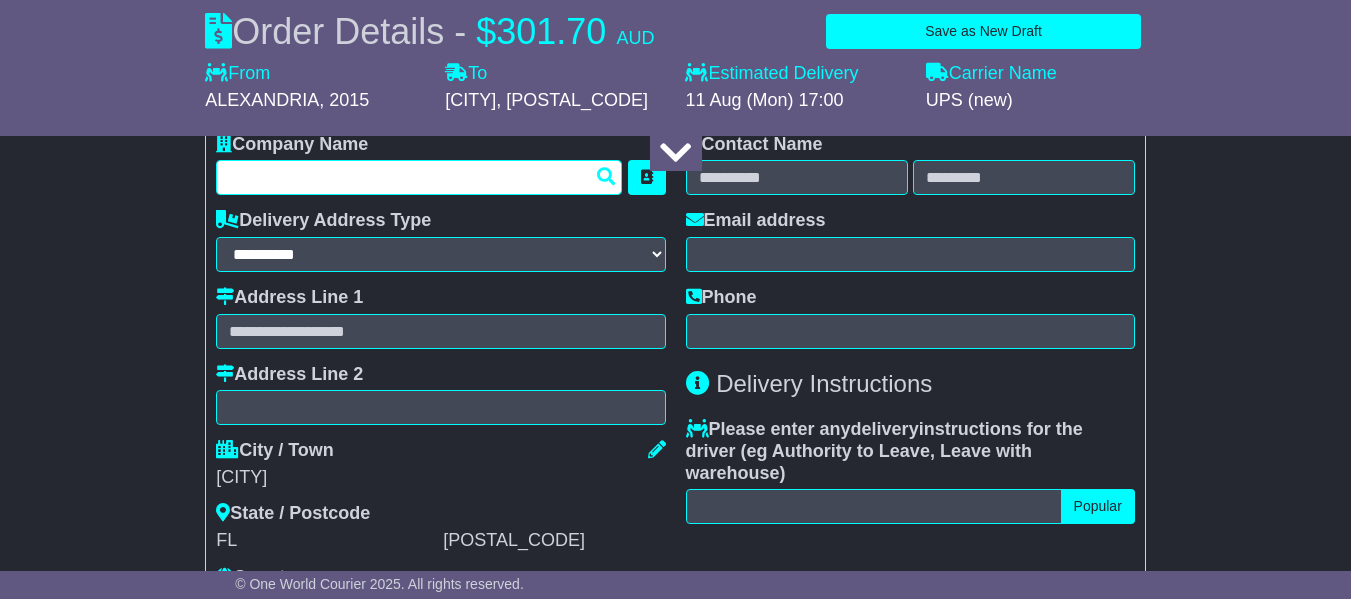 click at bounding box center [419, 177] 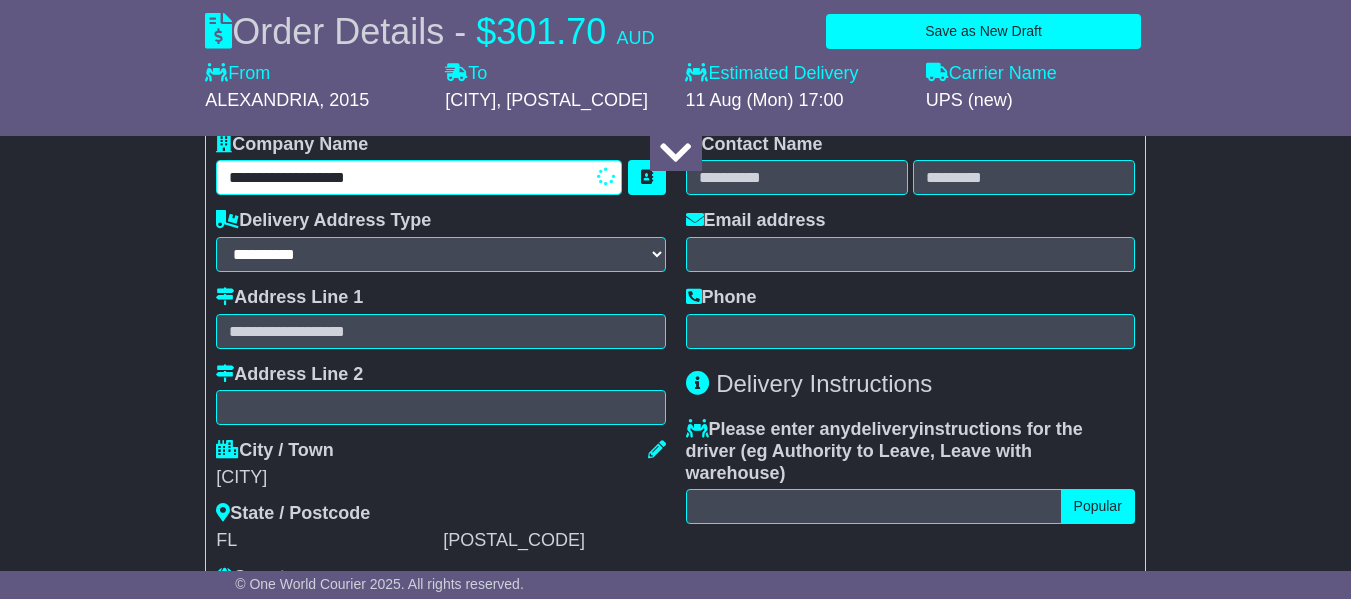 type on "**********" 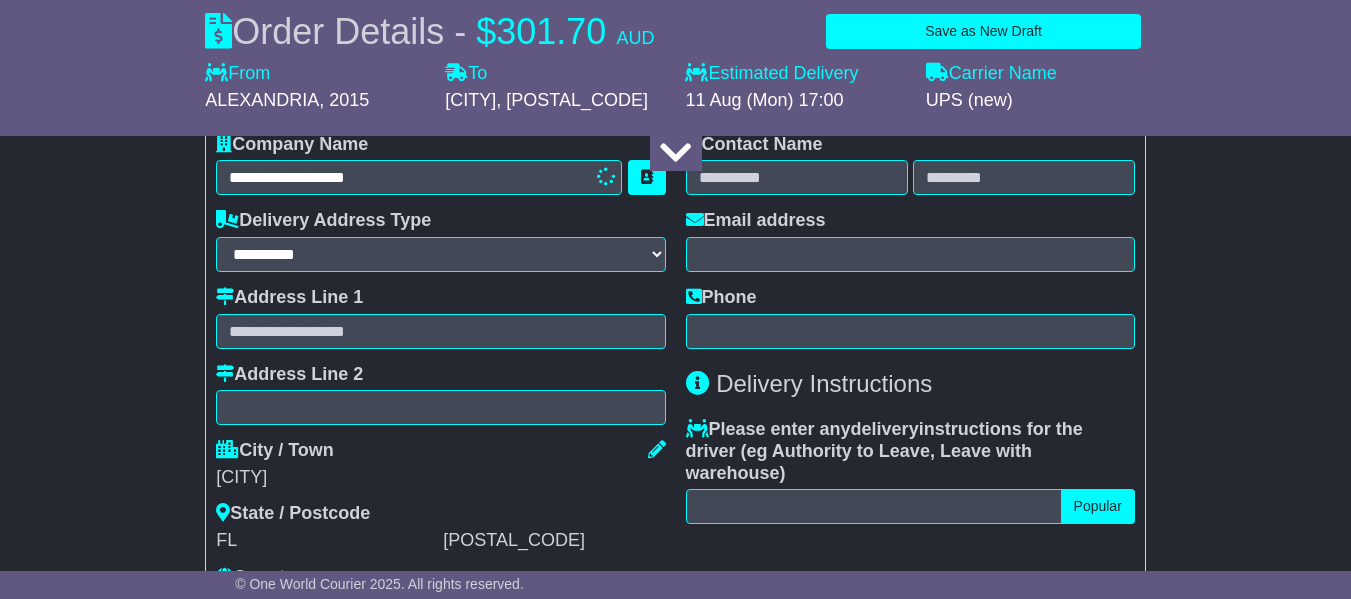 click at bounding box center (675, 153) 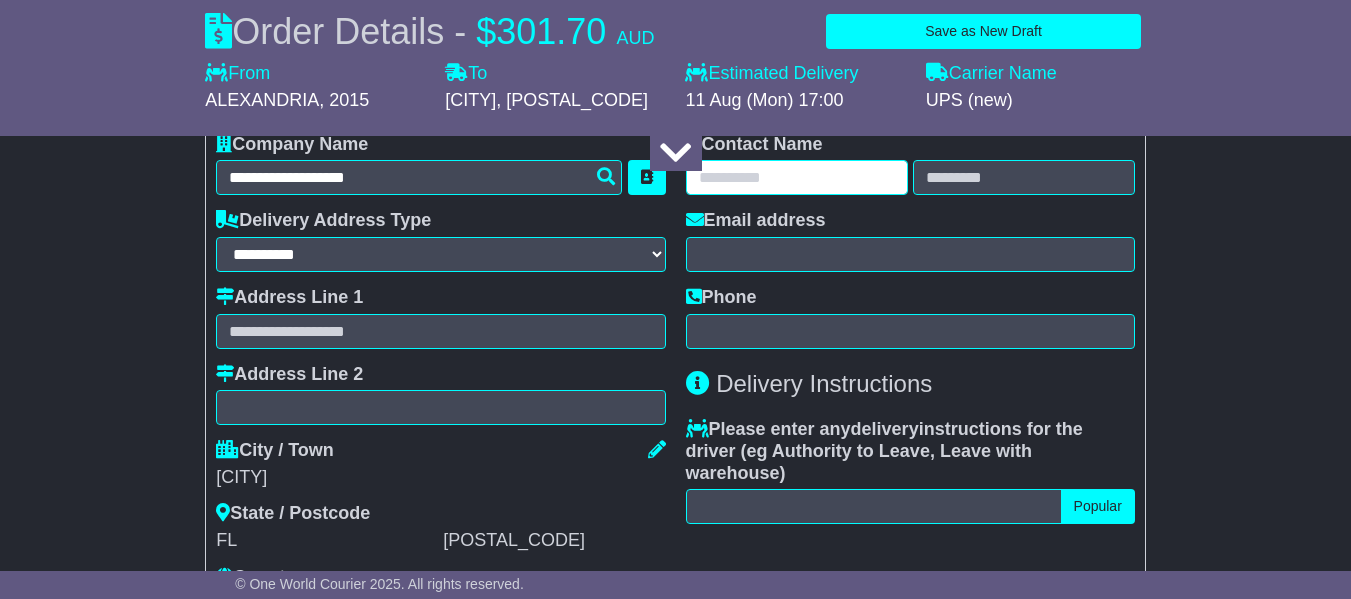 click at bounding box center (797, 177) 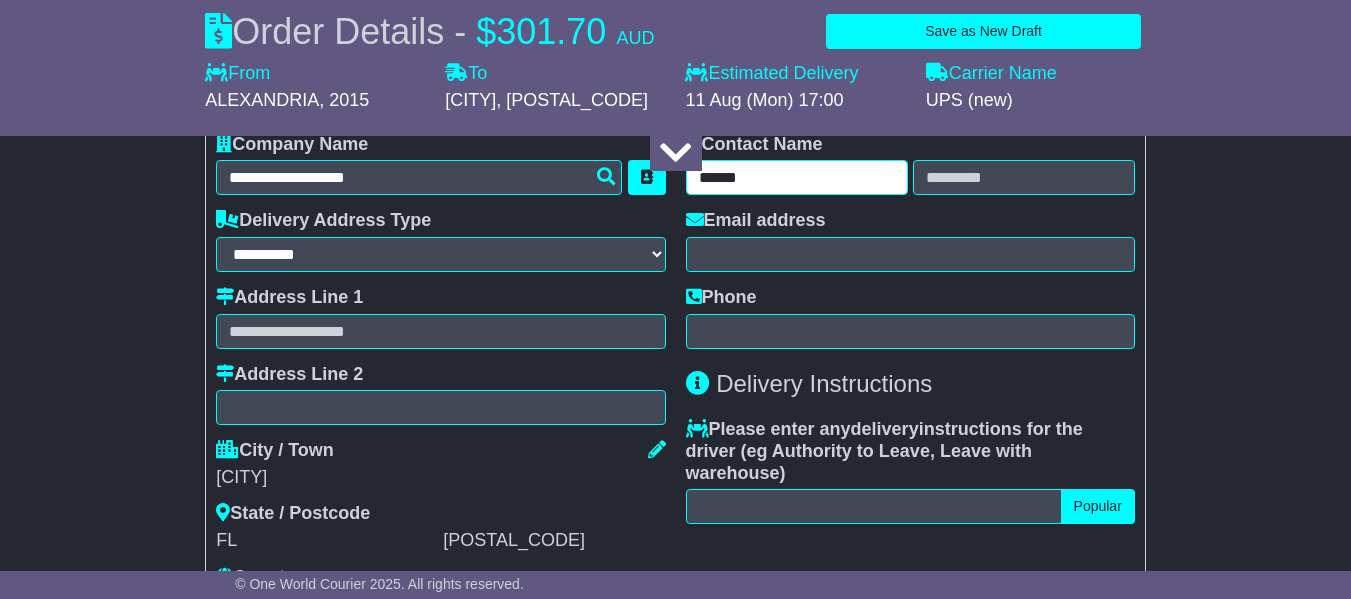 type on "******" 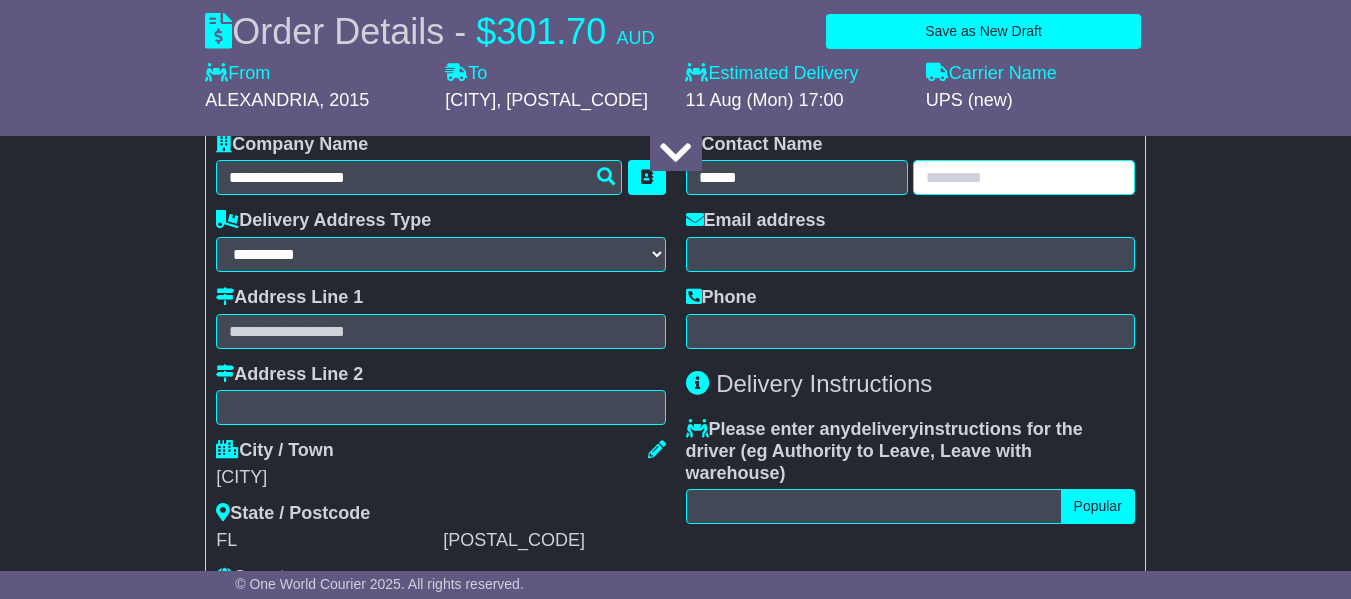 click at bounding box center (1024, 177) 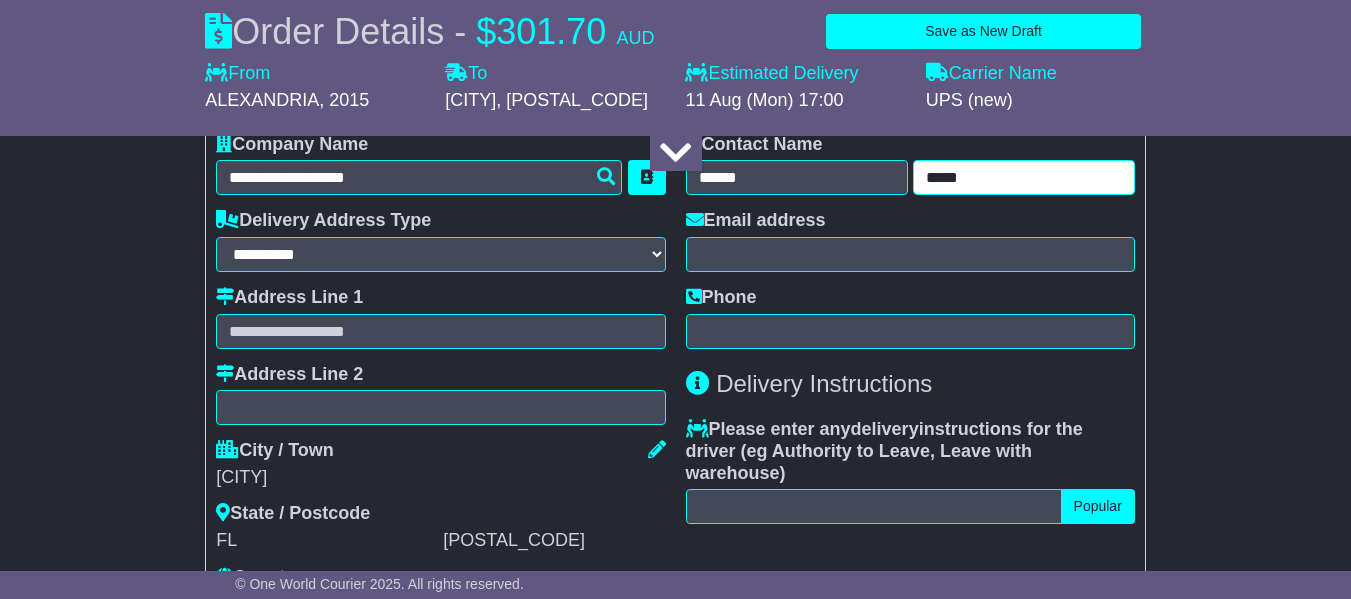 type on "*****" 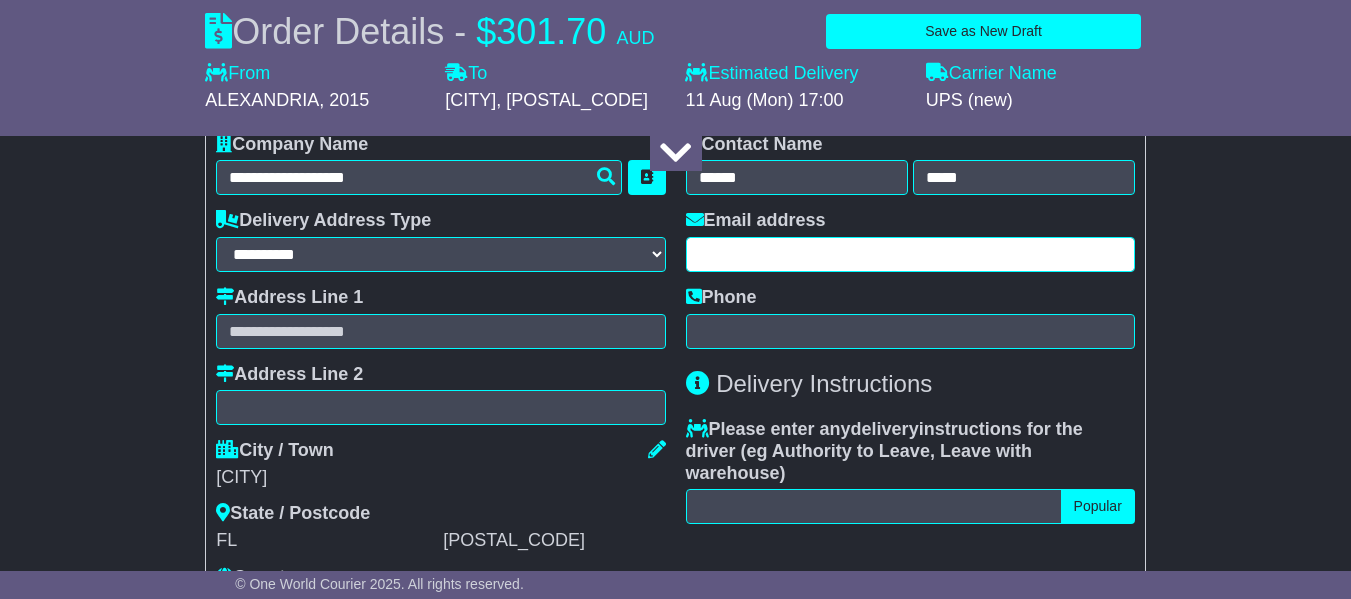 click at bounding box center (910, 254) 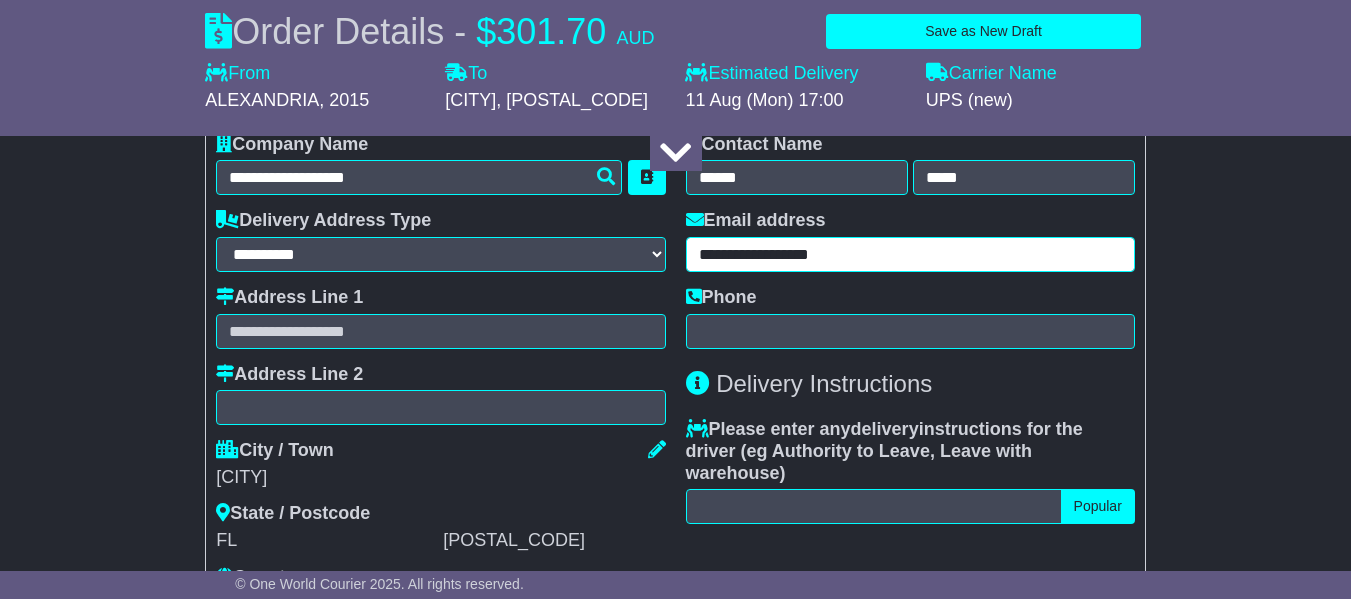 type on "**********" 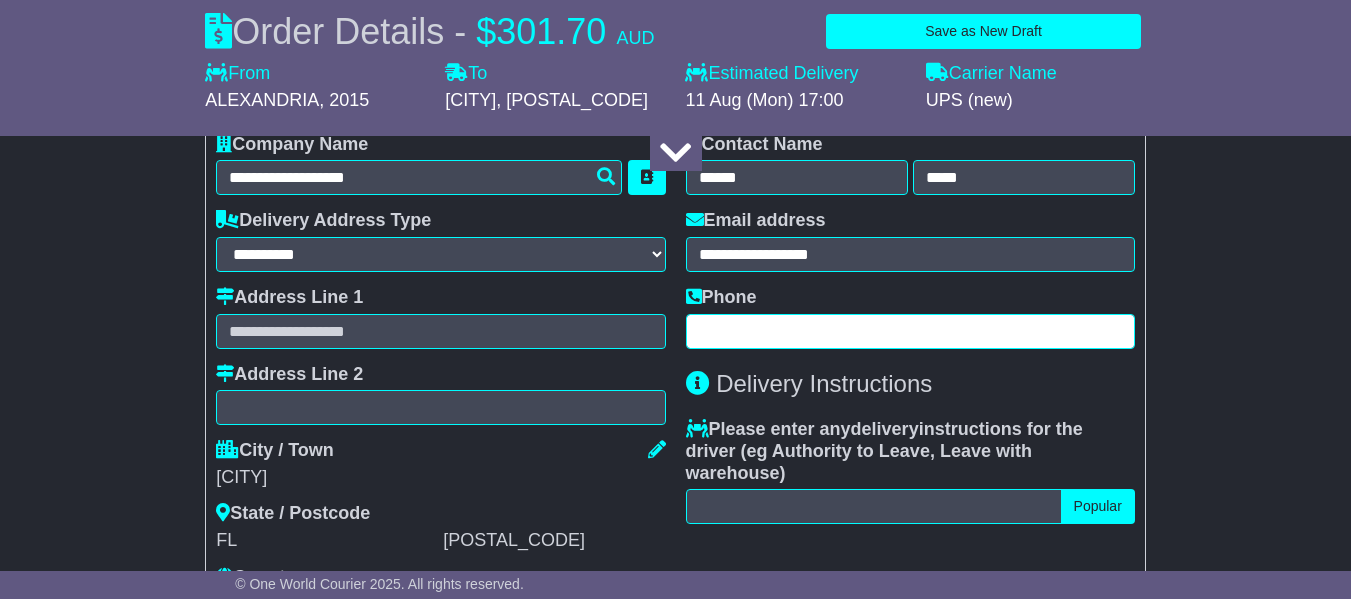 click at bounding box center (910, 331) 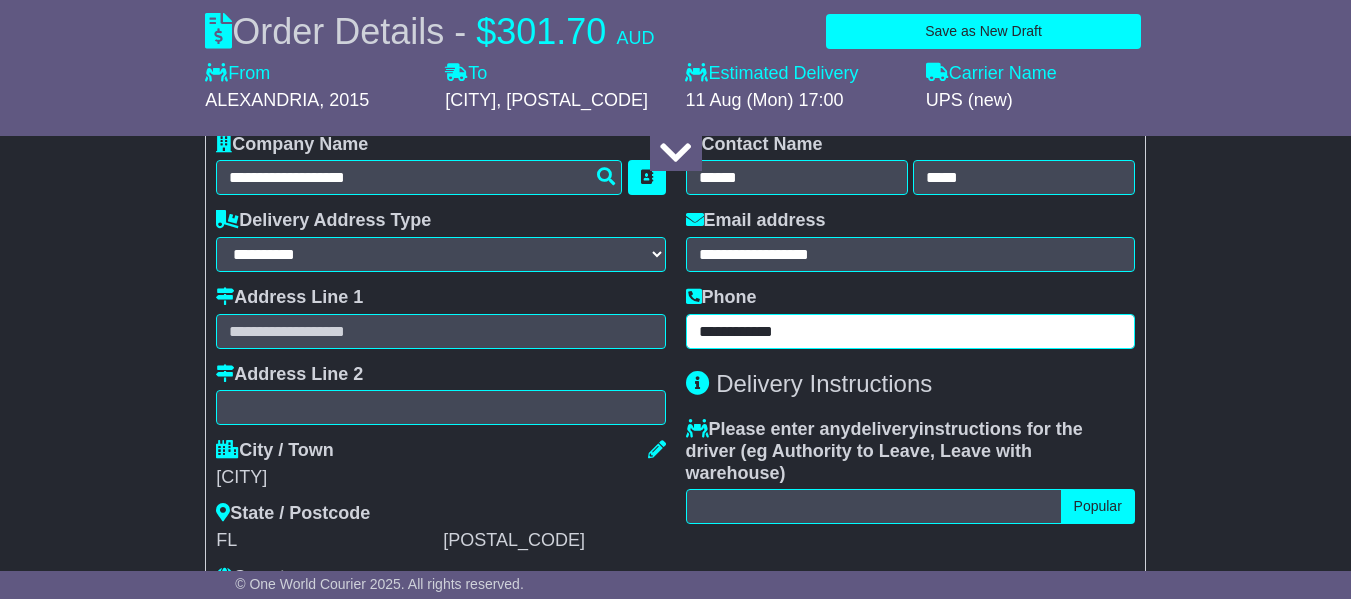 type on "**********" 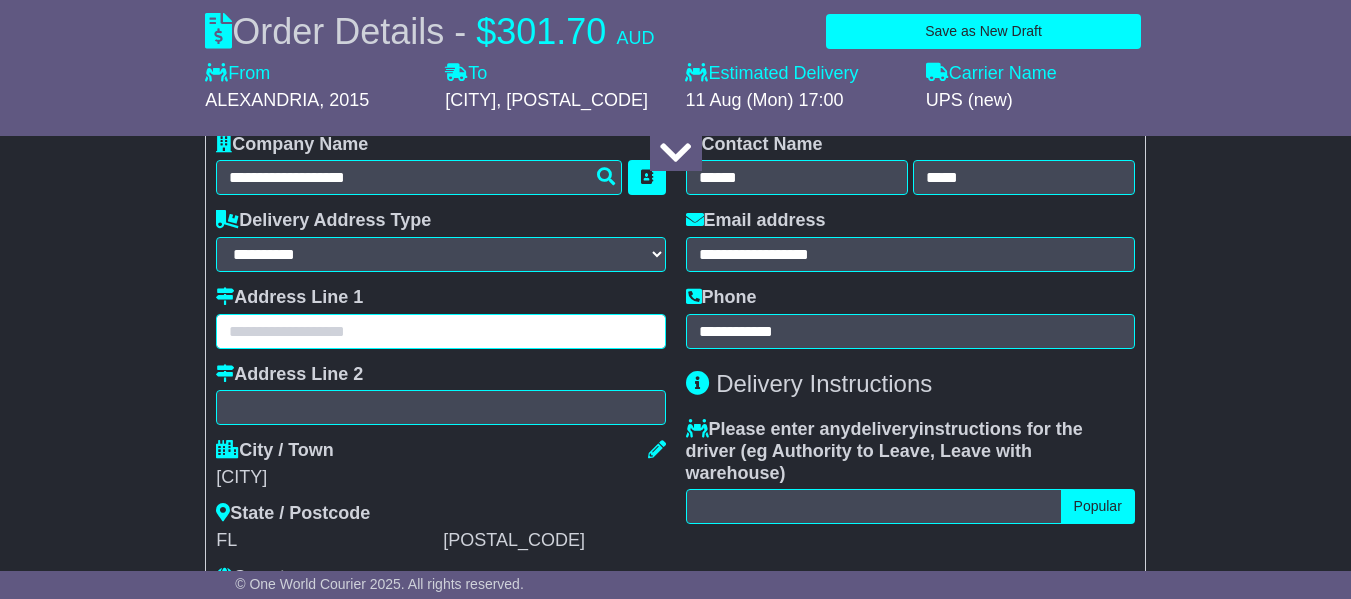 click at bounding box center [440, 331] 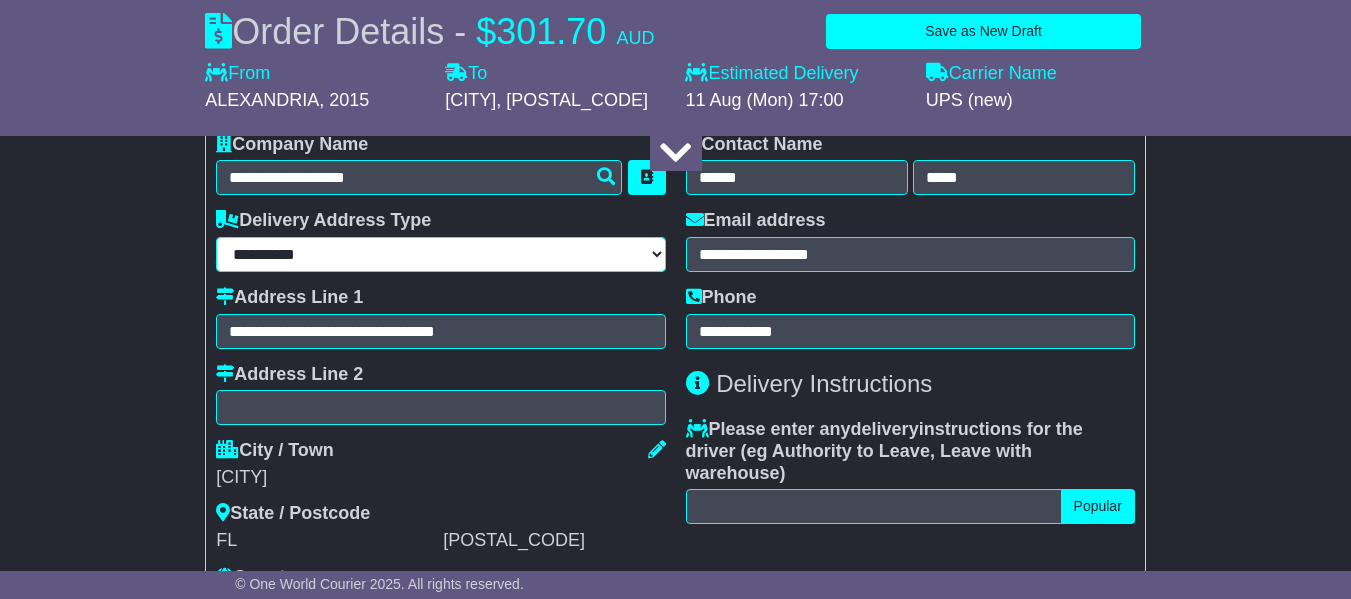 click on "**********" at bounding box center [440, 254] 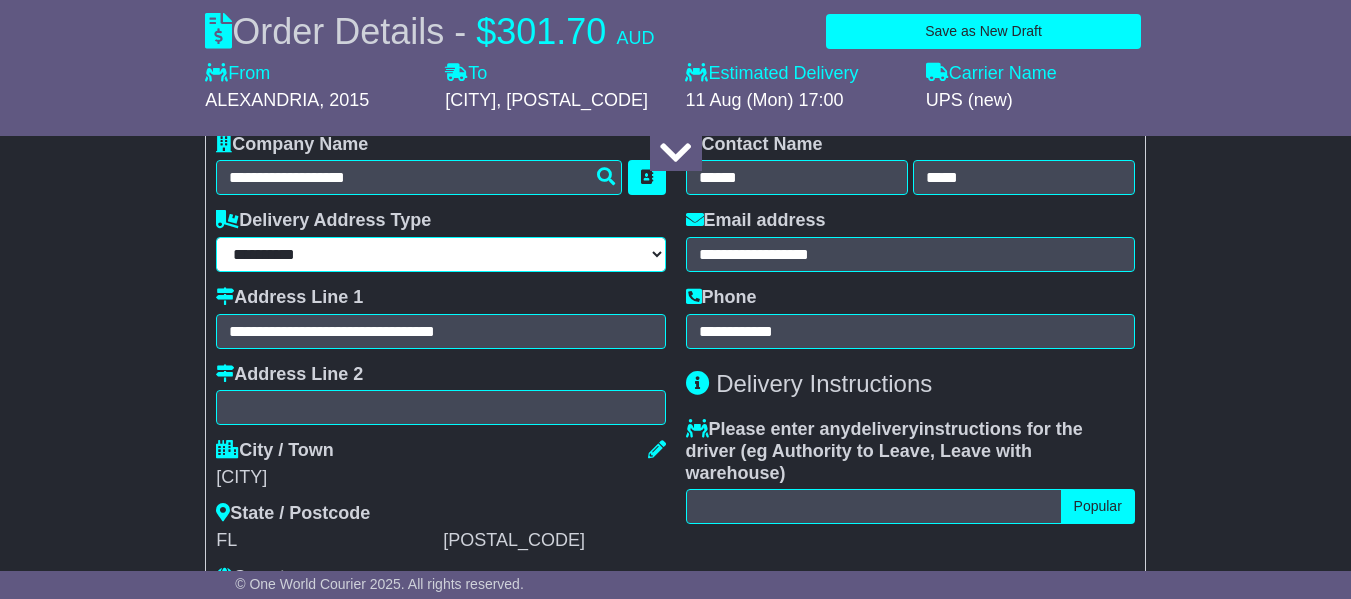 click on "**********" at bounding box center (440, 254) 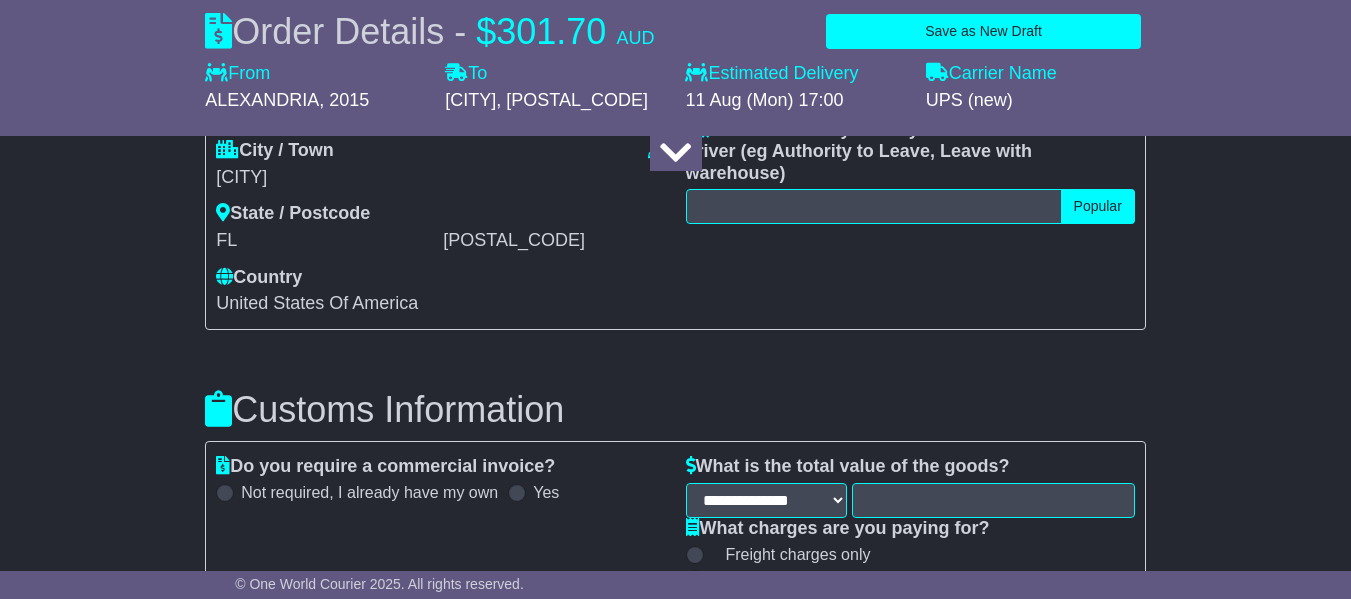 scroll, scrollTop: 1700, scrollLeft: 0, axis: vertical 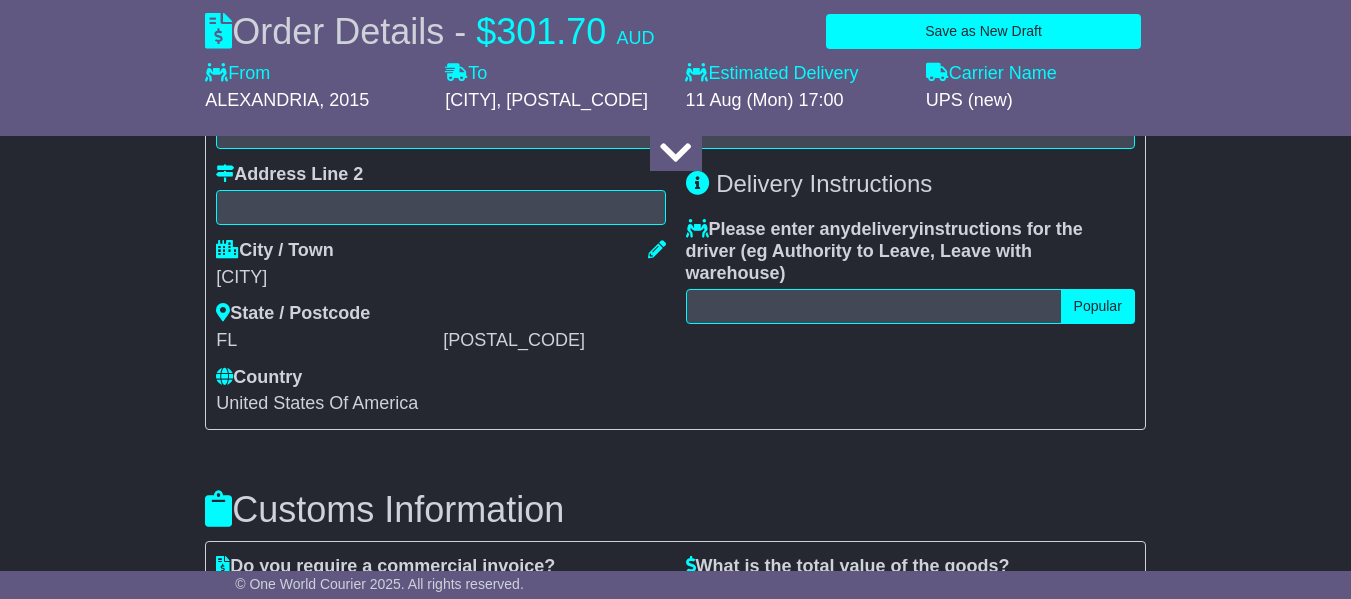 drag, startPoint x: 491, startPoint y: 164, endPoint x: 439, endPoint y: 162, distance: 52.03845 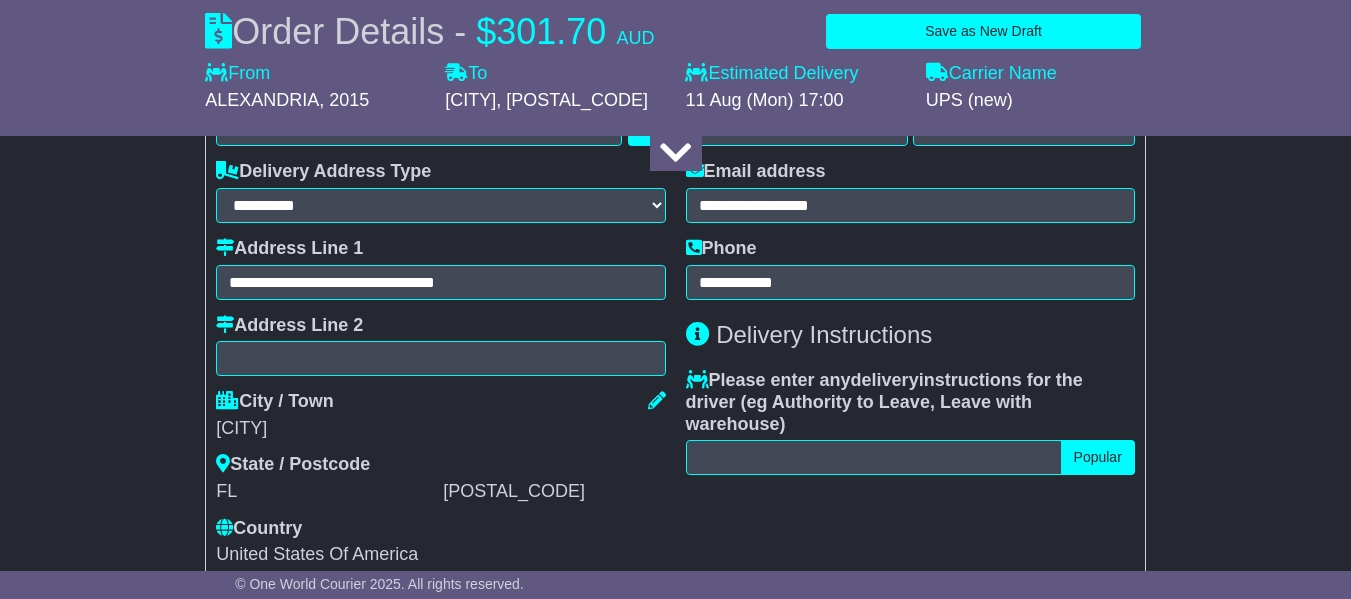 scroll, scrollTop: 1500, scrollLeft: 0, axis: vertical 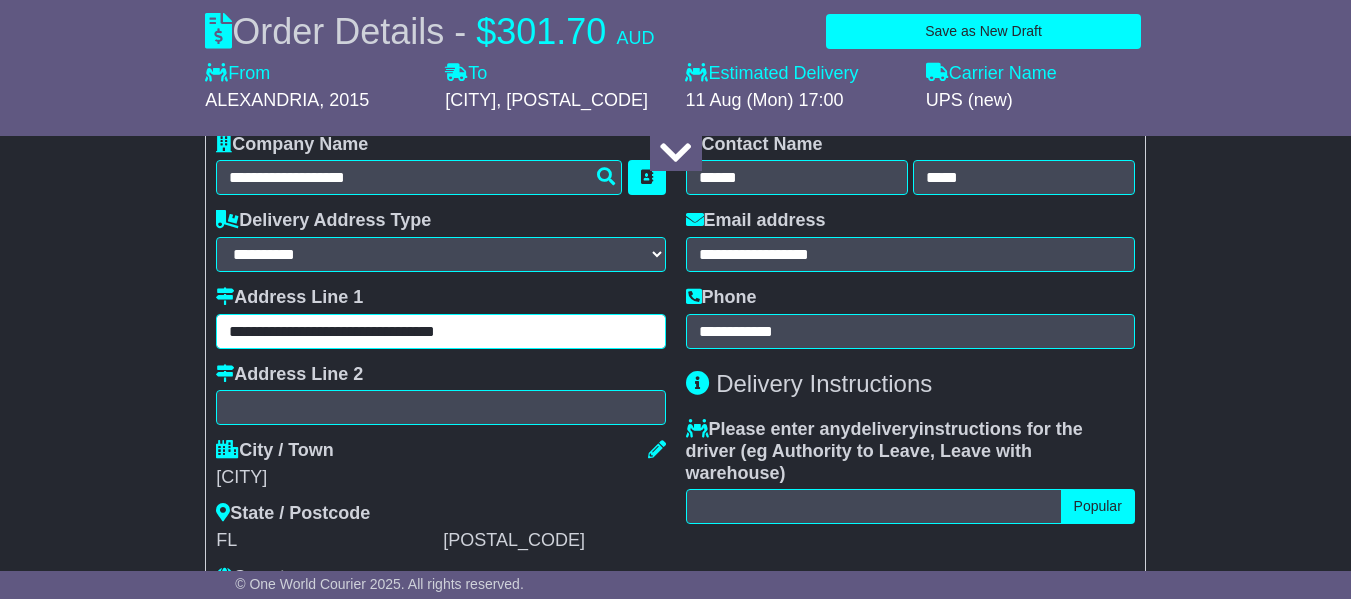 click on "**********" at bounding box center (440, 331) 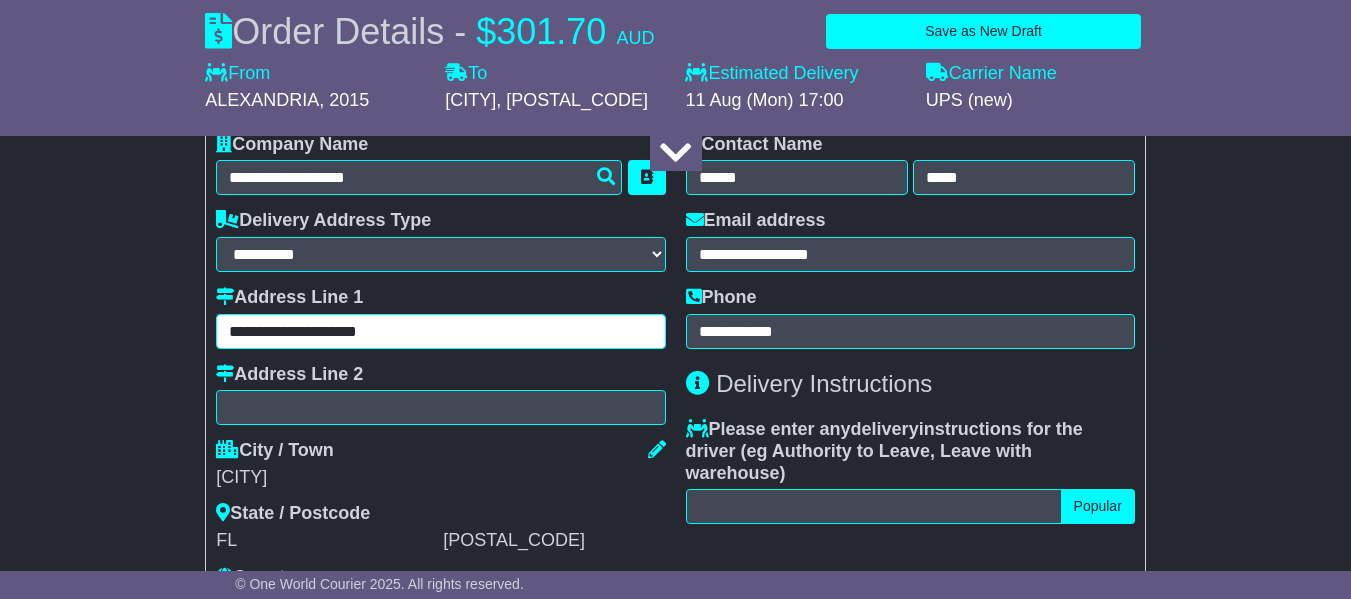 type on "**********" 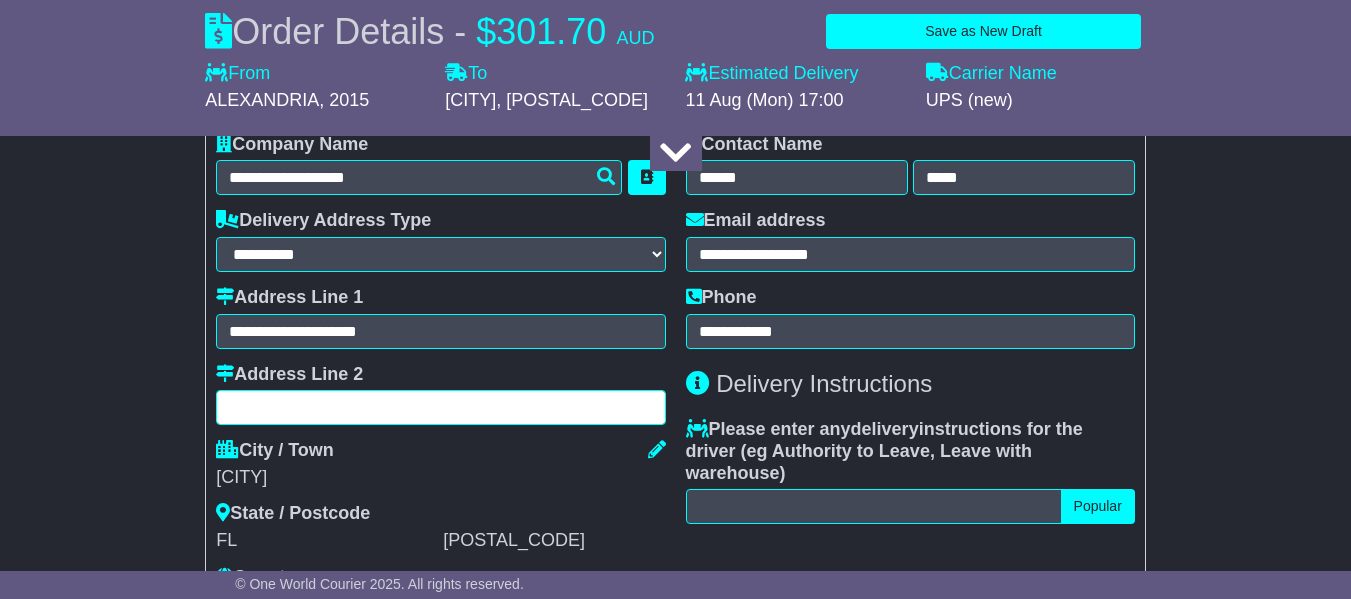 click at bounding box center (440, 407) 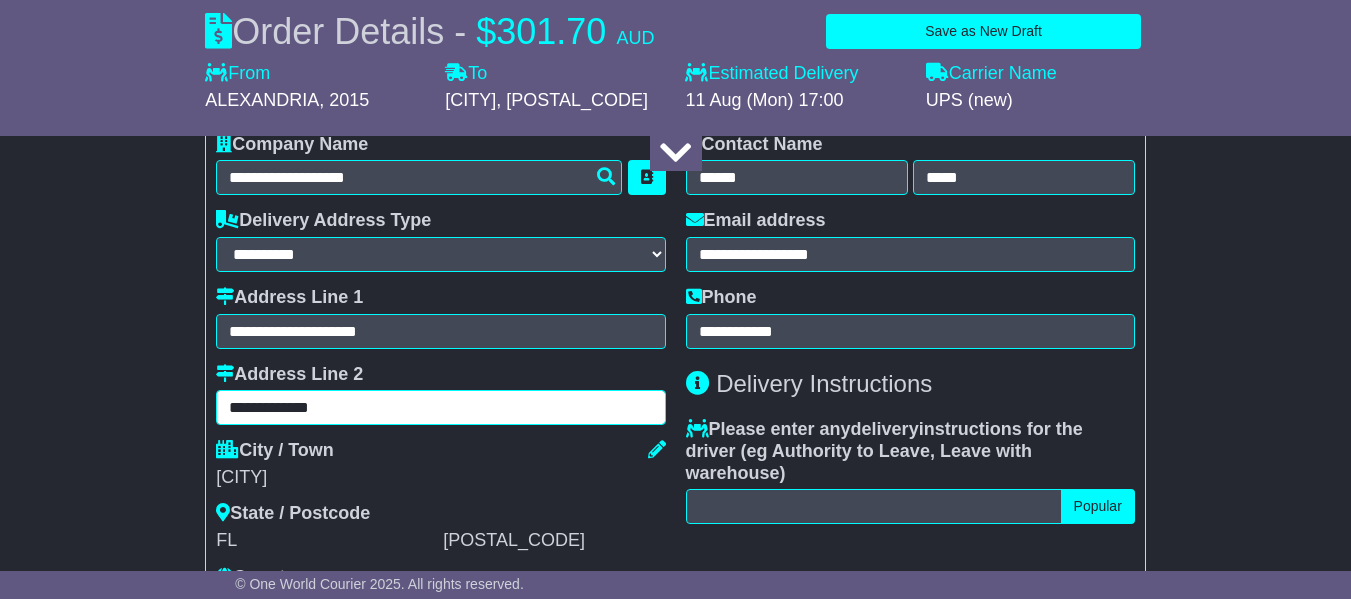 type on "**********" 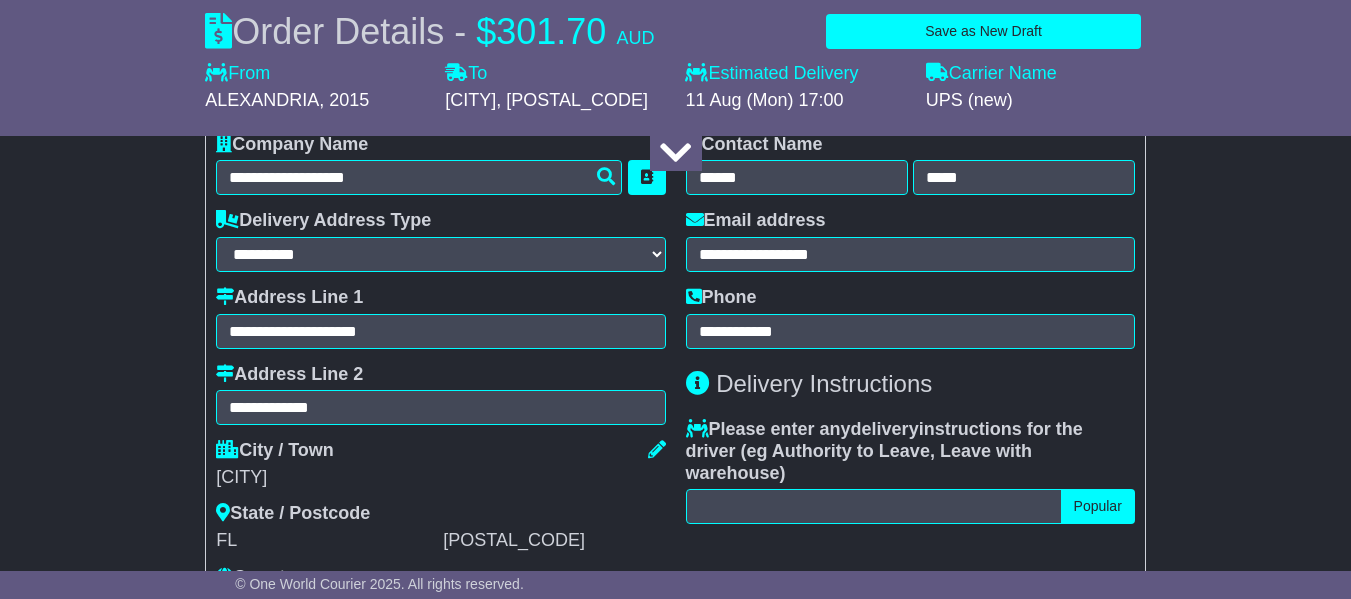 click on "**********" at bounding box center [440, 395] 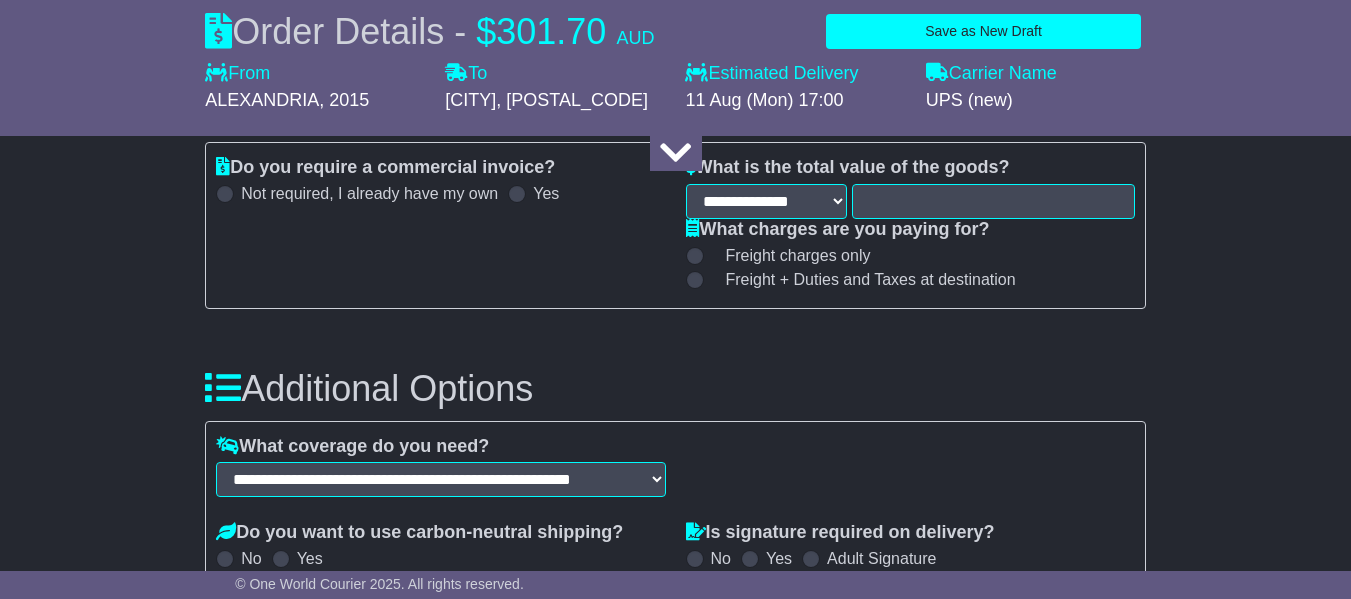 scroll, scrollTop: 2100, scrollLeft: 0, axis: vertical 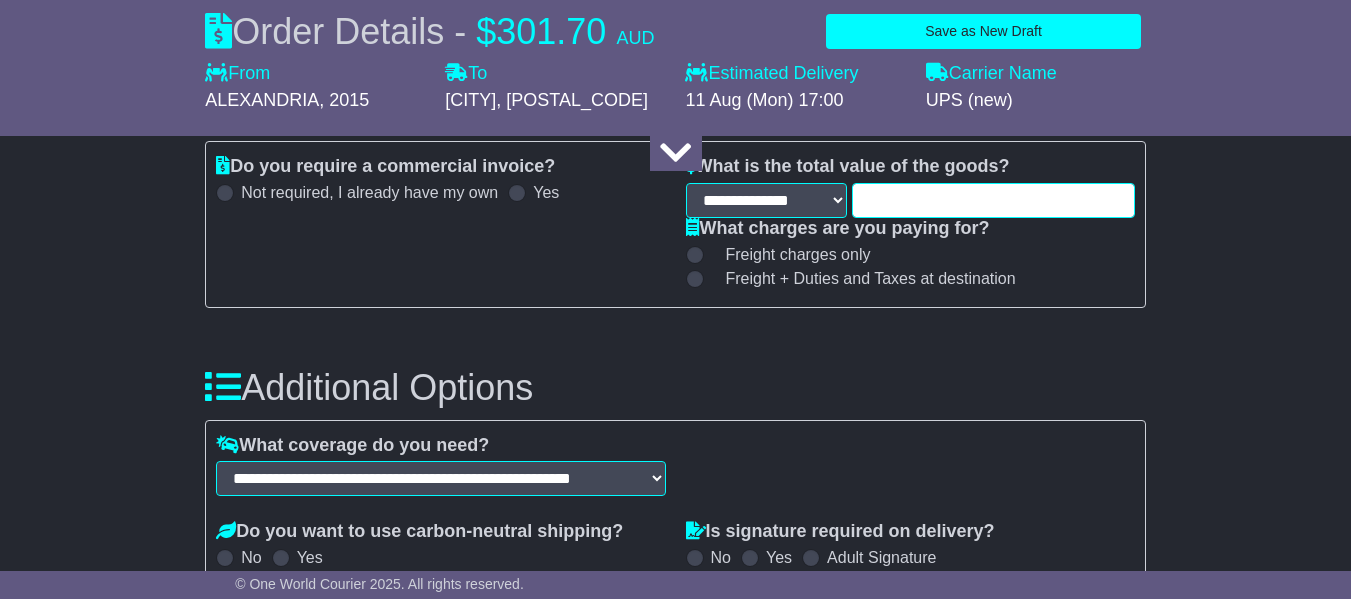 click at bounding box center (993, 200) 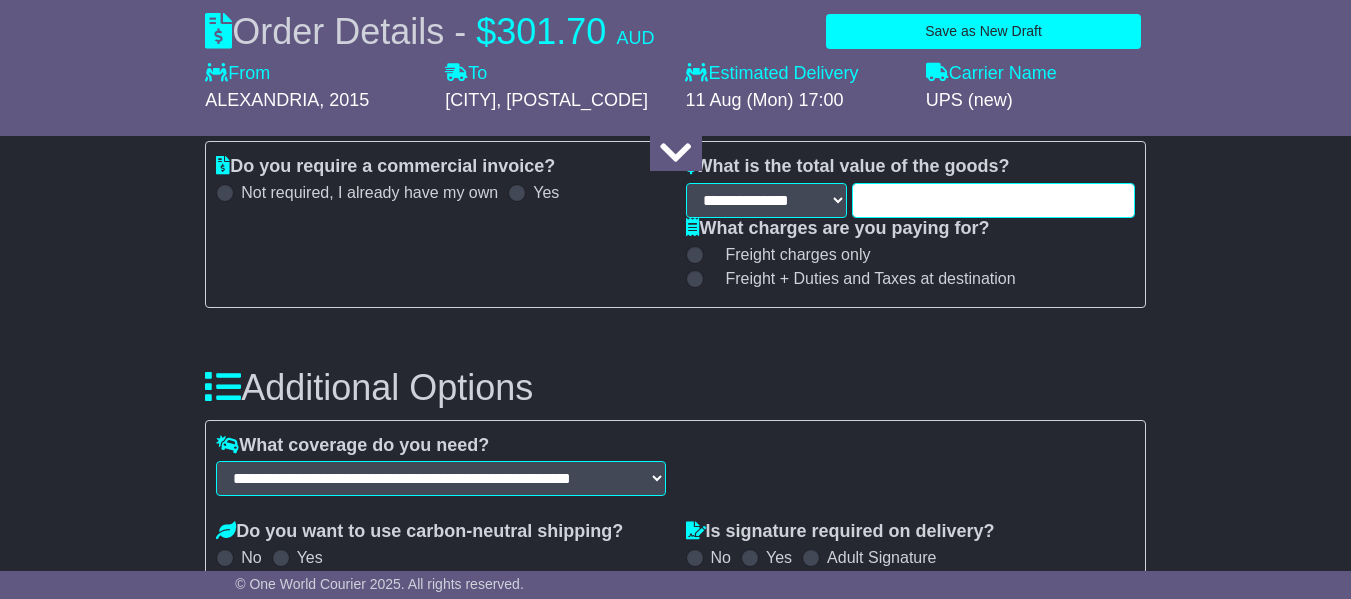paste on "***" 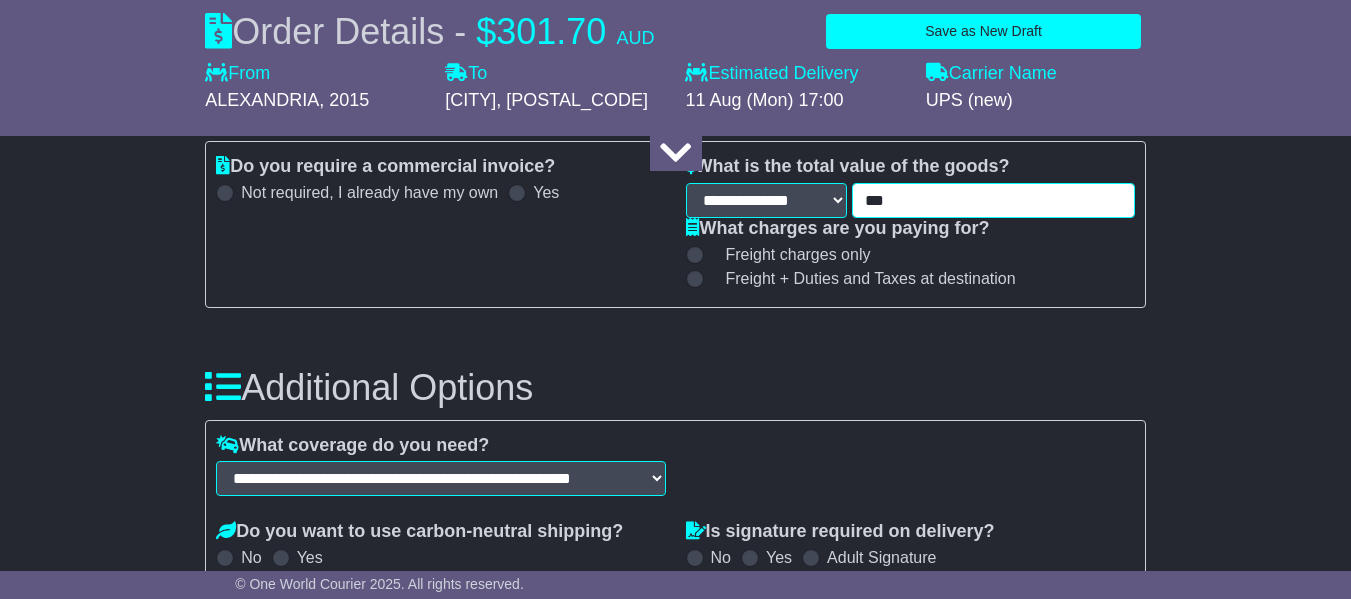 type on "***" 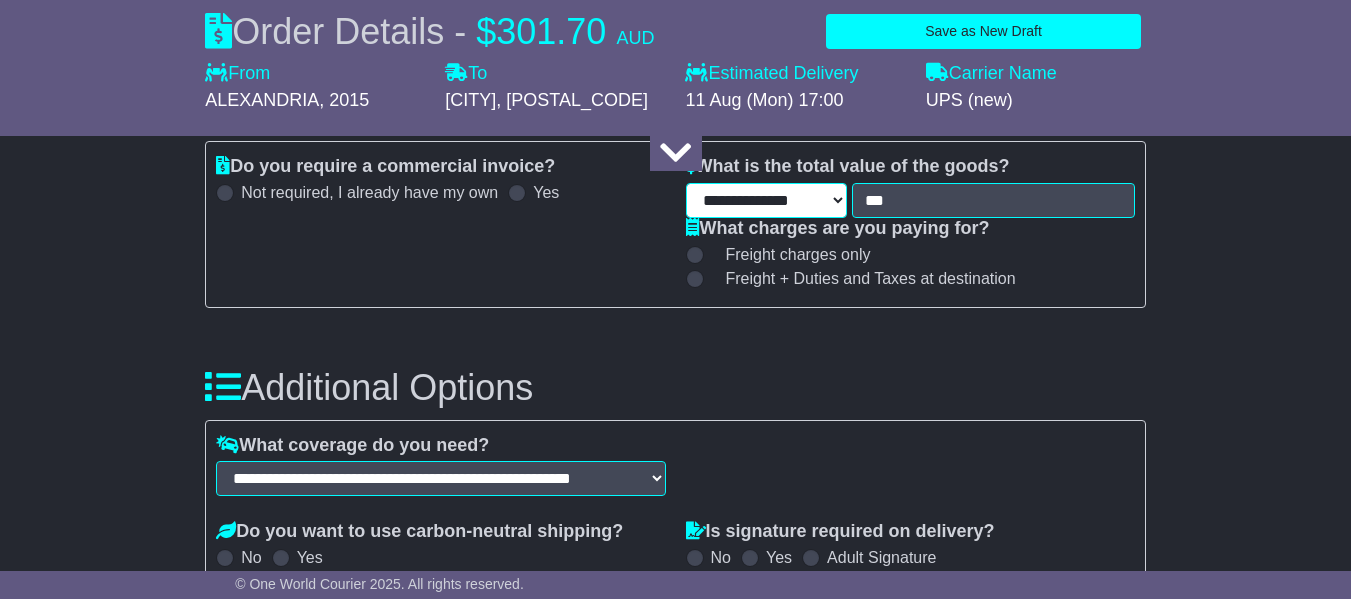 click on "**********" at bounding box center [767, 200] 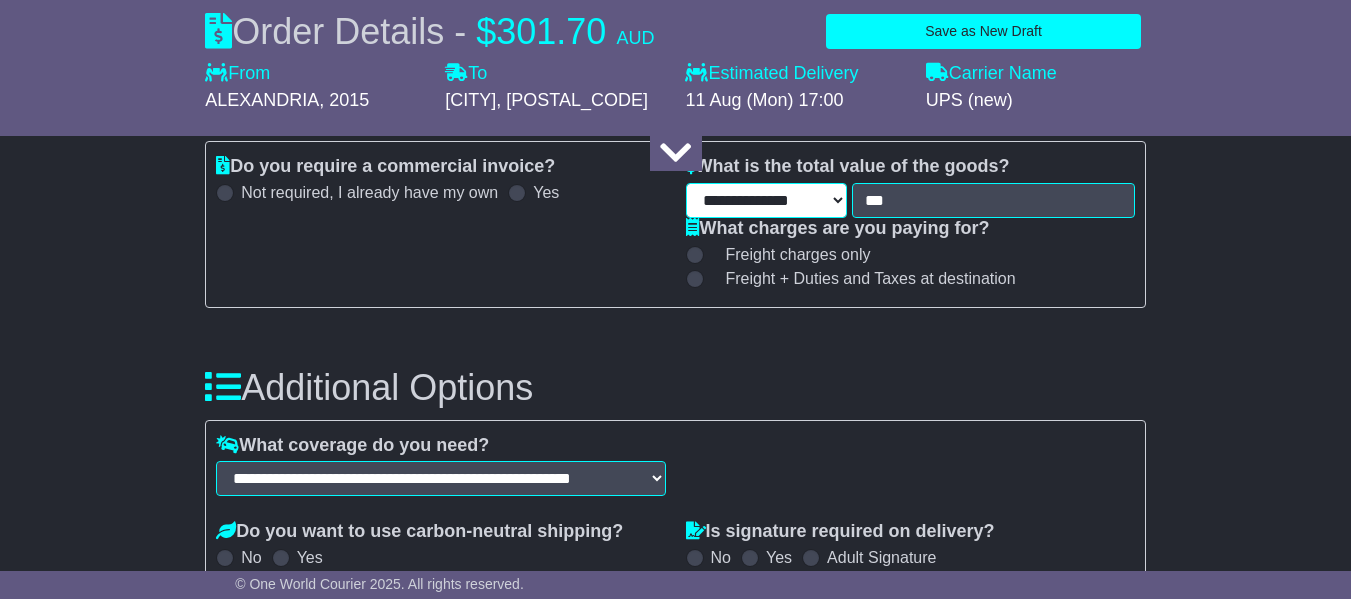 select on "***" 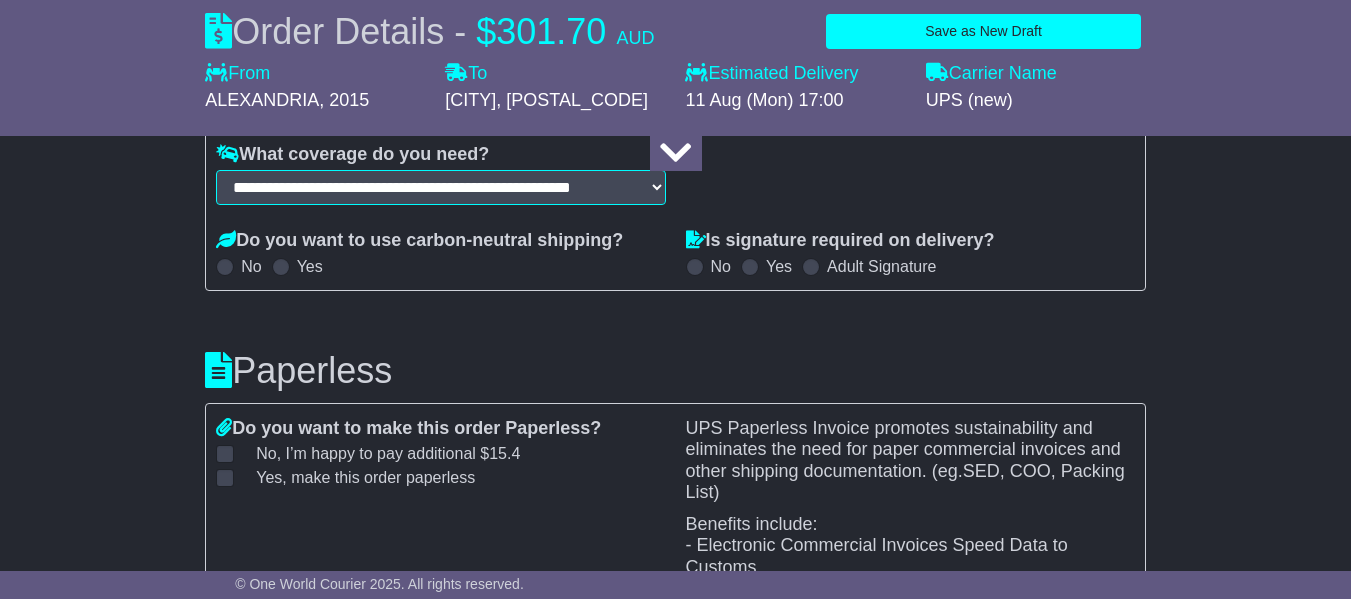 scroll, scrollTop: 2400, scrollLeft: 0, axis: vertical 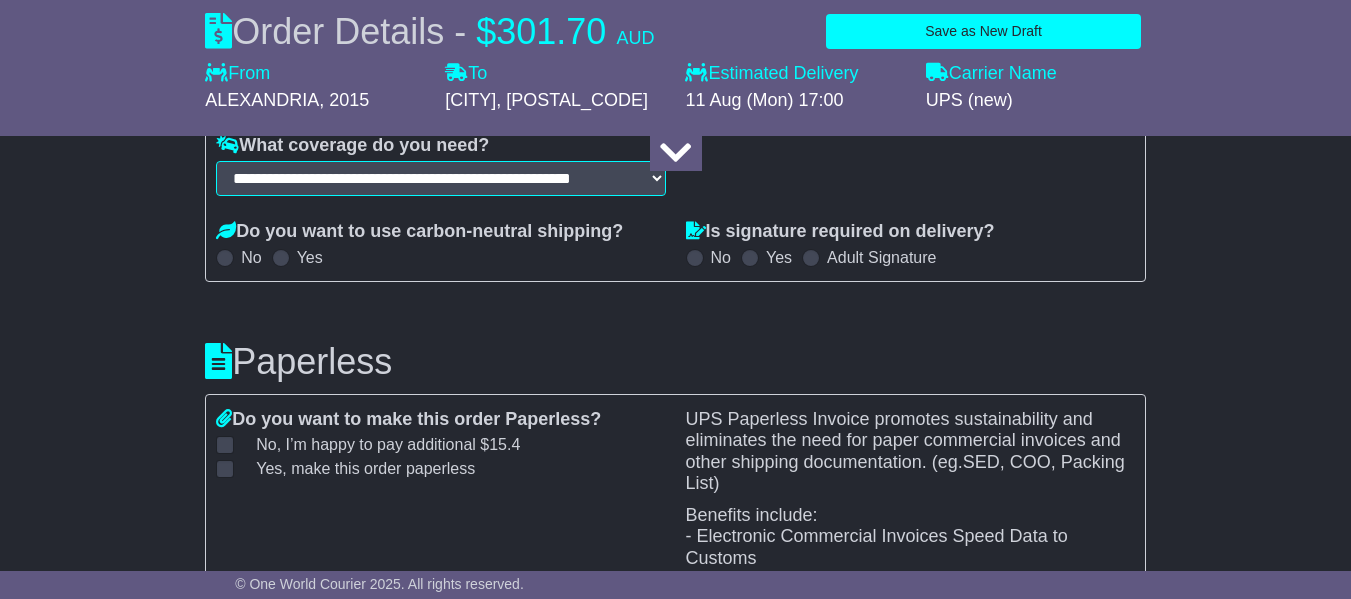 click at bounding box center (750, 258) 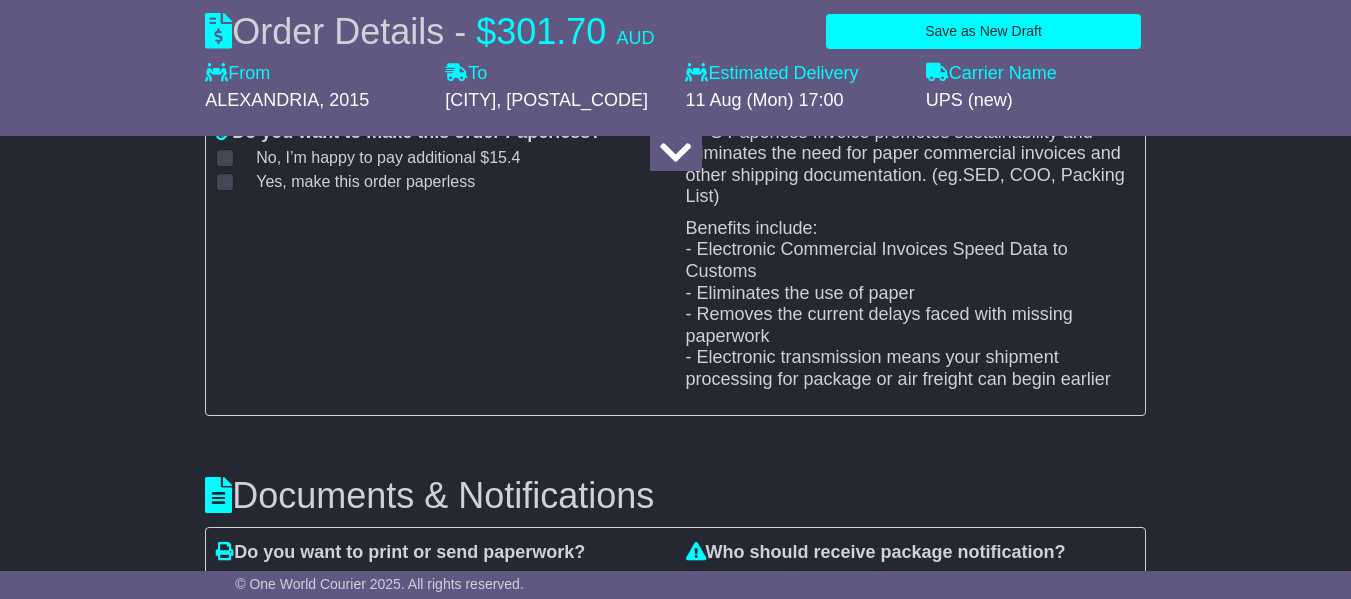 scroll, scrollTop: 2700, scrollLeft: 0, axis: vertical 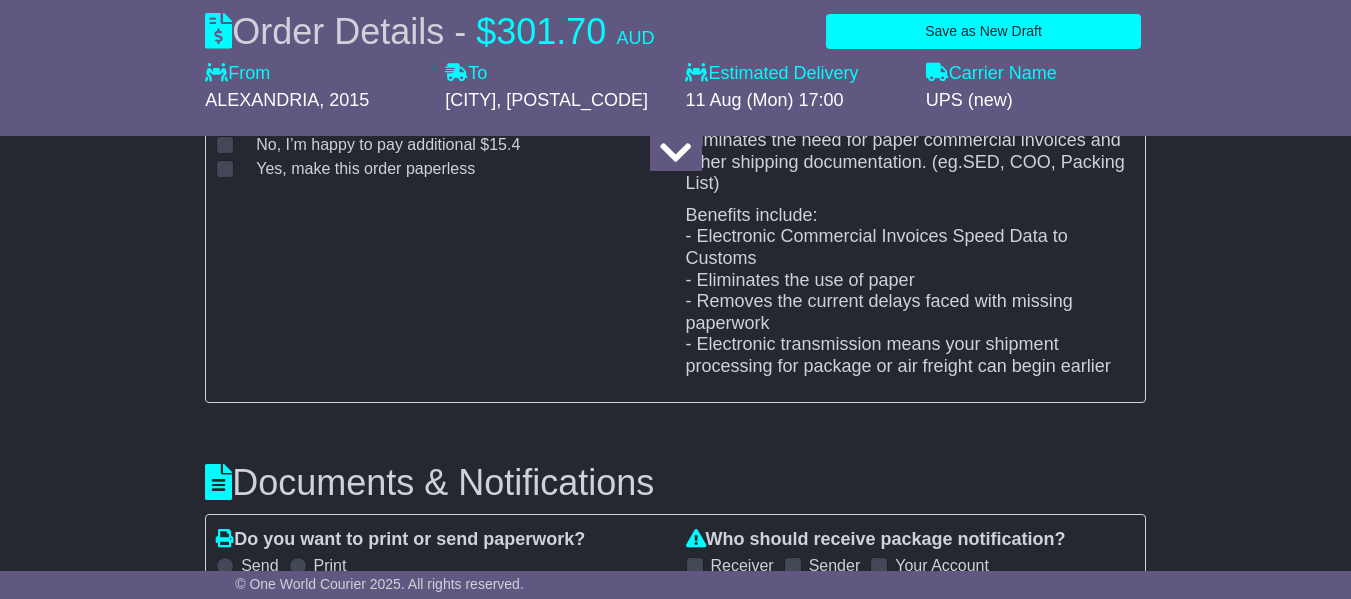 click on "Yes, make this order paperless" at bounding box center (353, 168) 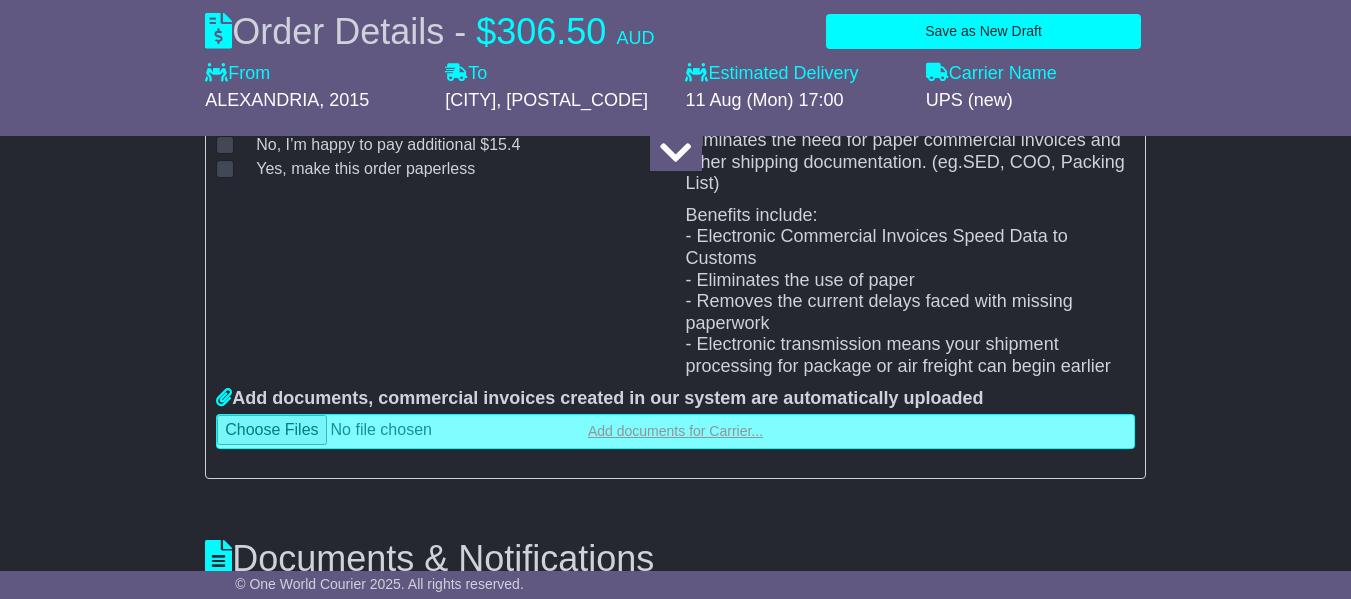 click at bounding box center [675, 431] 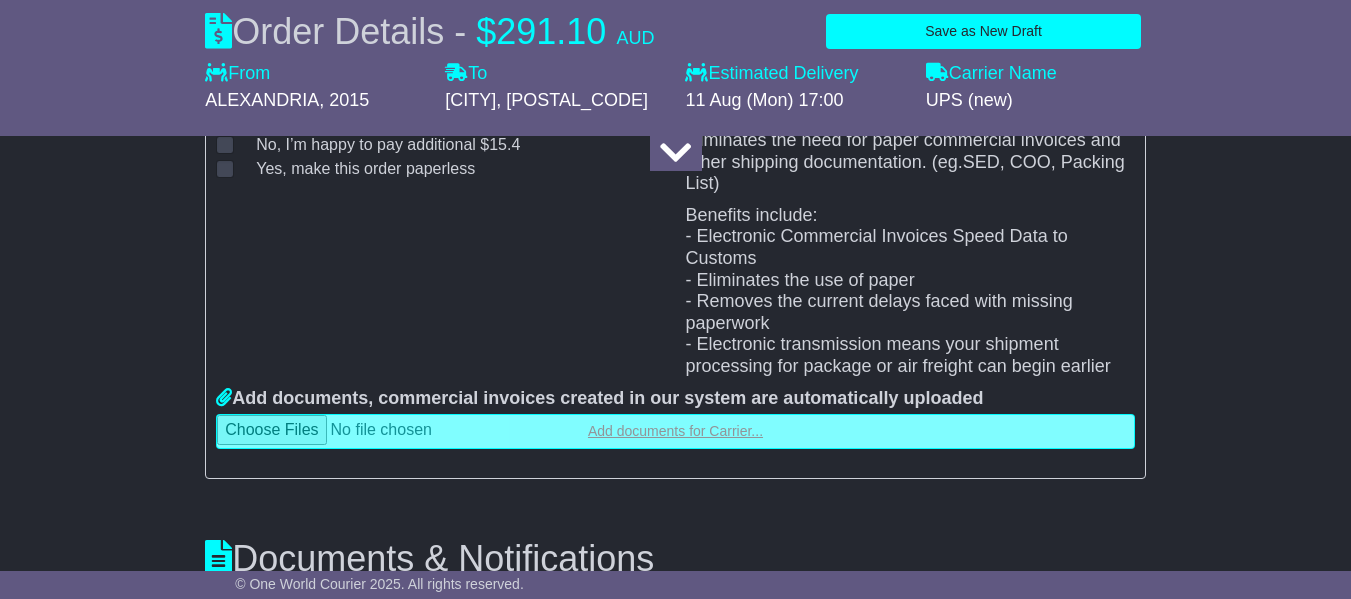 type on "**********" 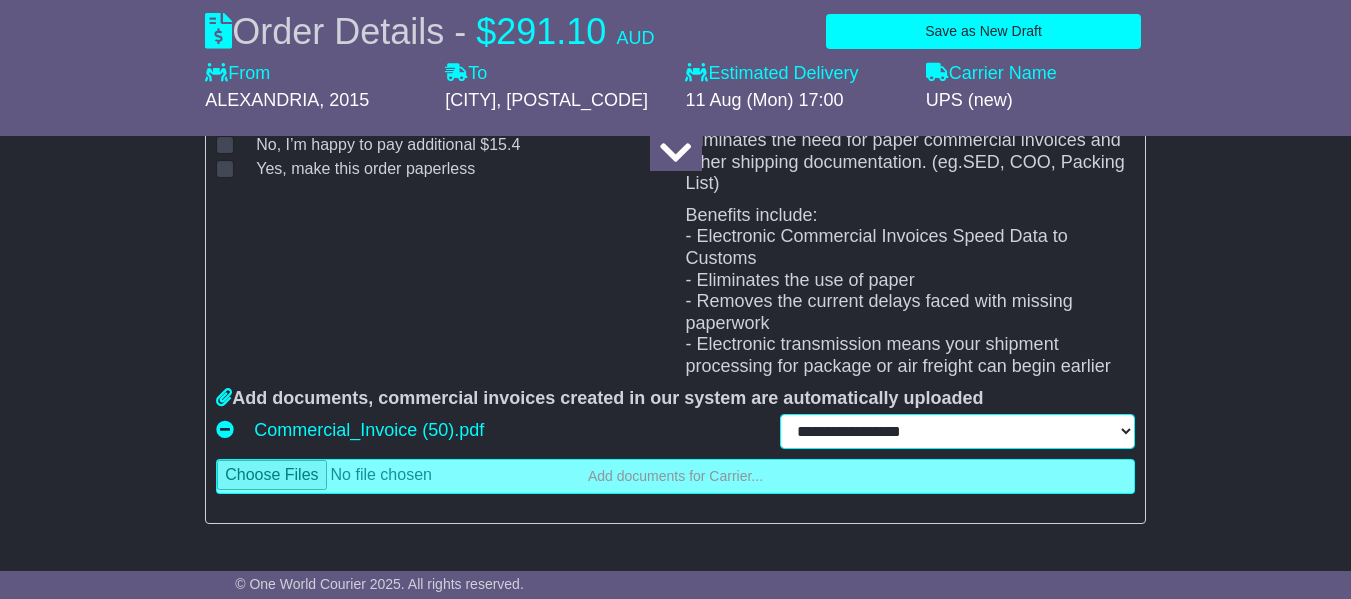 click on "**********" at bounding box center (957, 431) 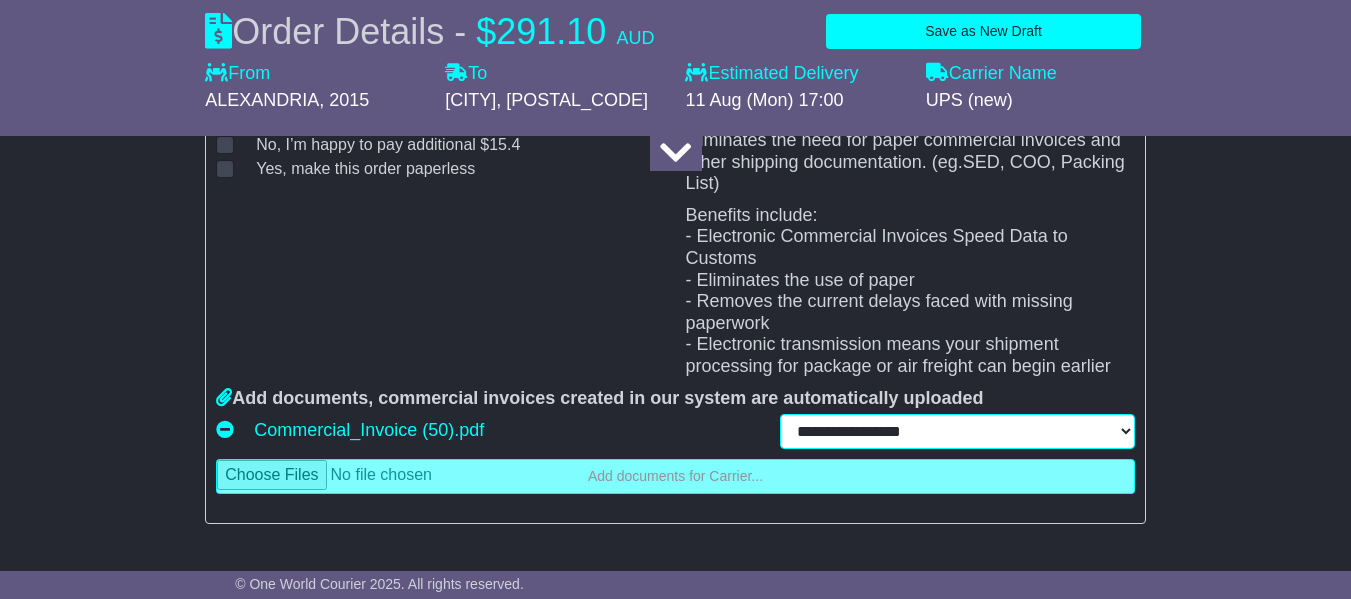 select on "**********" 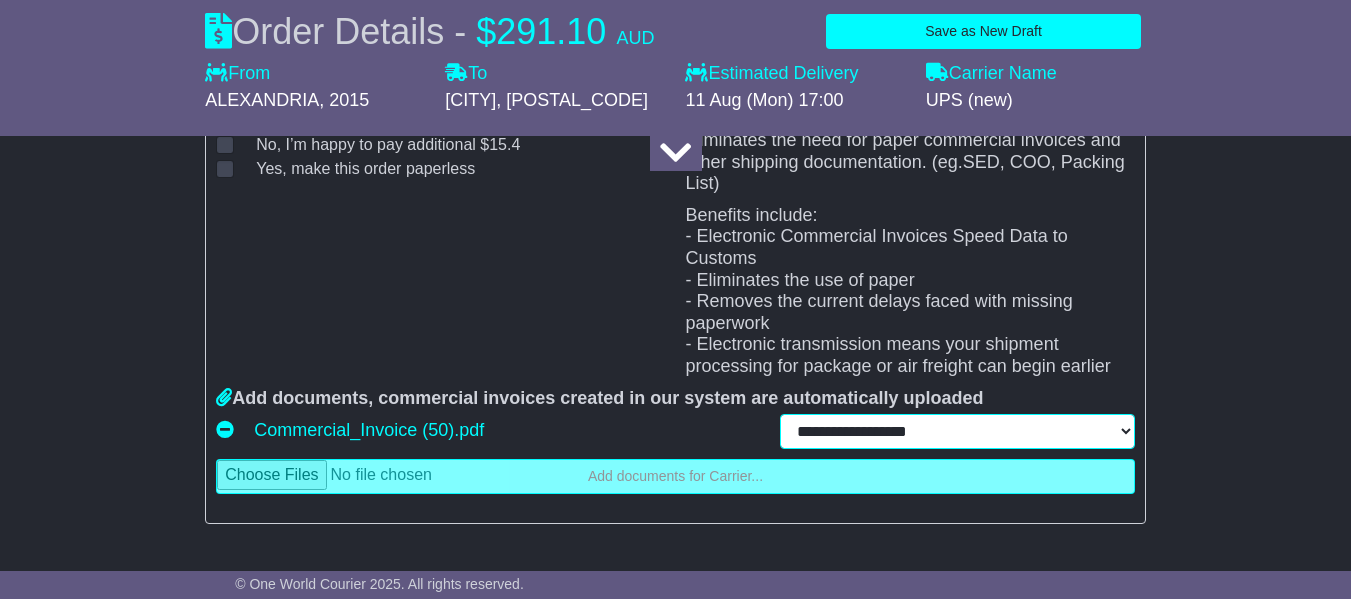click on "**********" at bounding box center (957, 431) 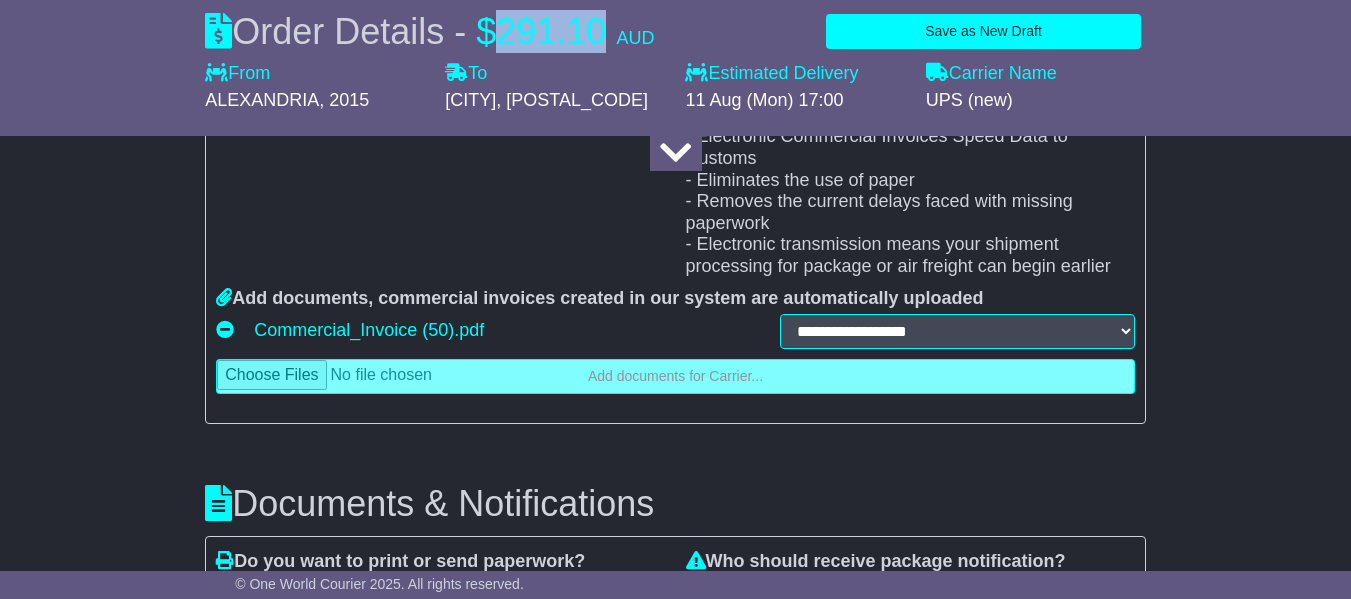 drag, startPoint x: 513, startPoint y: 33, endPoint x: 610, endPoint y: 32, distance: 97.00516 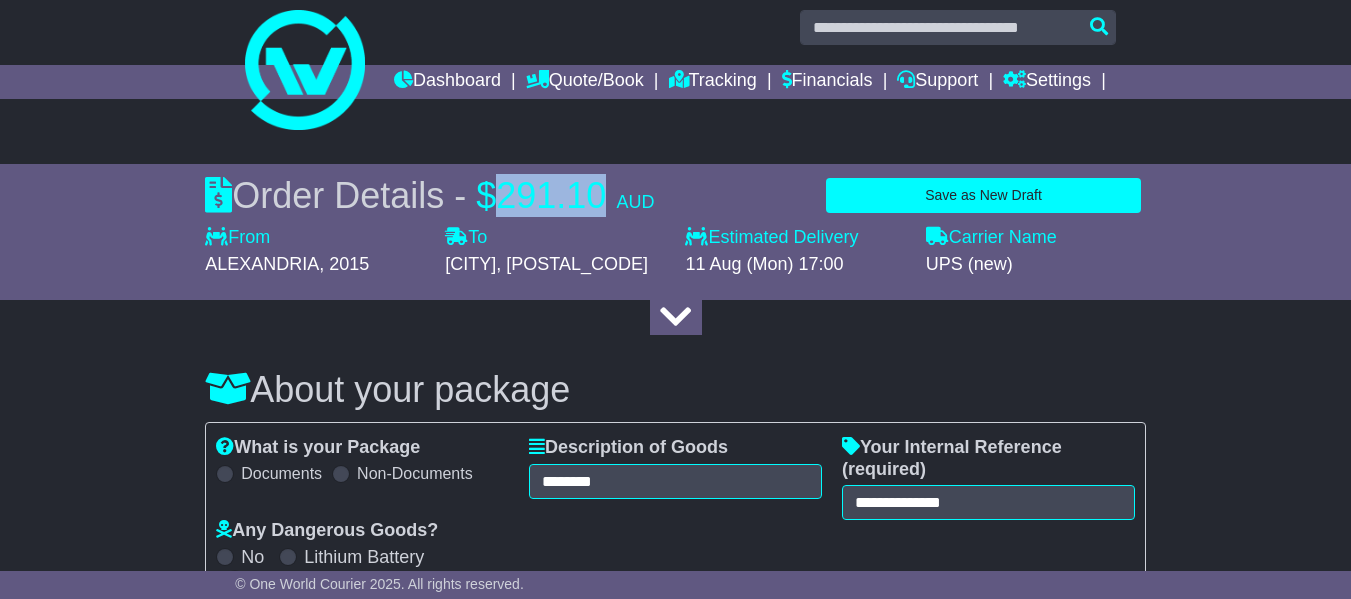 scroll, scrollTop: 0, scrollLeft: 0, axis: both 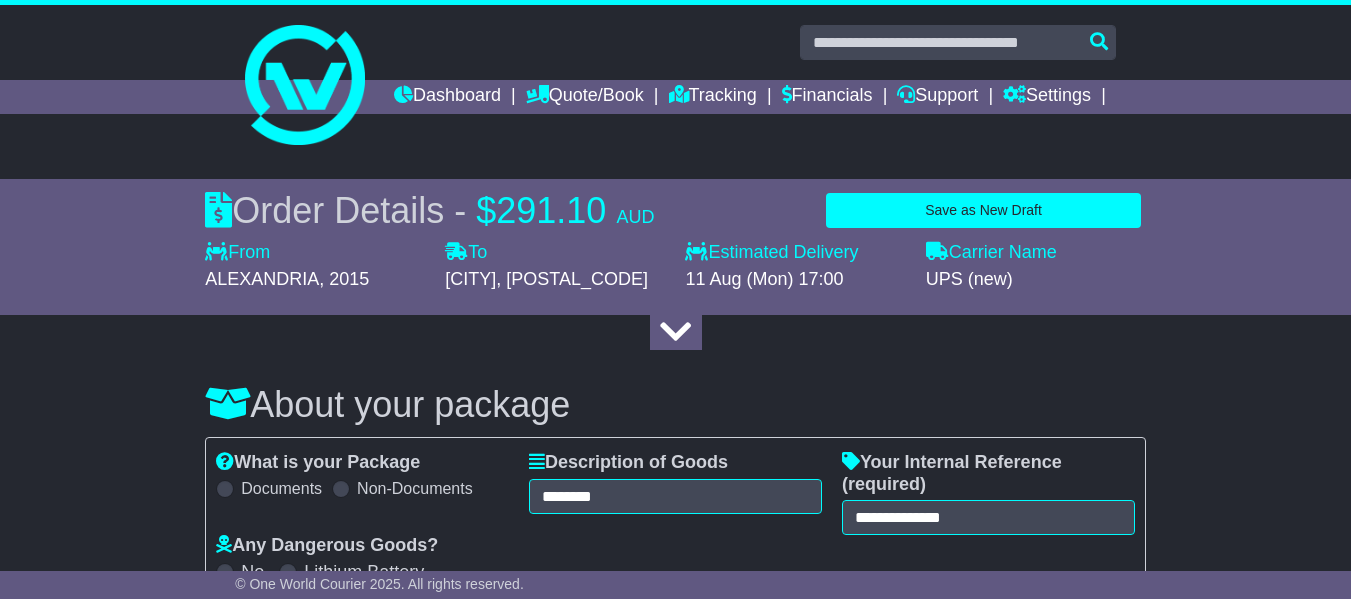 click at bounding box center [675, 332] 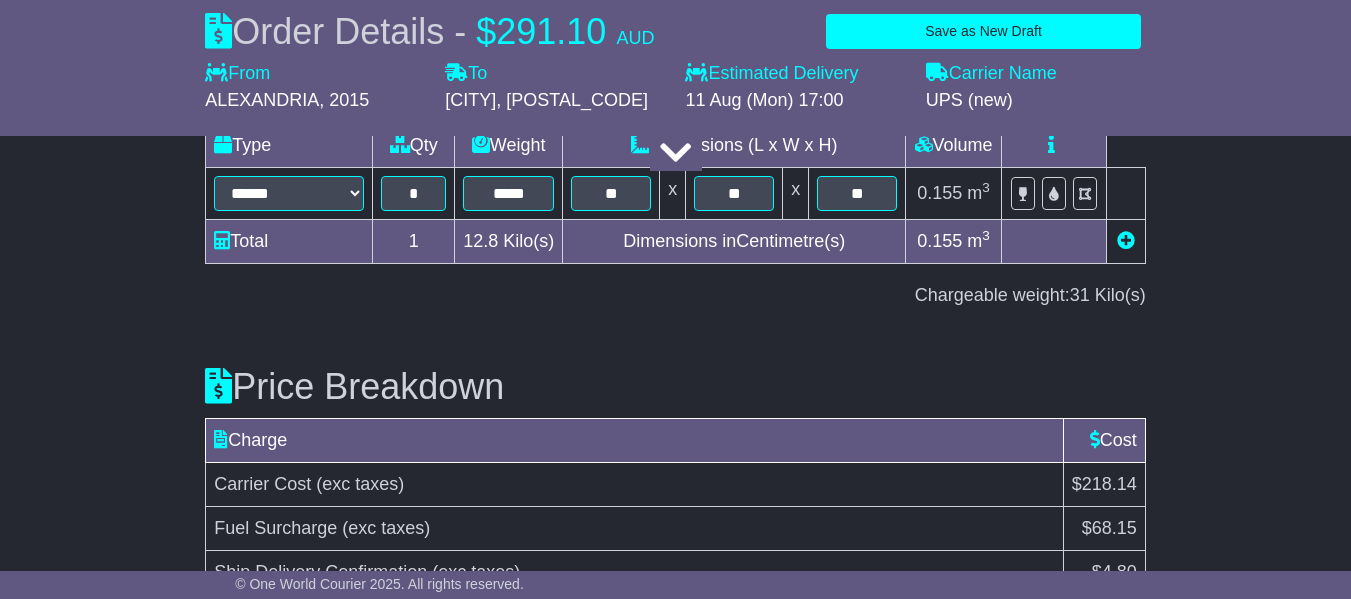 scroll, scrollTop: 3557, scrollLeft: 0, axis: vertical 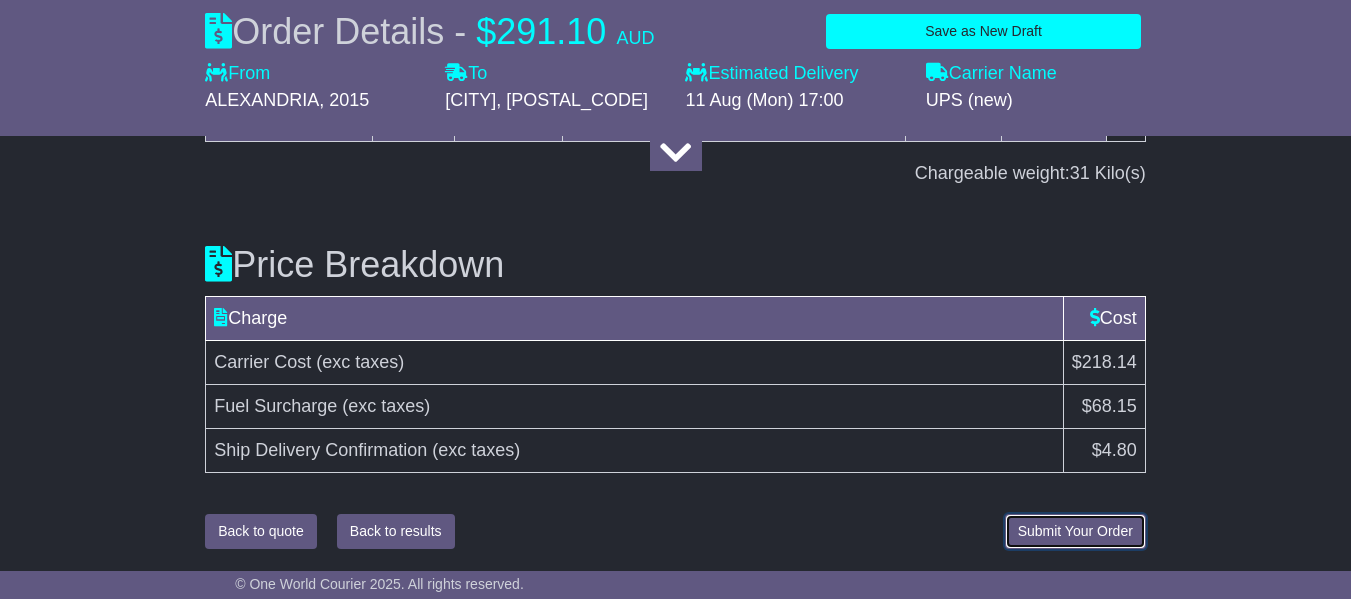 click on "Submit Your Order" at bounding box center [1075, 531] 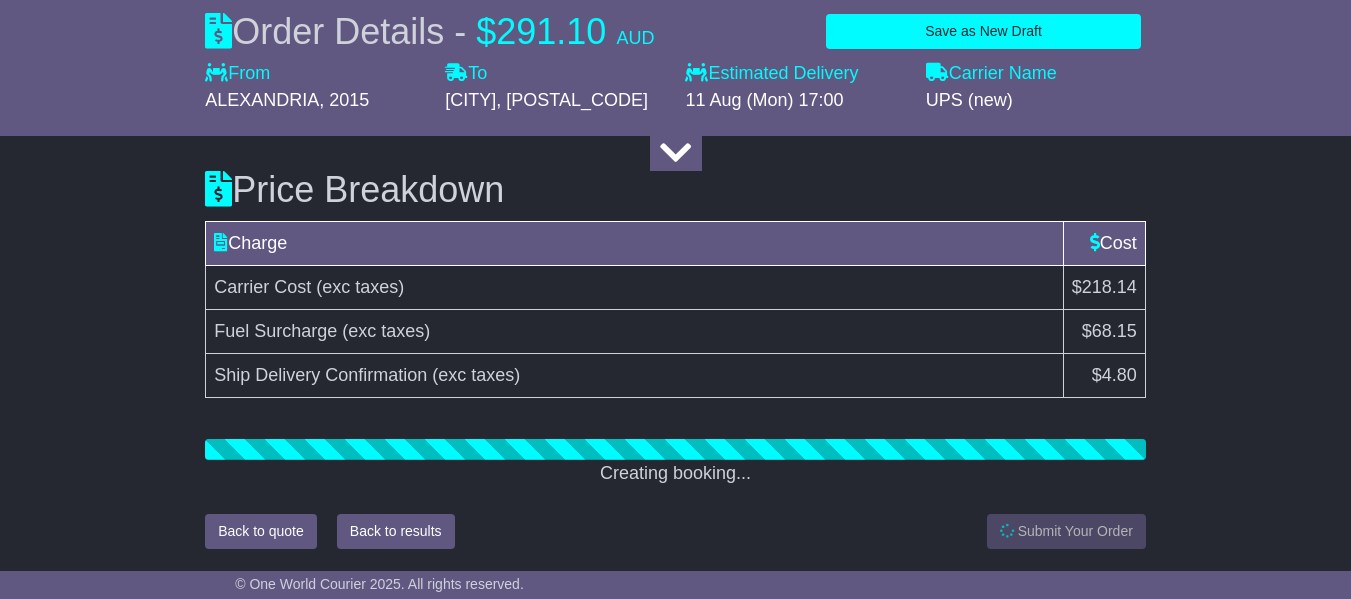 scroll, scrollTop: 3632, scrollLeft: 0, axis: vertical 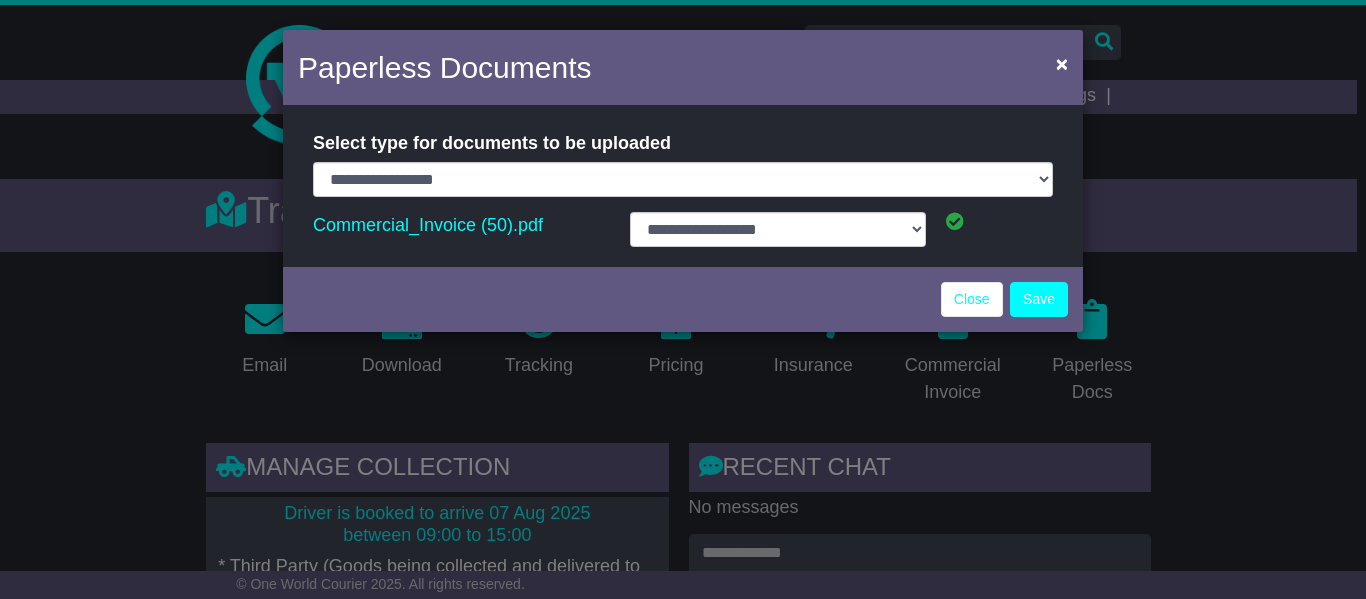 select on "**********" 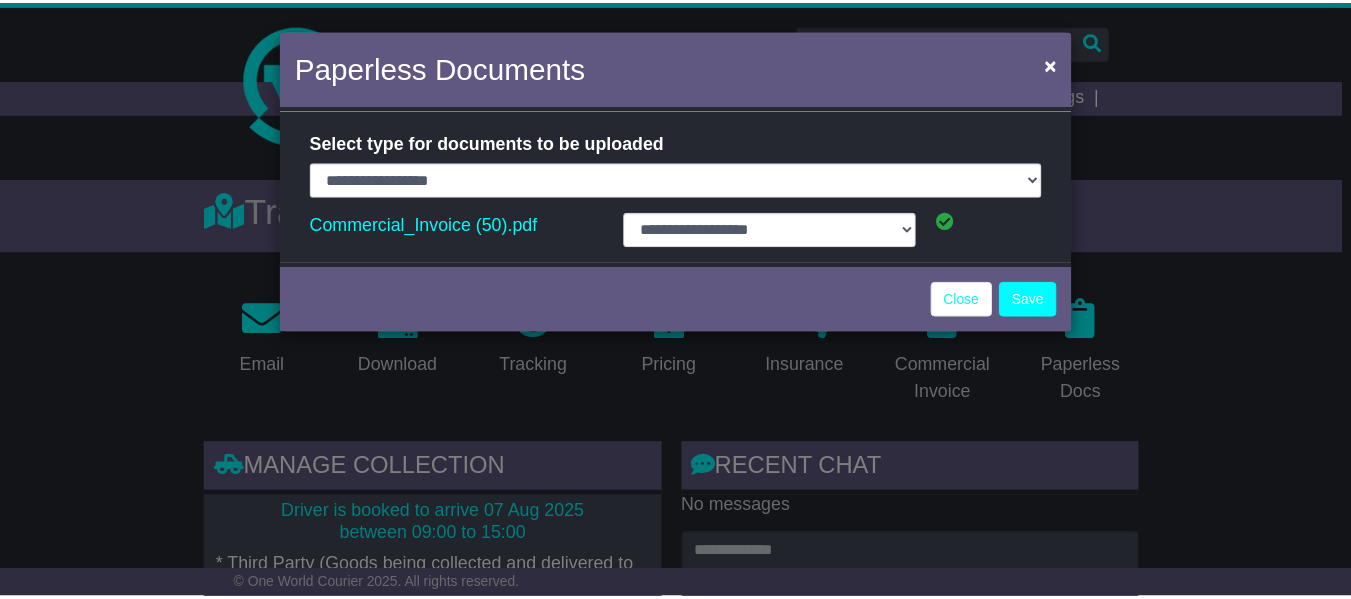 scroll, scrollTop: 0, scrollLeft: 0, axis: both 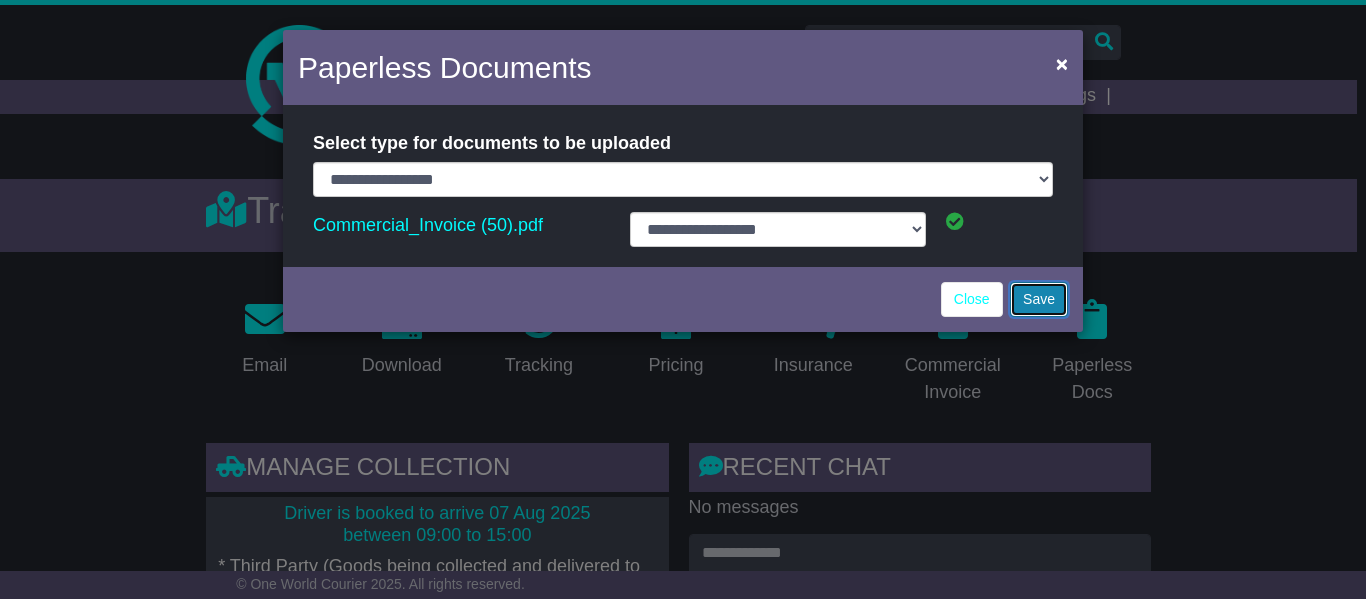 click on "Save" at bounding box center [1039, 299] 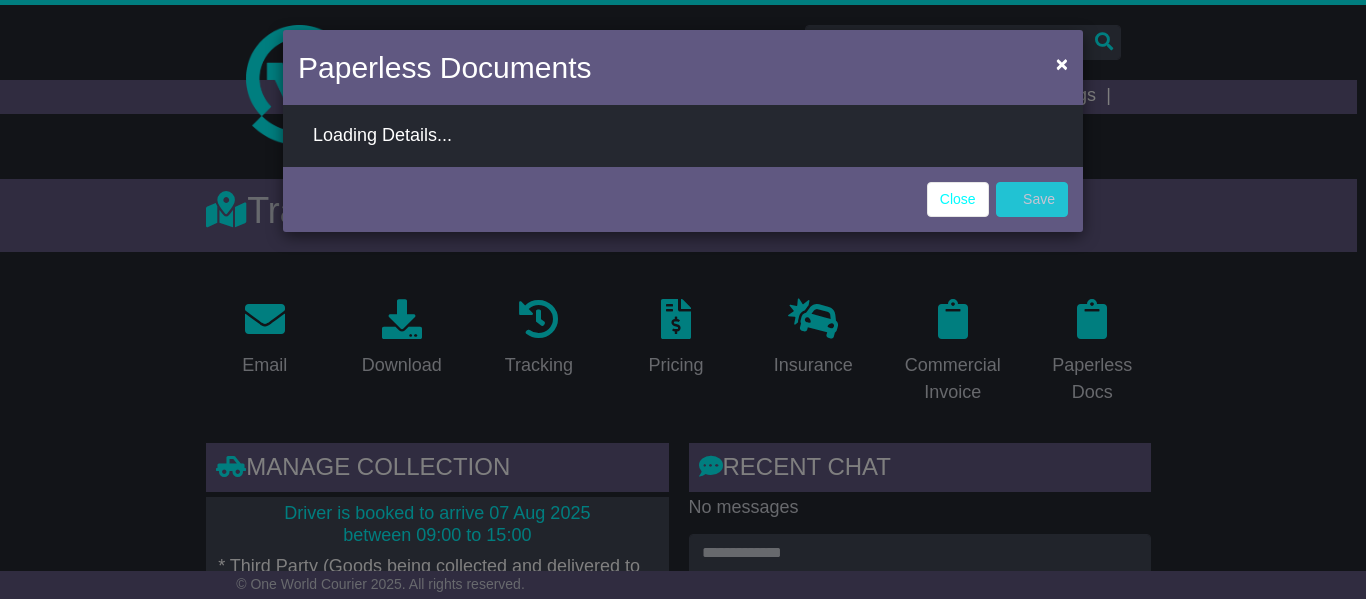 select on "**********" 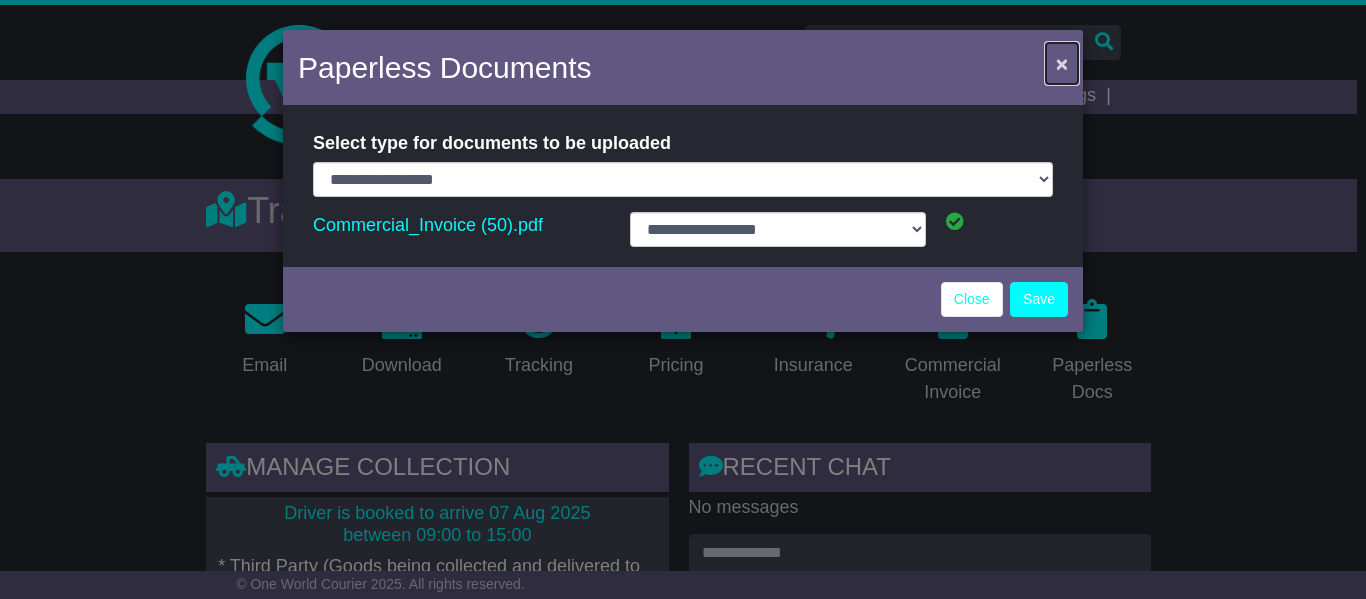 click on "×" at bounding box center (1062, 63) 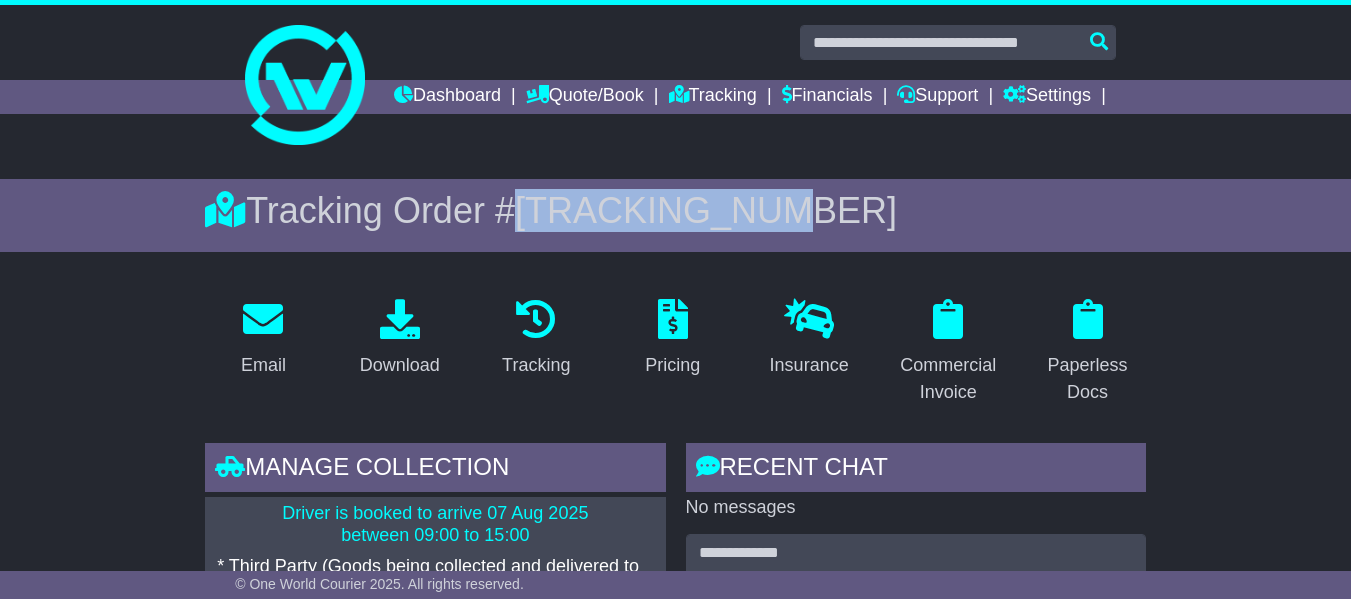 drag, startPoint x: 859, startPoint y: 248, endPoint x: 532, endPoint y: 245, distance: 327.01376 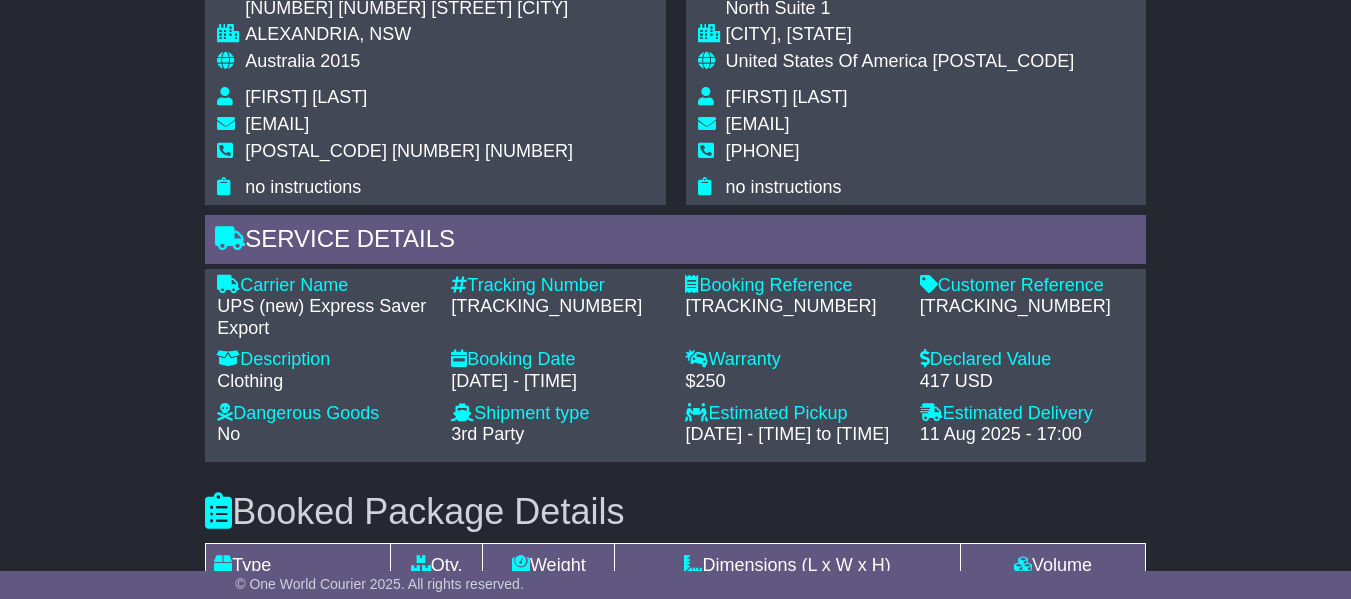 scroll, scrollTop: 1700, scrollLeft: 0, axis: vertical 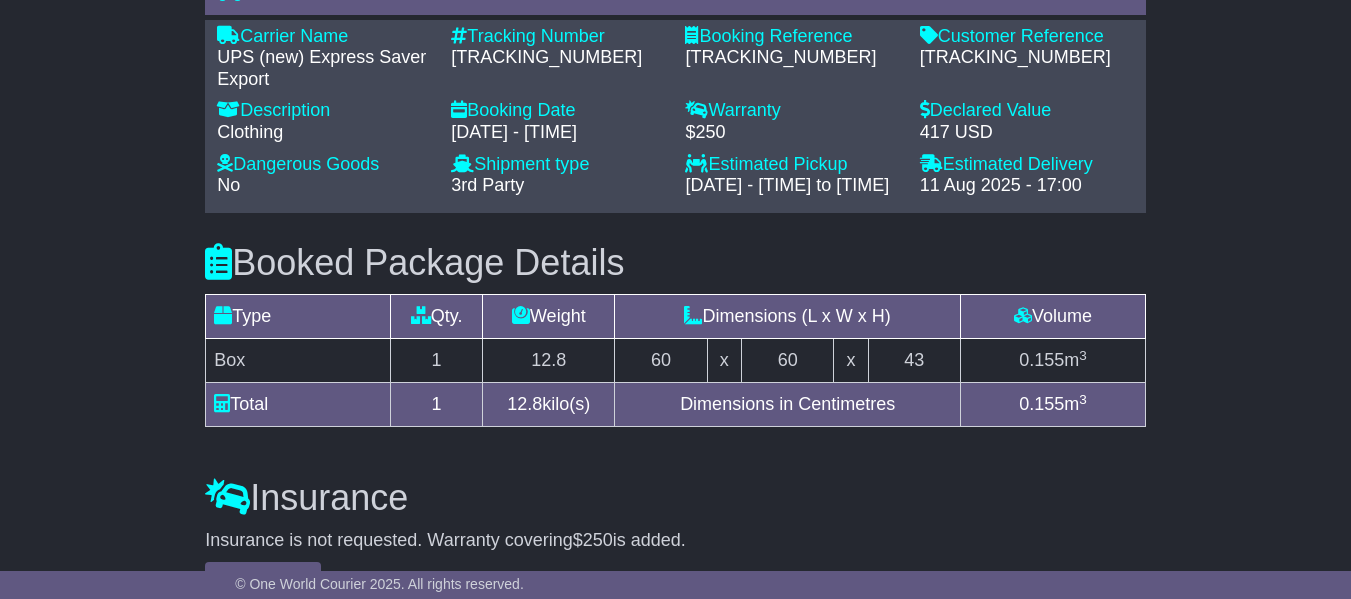 click on "1Z30A573D998028600" at bounding box center (558, 58) 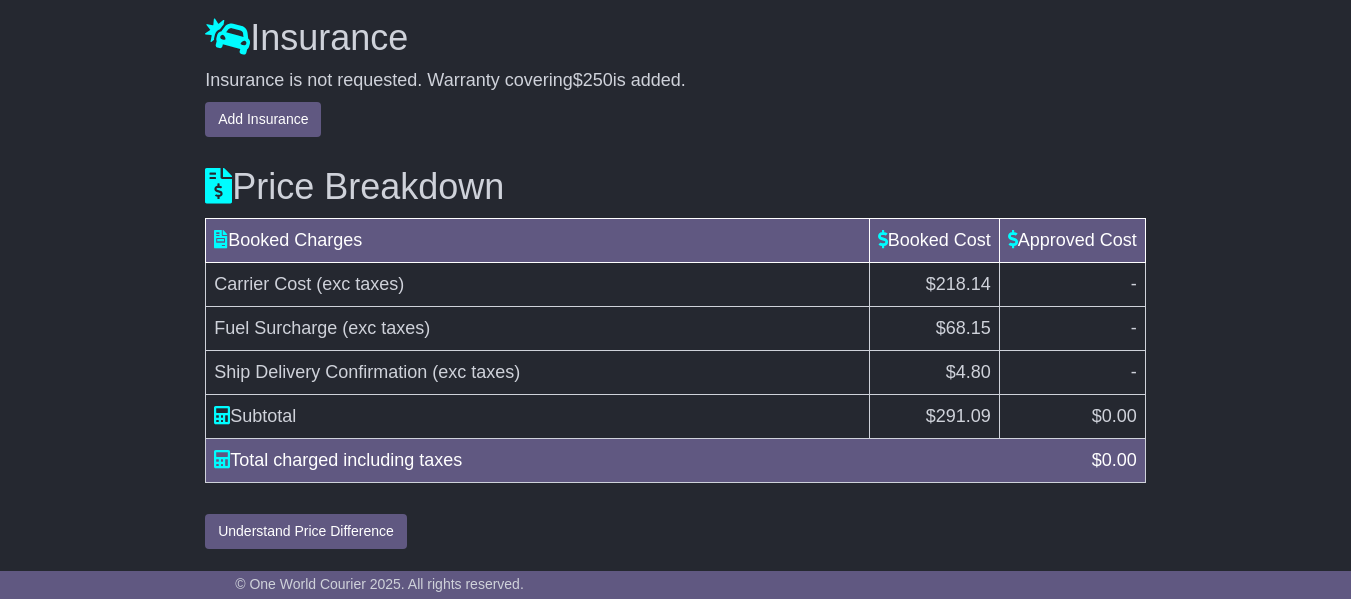 scroll, scrollTop: 2216, scrollLeft: 0, axis: vertical 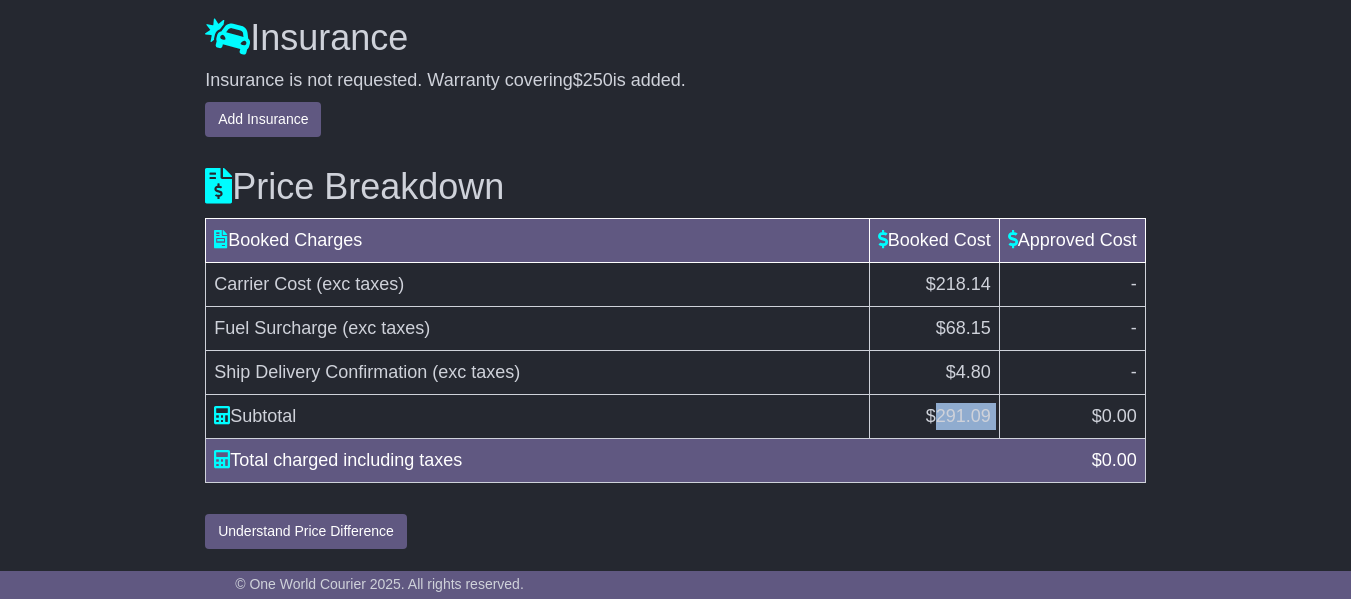 drag, startPoint x: 935, startPoint y: 413, endPoint x: 1002, endPoint y: 419, distance: 67.26812 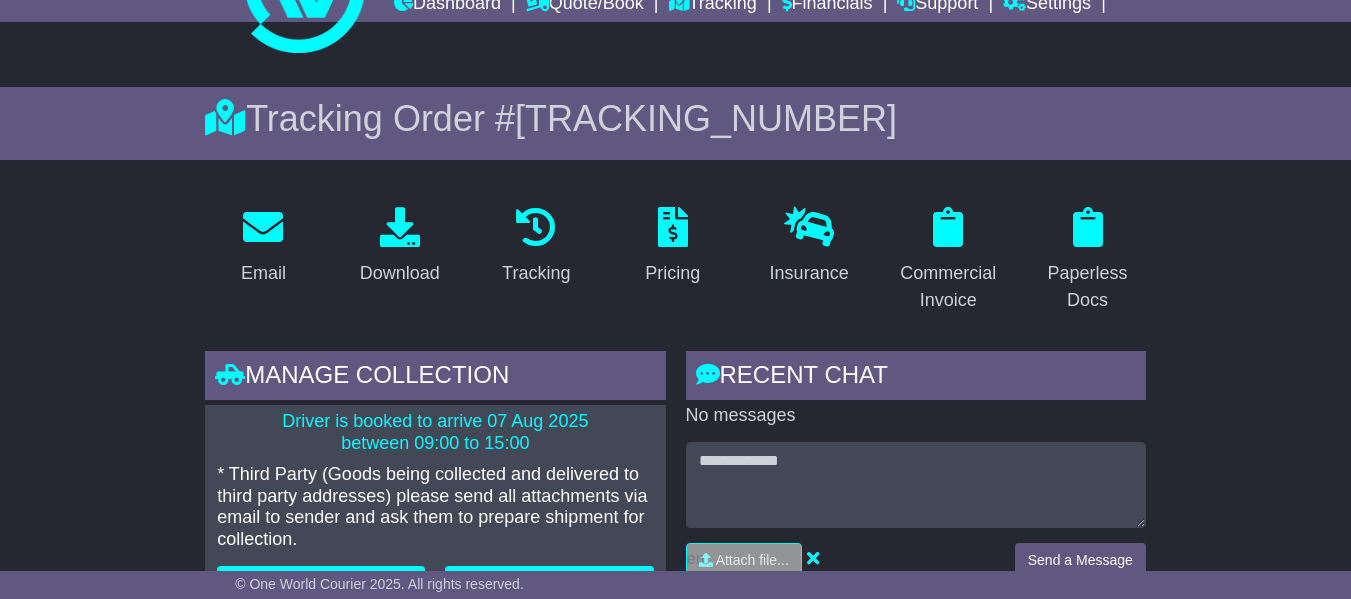 scroll, scrollTop: 16, scrollLeft: 0, axis: vertical 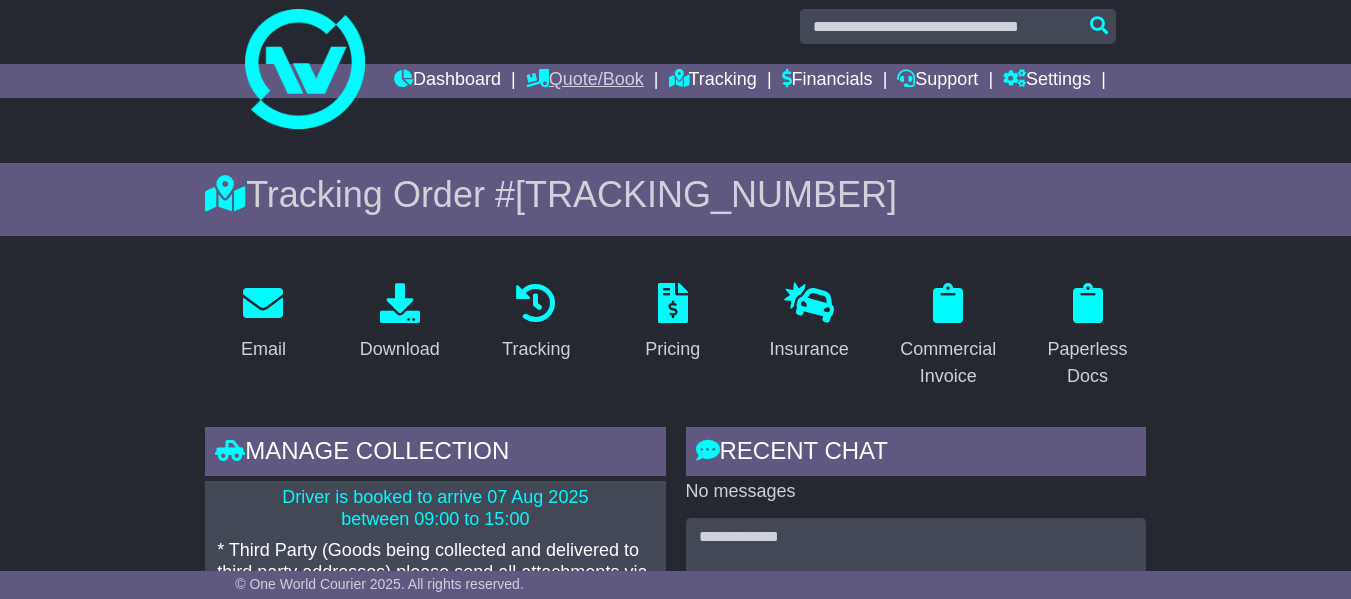 click on "Quote/Book" at bounding box center [585, 81] 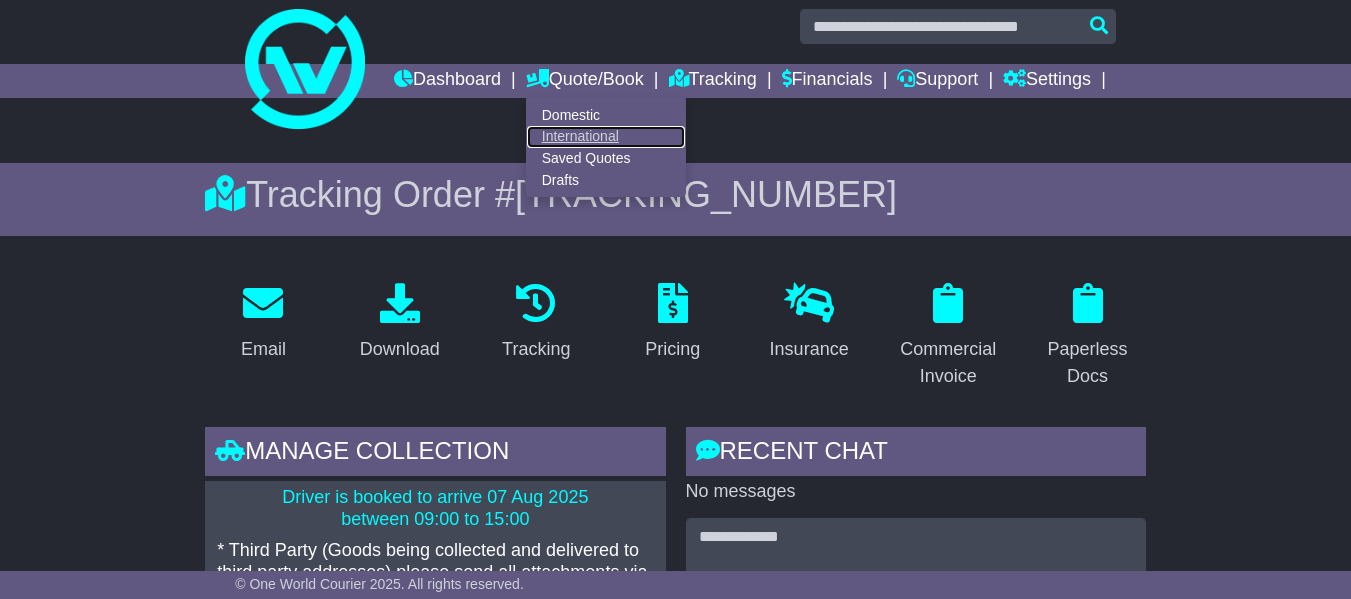 click on "International" at bounding box center (606, 137) 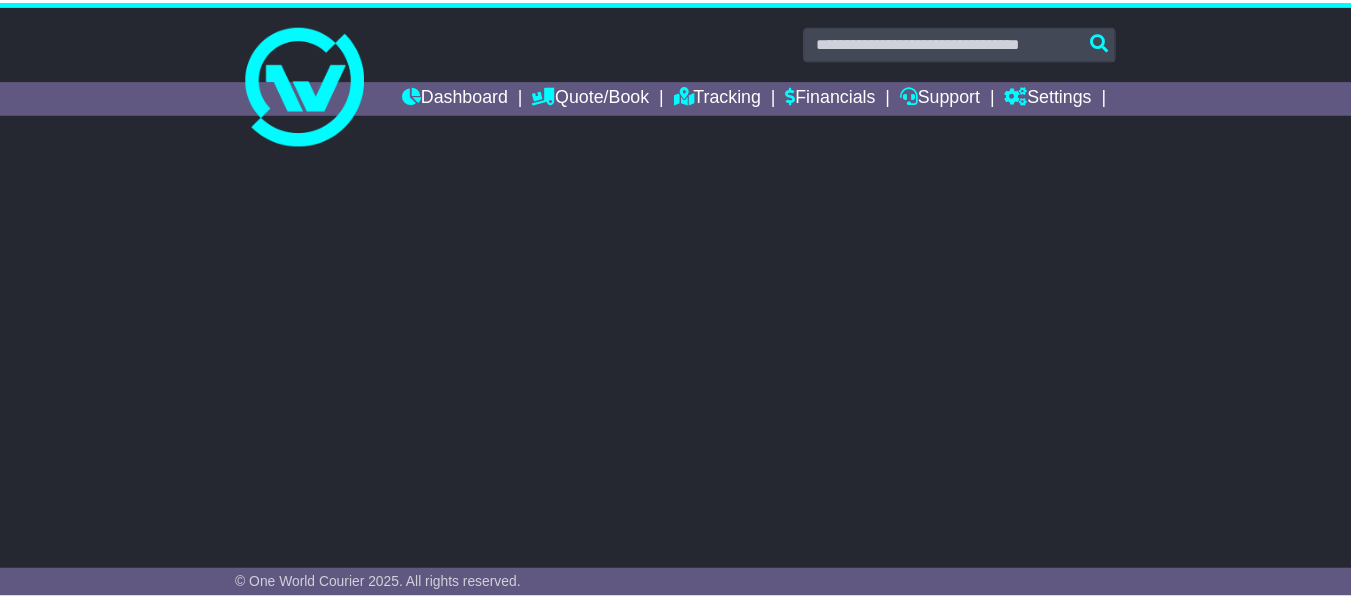 scroll, scrollTop: 0, scrollLeft: 0, axis: both 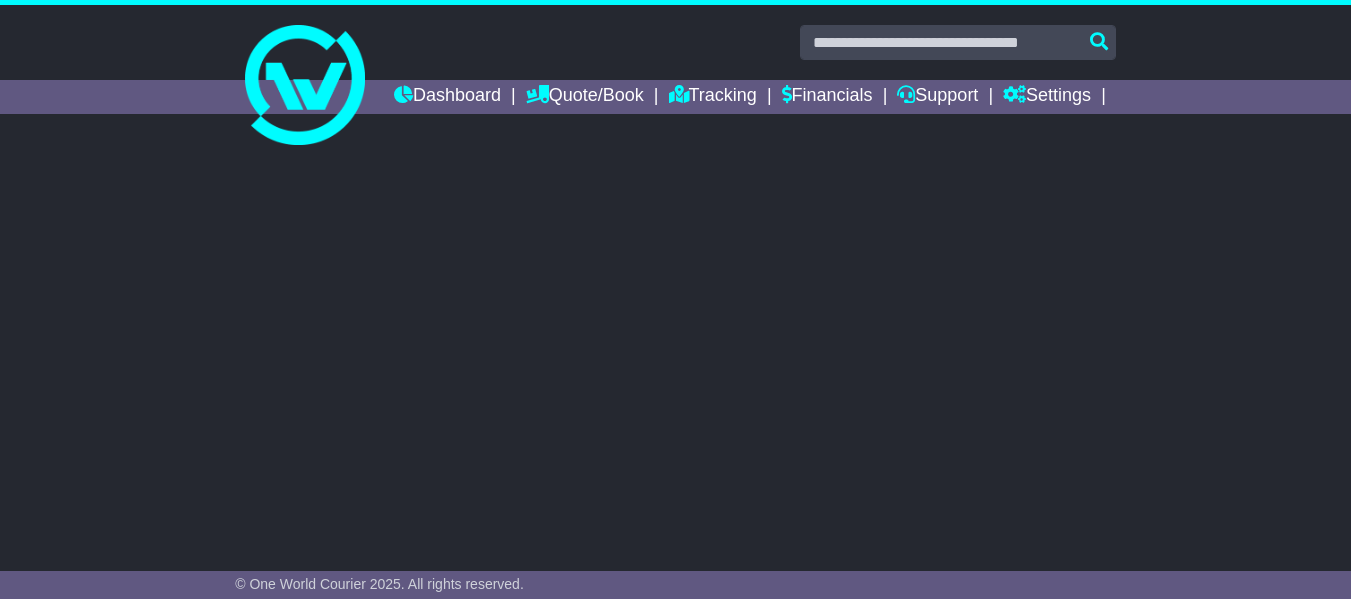 select on "**" 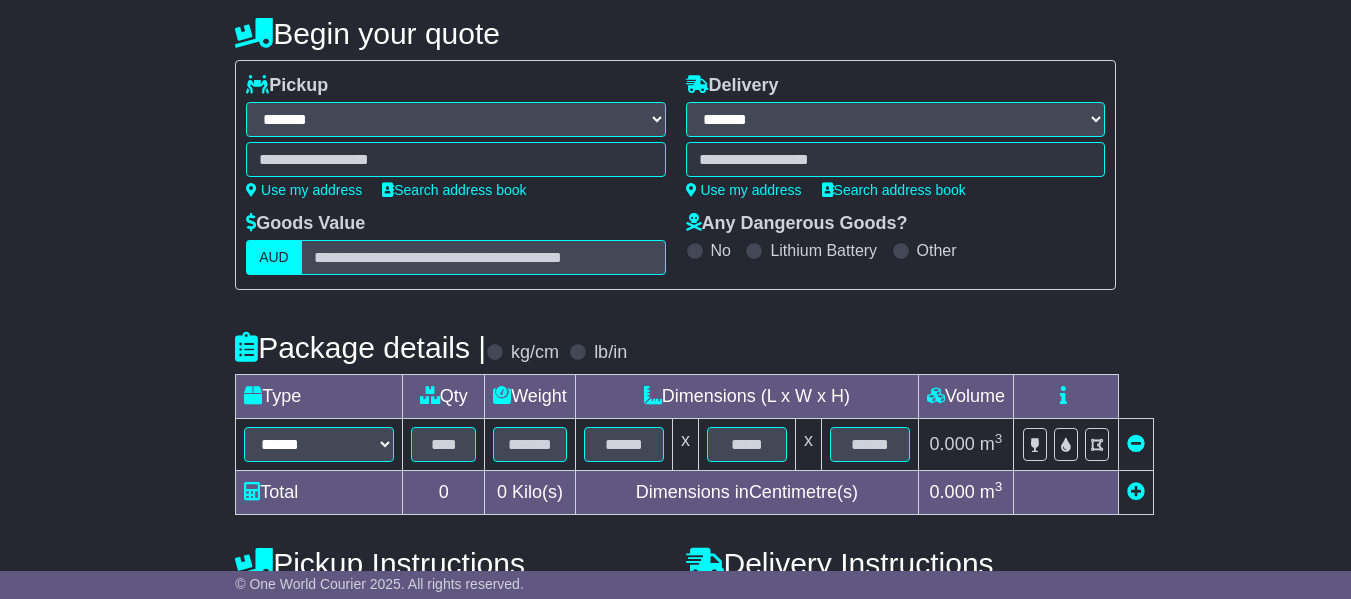 scroll, scrollTop: 200, scrollLeft: 0, axis: vertical 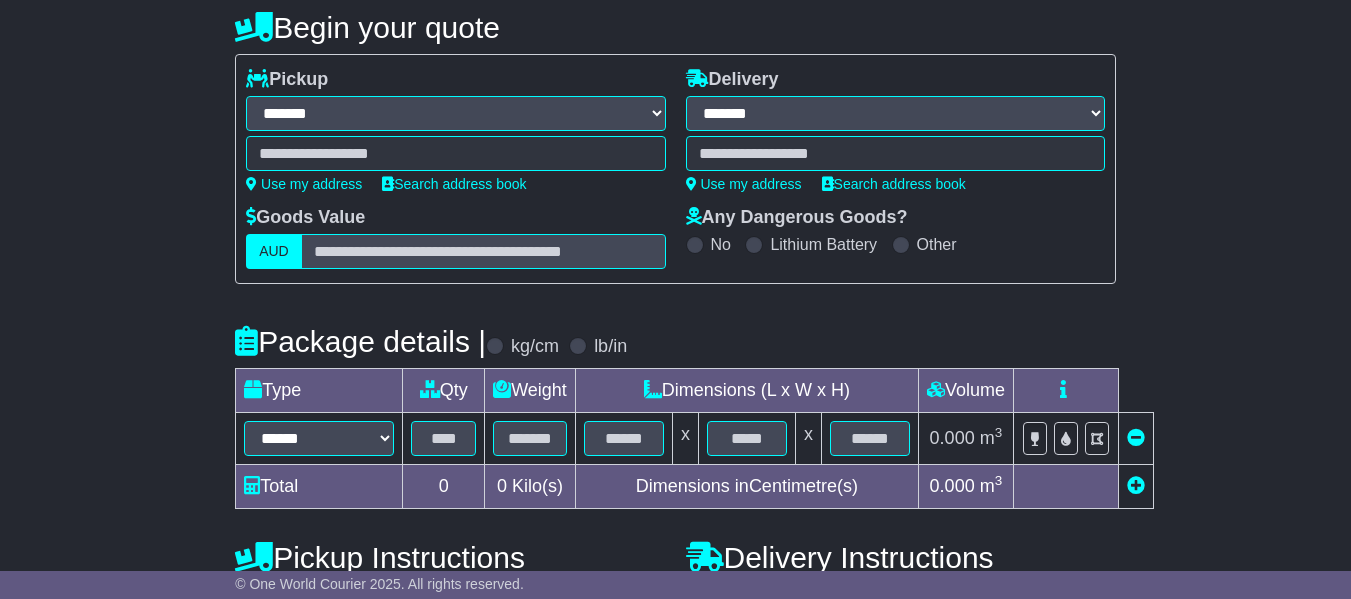 click at bounding box center [455, 153] 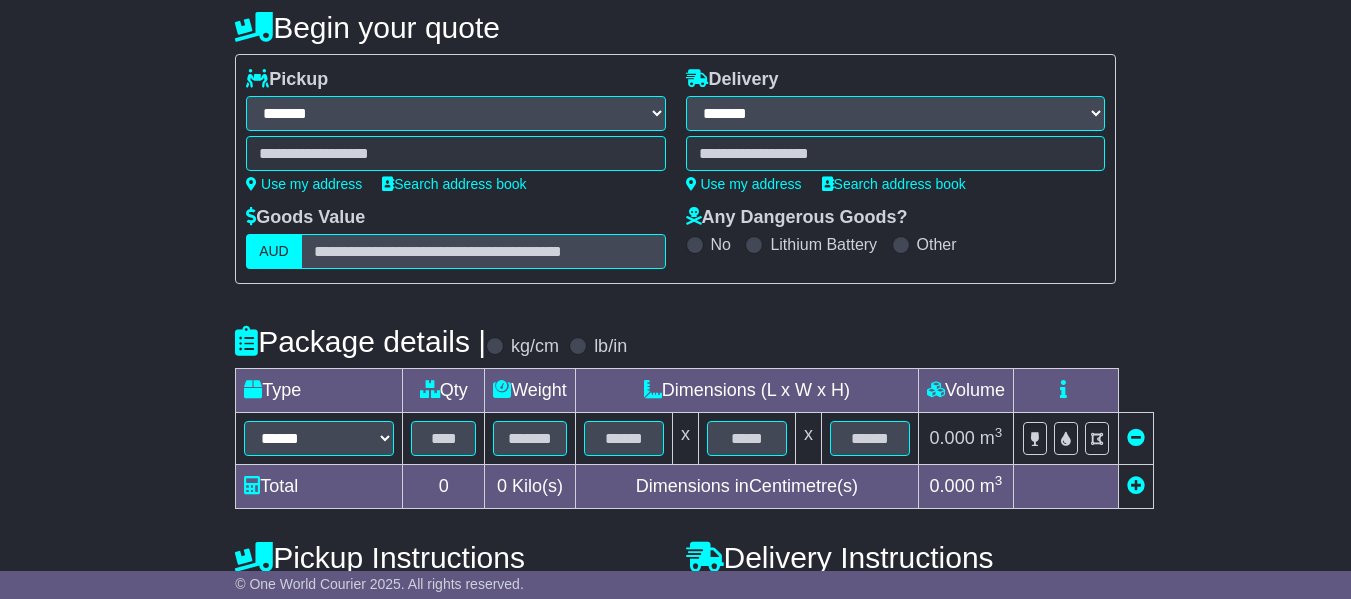 click at bounding box center [455, 153] 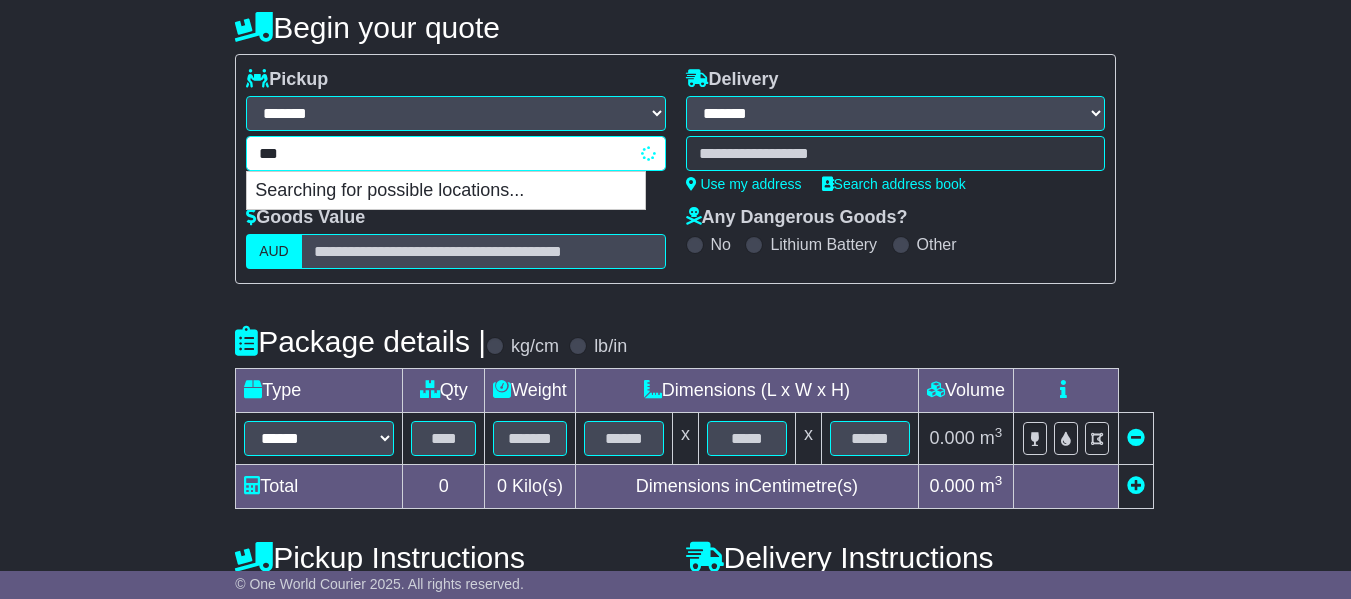 type on "****" 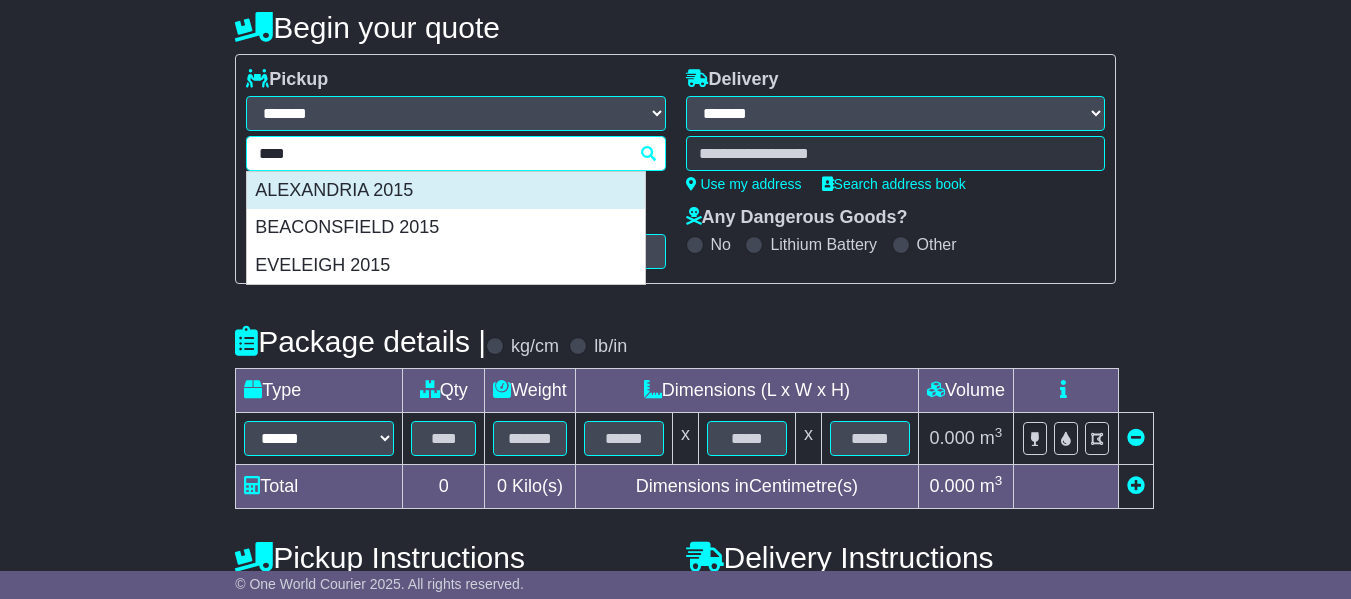 click on "ALEXANDRIA 2015" at bounding box center [446, 191] 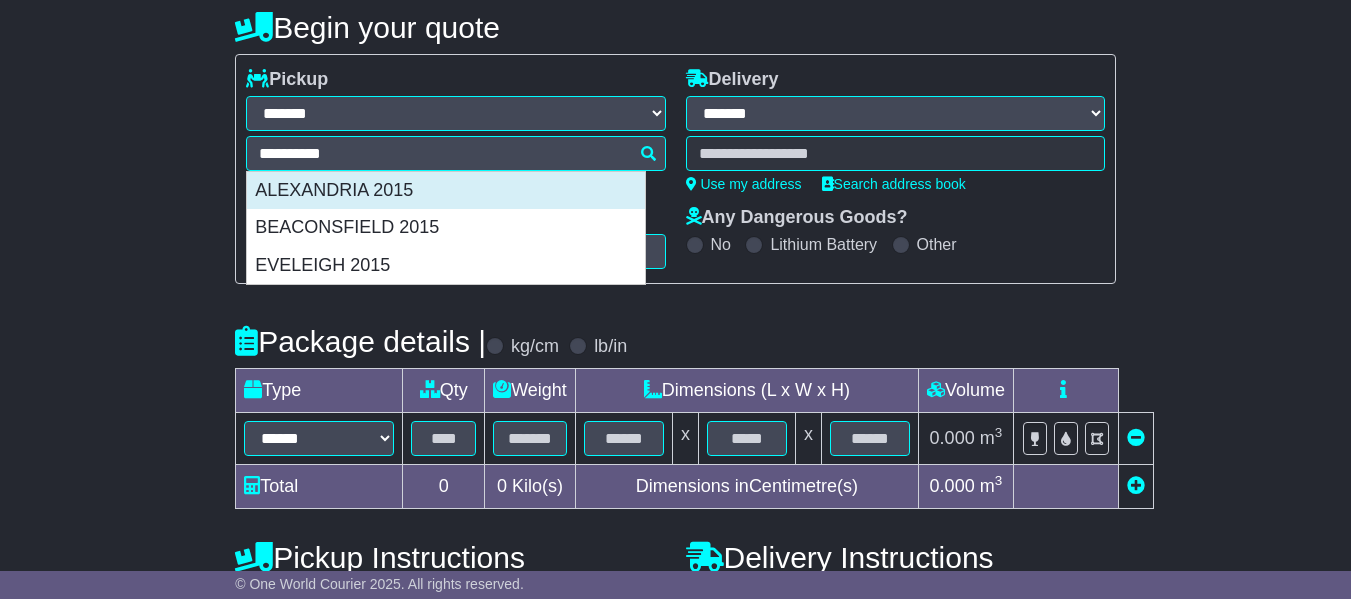 type on "**********" 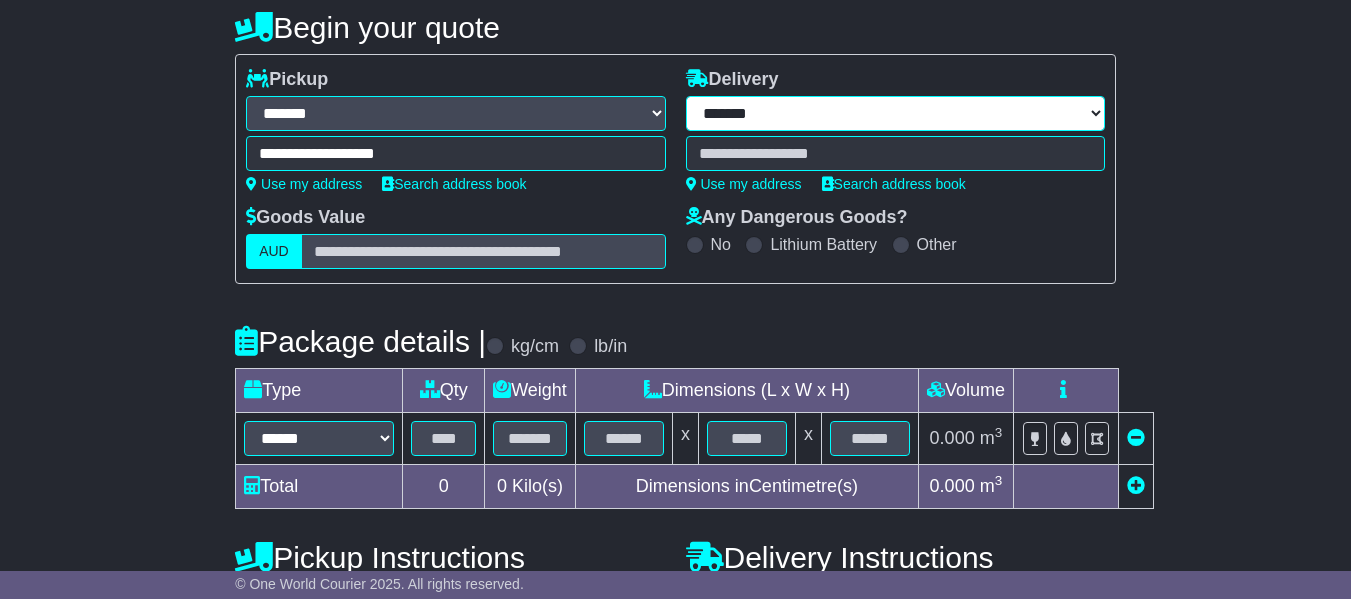 click on "**********" at bounding box center (895, 113) 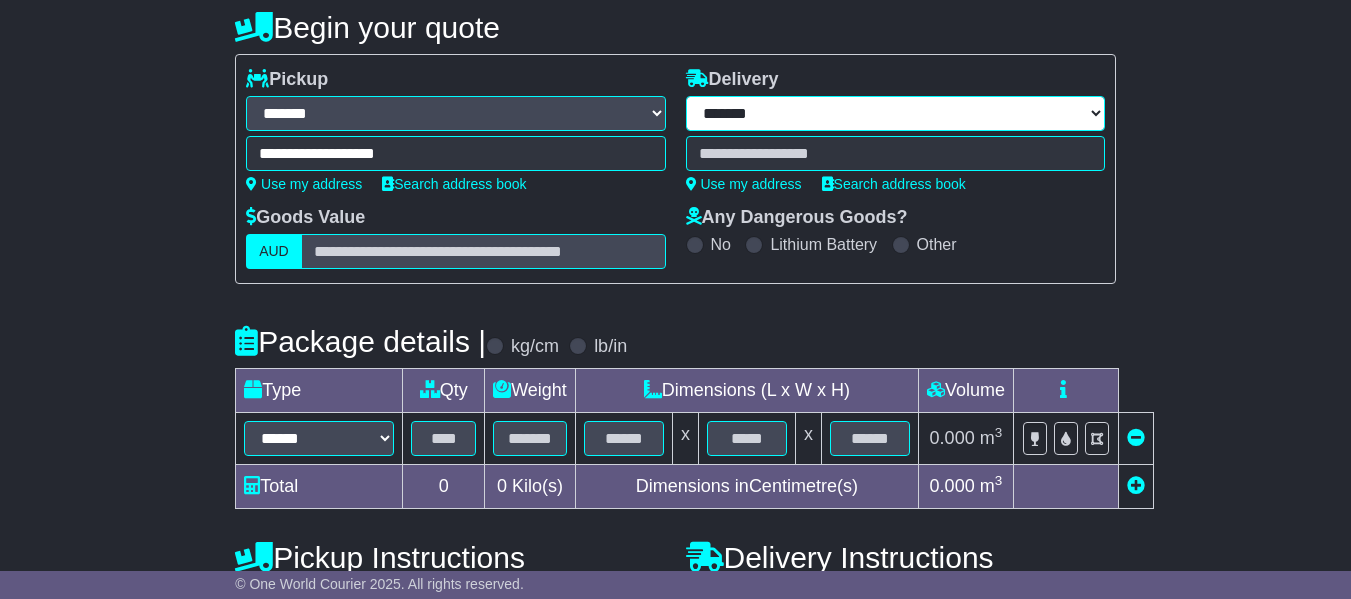 select on "**" 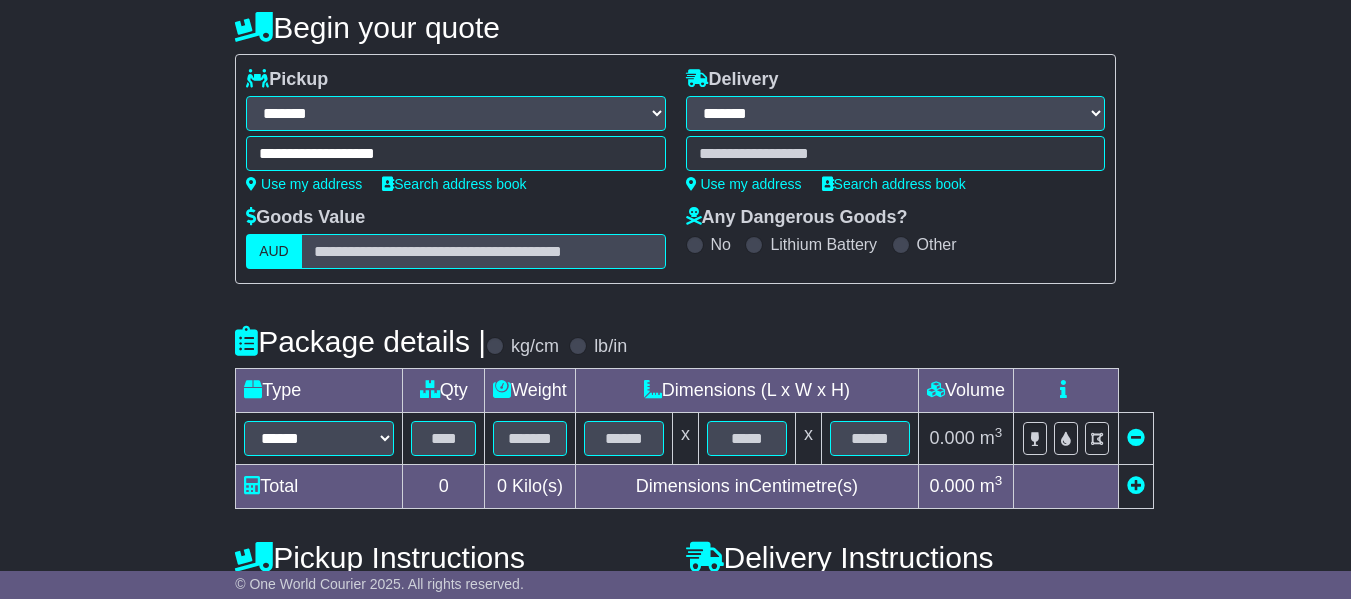 click on "**********" at bounding box center [895, 113] 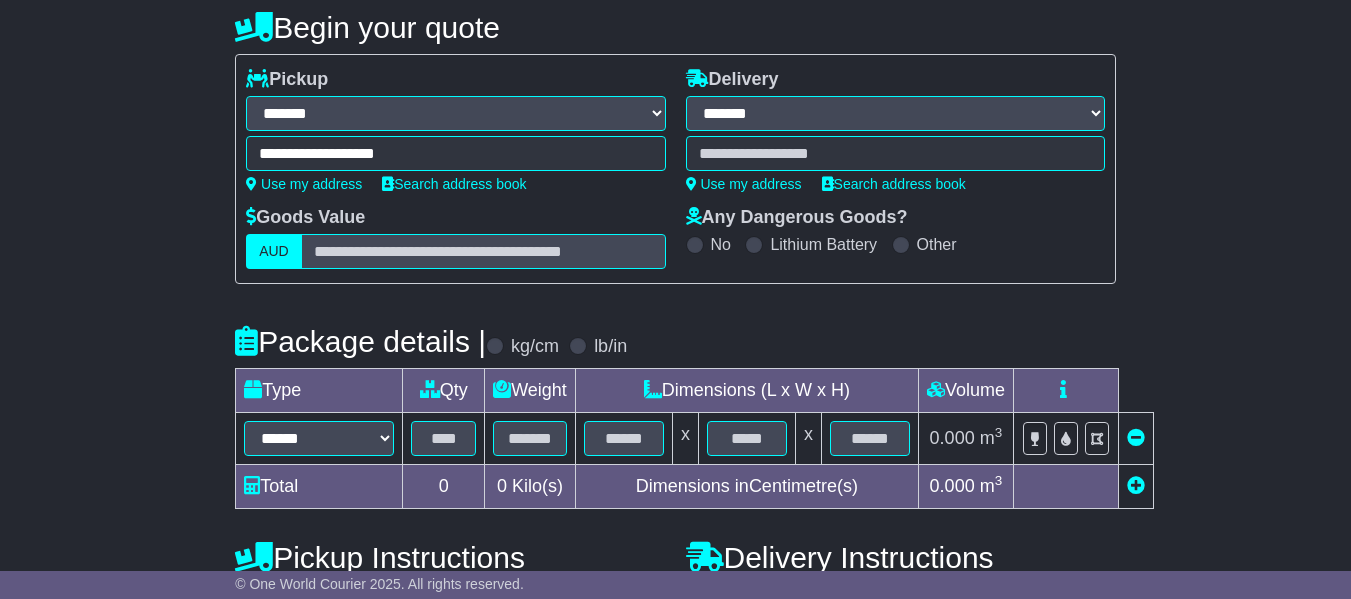 click at bounding box center [895, 153] 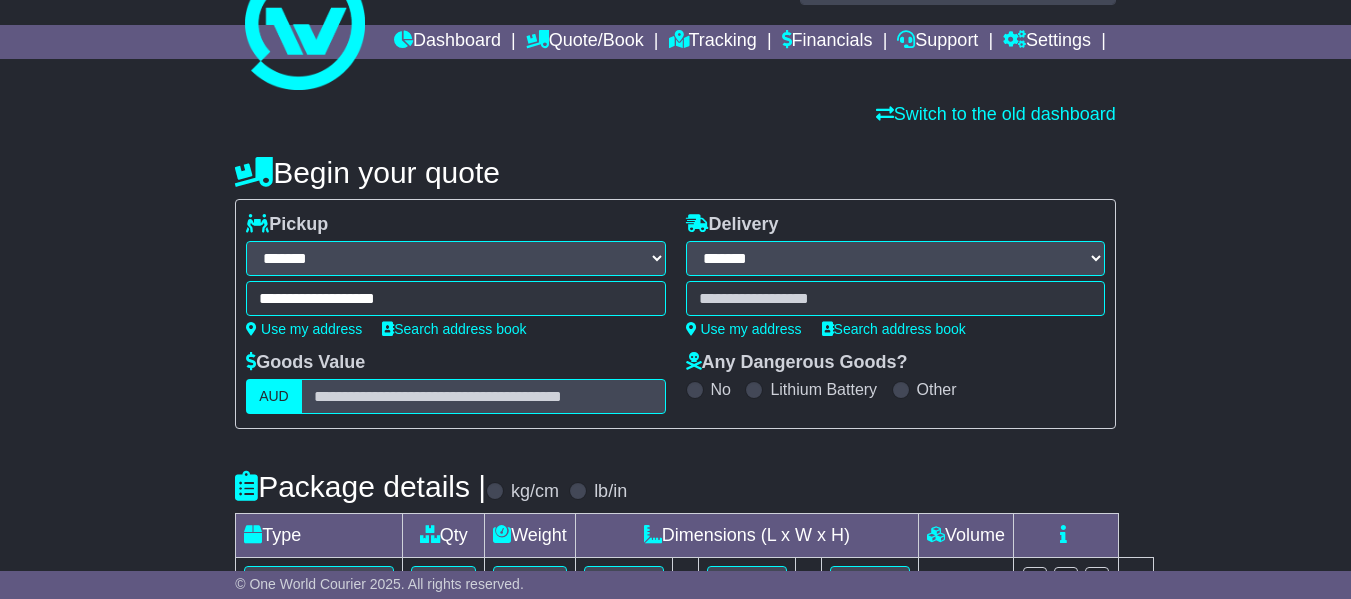 scroll, scrollTop: 100, scrollLeft: 0, axis: vertical 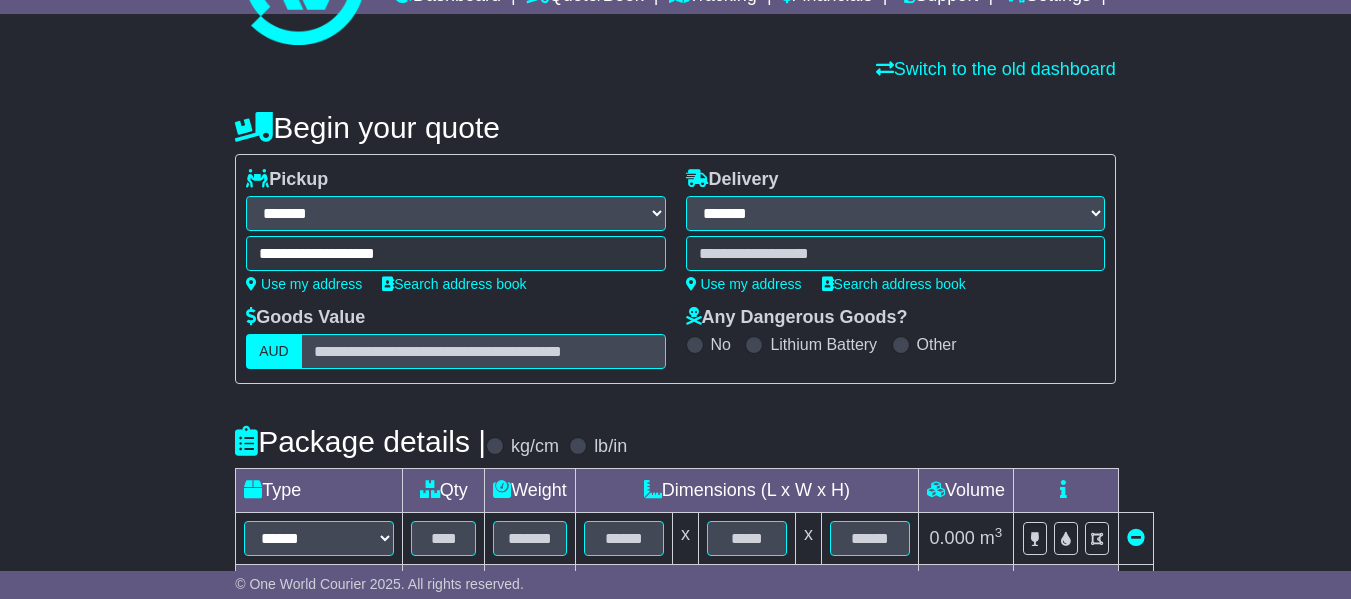 click at bounding box center [895, 253] 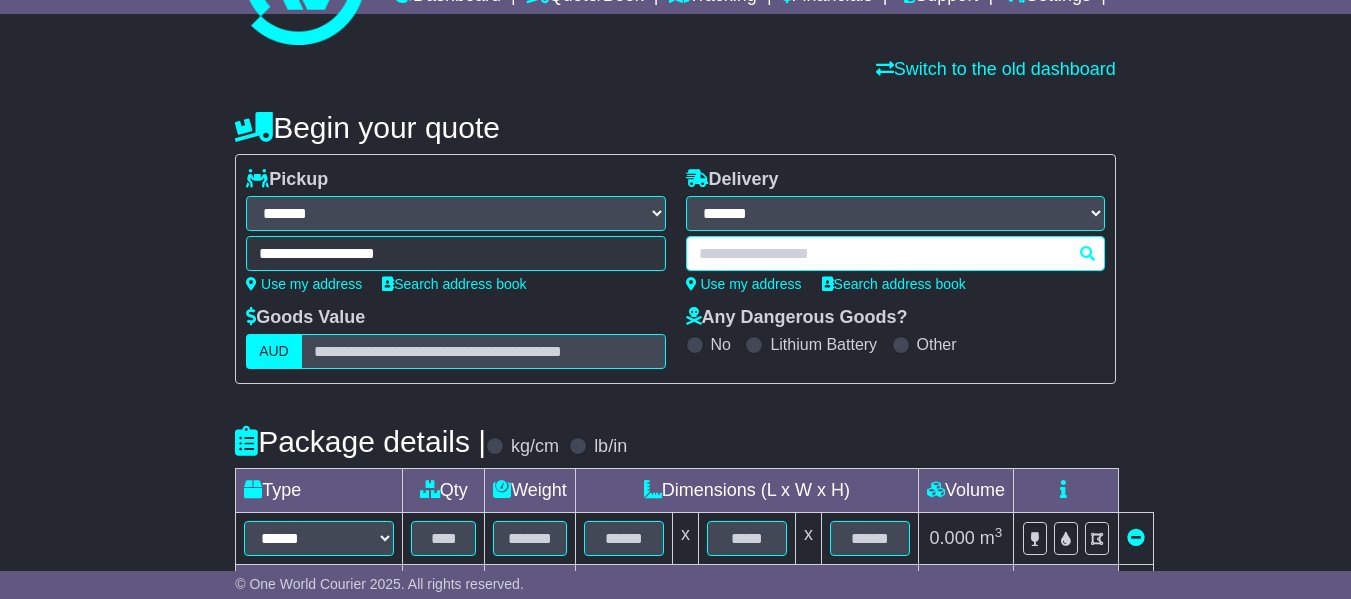 paste on "******" 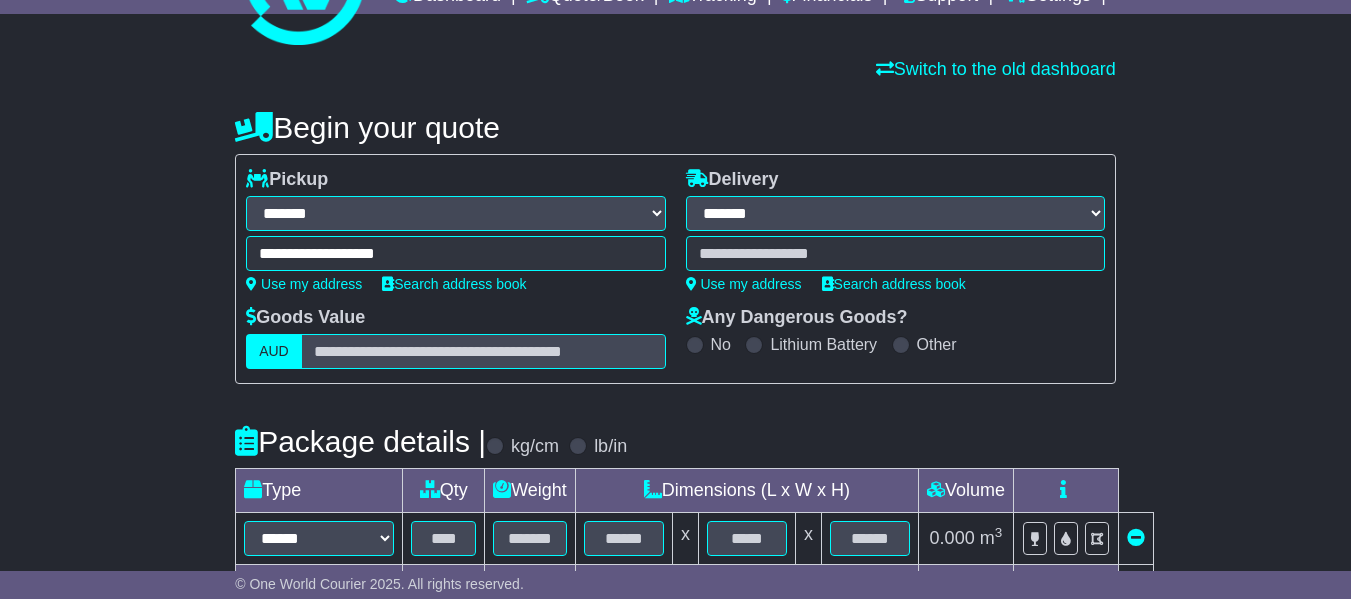 click on "****** No suggestions found which would match entered search key." at bounding box center [895, 253] 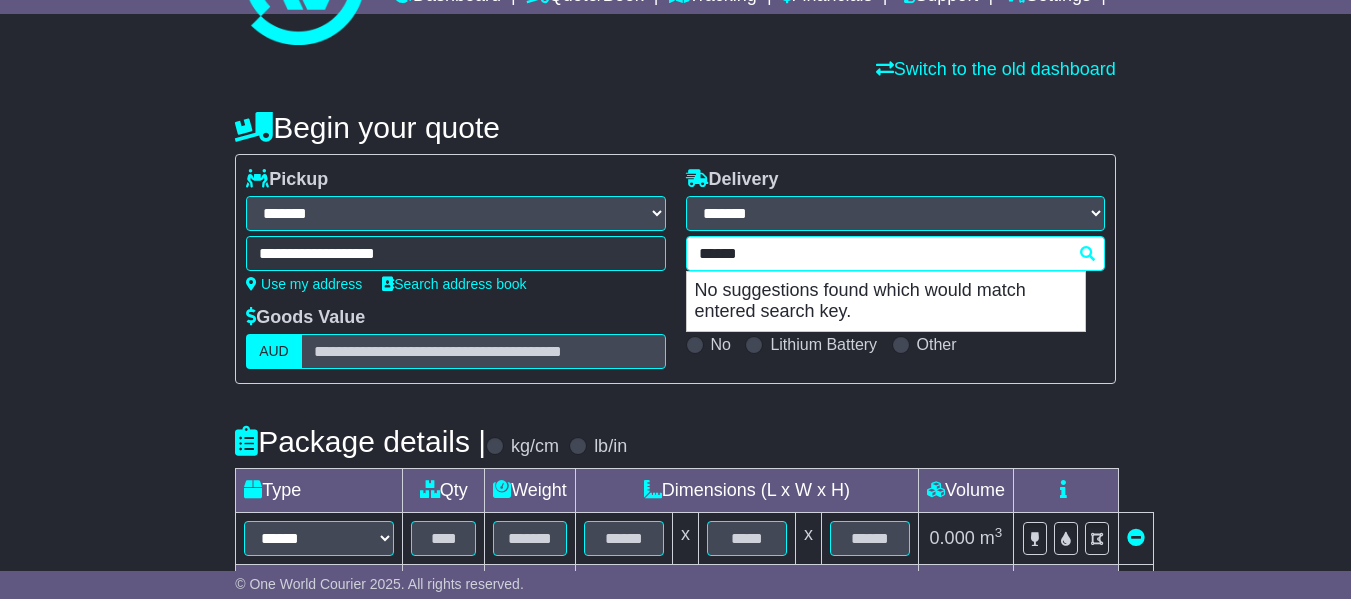 paste on "*****" 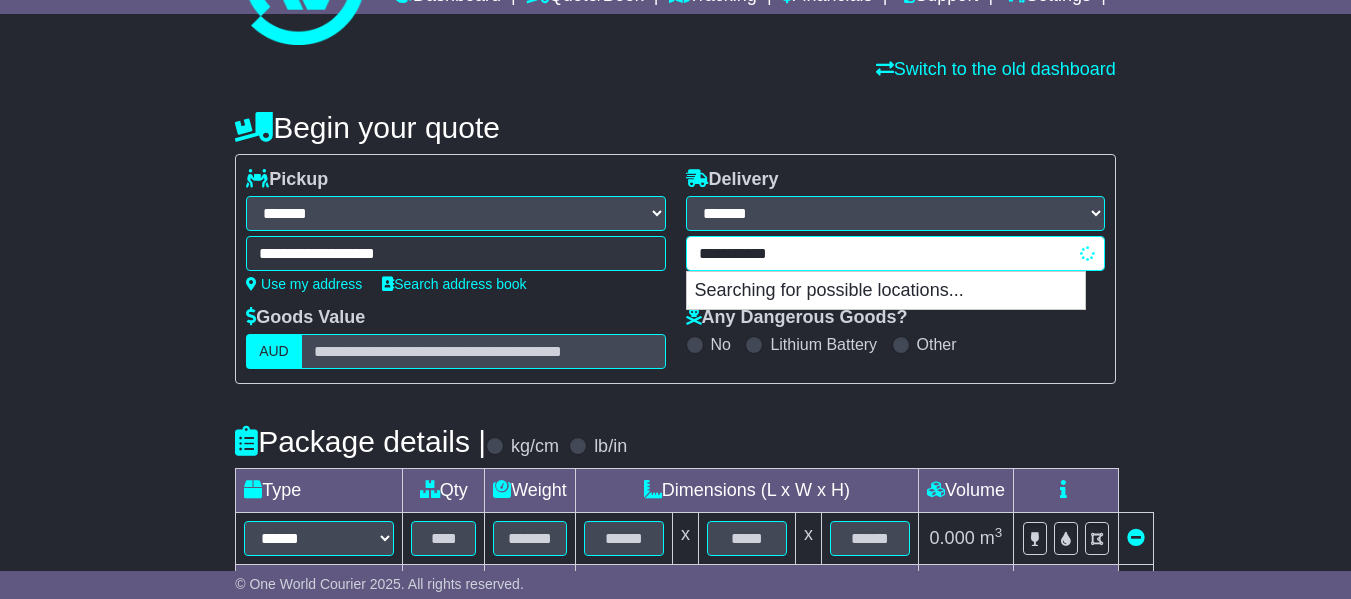 click on "**********" at bounding box center (895, 253) 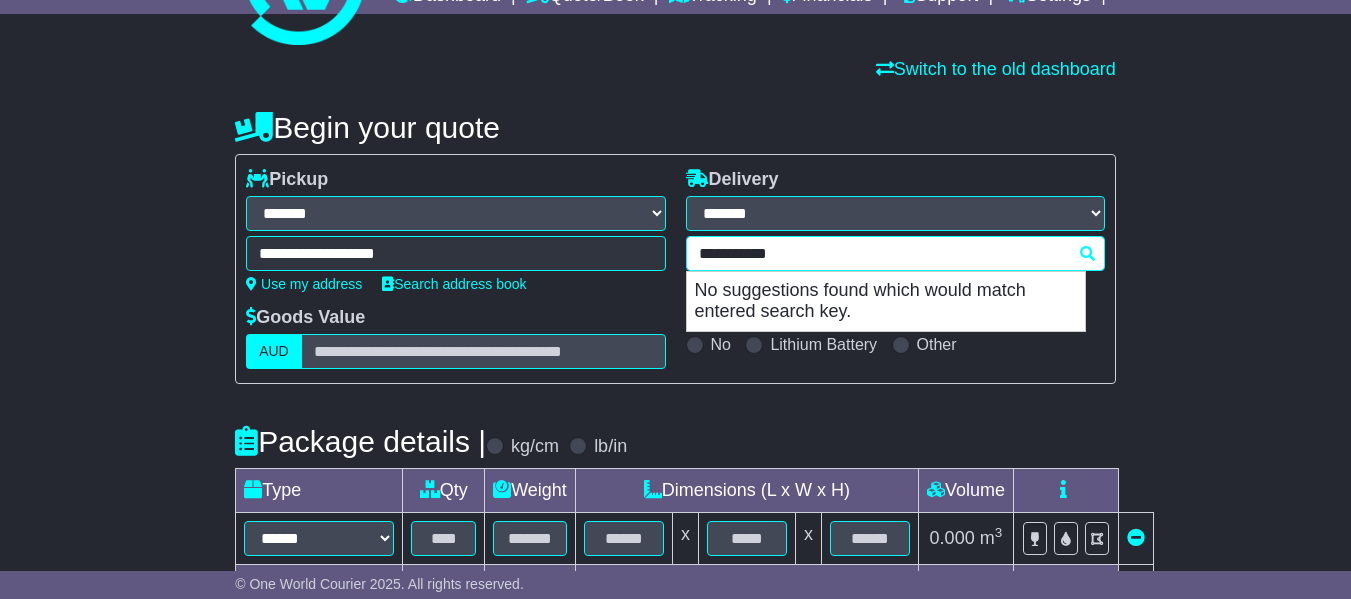 paste 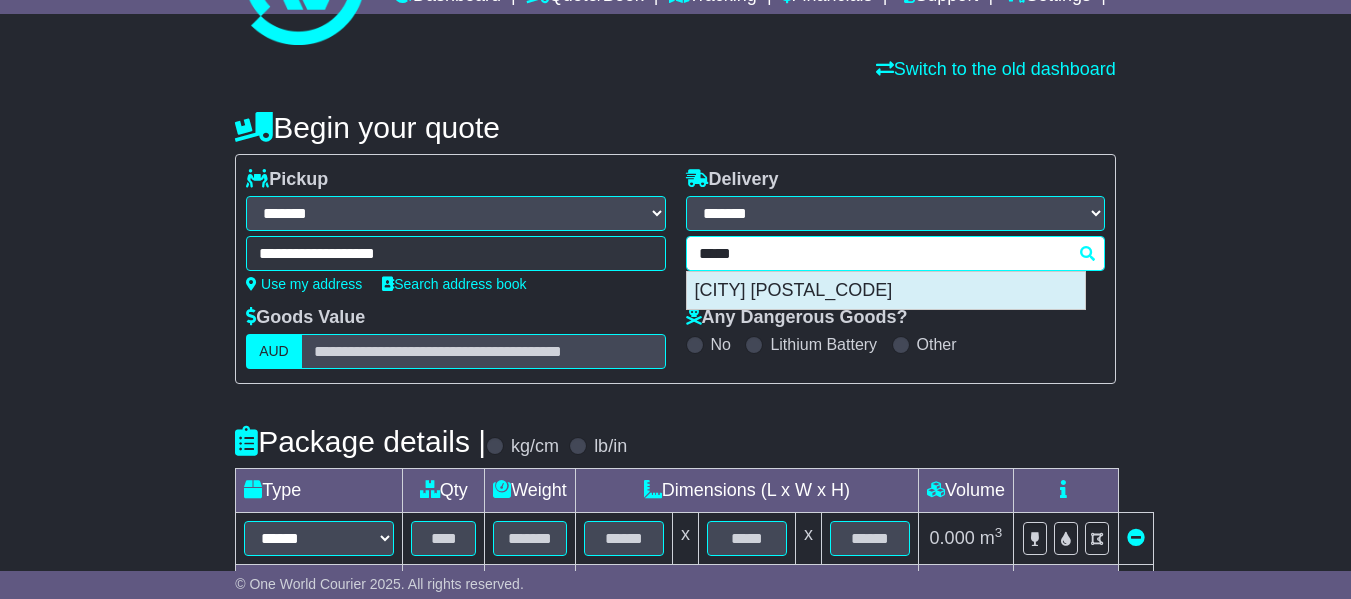click on "RATINGEN 40878" at bounding box center (886, 291) 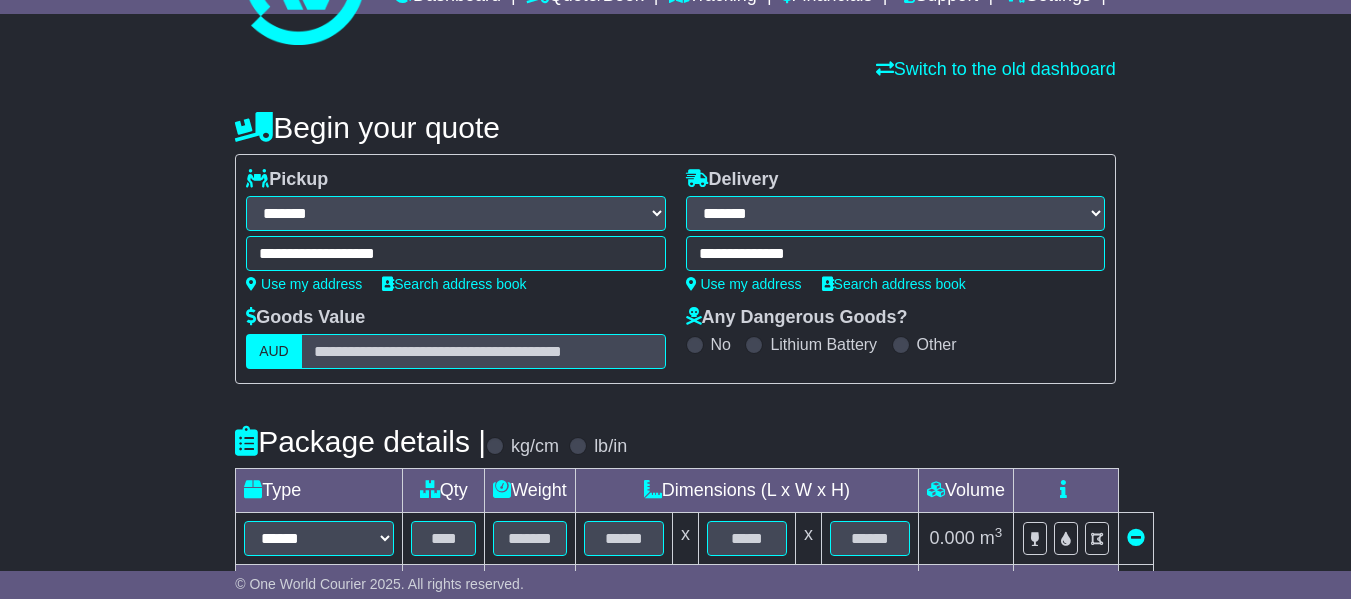 type on "**********" 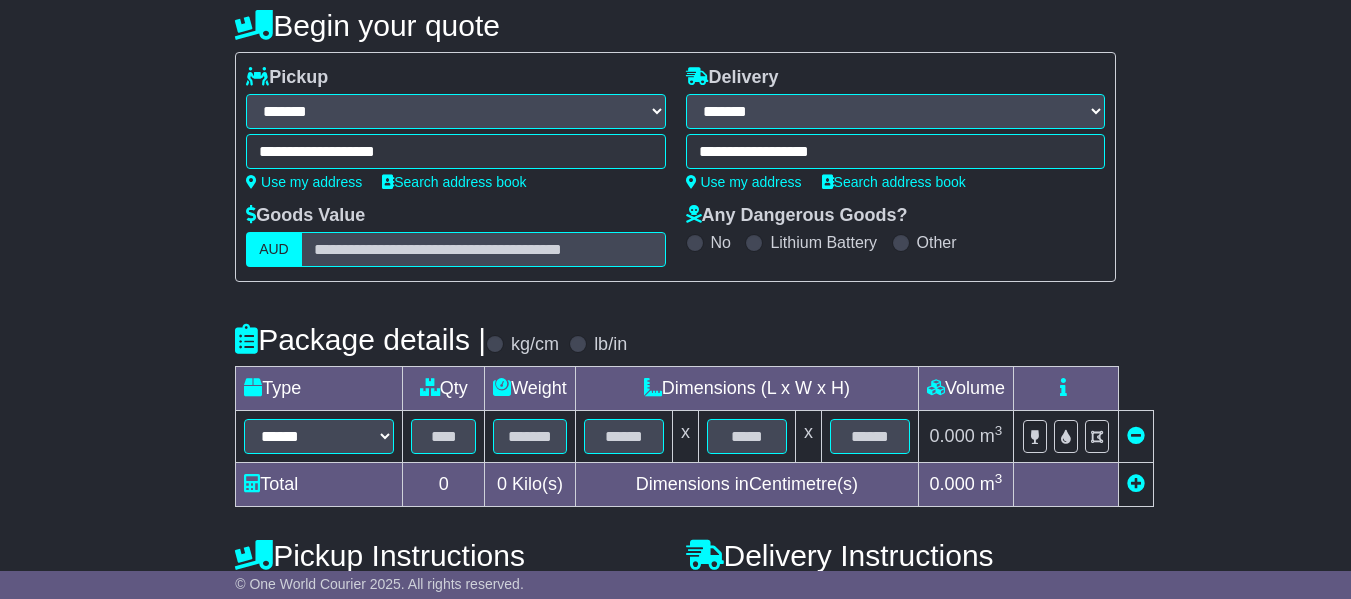 scroll, scrollTop: 300, scrollLeft: 0, axis: vertical 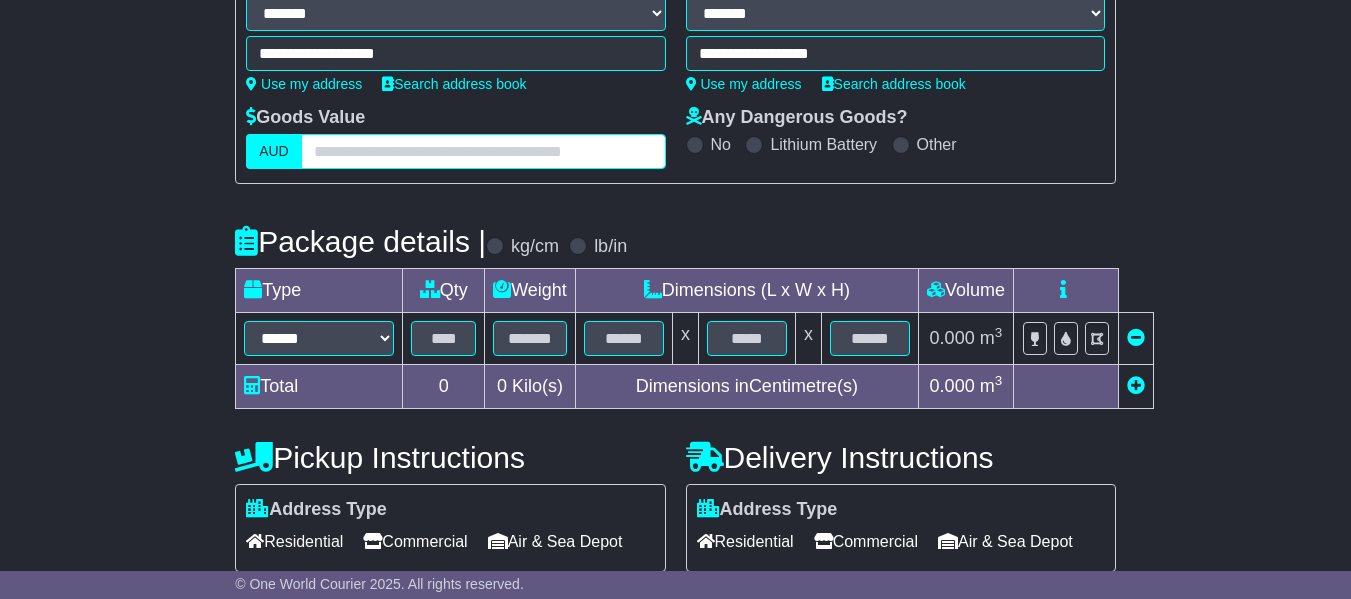 click at bounding box center [483, 151] 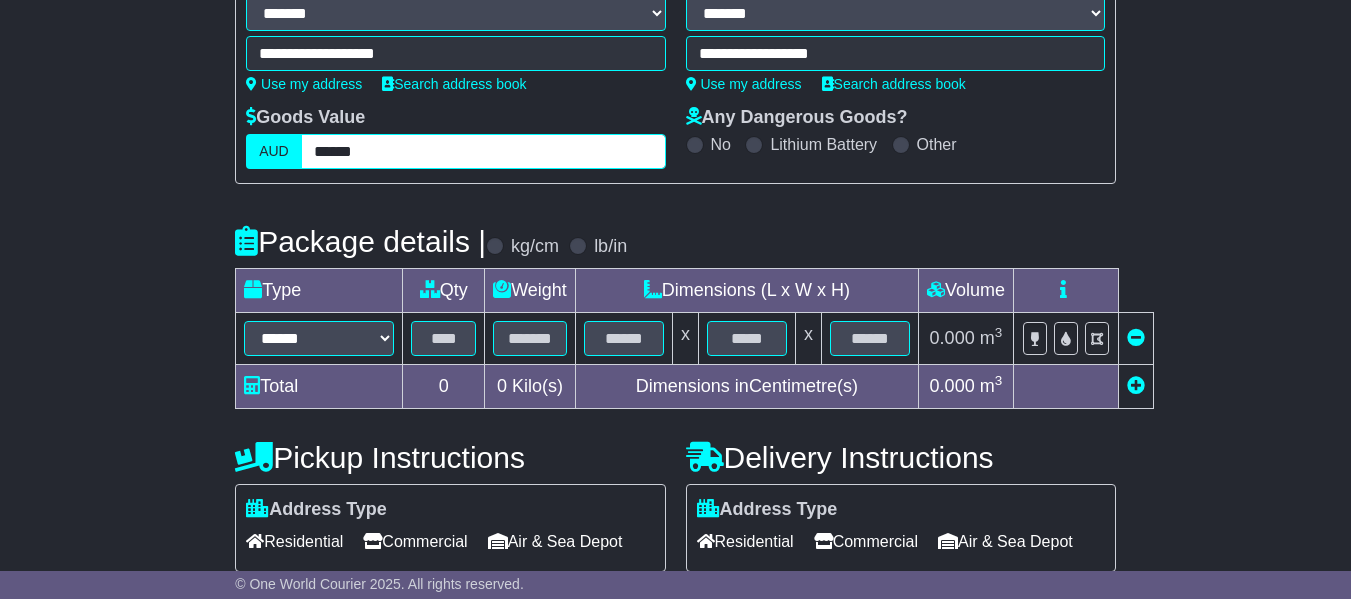 type on "******" 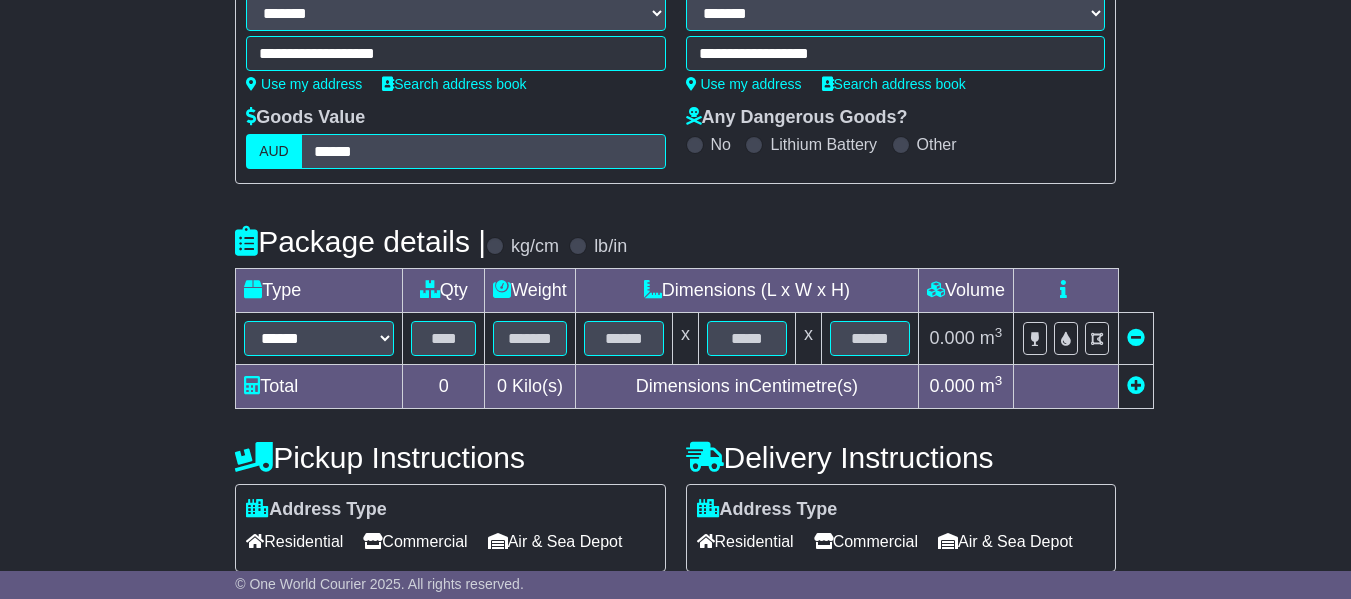 click on "Goods Value
AUD
******" at bounding box center [455, 138] 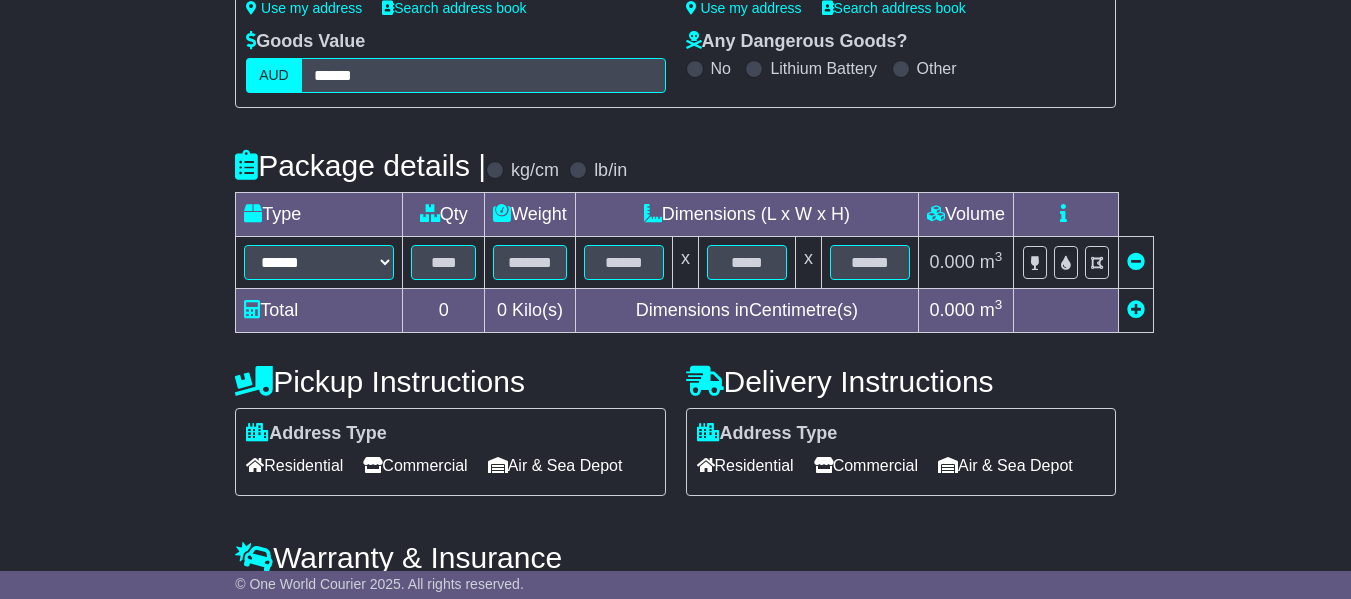 scroll, scrollTop: 500, scrollLeft: 0, axis: vertical 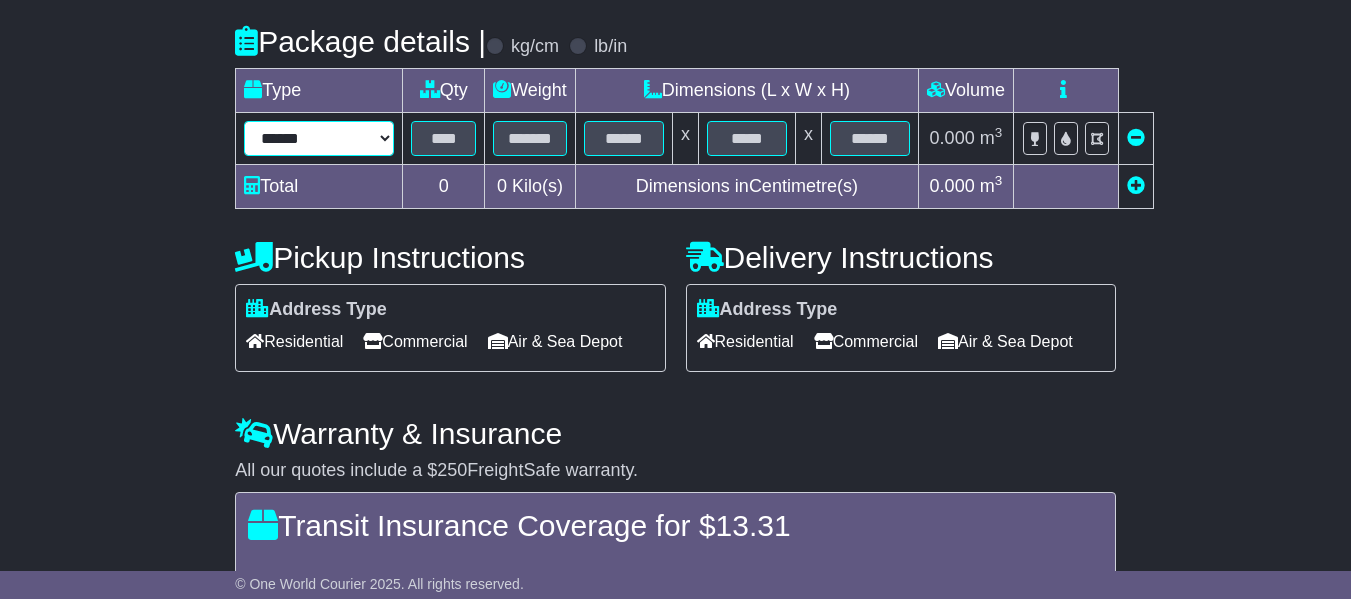 click on "****** ****** *** ******** ***** **** **** ****** *** *******" at bounding box center [319, 138] 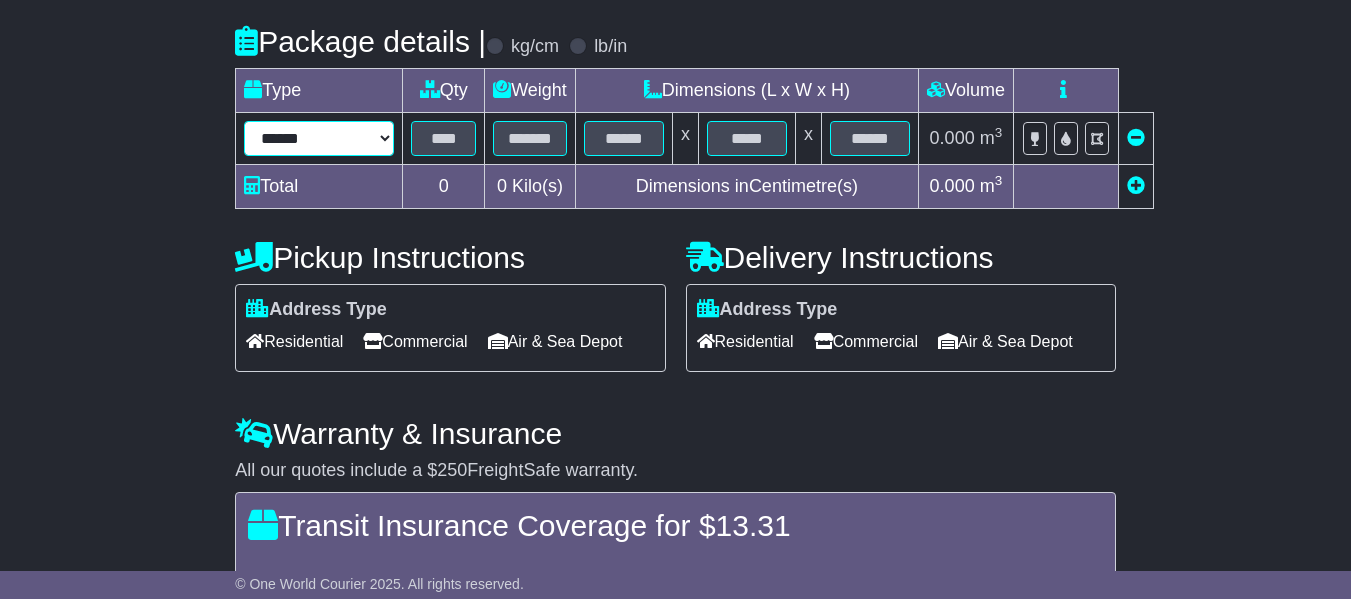 select on "*****" 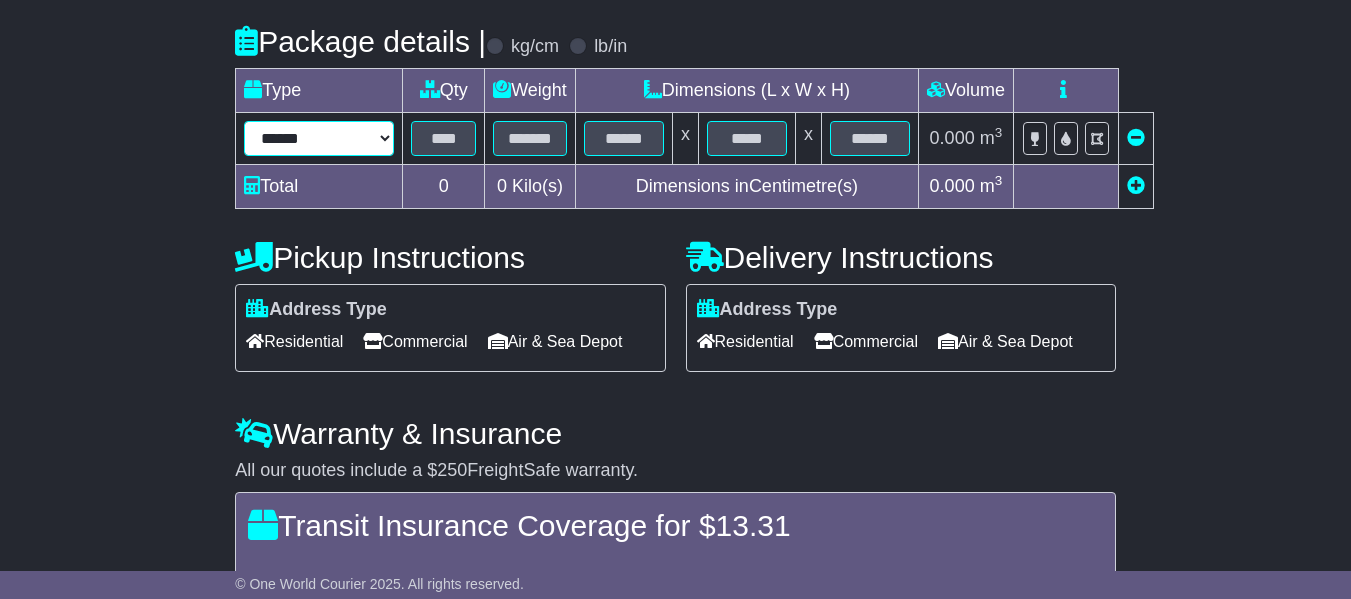 click on "****** ****** *** ******** ***** **** **** ****** *** *******" at bounding box center (319, 138) 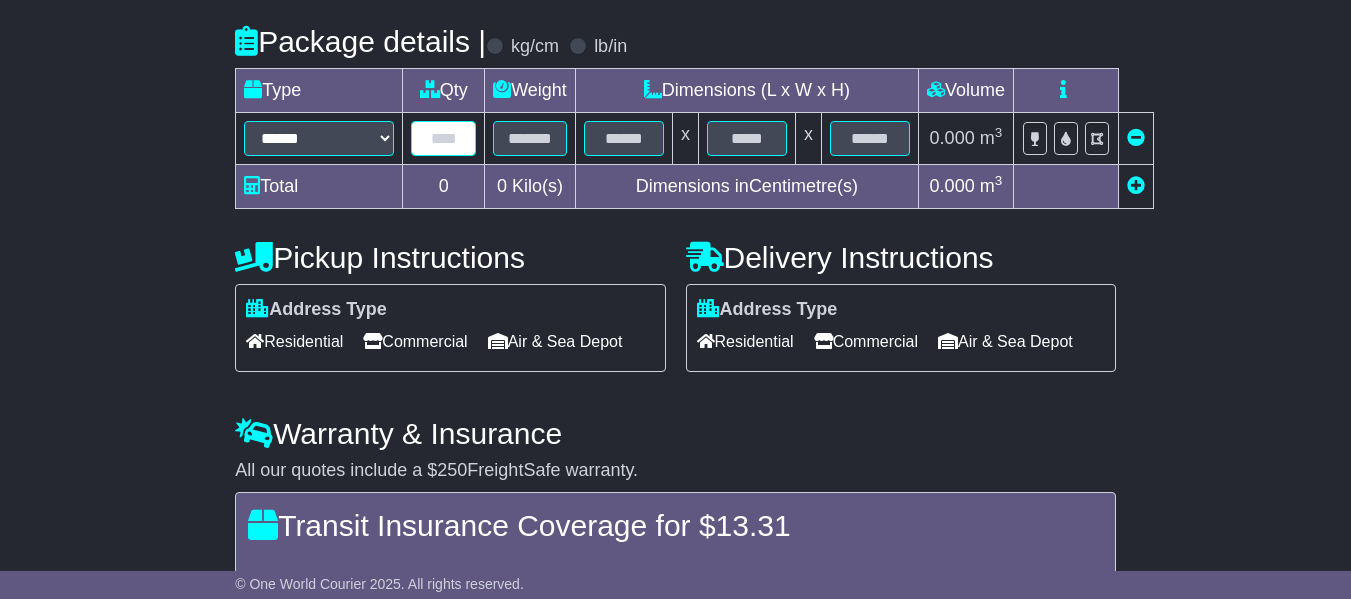click at bounding box center (443, 138) 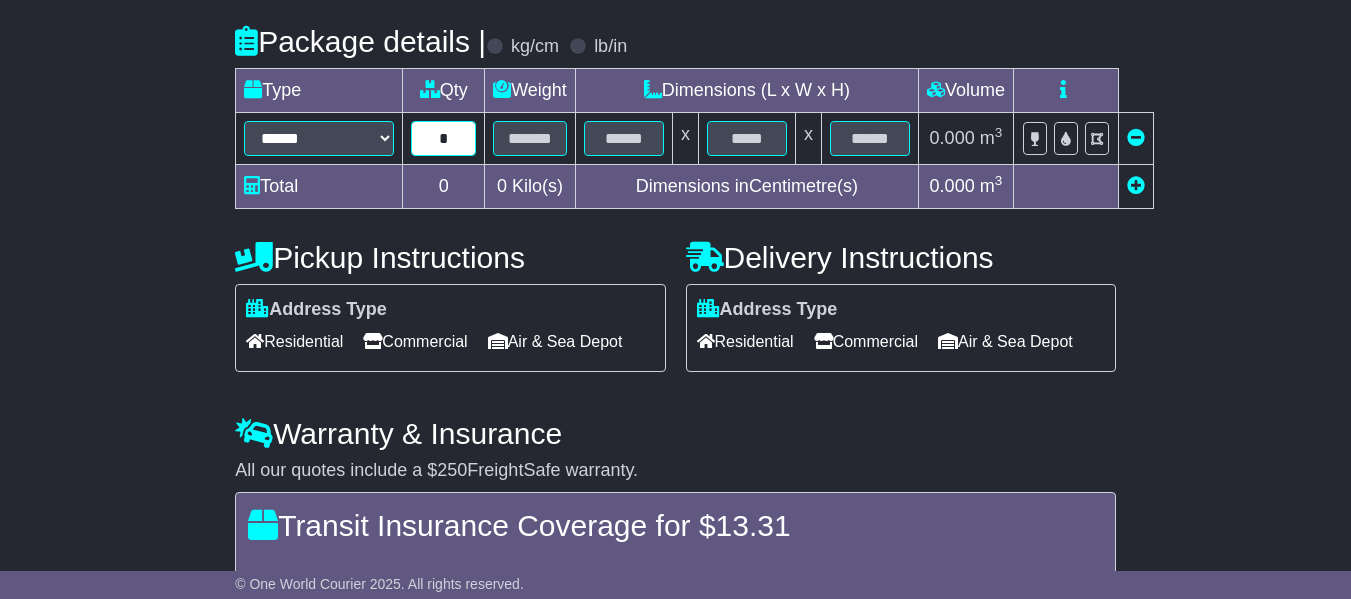 type on "*" 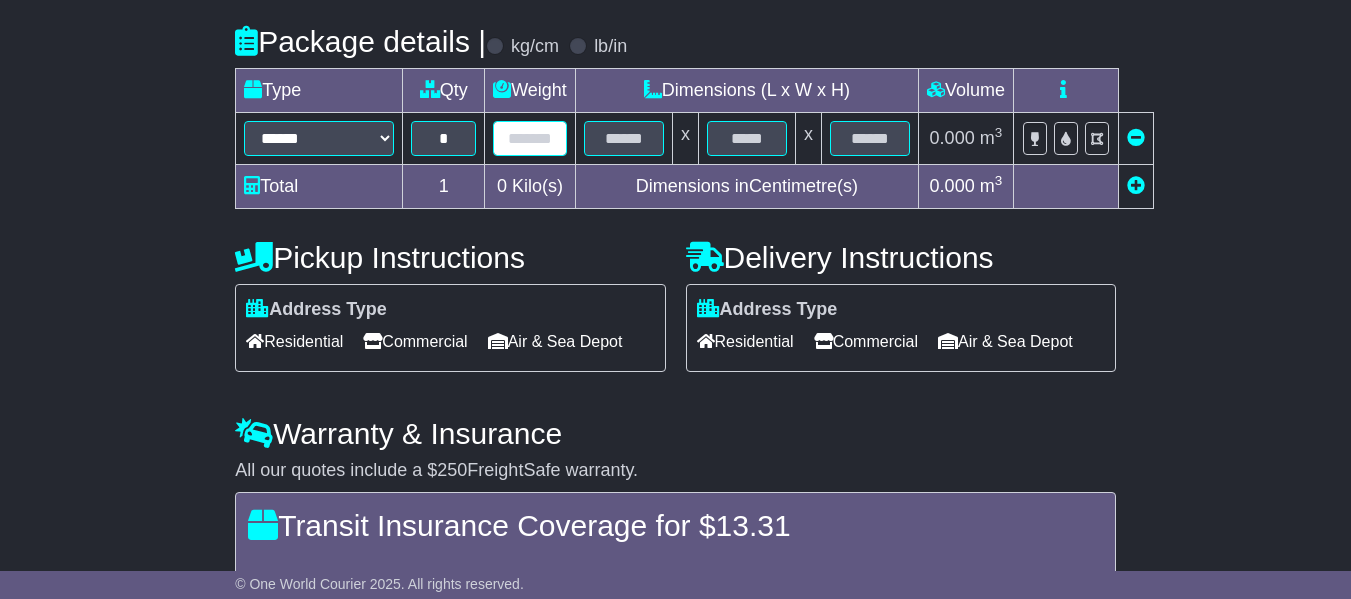 click at bounding box center [530, 138] 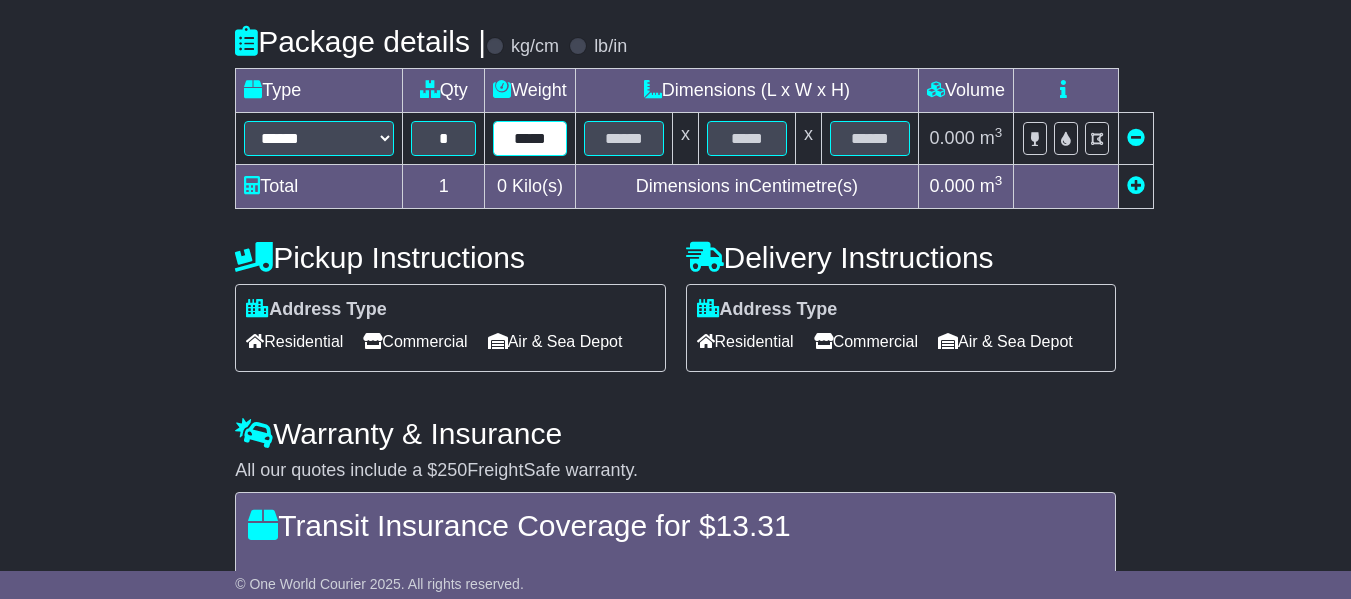 type on "*****" 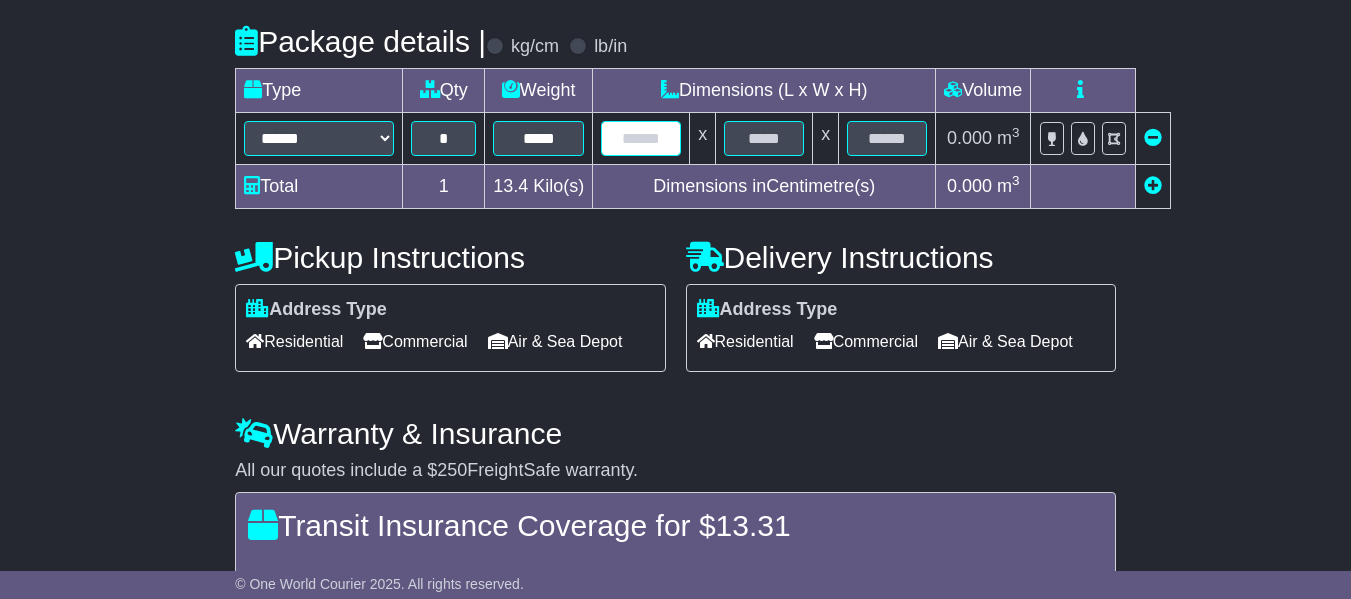 click at bounding box center (641, 138) 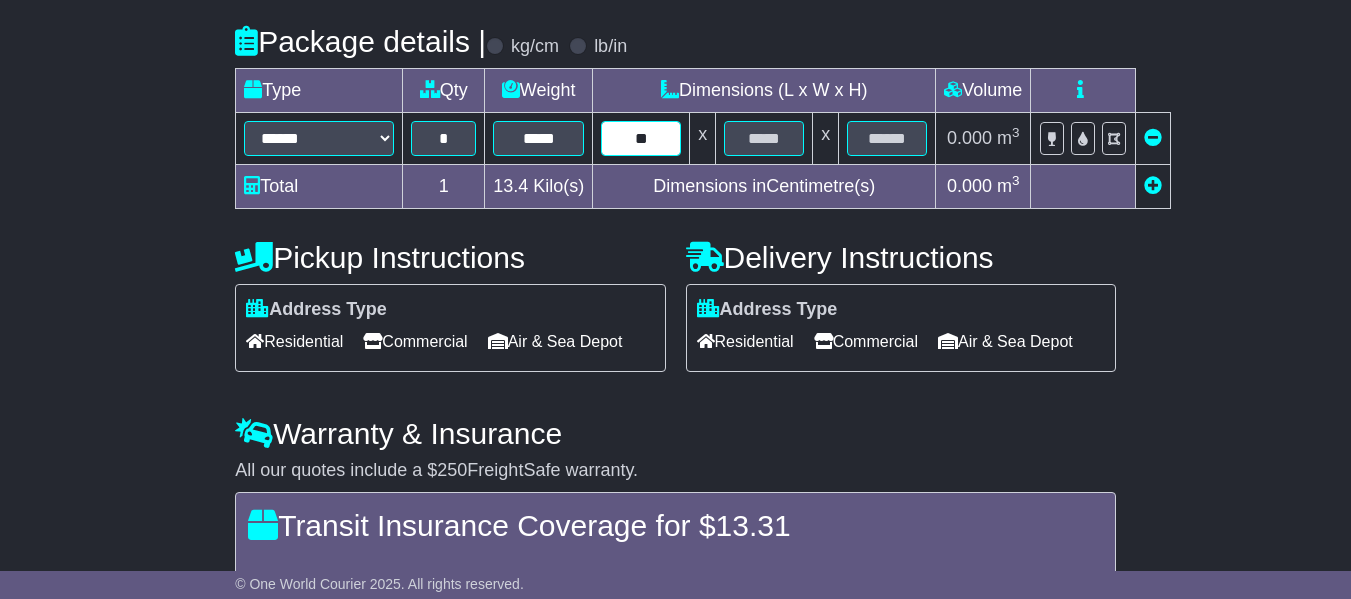 type on "**" 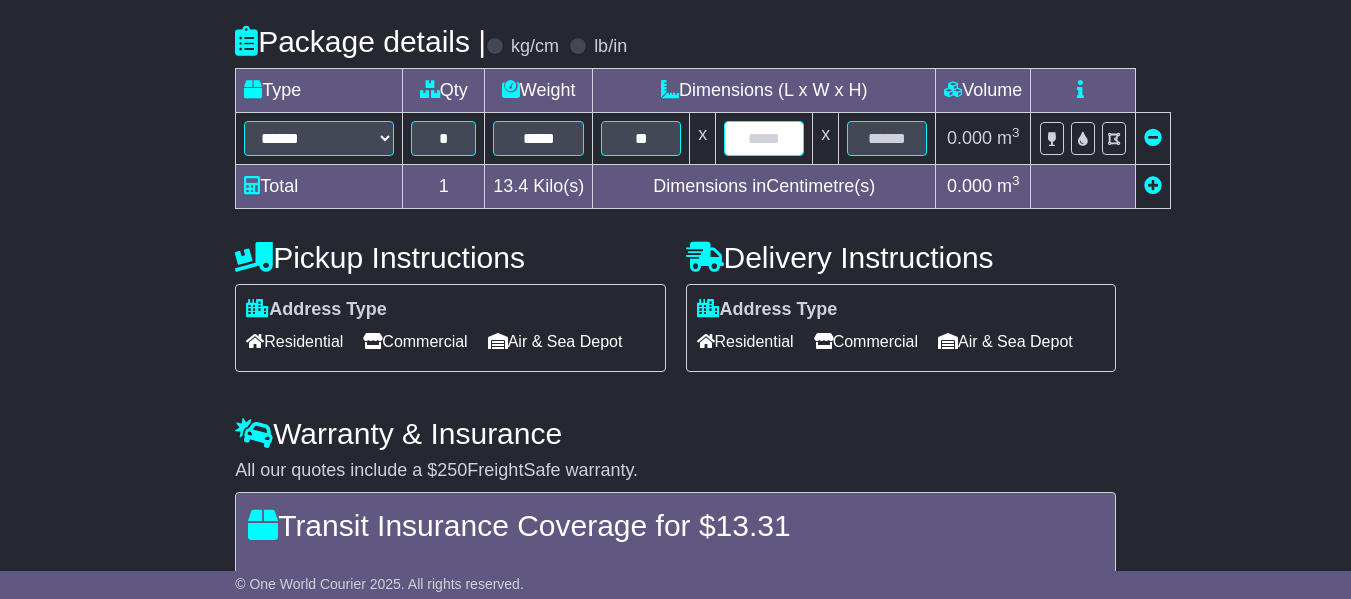 click at bounding box center (764, 138) 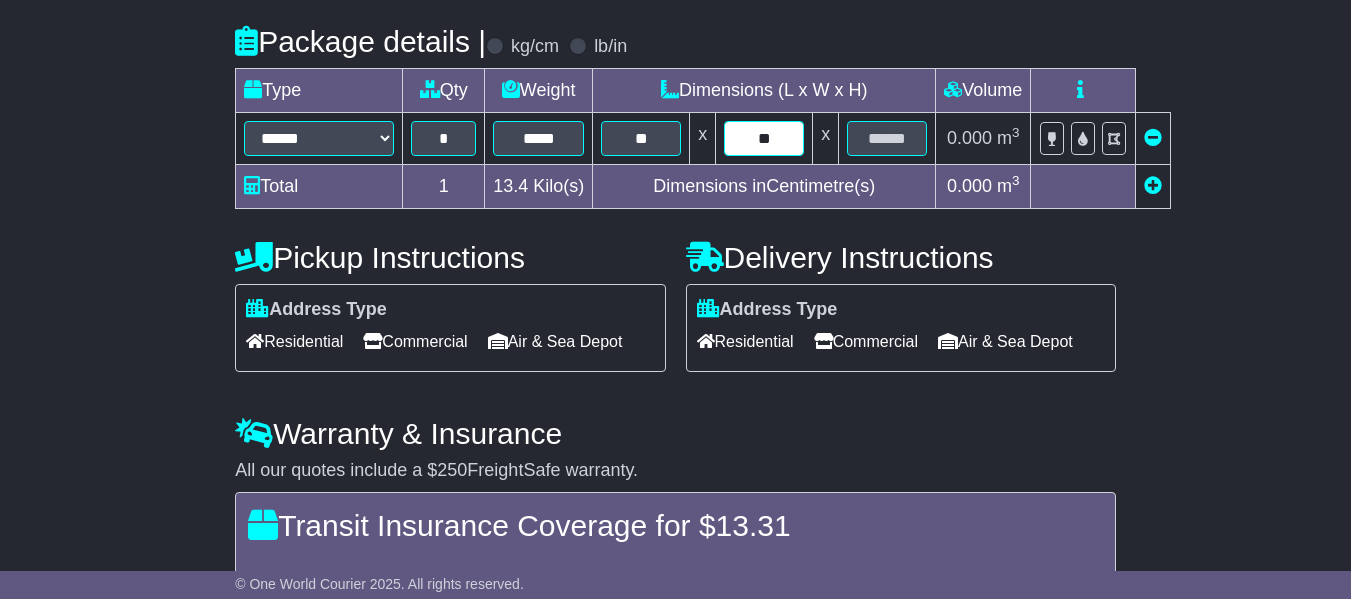 type on "**" 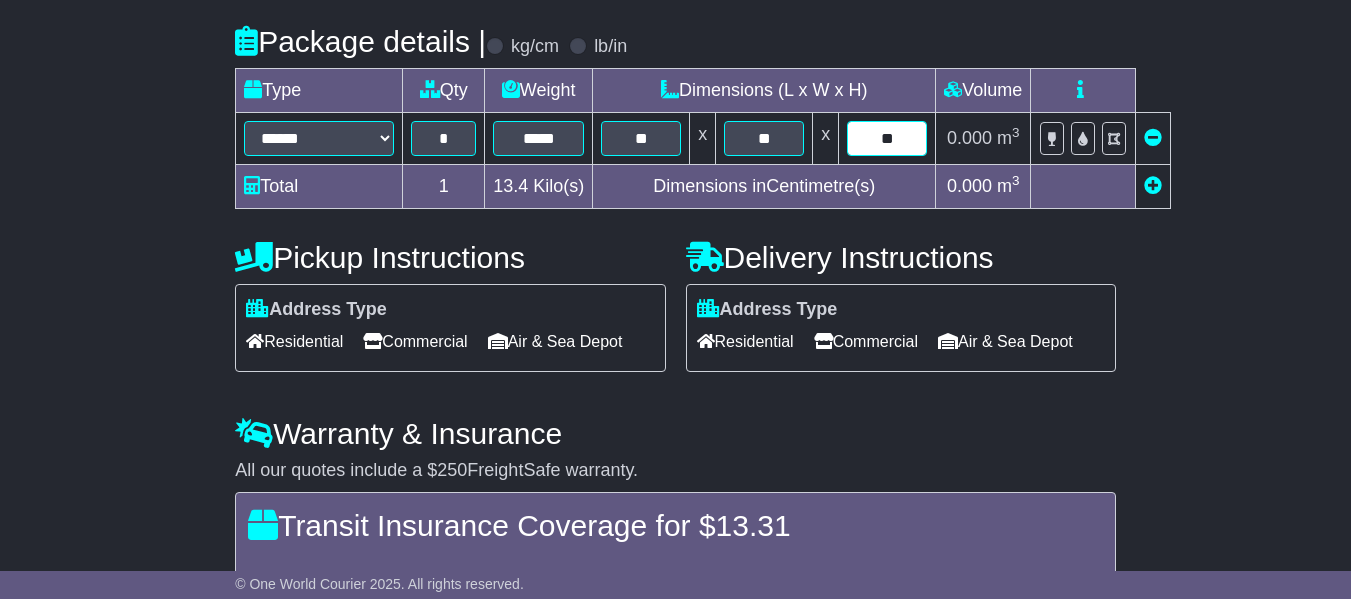 type on "**" 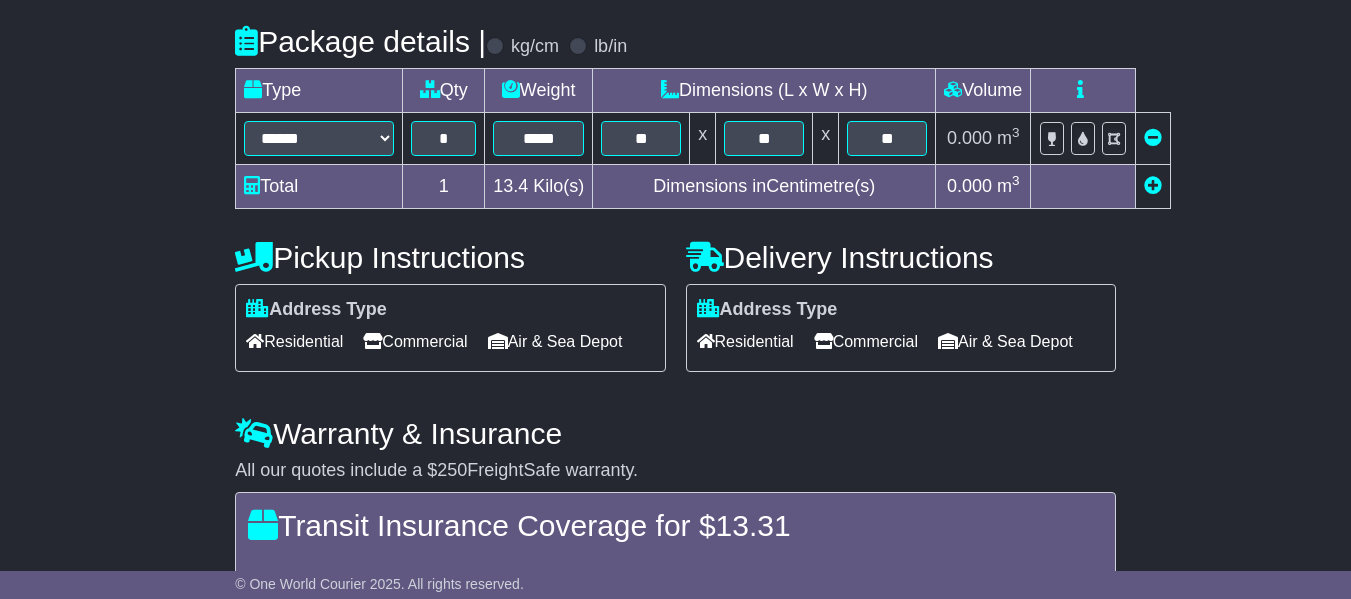 click on "**********" at bounding box center [675, 233] 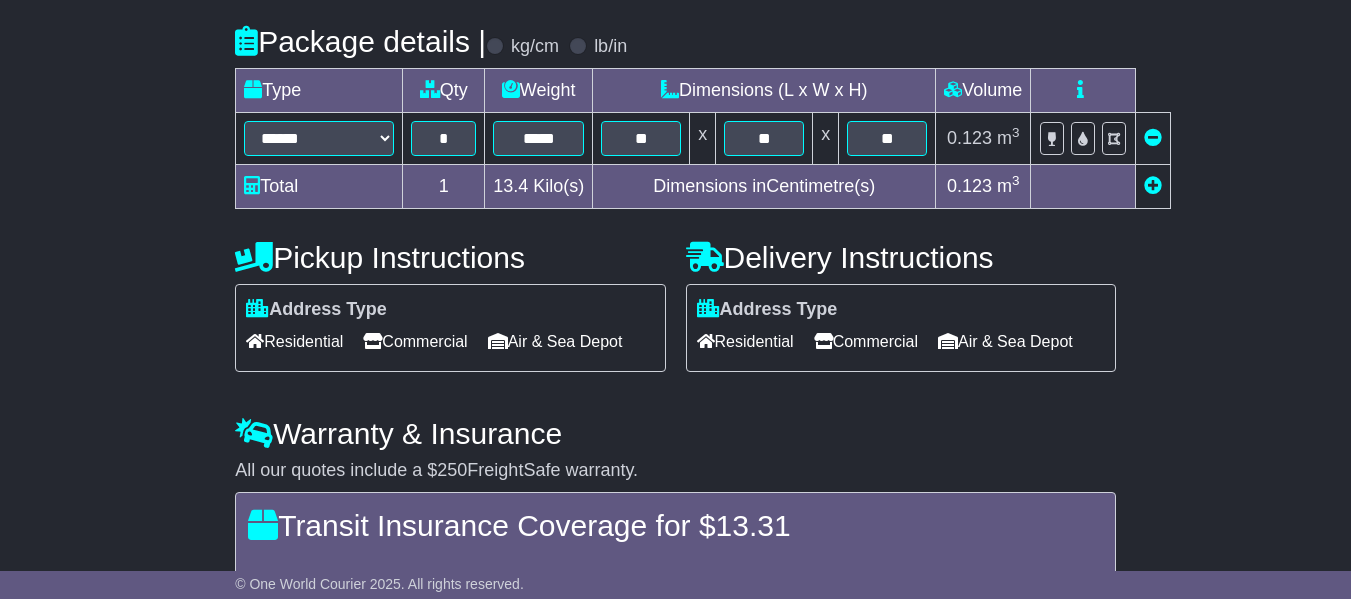 click on "Commercial" at bounding box center [415, 341] 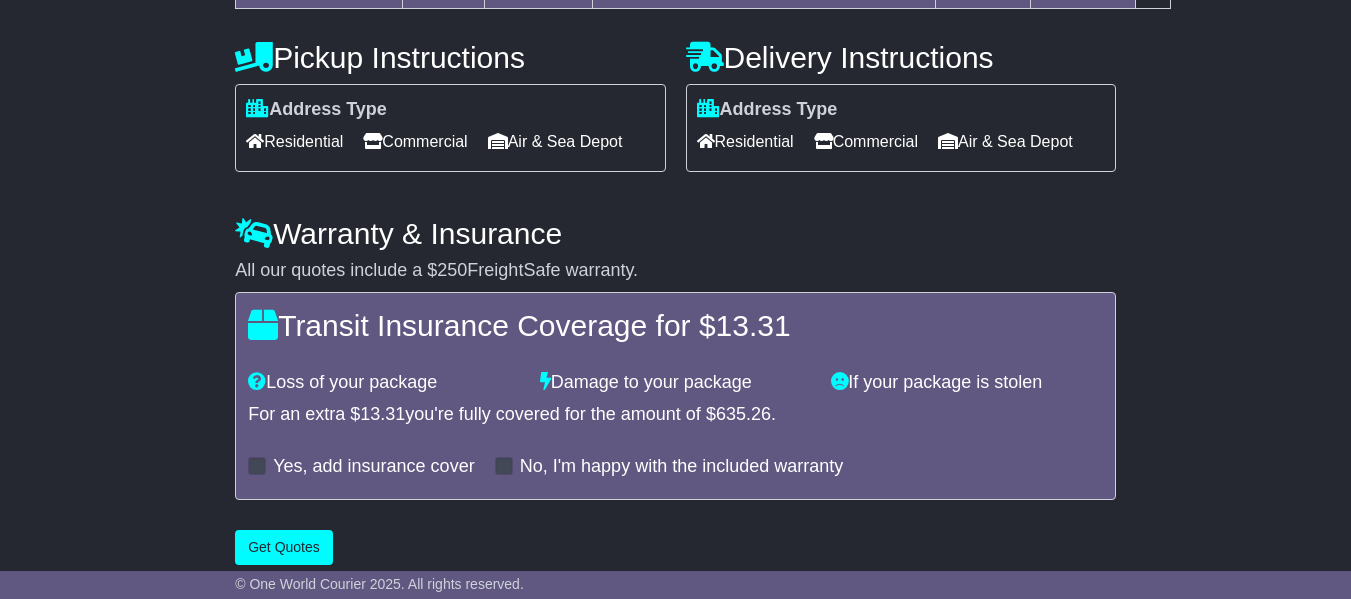 scroll, scrollTop: 783, scrollLeft: 0, axis: vertical 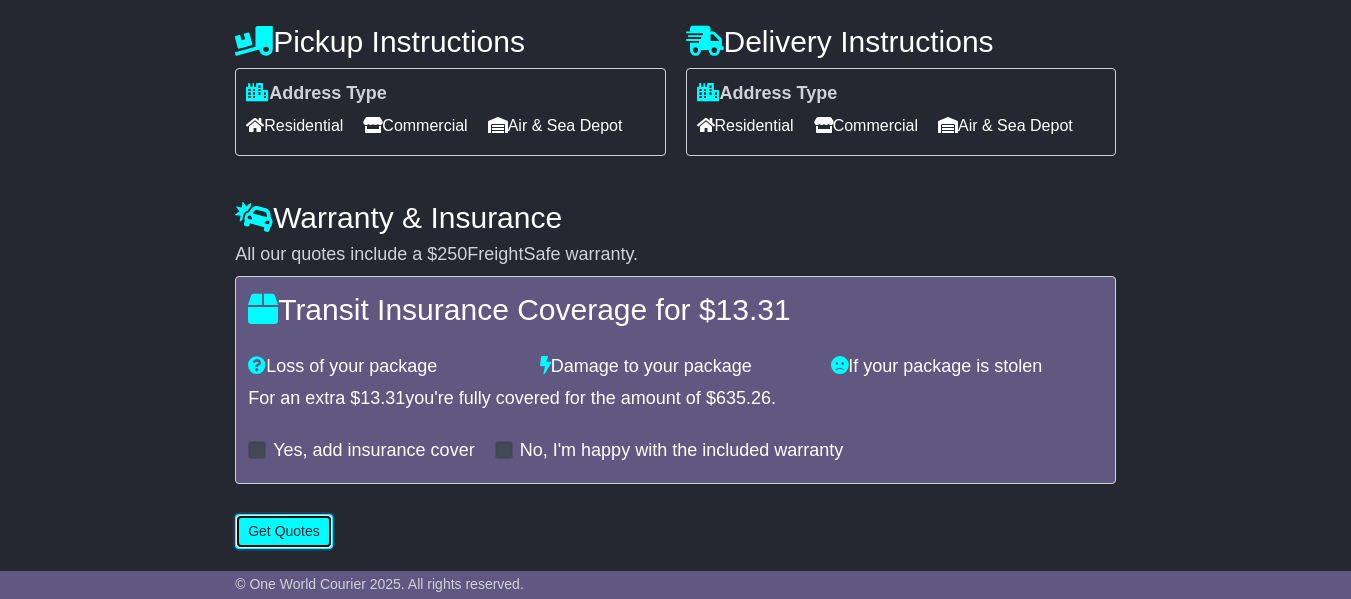 click on "Get Quotes" at bounding box center [284, 531] 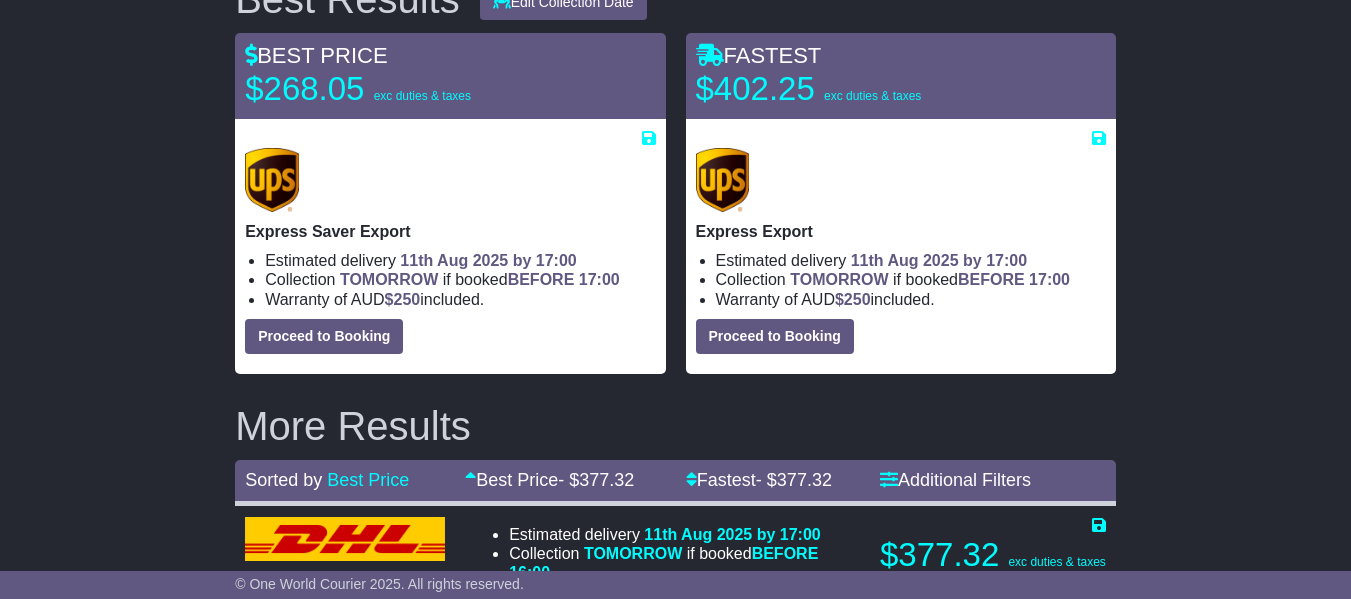 scroll, scrollTop: 300, scrollLeft: 0, axis: vertical 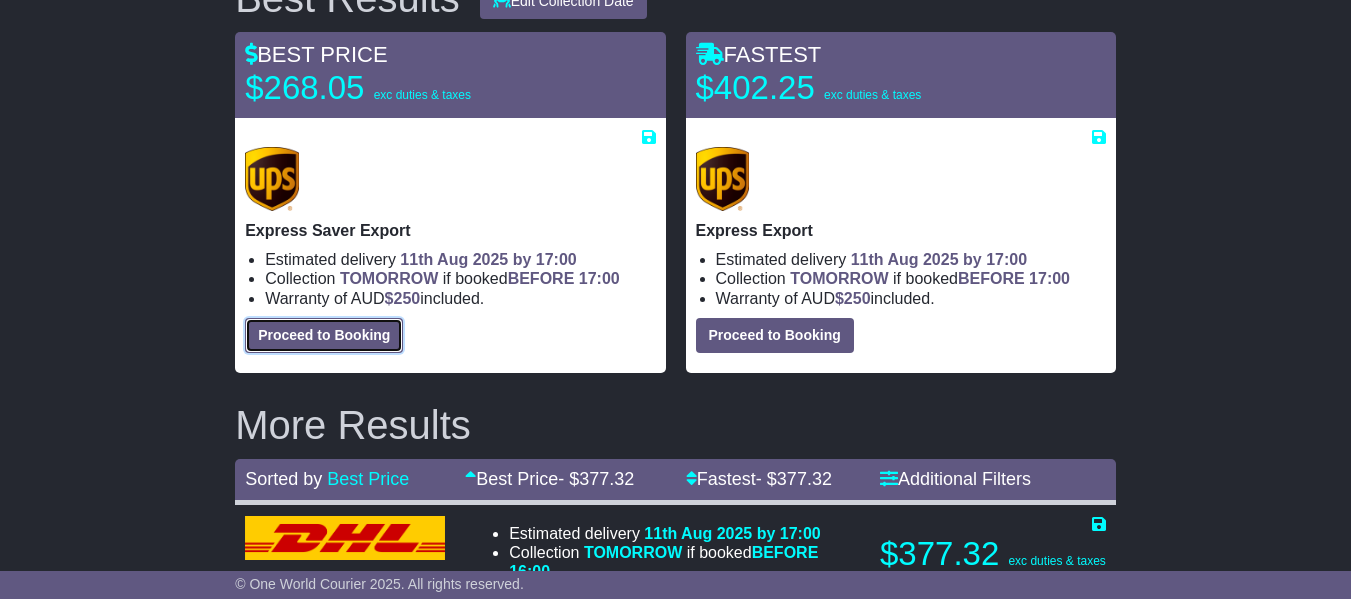 click on "Proceed to Booking" at bounding box center [324, 335] 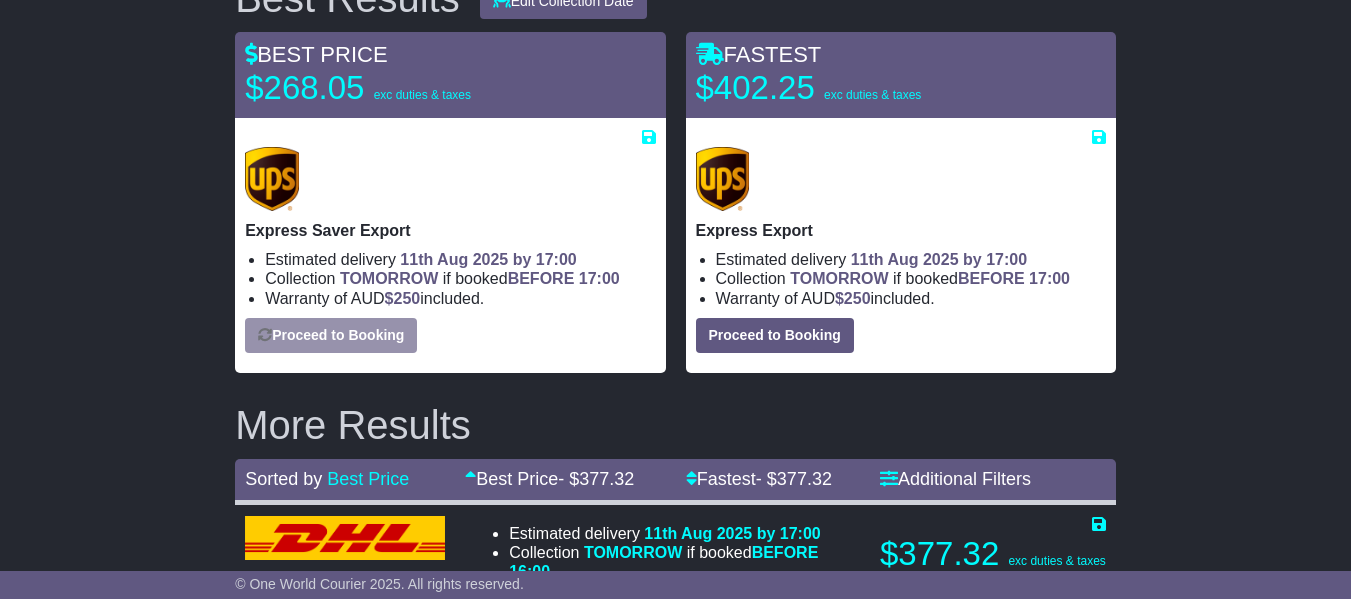 select on "***" 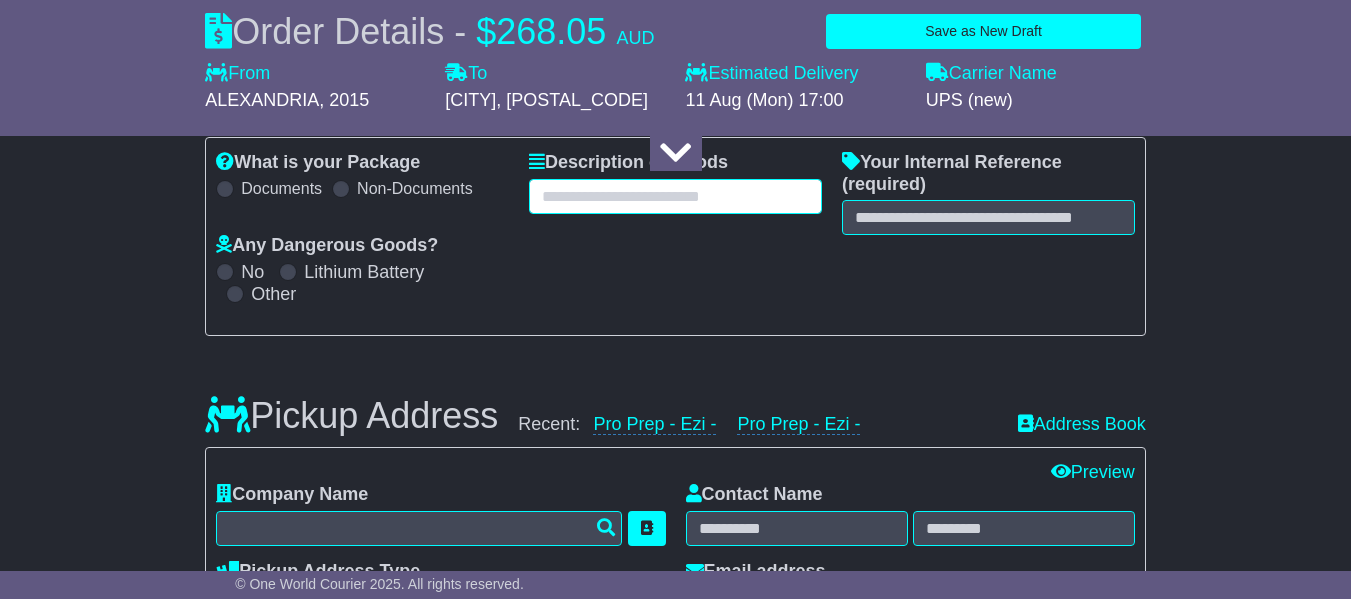 click at bounding box center (675, 196) 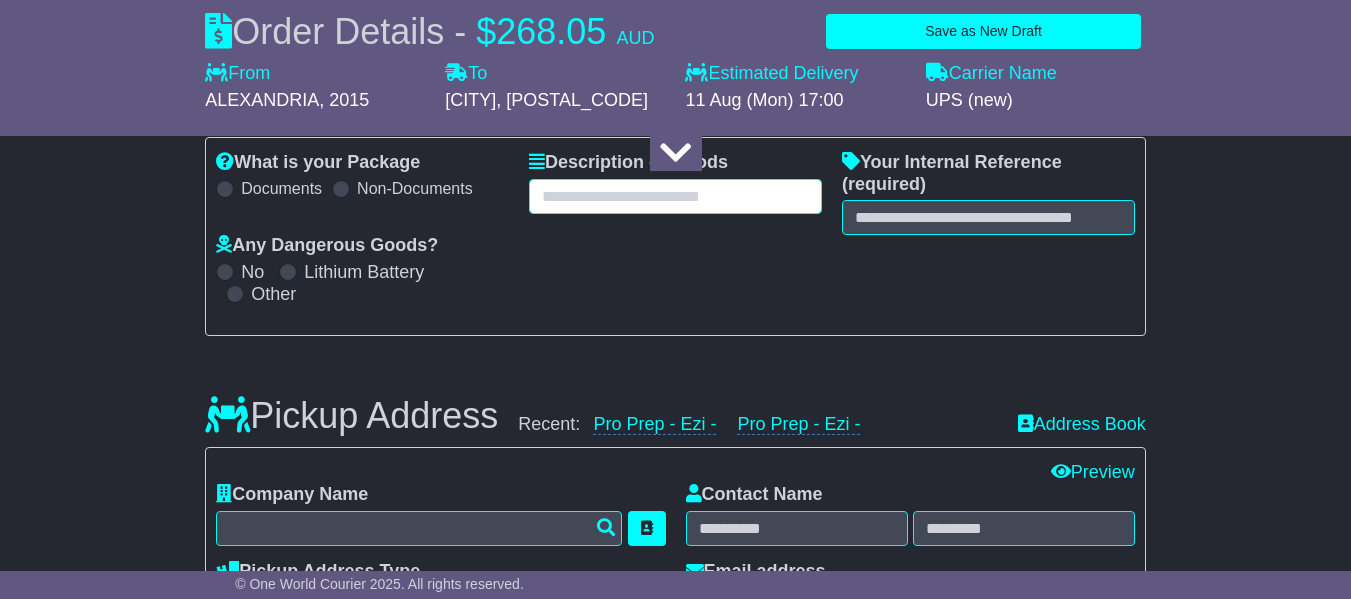 click at bounding box center [675, 196] 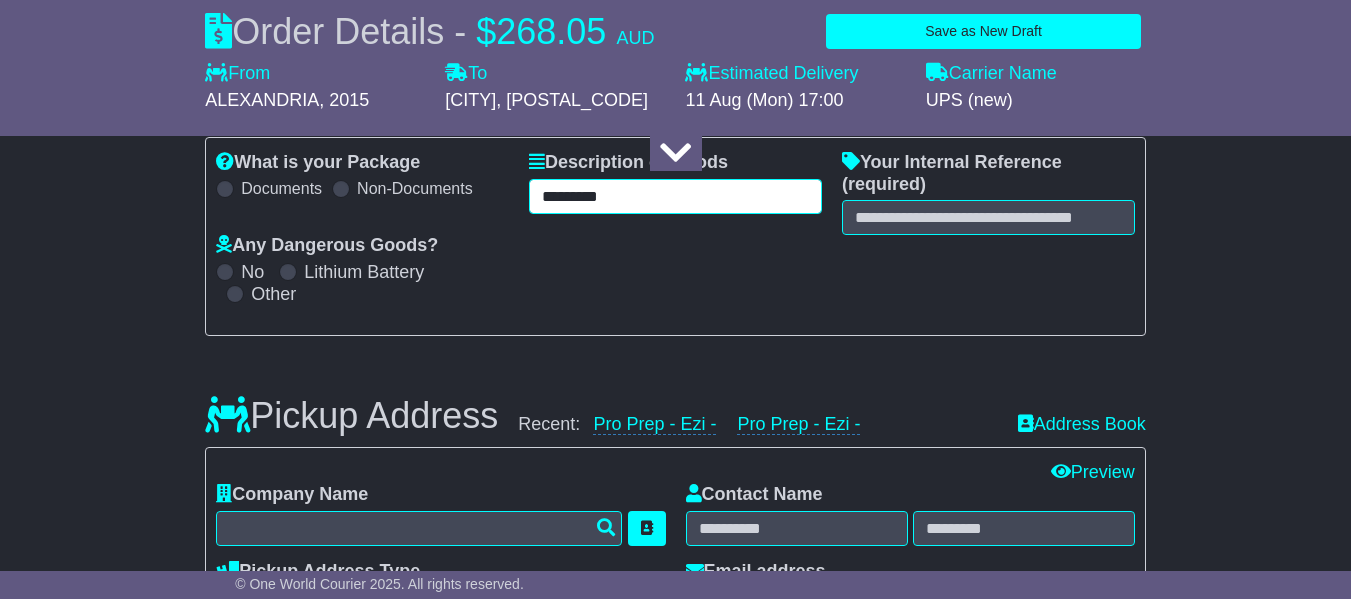 type on "*********" 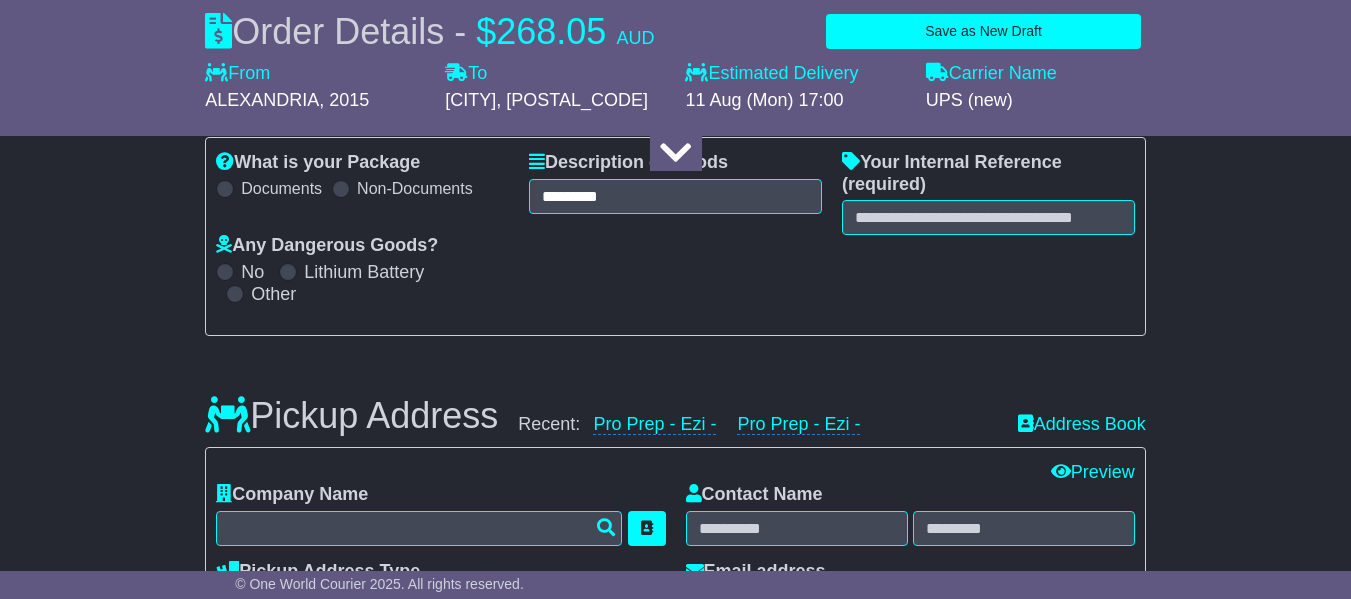 click on "What is your Package
Documents
Non-Documents
What are the Incoterms?
***
***
***
***
***
***
Description of Goods
*********
Attention: dangerous goods are not allowed by service.
Your Internal Reference (required)
Any Dangerous Goods?
No
Lithium Battery" at bounding box center (675, 236) 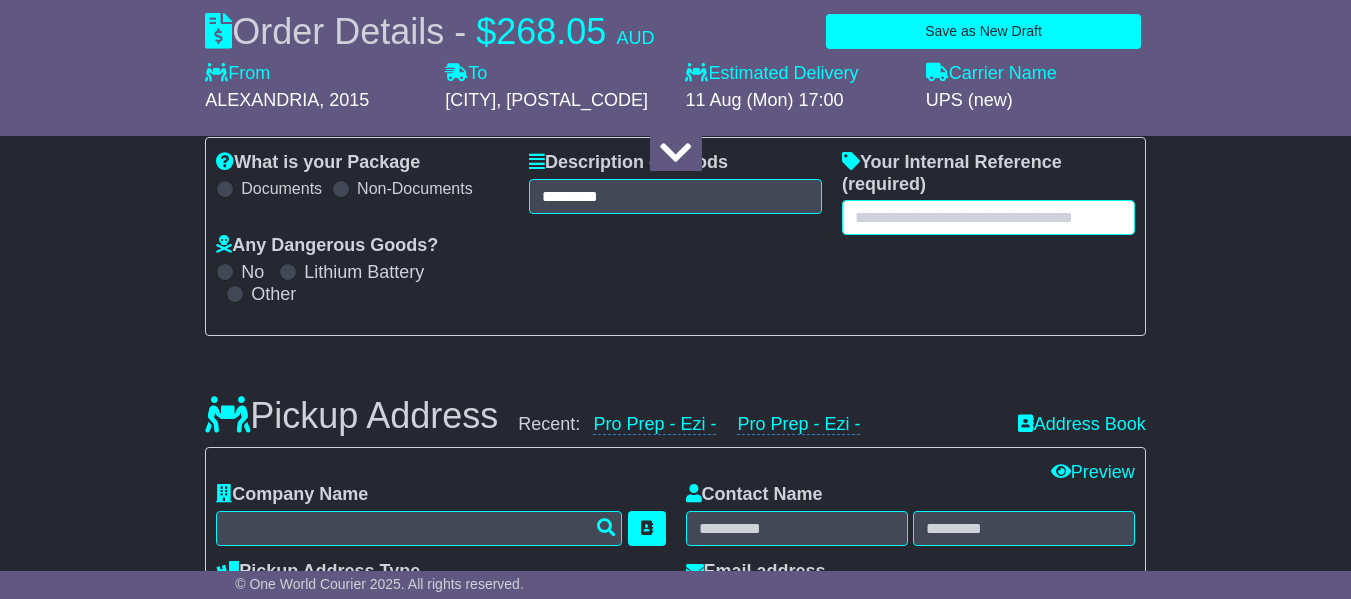 click at bounding box center [988, 217] 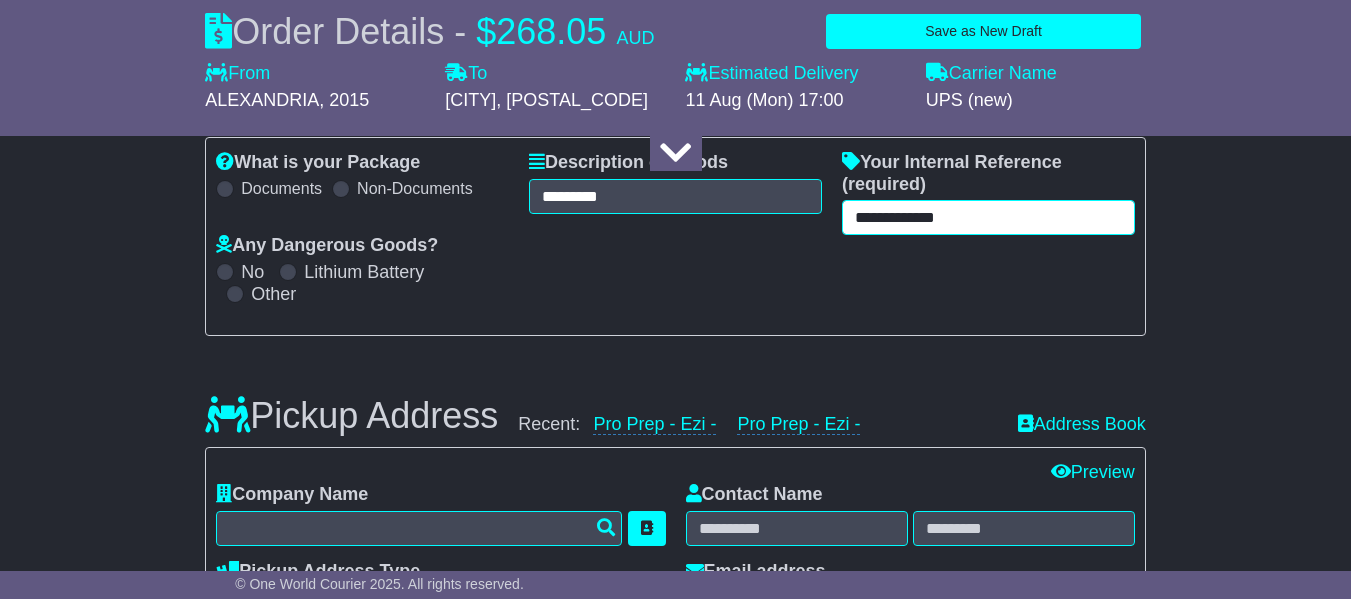type on "**********" 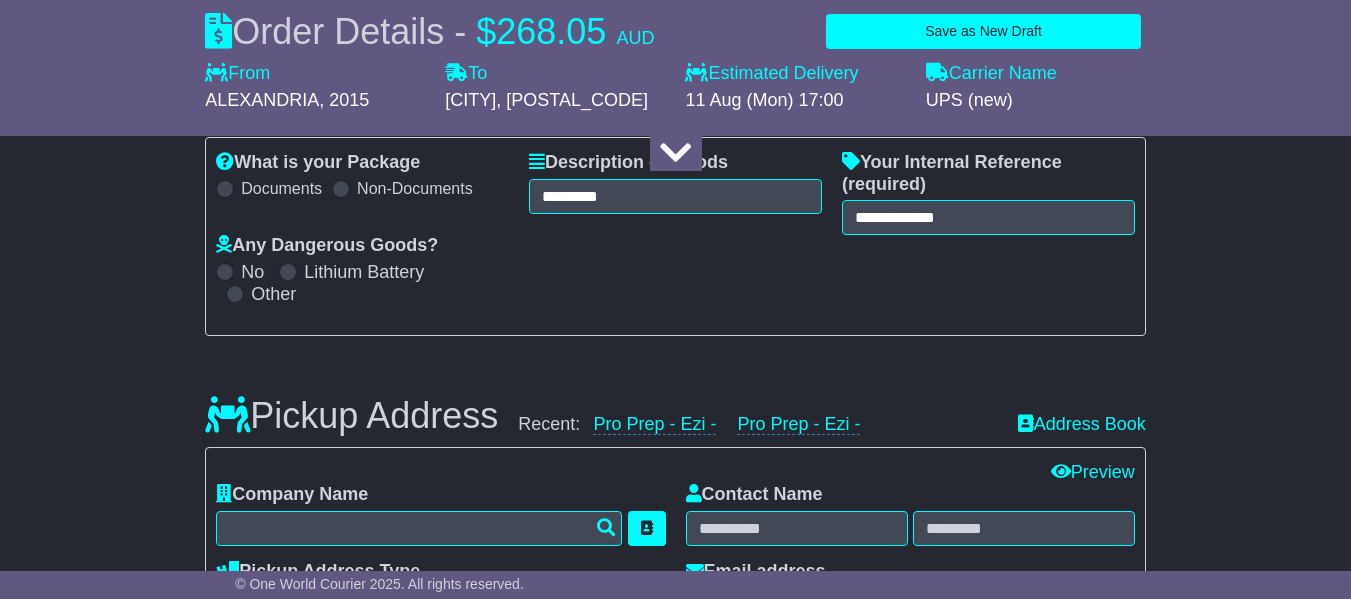 click on "**********" at bounding box center (675, 236) 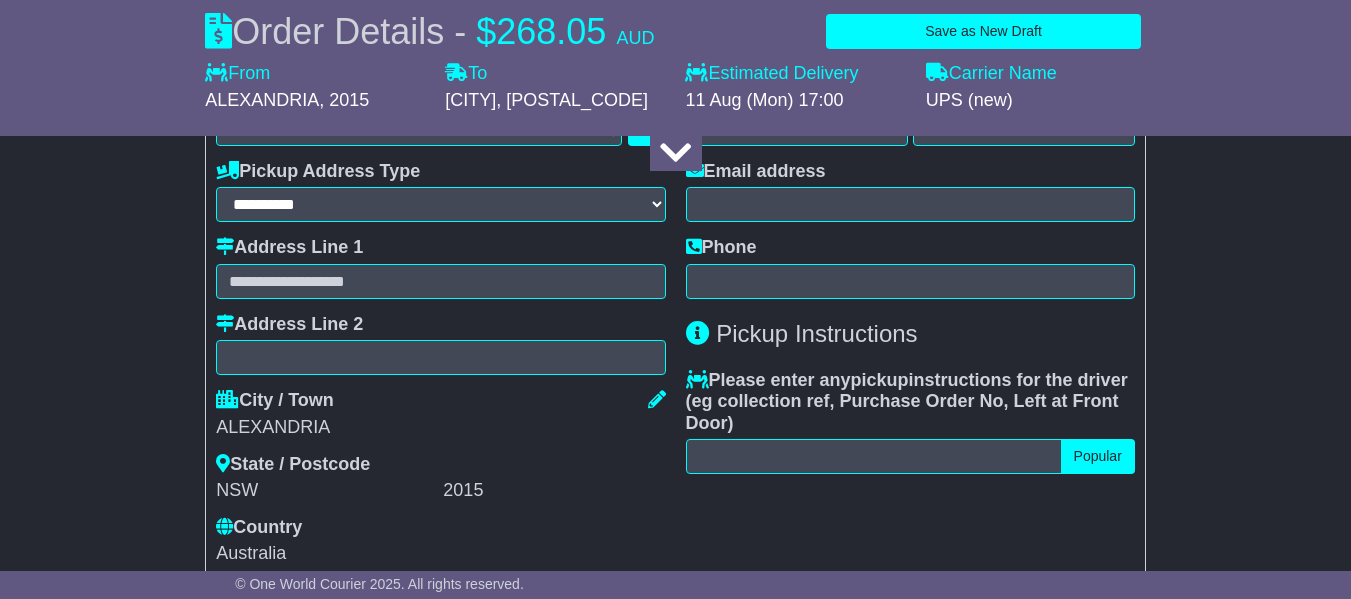 scroll, scrollTop: 500, scrollLeft: 0, axis: vertical 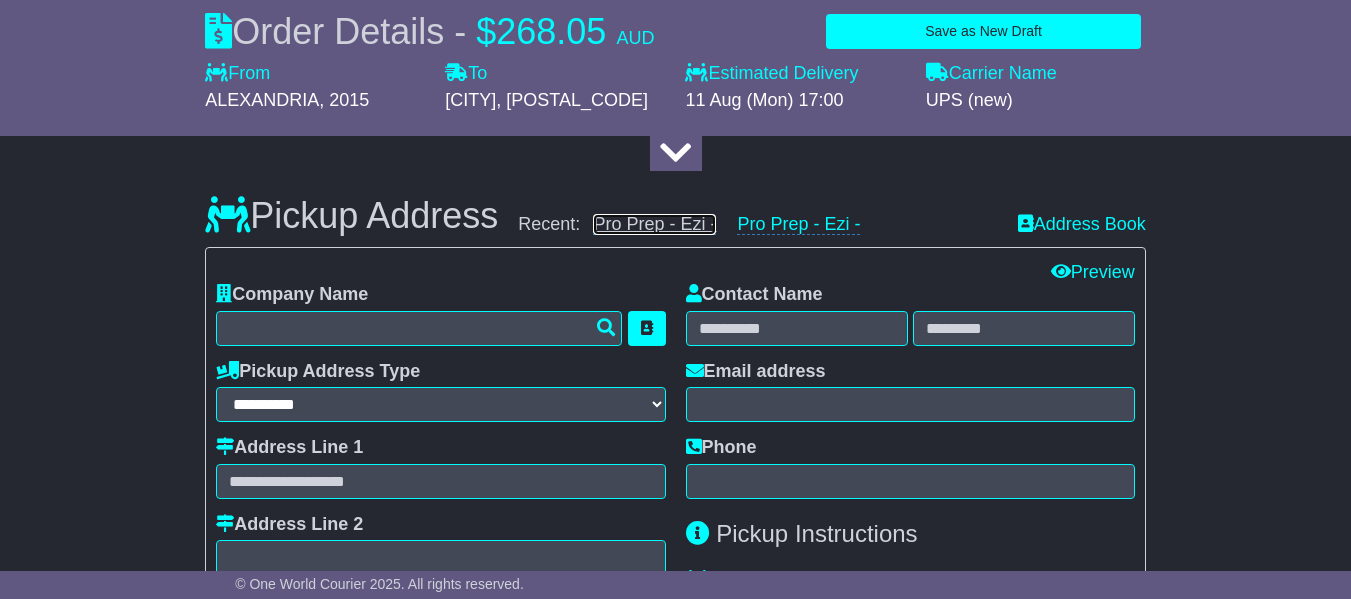 click on "Pro Prep - Ezi -" at bounding box center (654, 224) 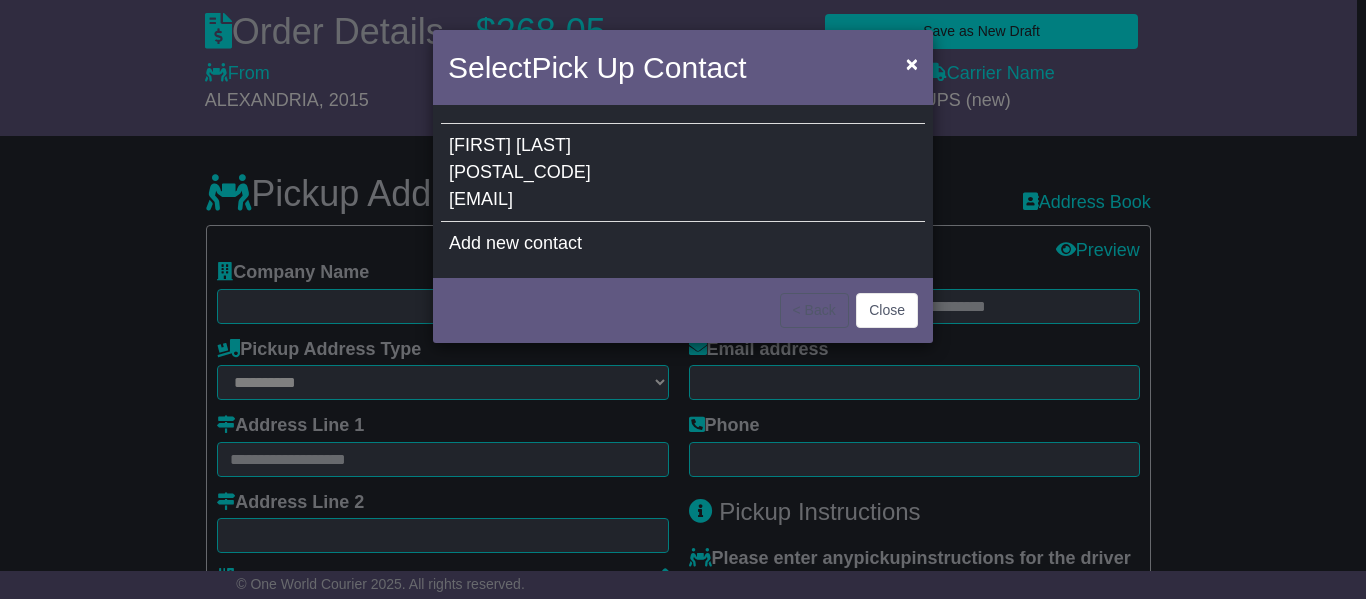 click on "Paul   Pemberton
61478 300 142
info@ezireturns.com" at bounding box center (683, 173) 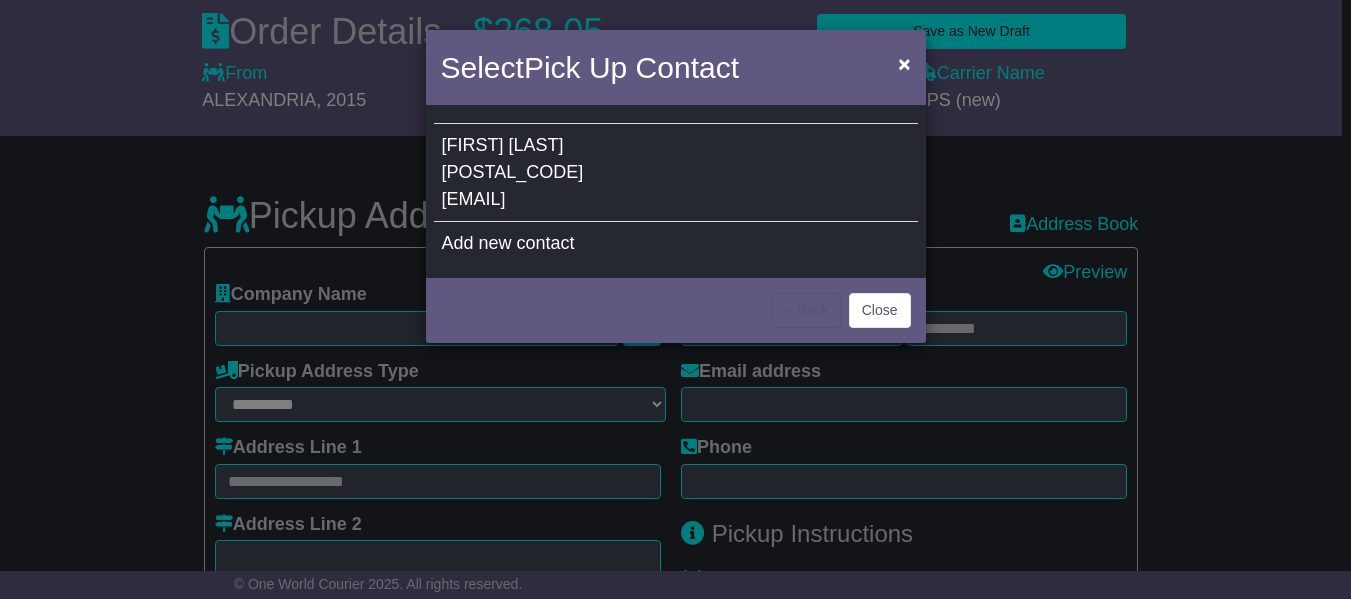 type on "**********" 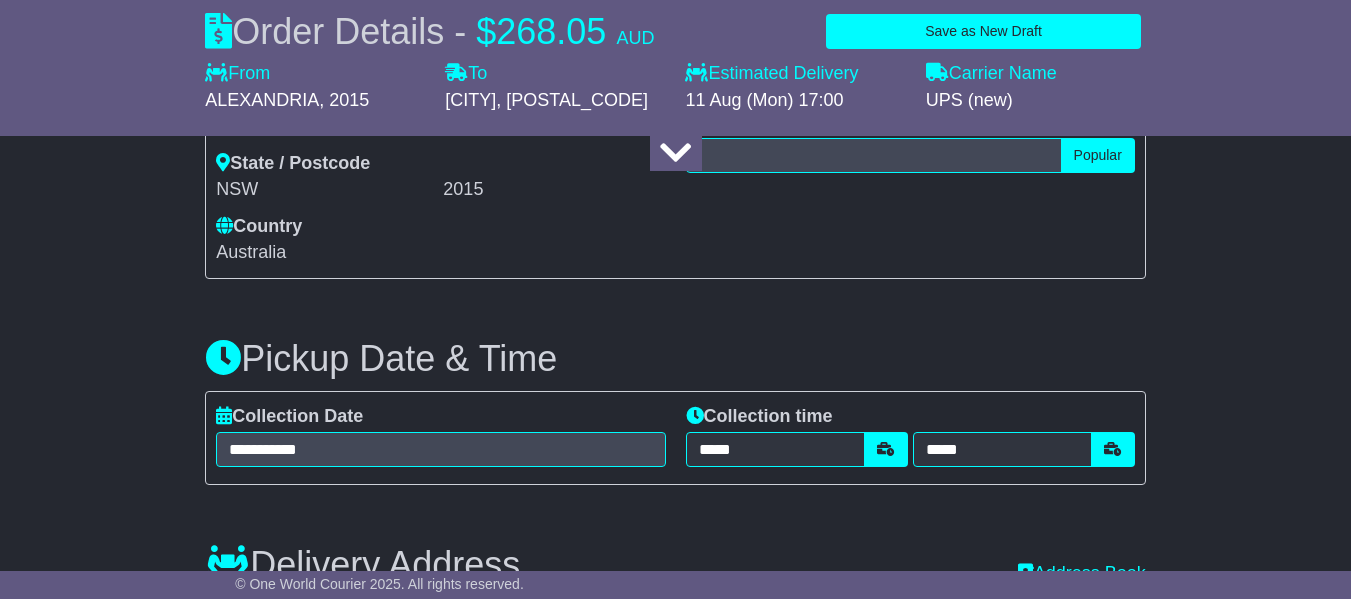 scroll, scrollTop: 1200, scrollLeft: 0, axis: vertical 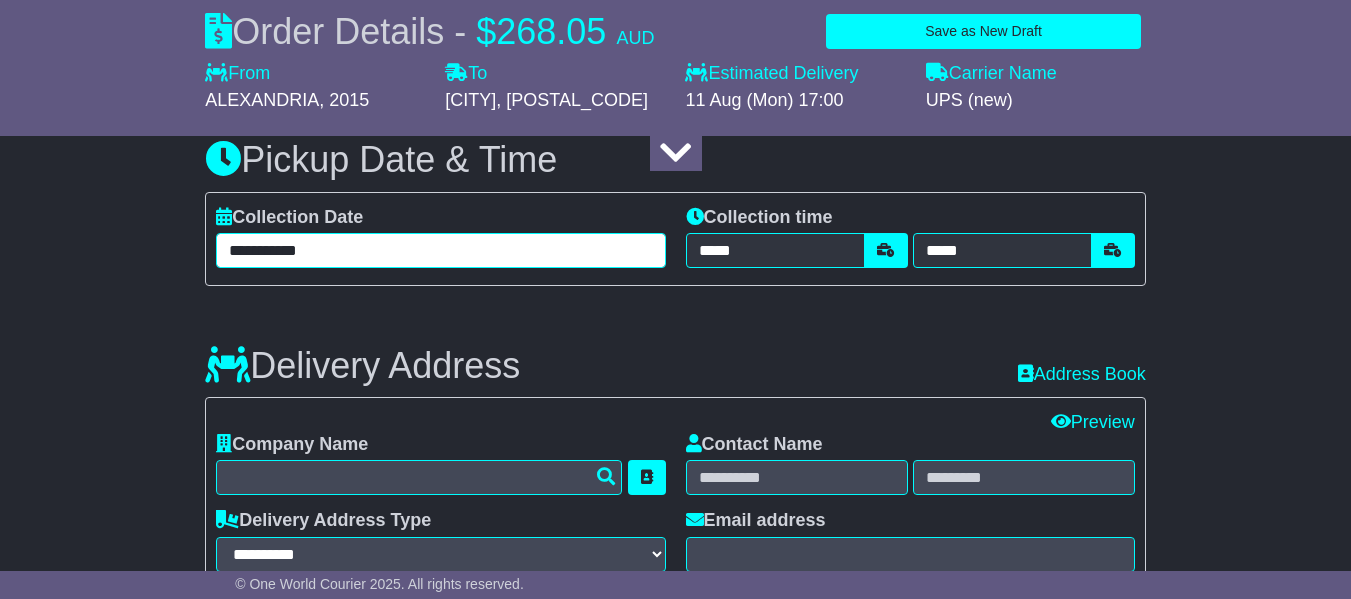 click on "**********" at bounding box center [440, 250] 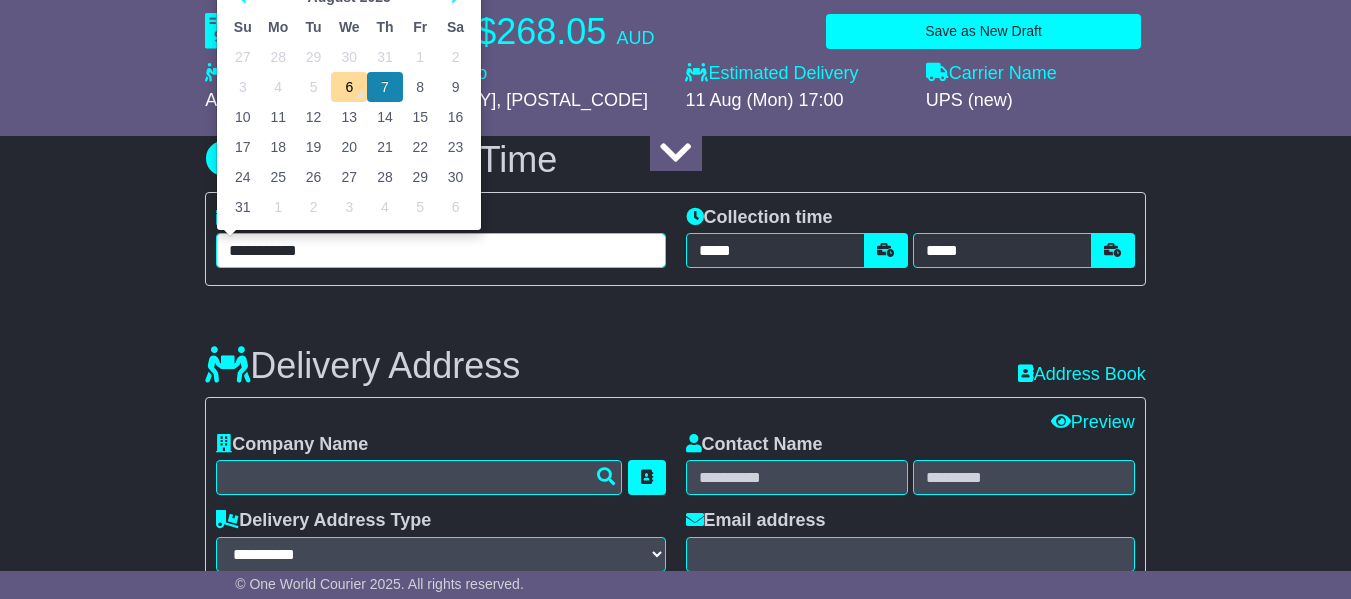 click on "8" at bounding box center [420, 87] 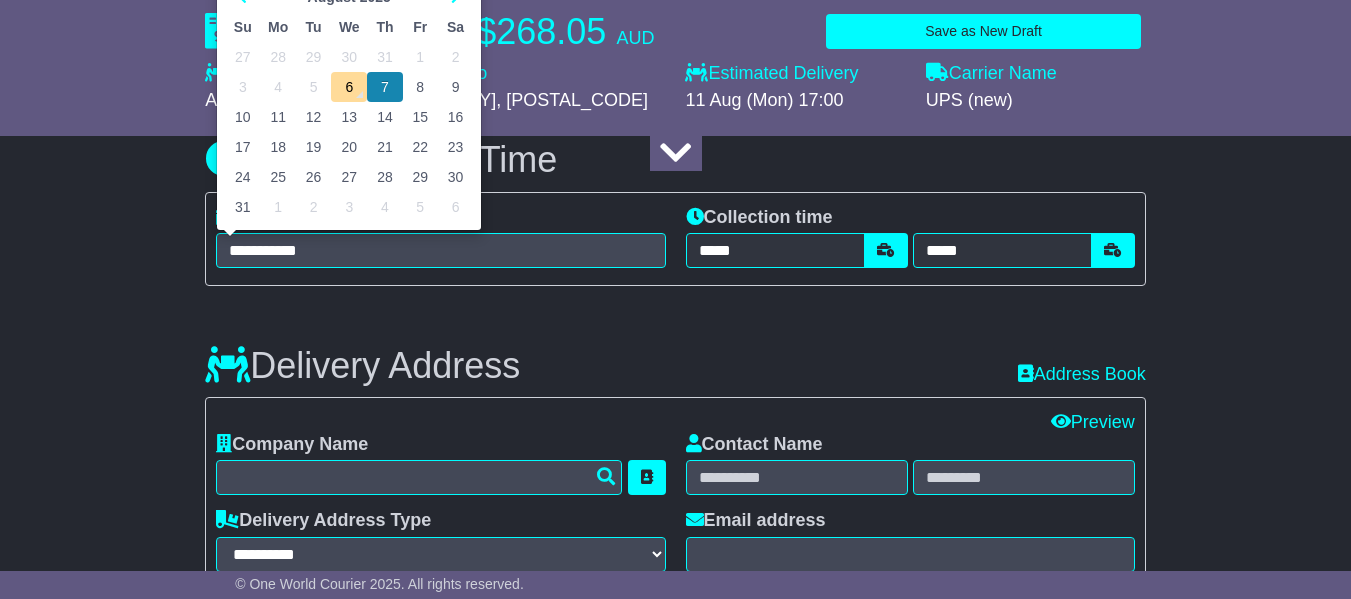 type on "**********" 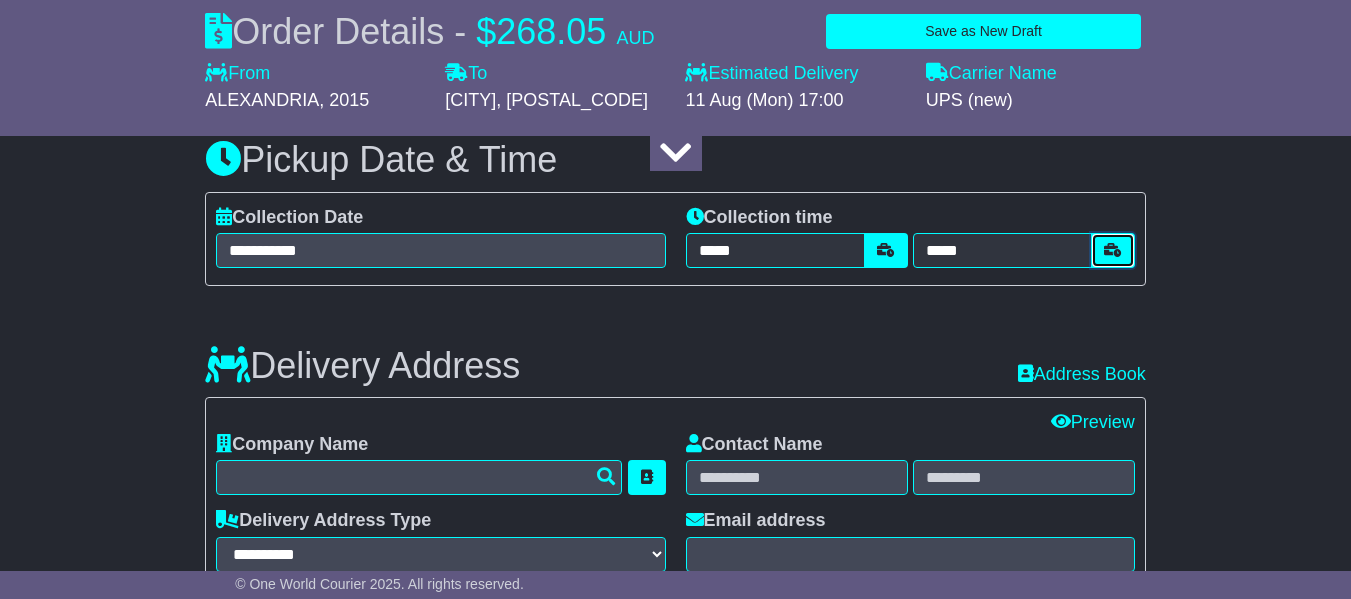 click at bounding box center [1113, 250] 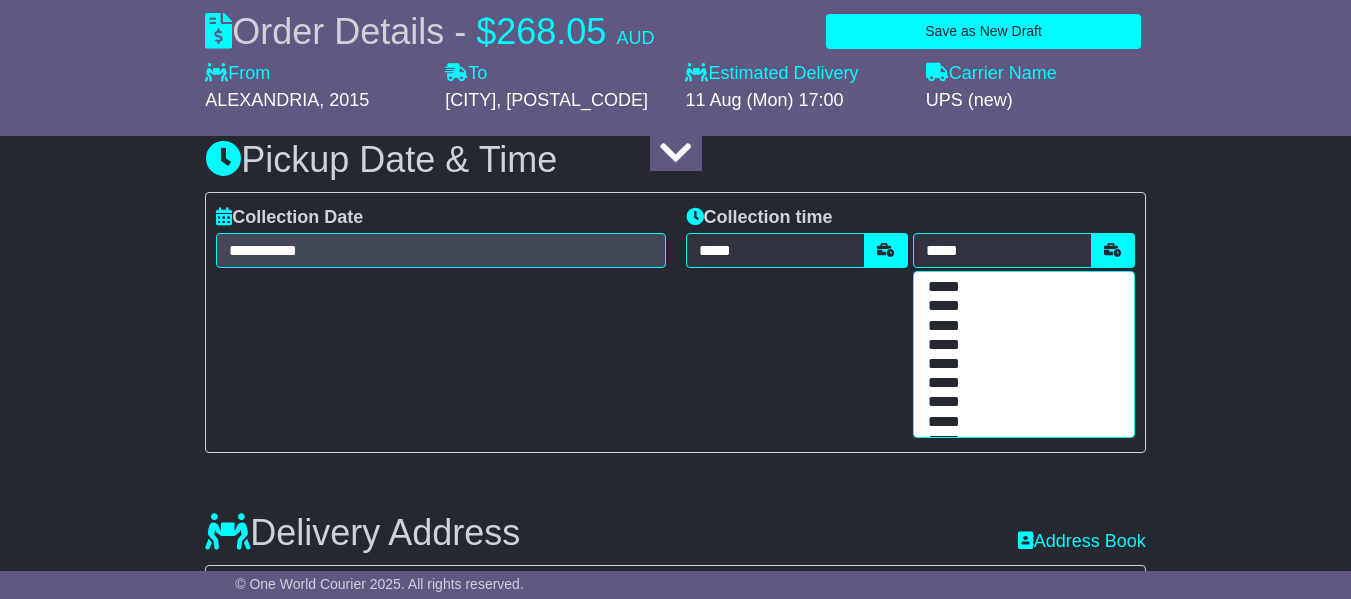 scroll, scrollTop: 400, scrollLeft: 0, axis: vertical 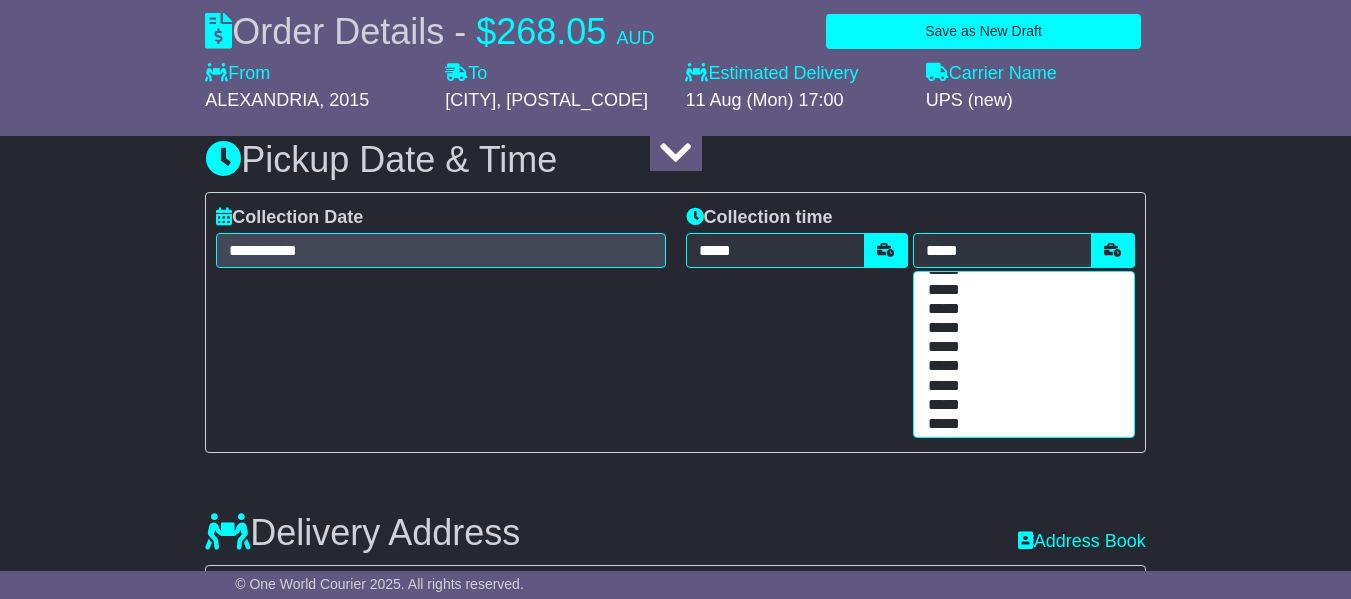 click on "*****" at bounding box center [1019, 347] 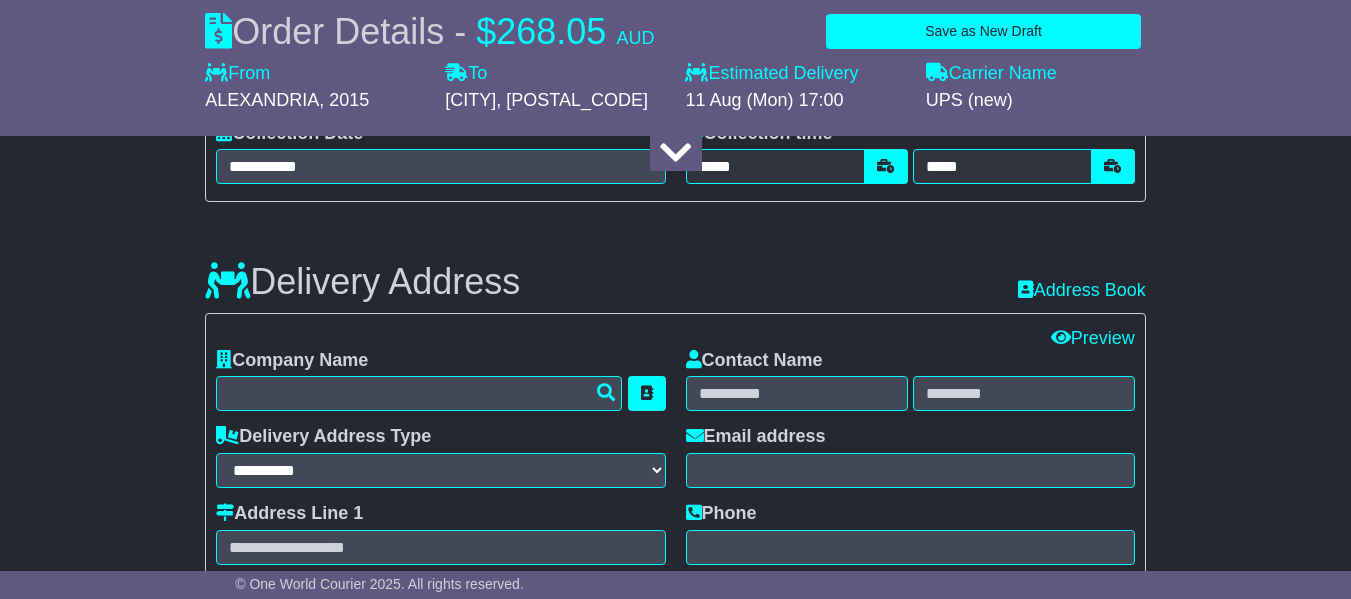 scroll, scrollTop: 1400, scrollLeft: 0, axis: vertical 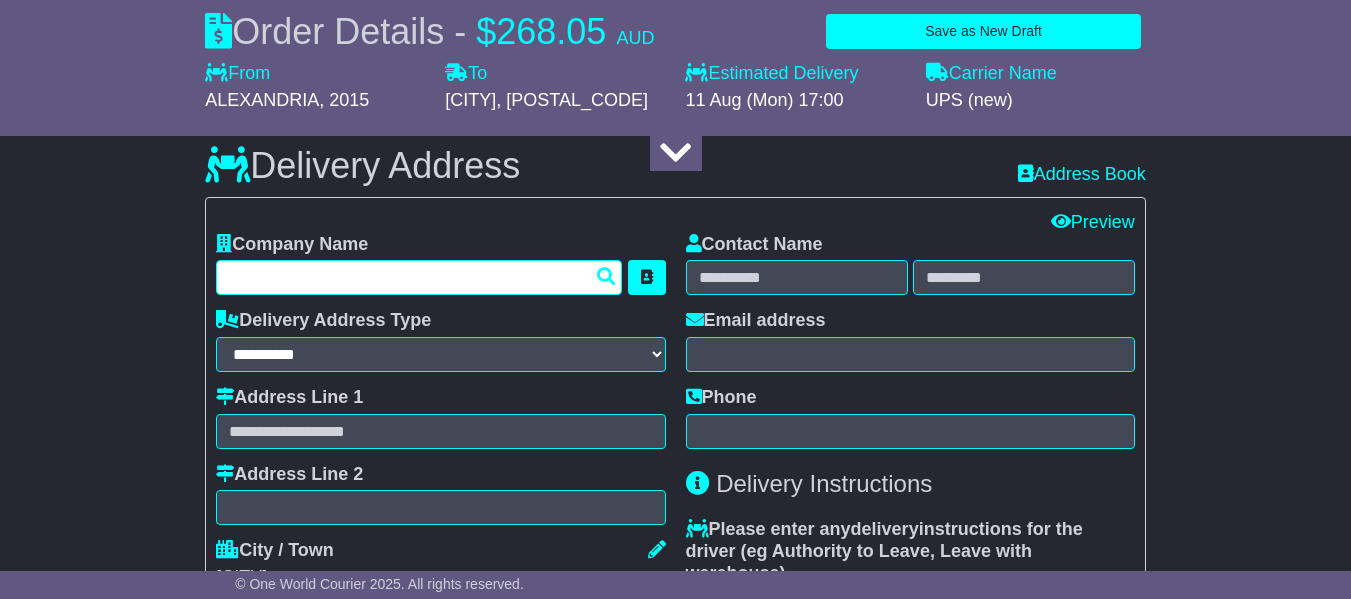 click at bounding box center (419, 277) 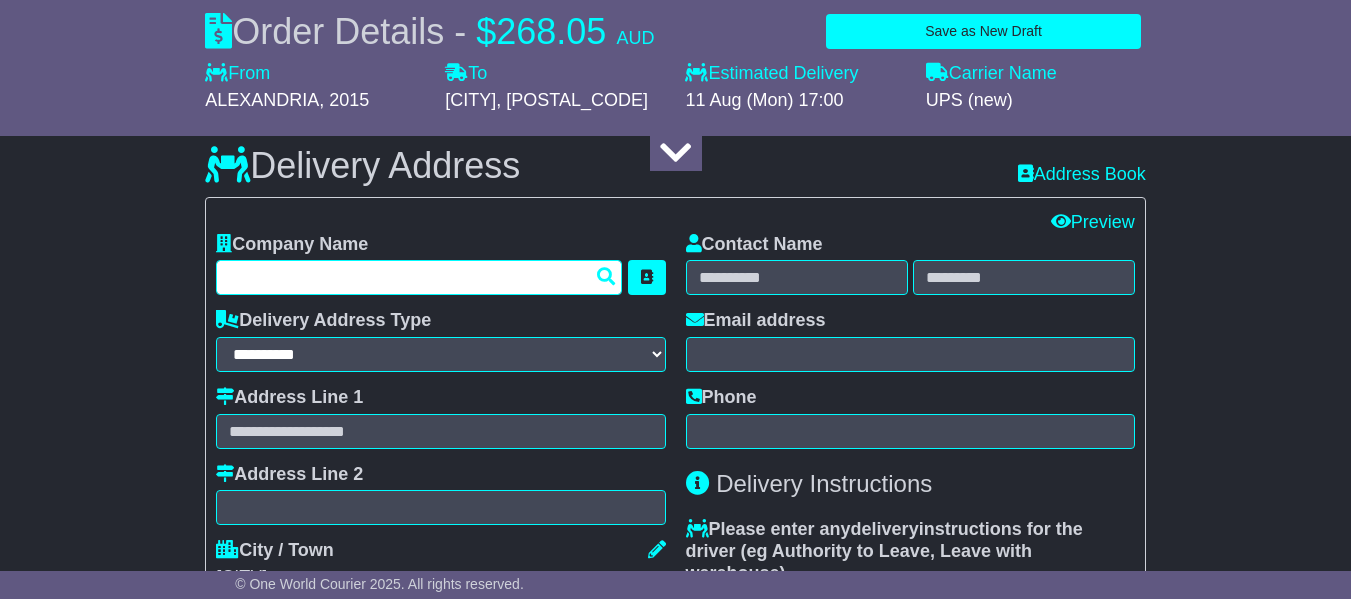 paste on "**********" 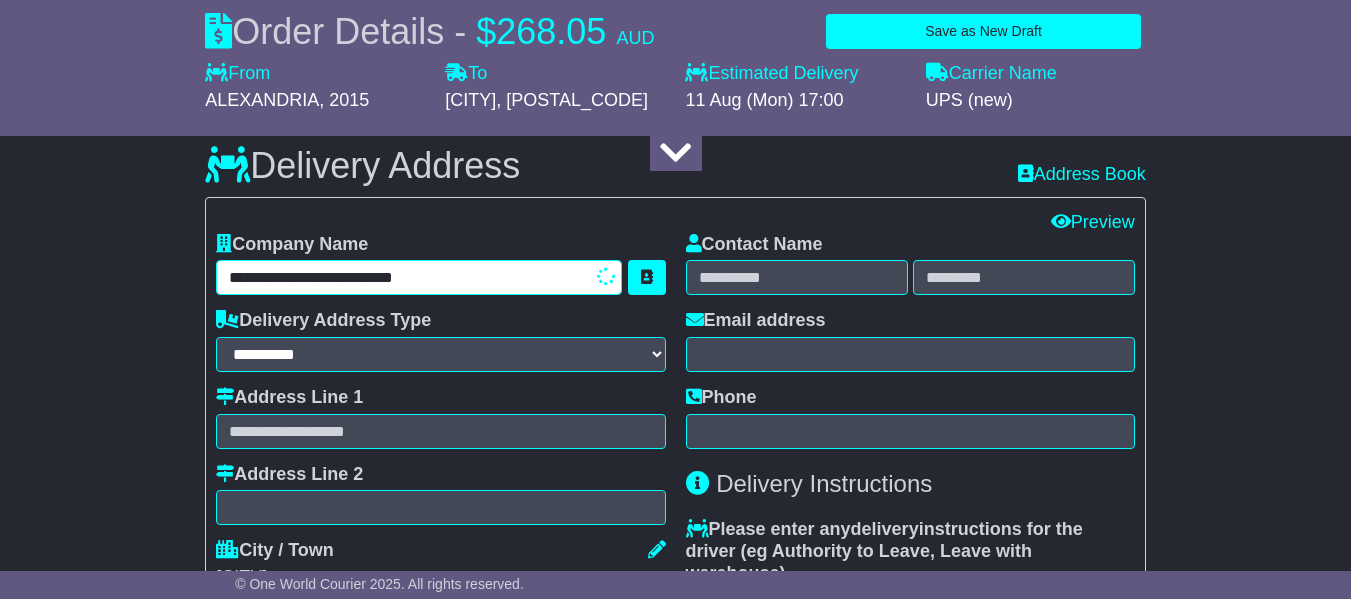 type on "**********" 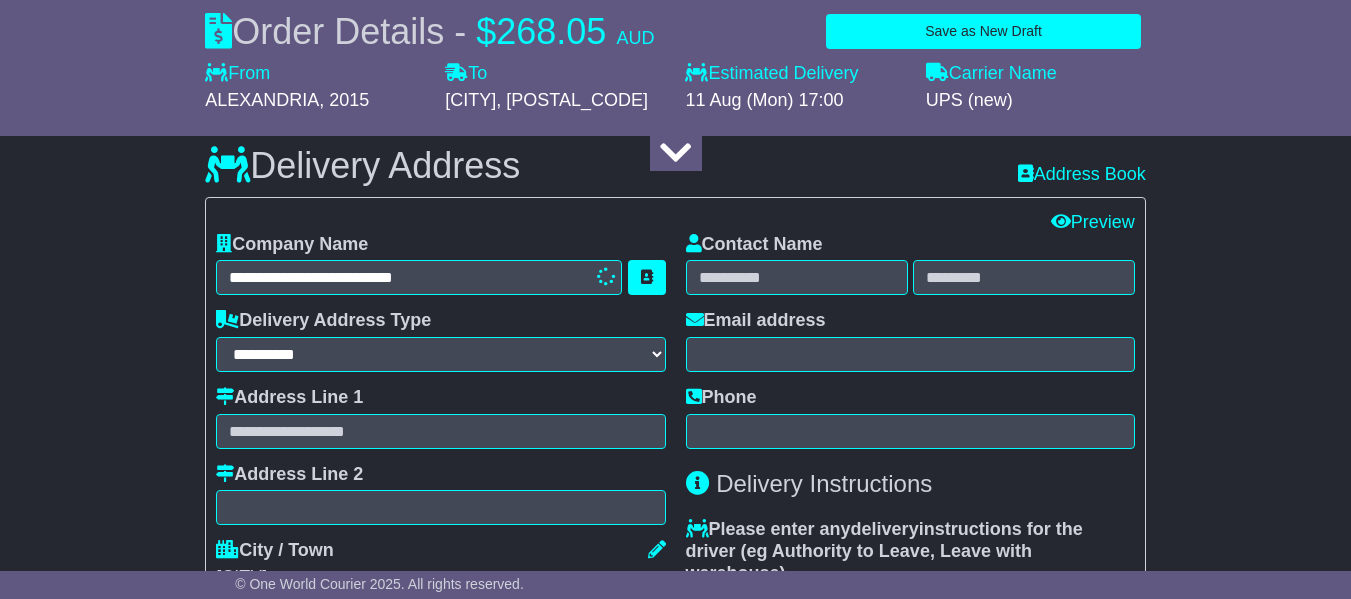 click on "**********" at bounding box center (675, 463) 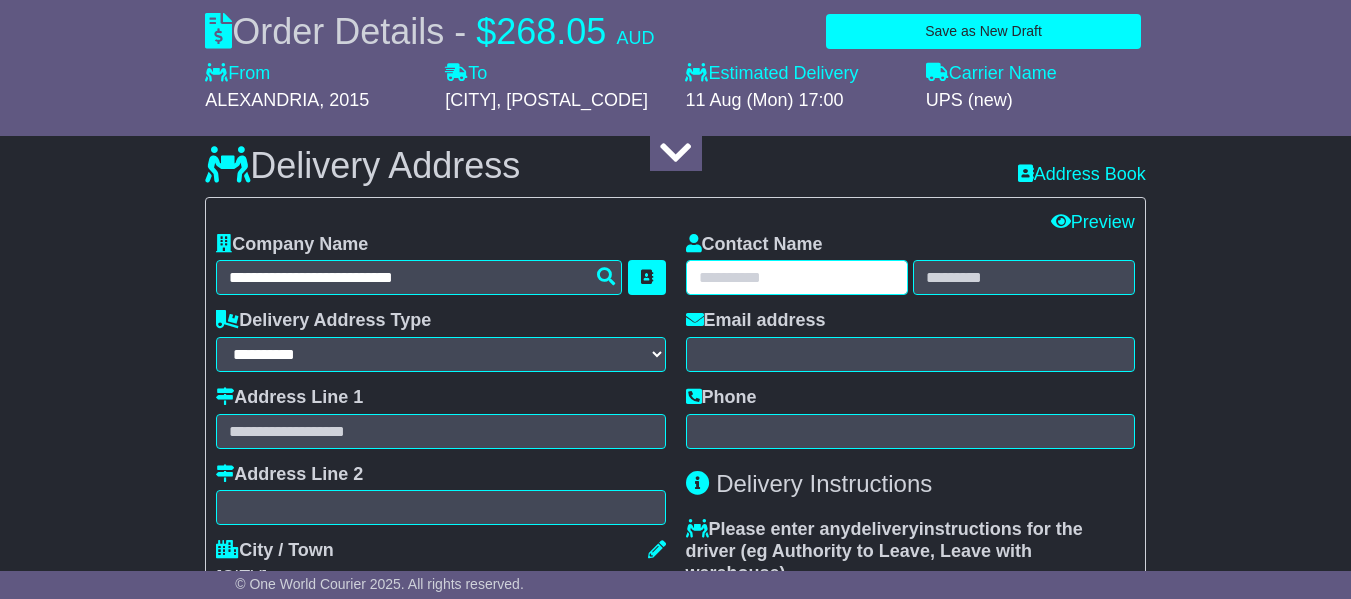 click at bounding box center (797, 277) 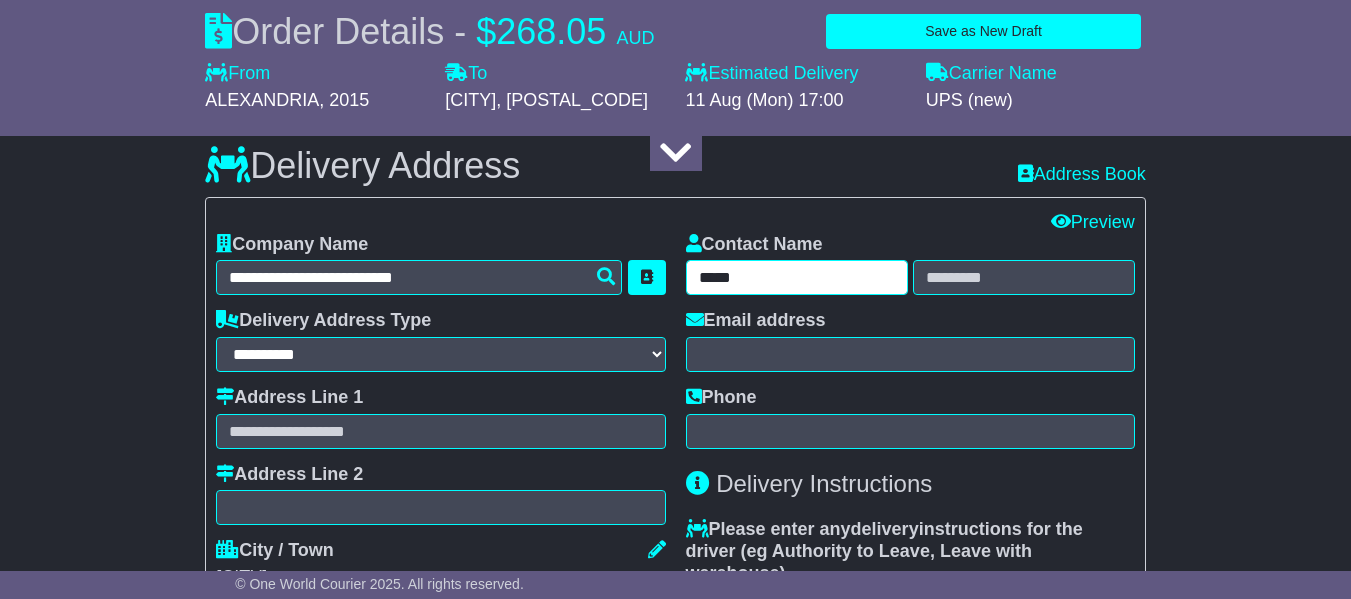 type on "*****" 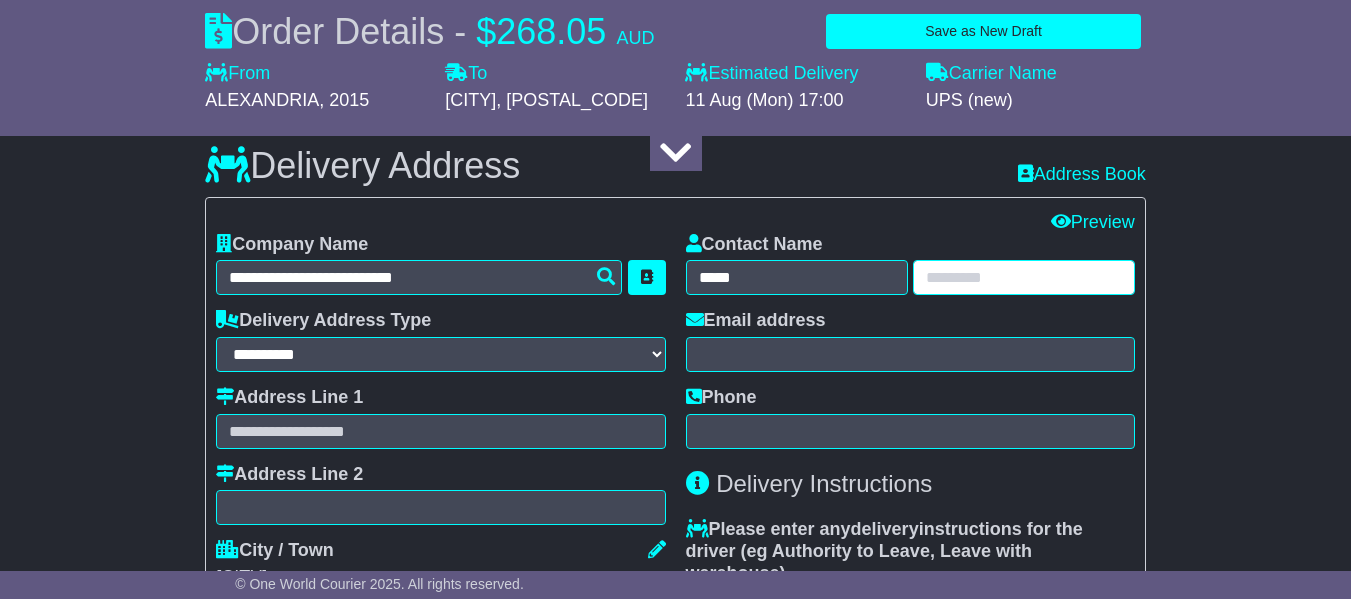 click at bounding box center (1024, 277) 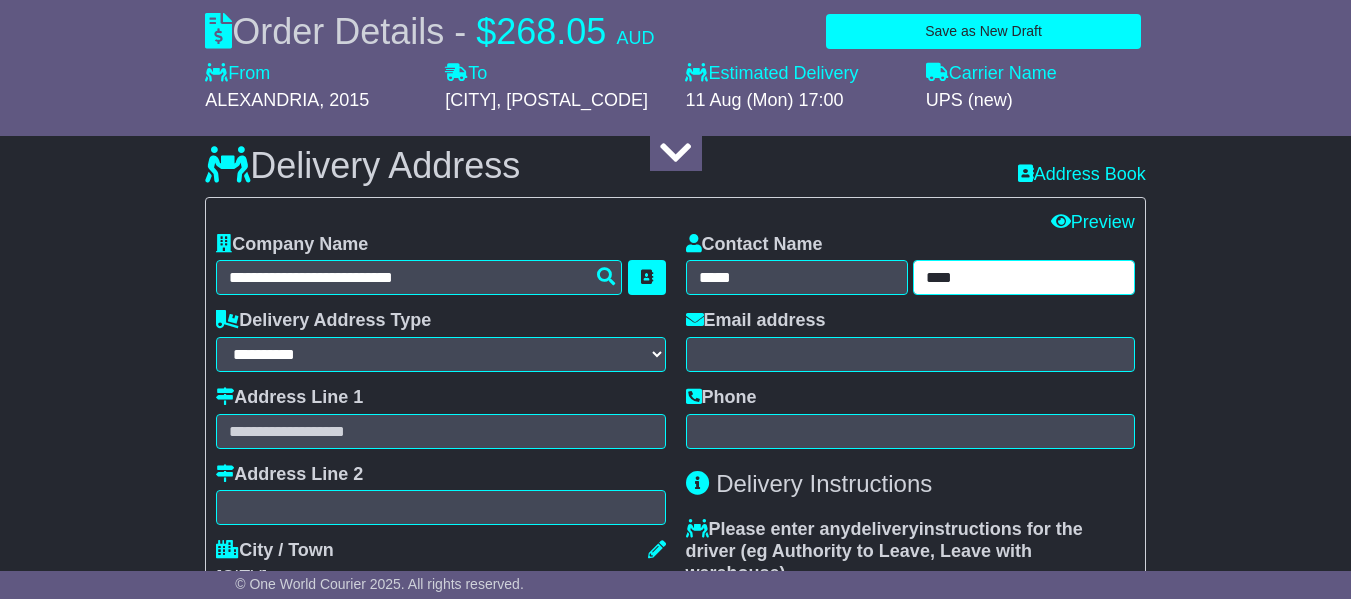 type on "****" 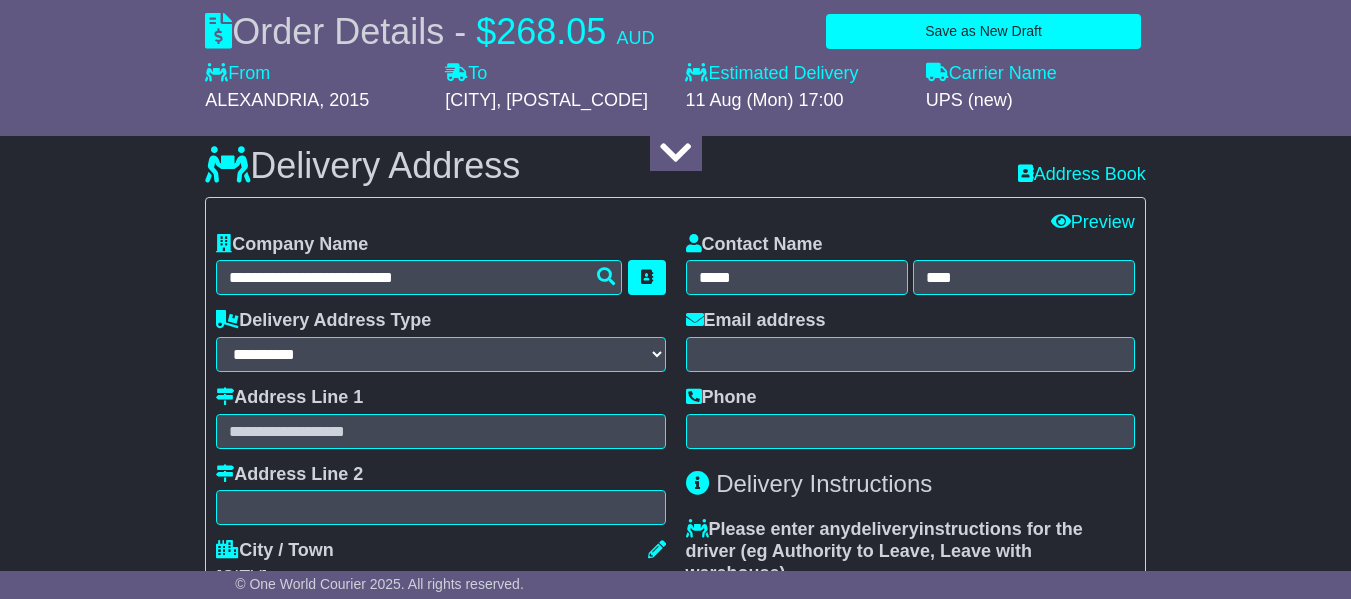click on "Delivery Address
Recent:
Address Book" at bounding box center (675, 151) 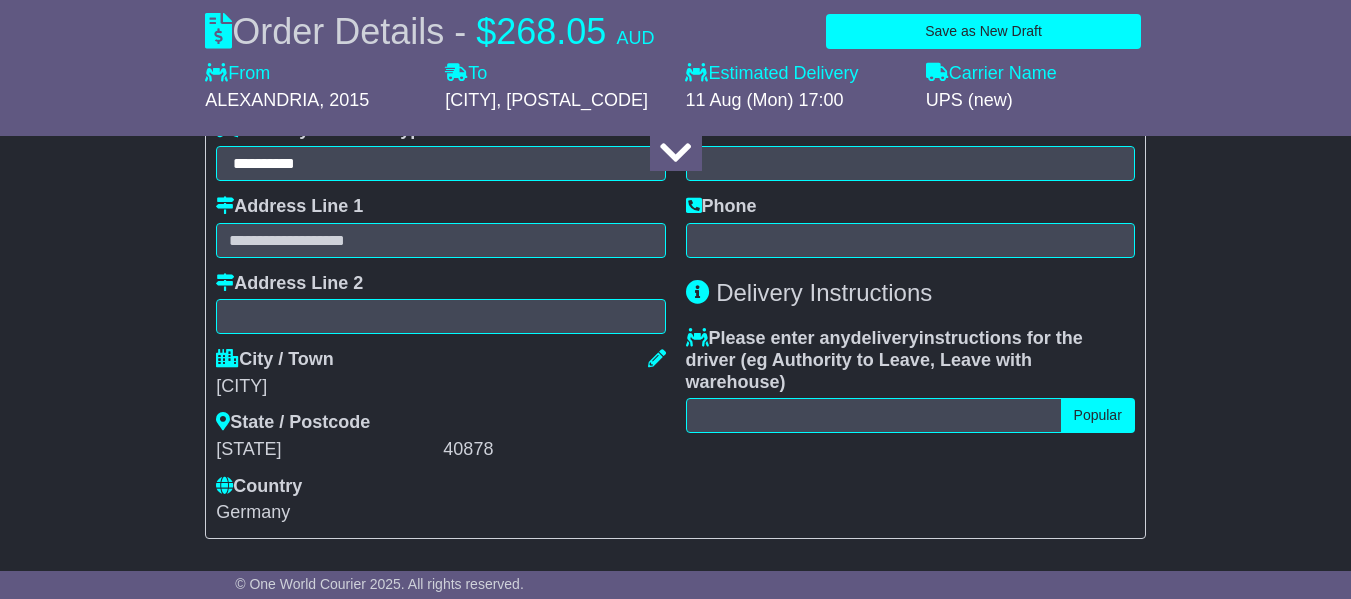 scroll, scrollTop: 1600, scrollLeft: 0, axis: vertical 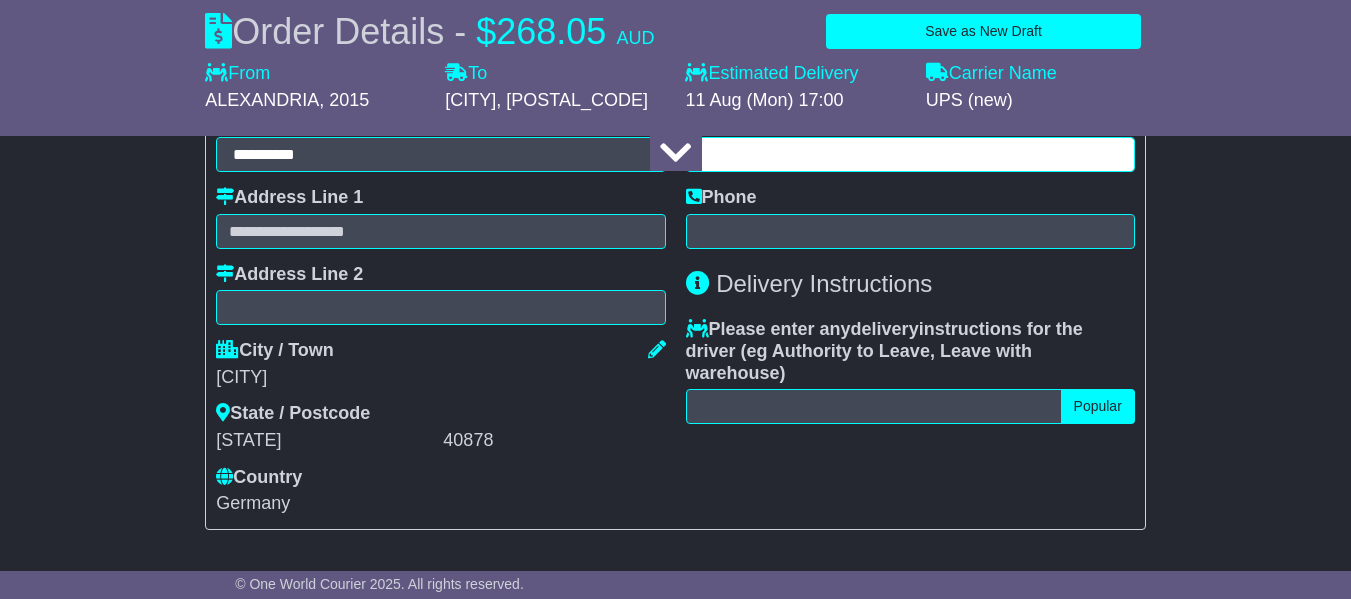 click at bounding box center [910, 154] 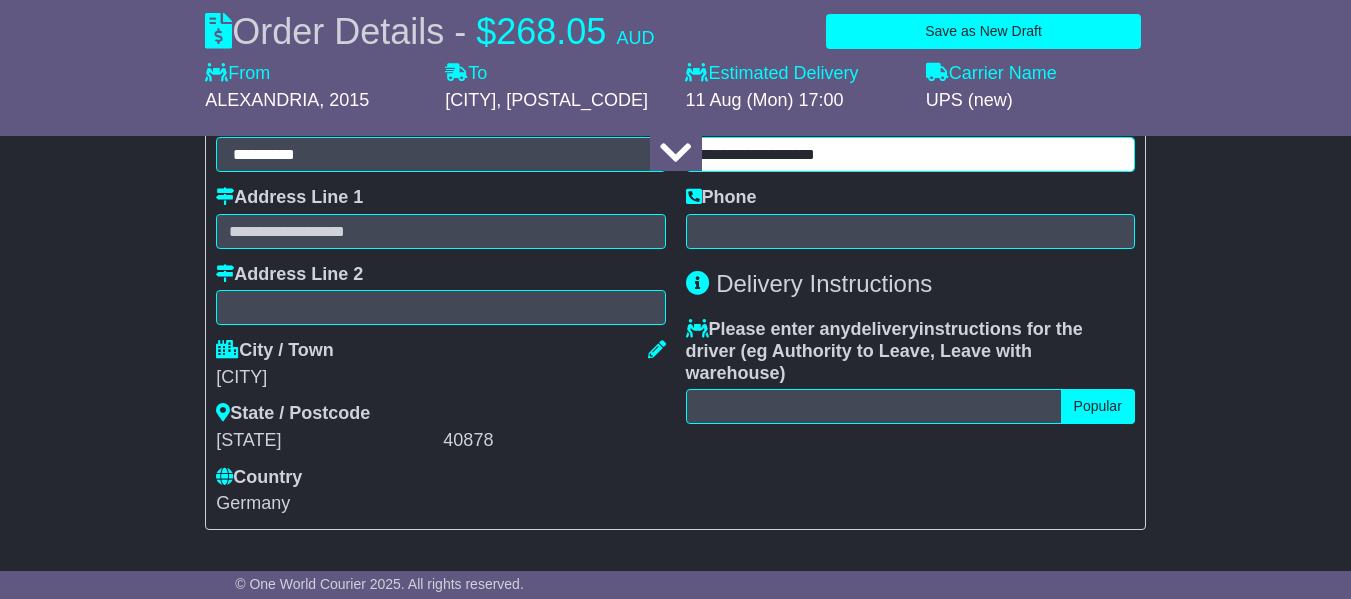 type on "**********" 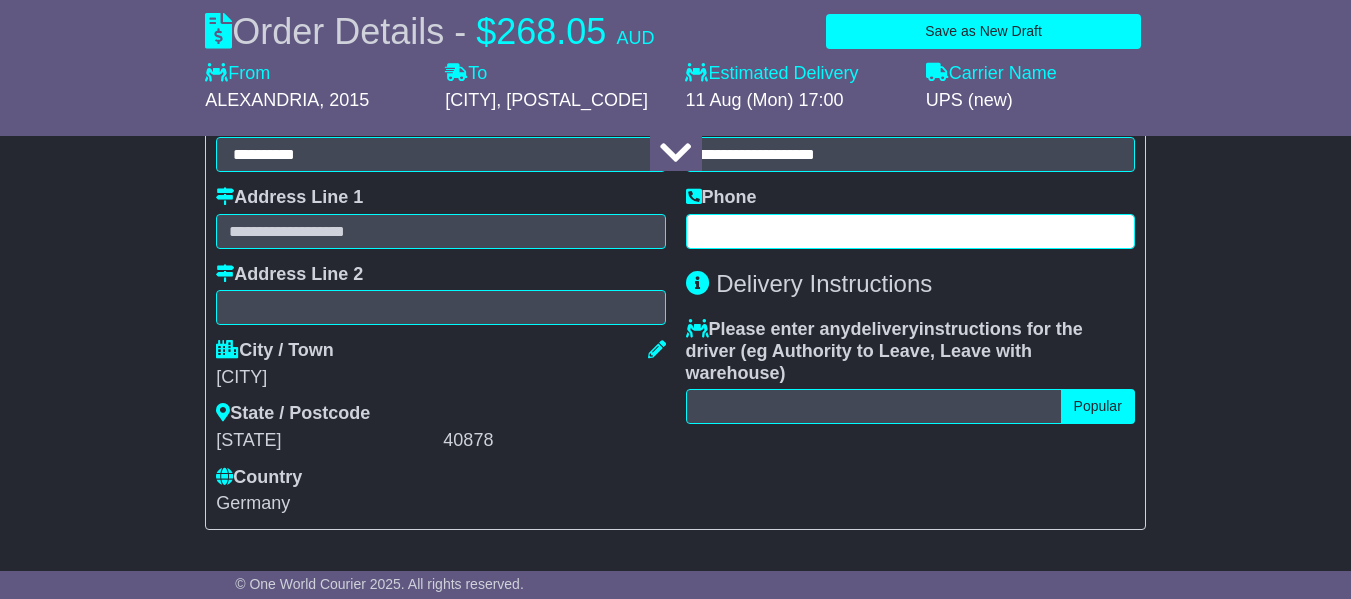 click at bounding box center (910, 231) 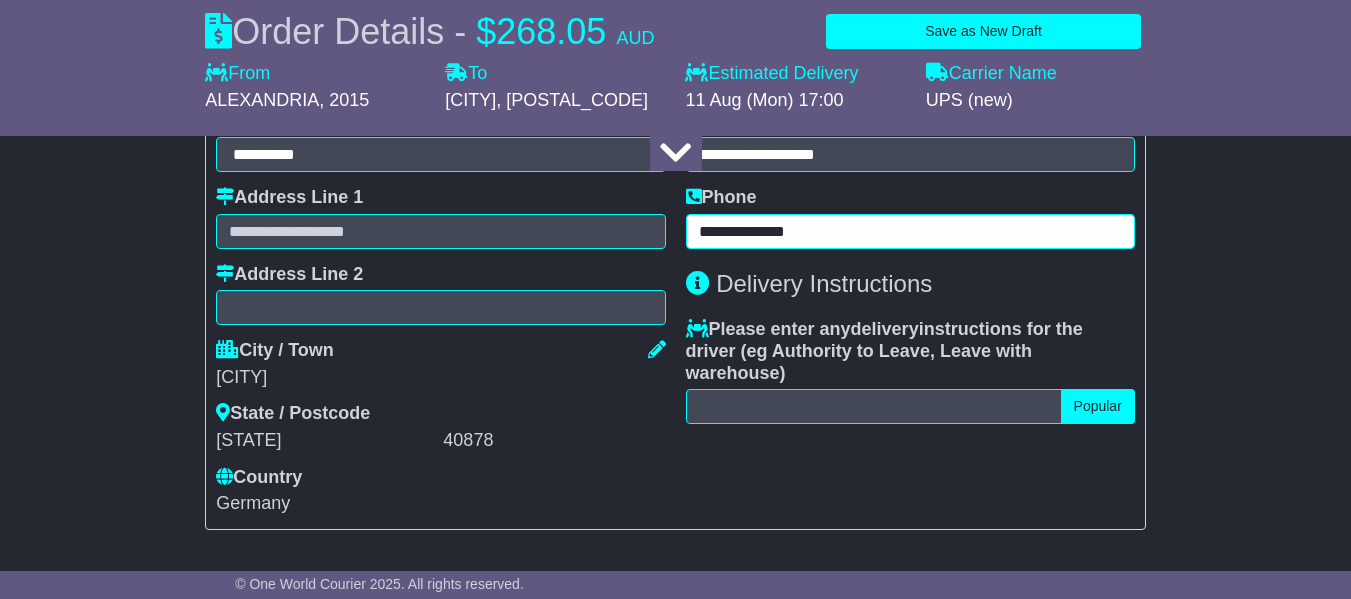 type on "**********" 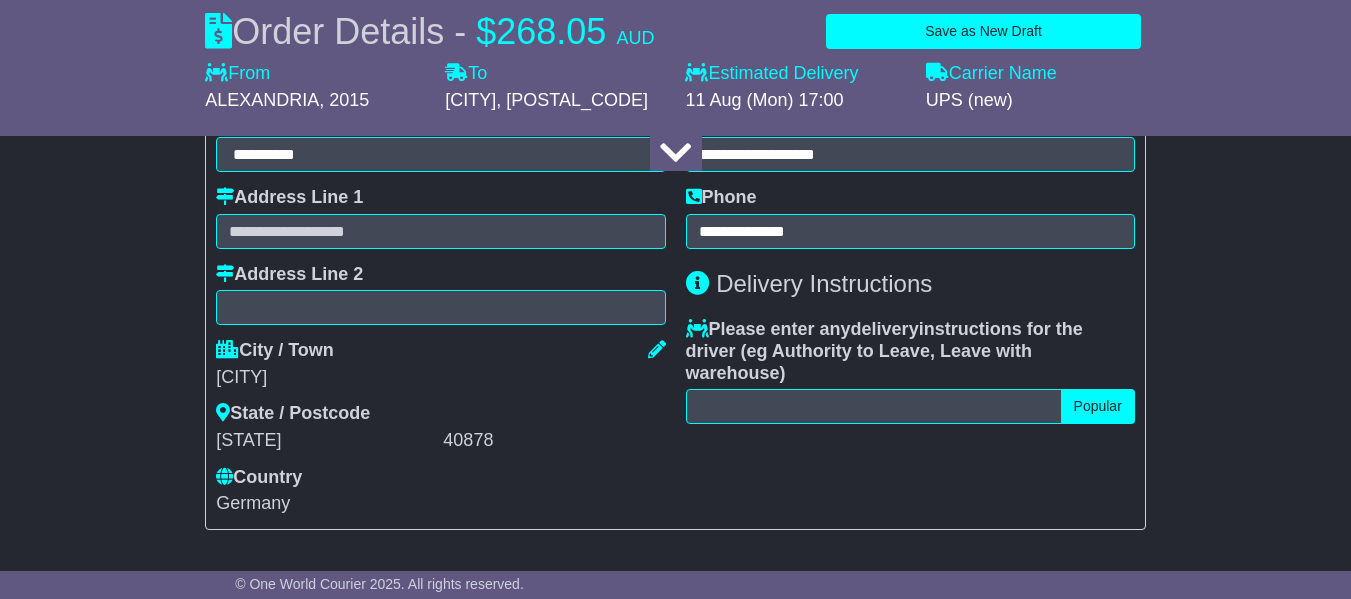 click on "**********" at bounding box center [910, 141] 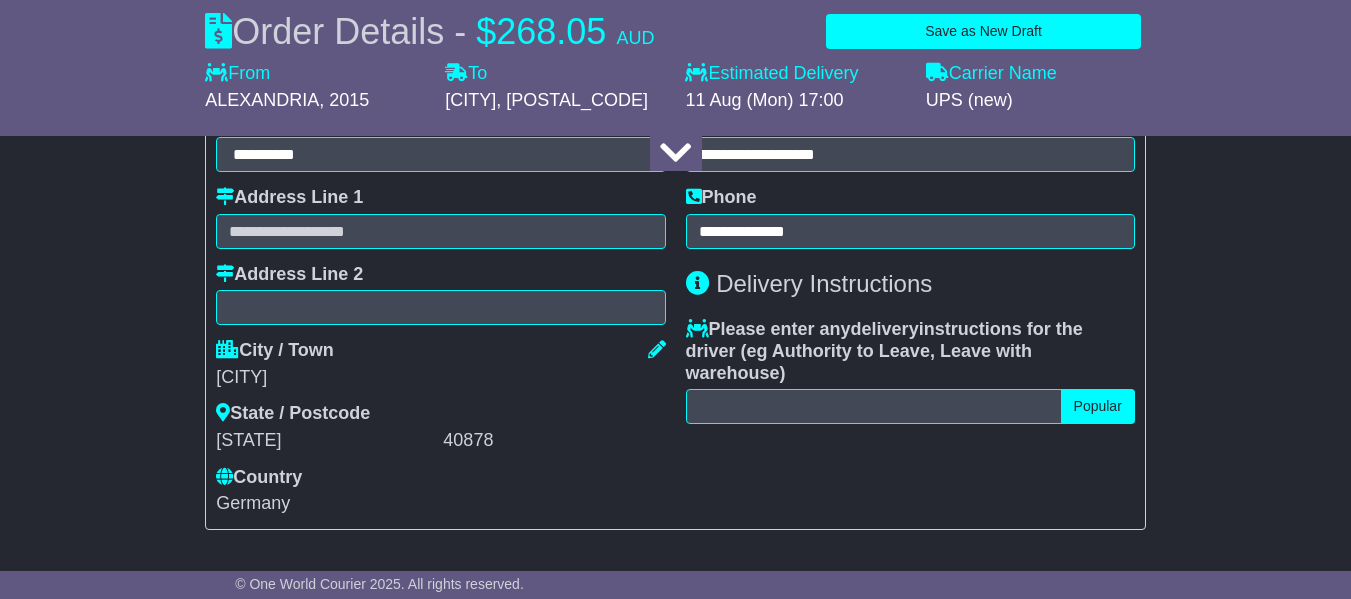 click on "**********" at bounding box center [440, 274] 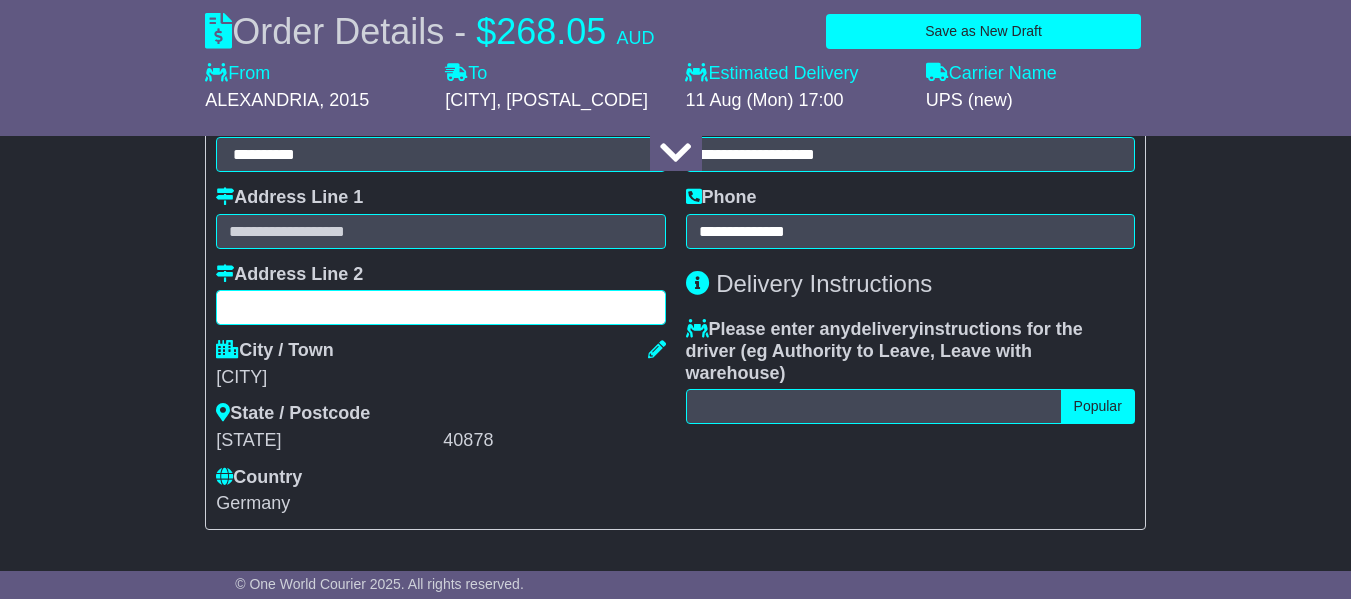 click at bounding box center (440, 307) 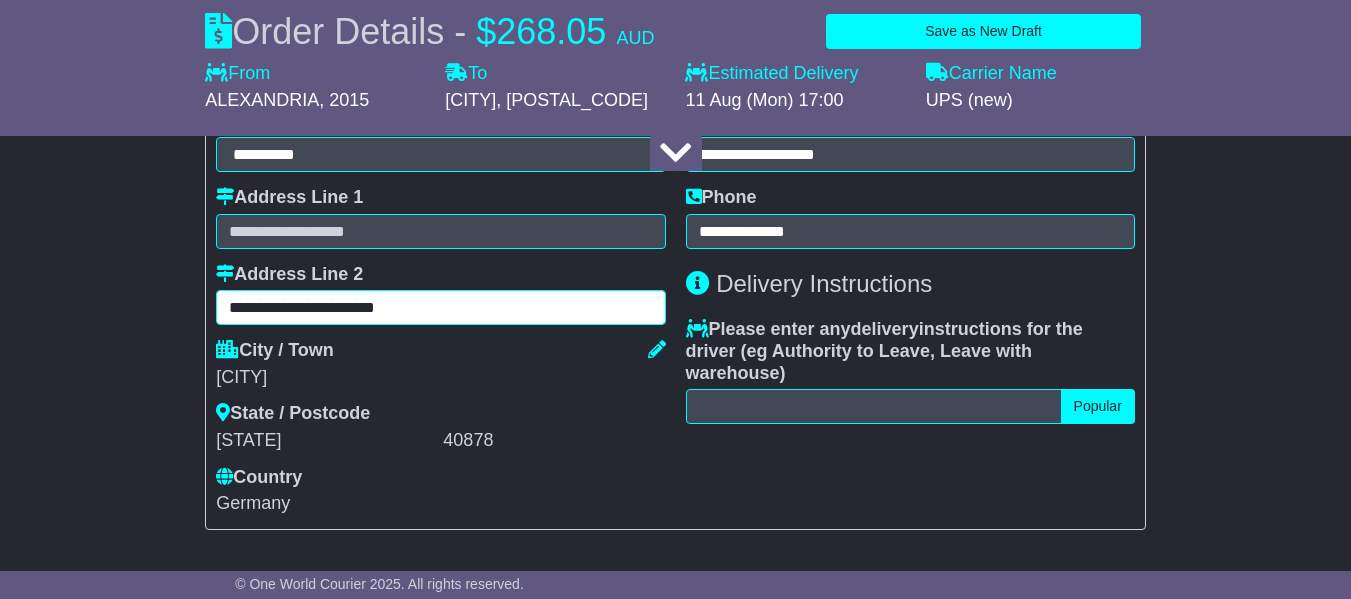 type on "**********" 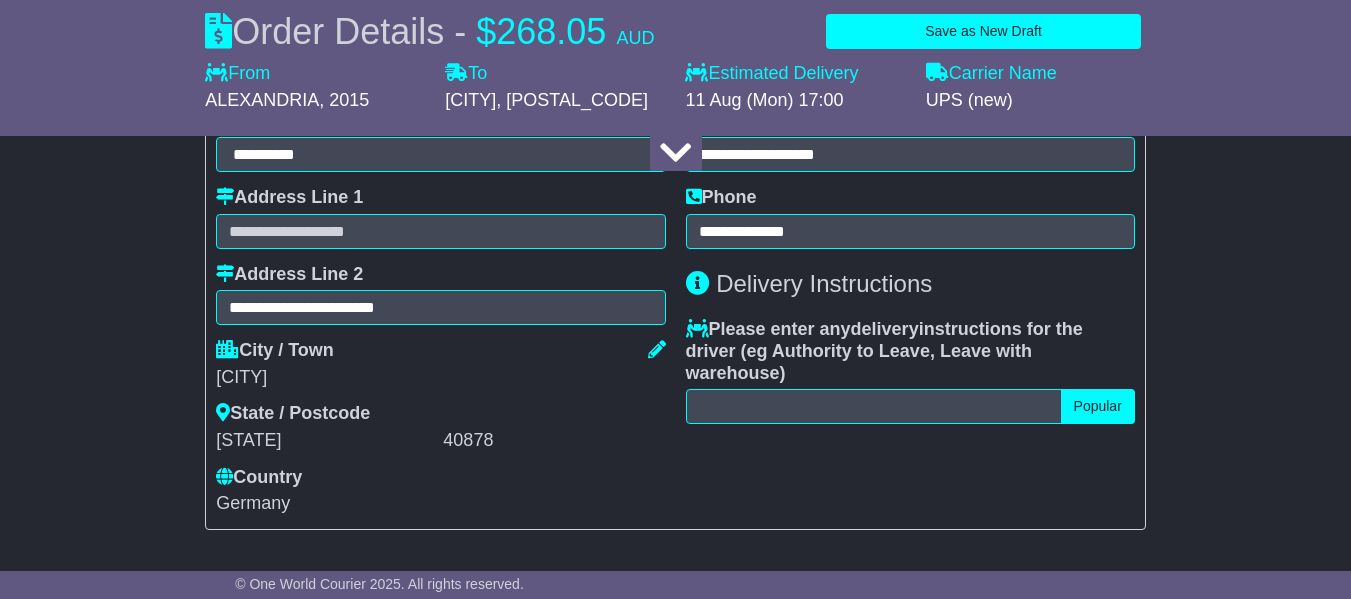 click on "**********" at bounding box center (440, 295) 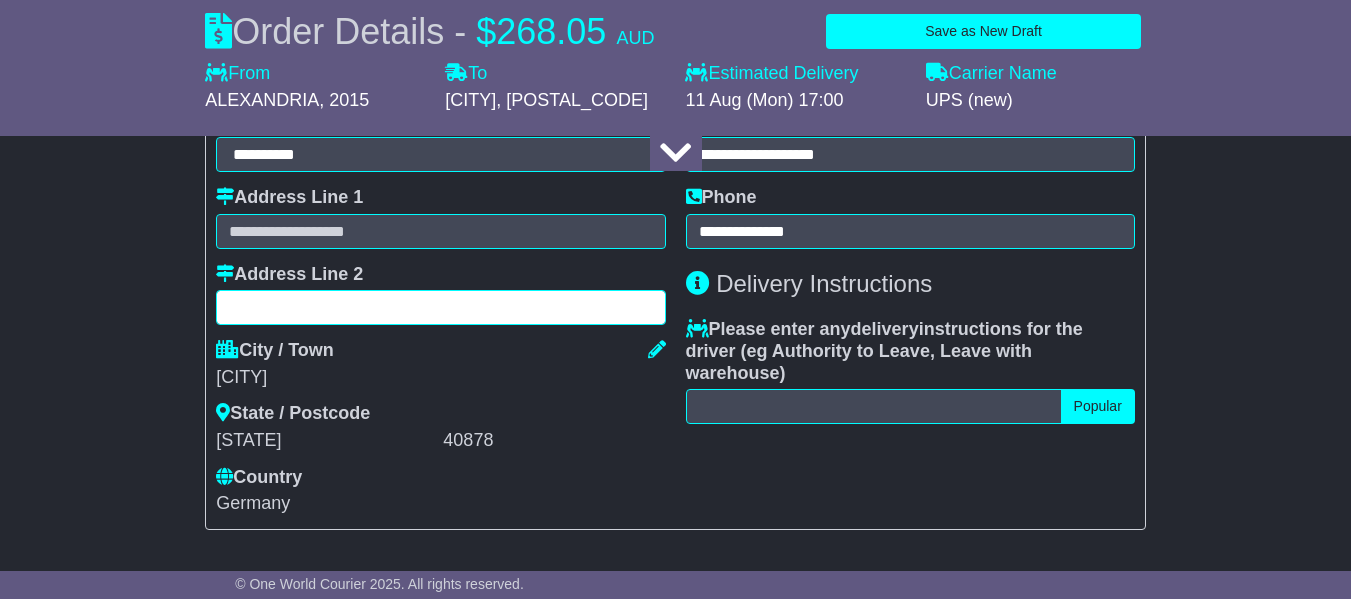 type 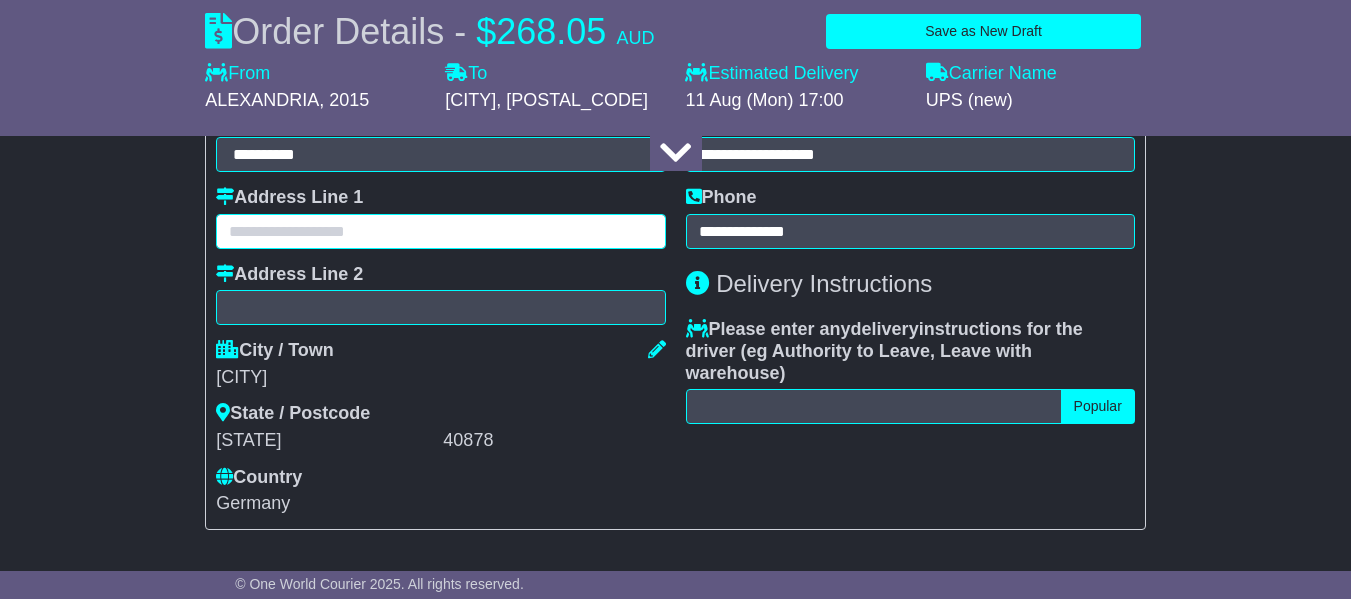 click at bounding box center (440, 231) 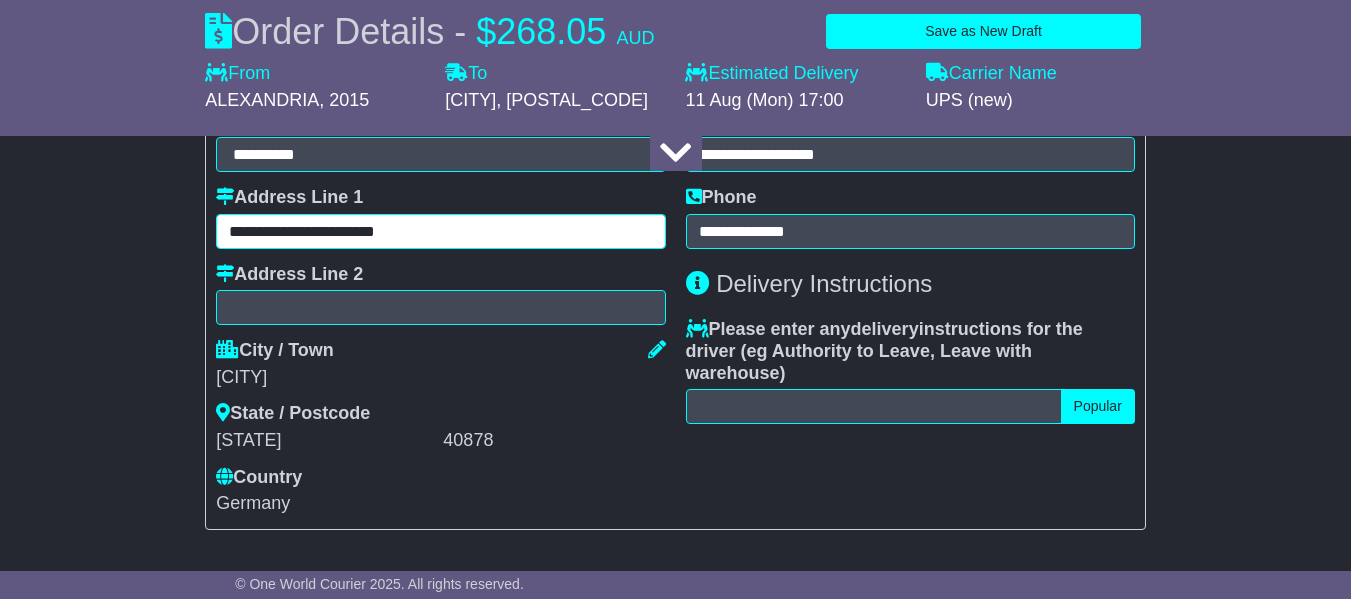 type on "**********" 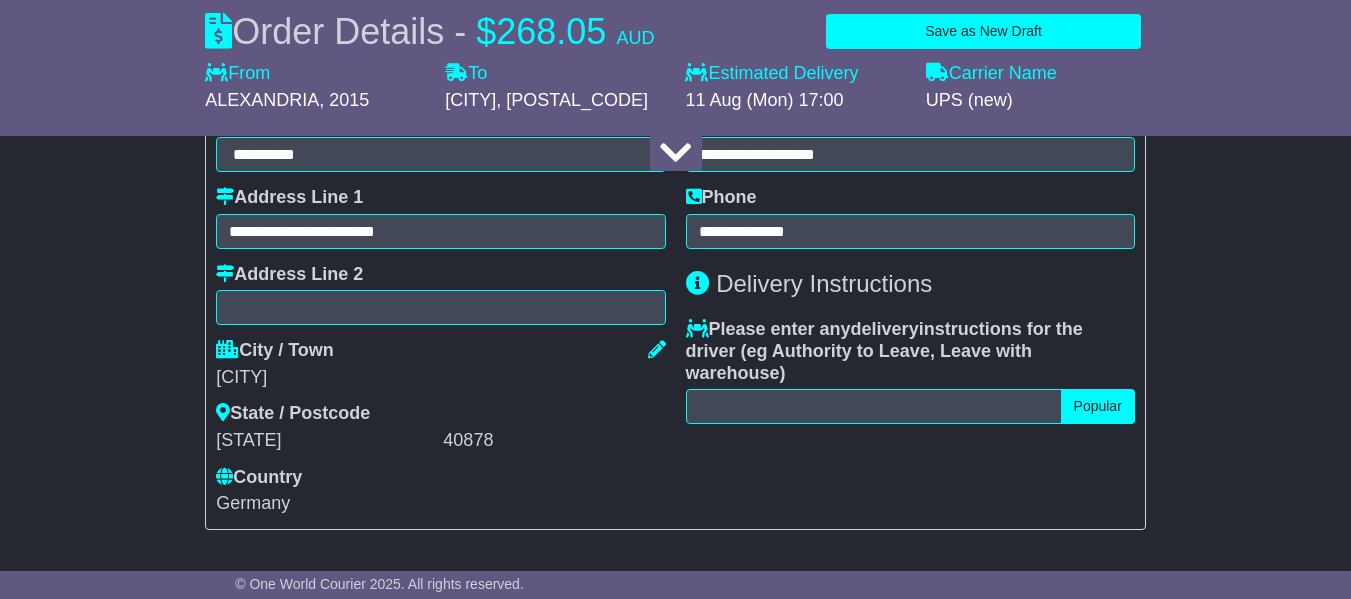 click on "**********" at bounding box center (440, 218) 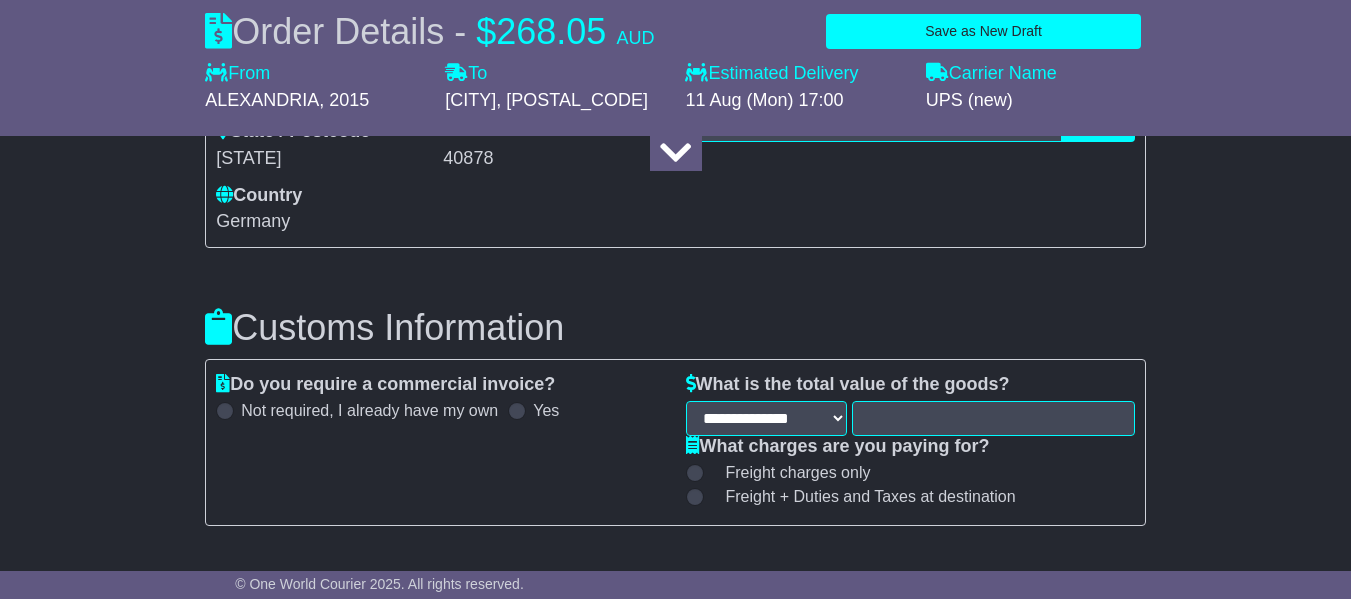 scroll, scrollTop: 2000, scrollLeft: 0, axis: vertical 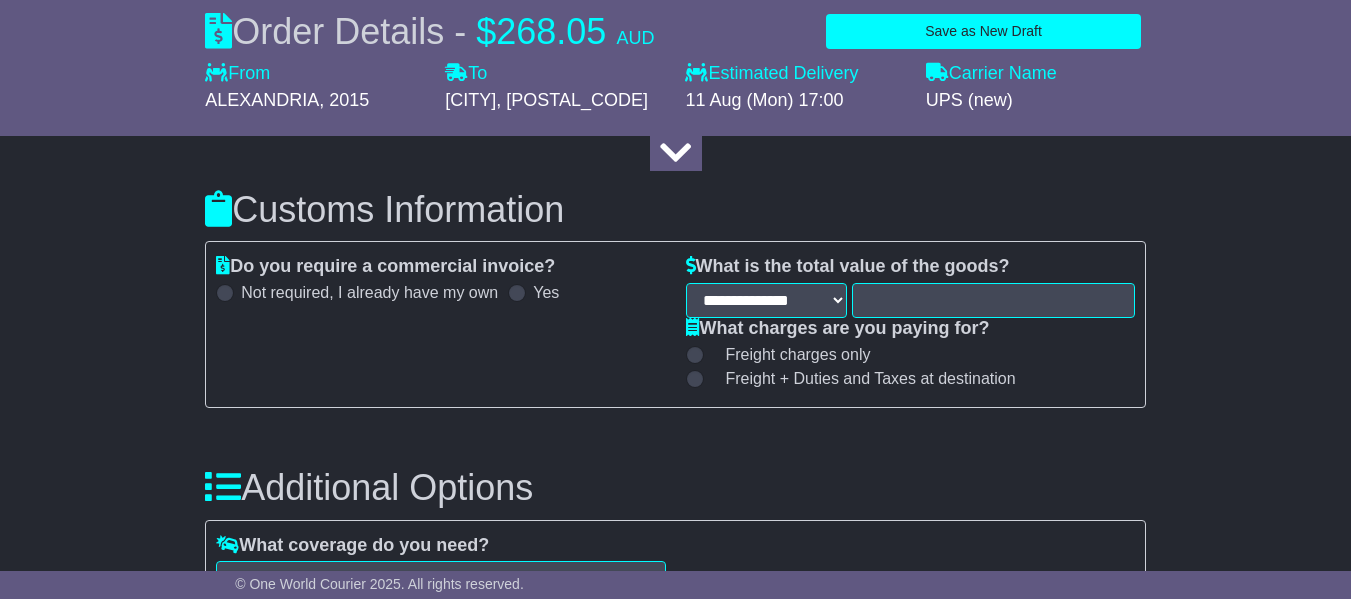 click on "What is the total value of the goods?" at bounding box center [848, 267] 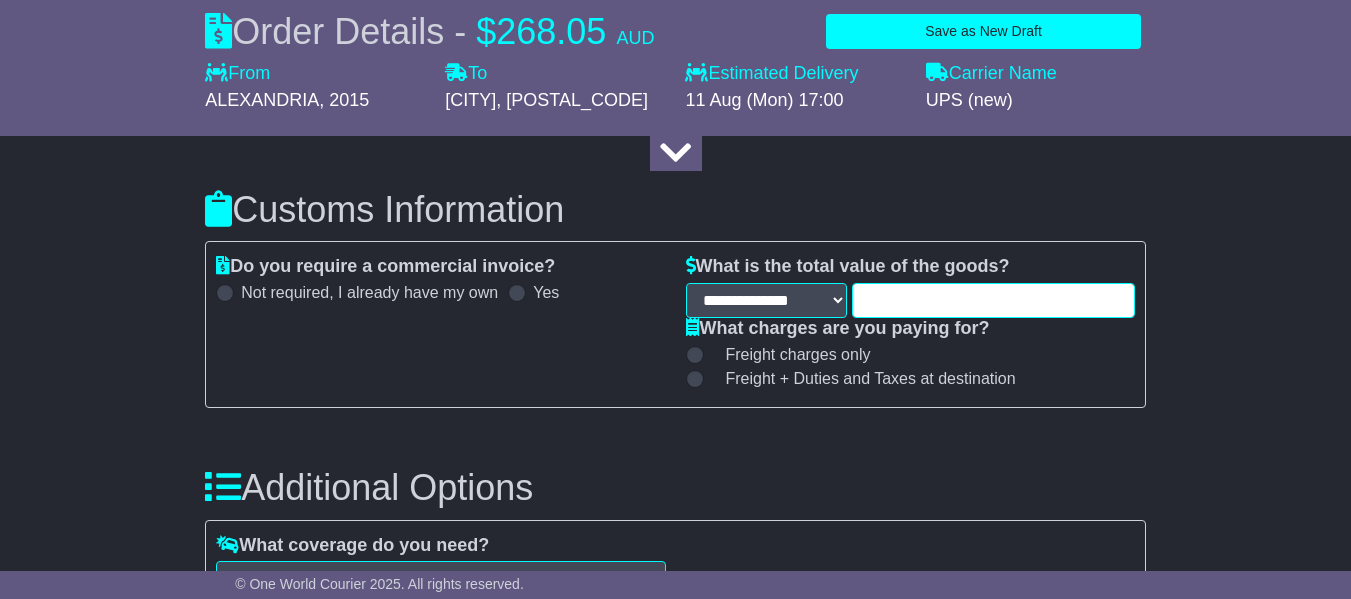 click at bounding box center [993, 300] 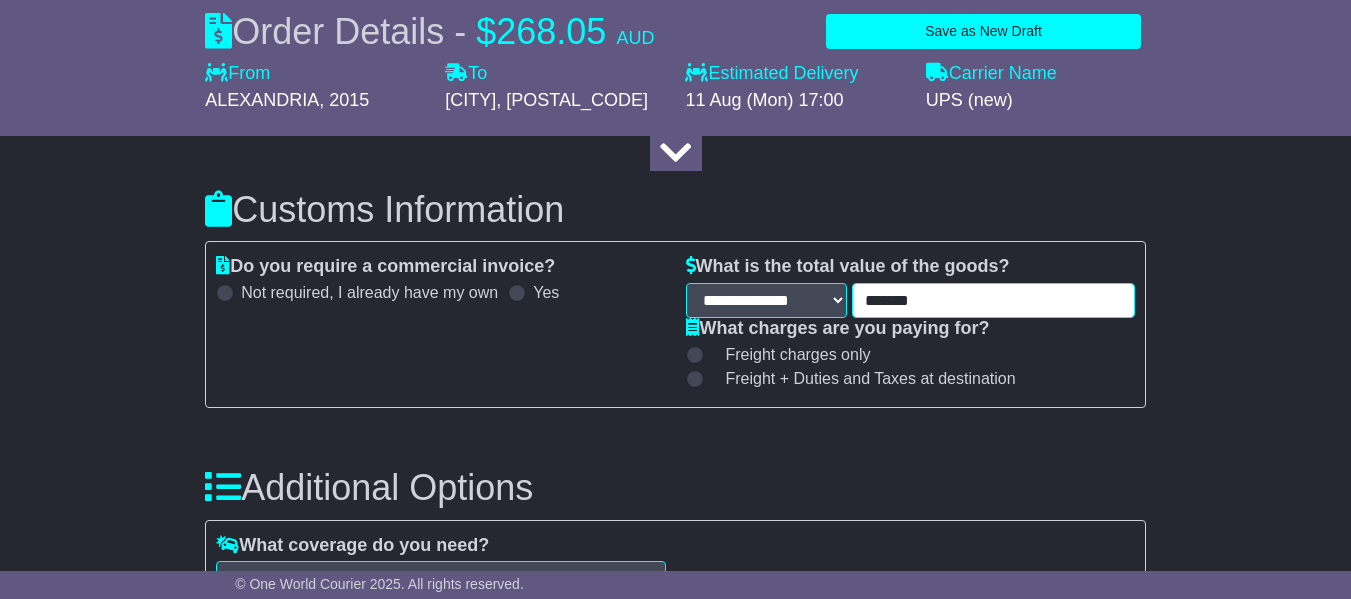 type on "******" 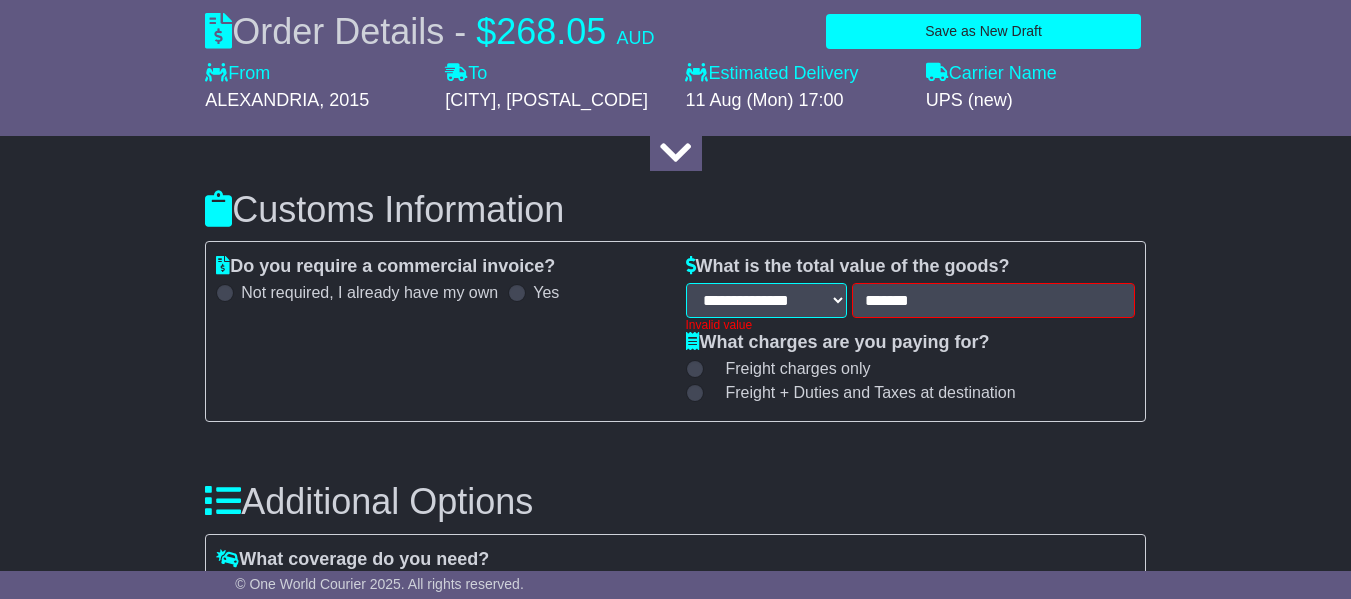 click on "Customs Information" at bounding box center [675, 210] 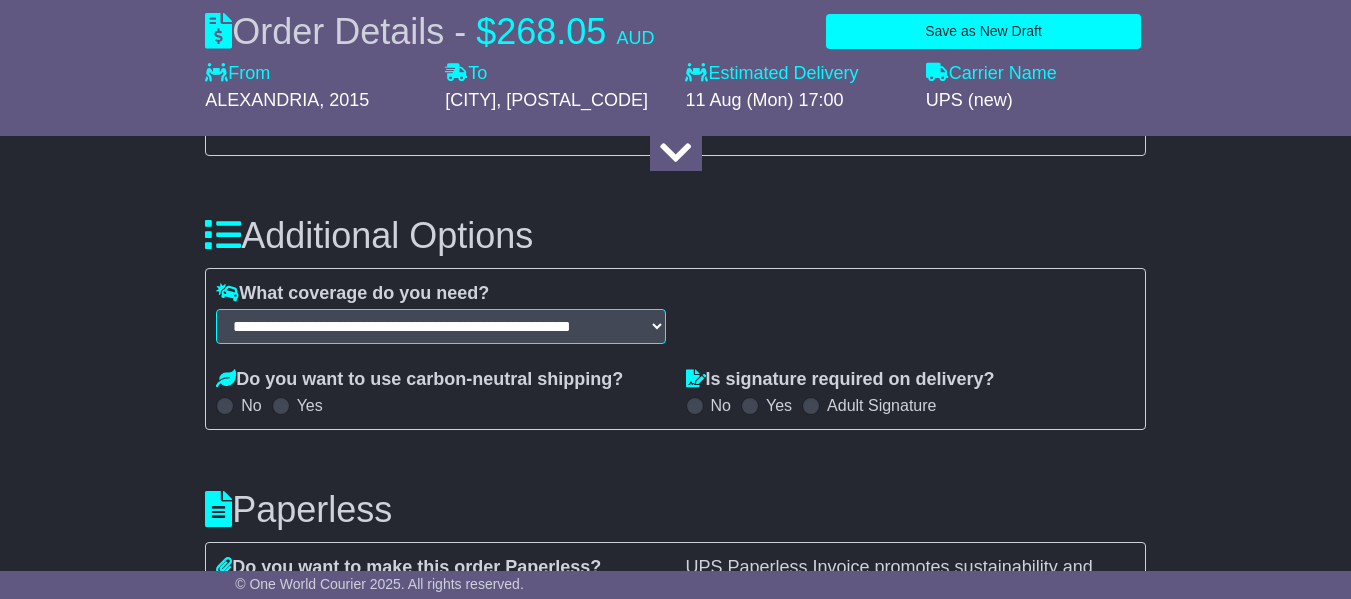 scroll, scrollTop: 2300, scrollLeft: 0, axis: vertical 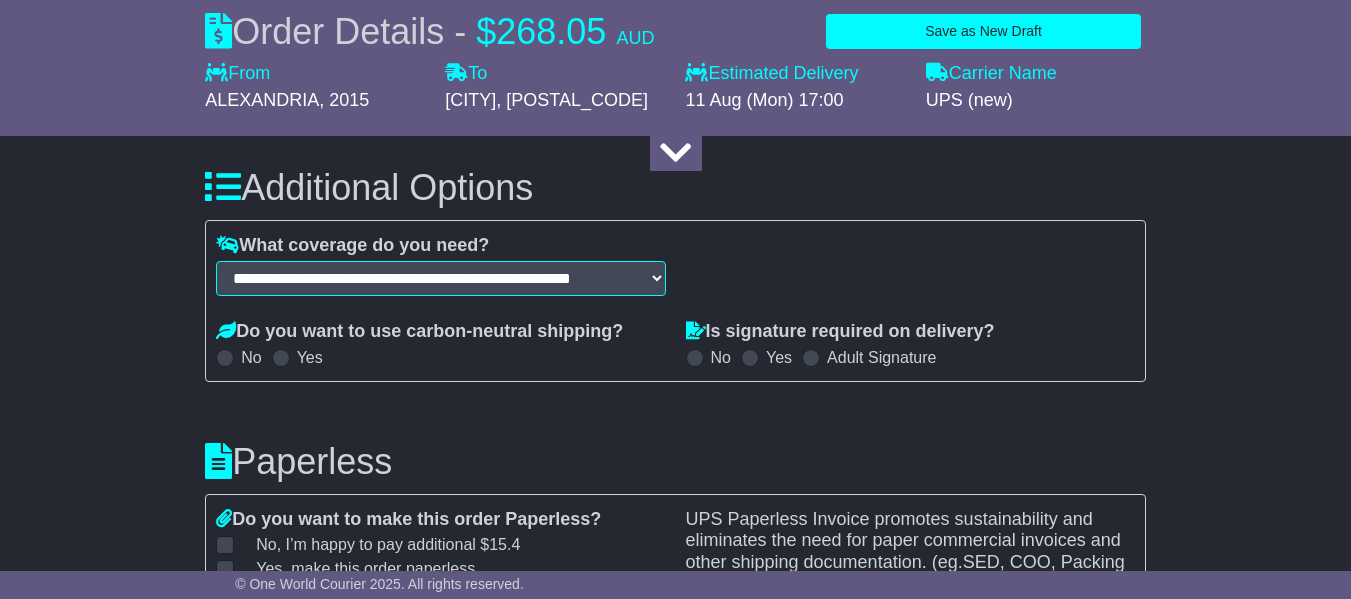 click at bounding box center [750, 358] 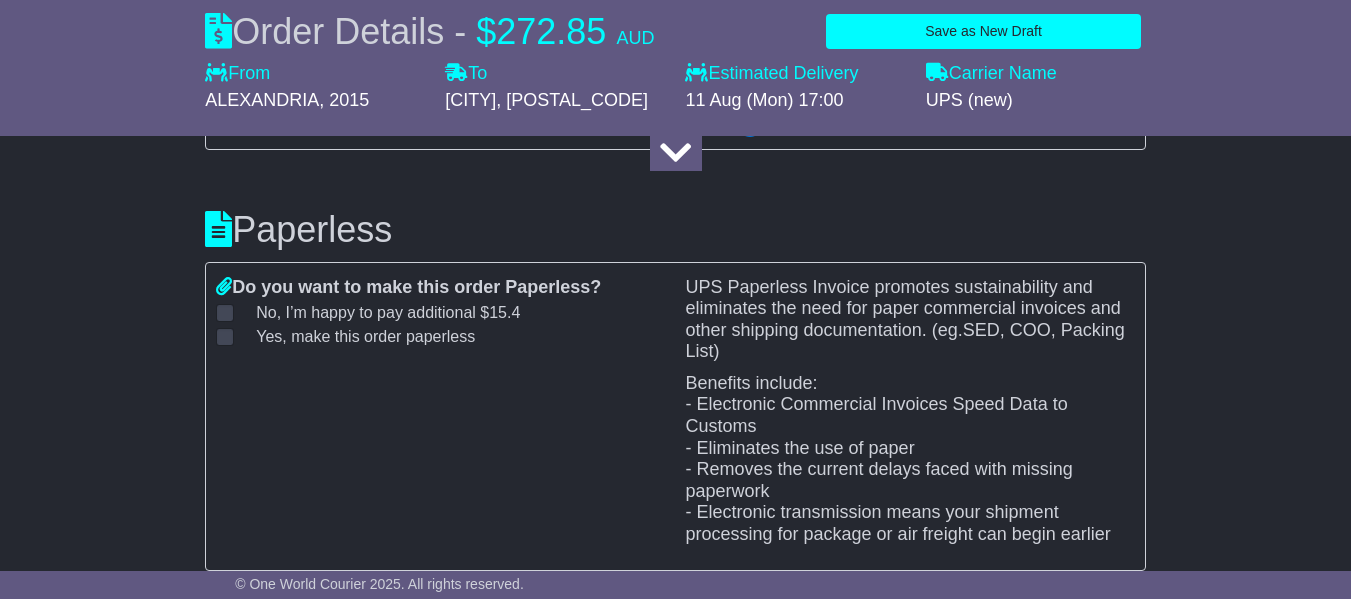 scroll, scrollTop: 2579, scrollLeft: 0, axis: vertical 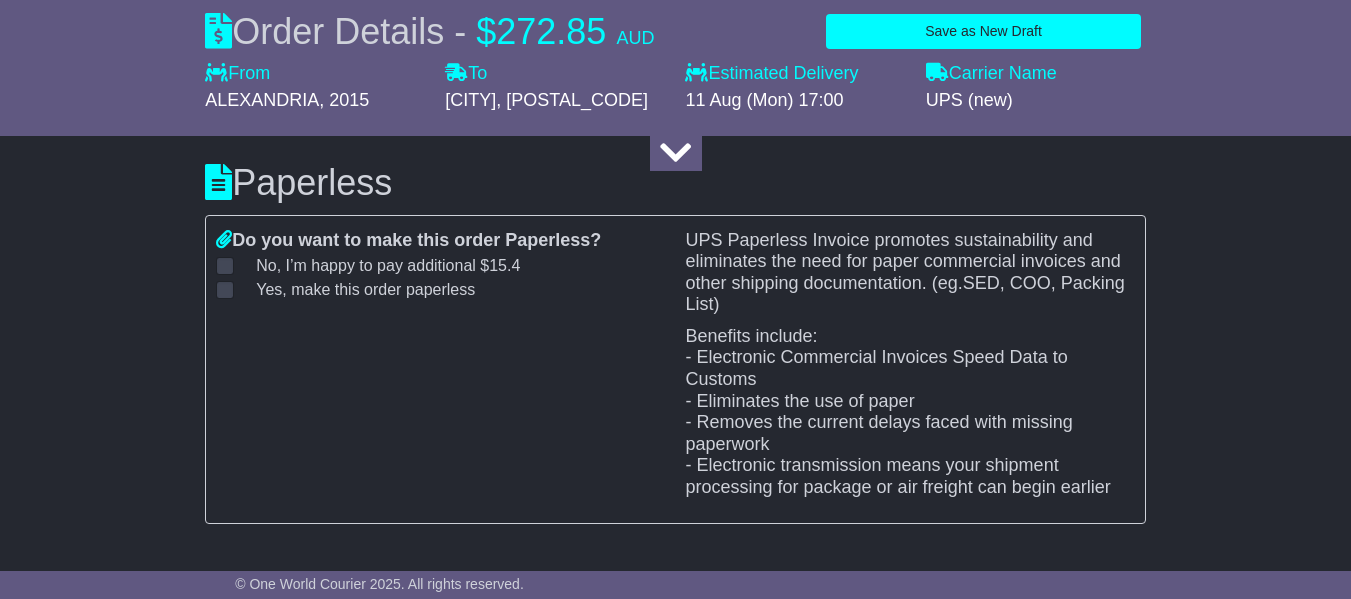 click on "Yes, make this order paperless" at bounding box center (353, 289) 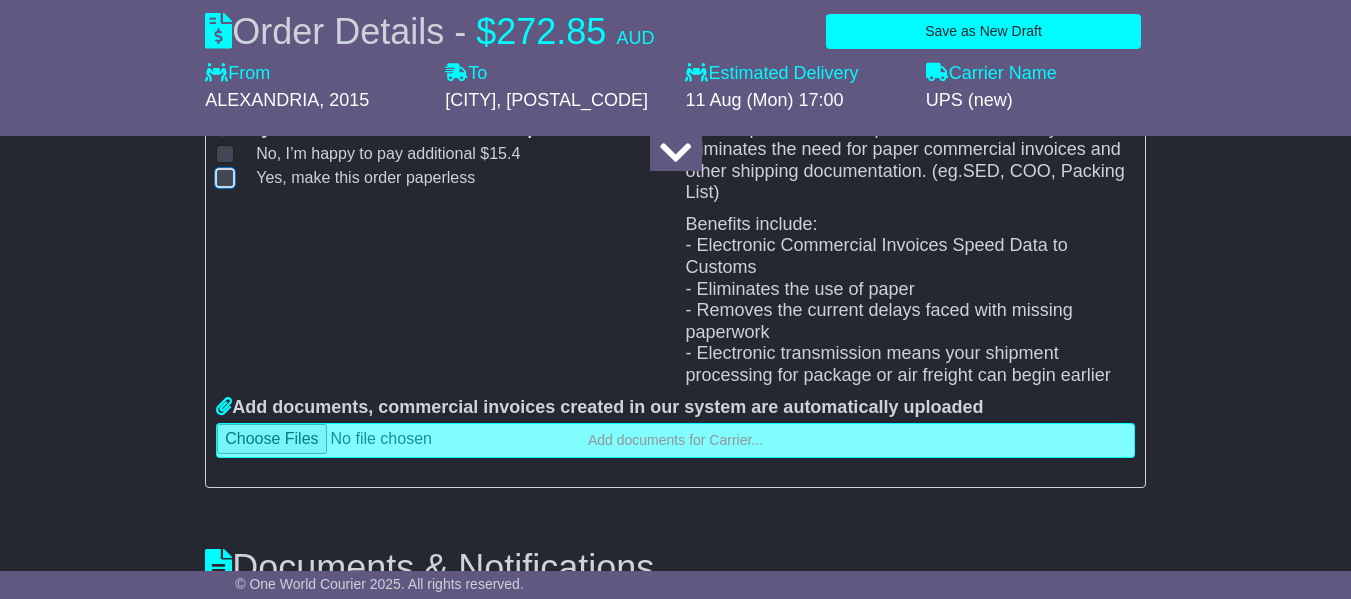 scroll, scrollTop: 2879, scrollLeft: 0, axis: vertical 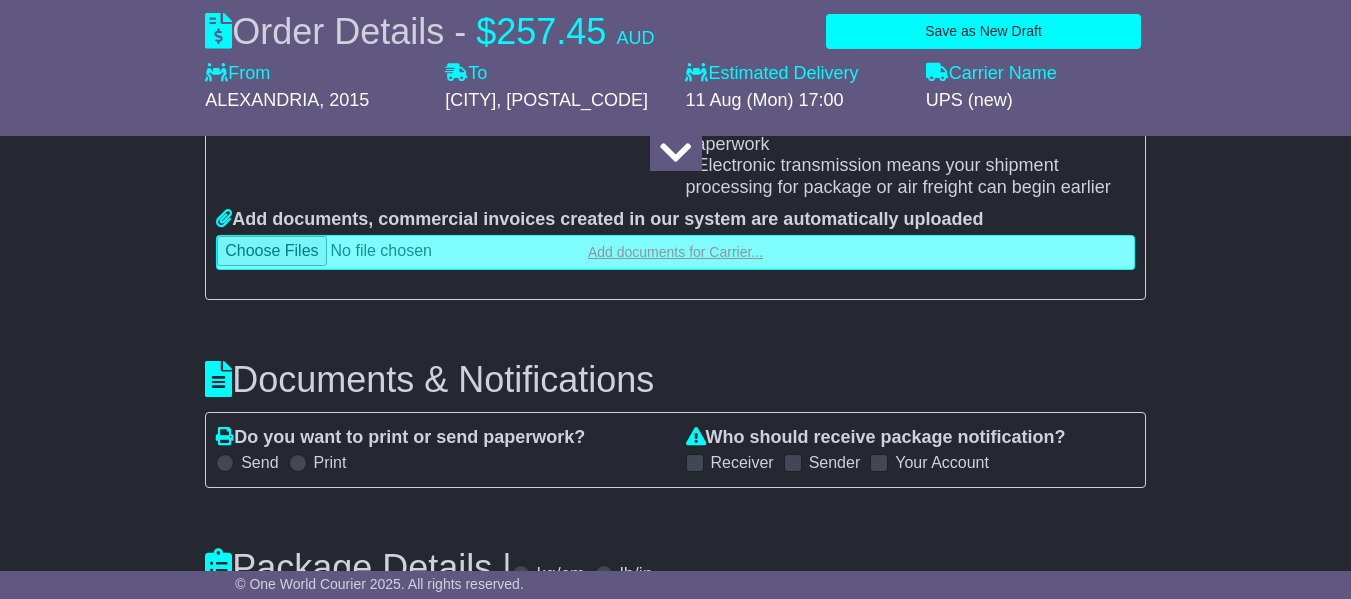 click at bounding box center (675, 252) 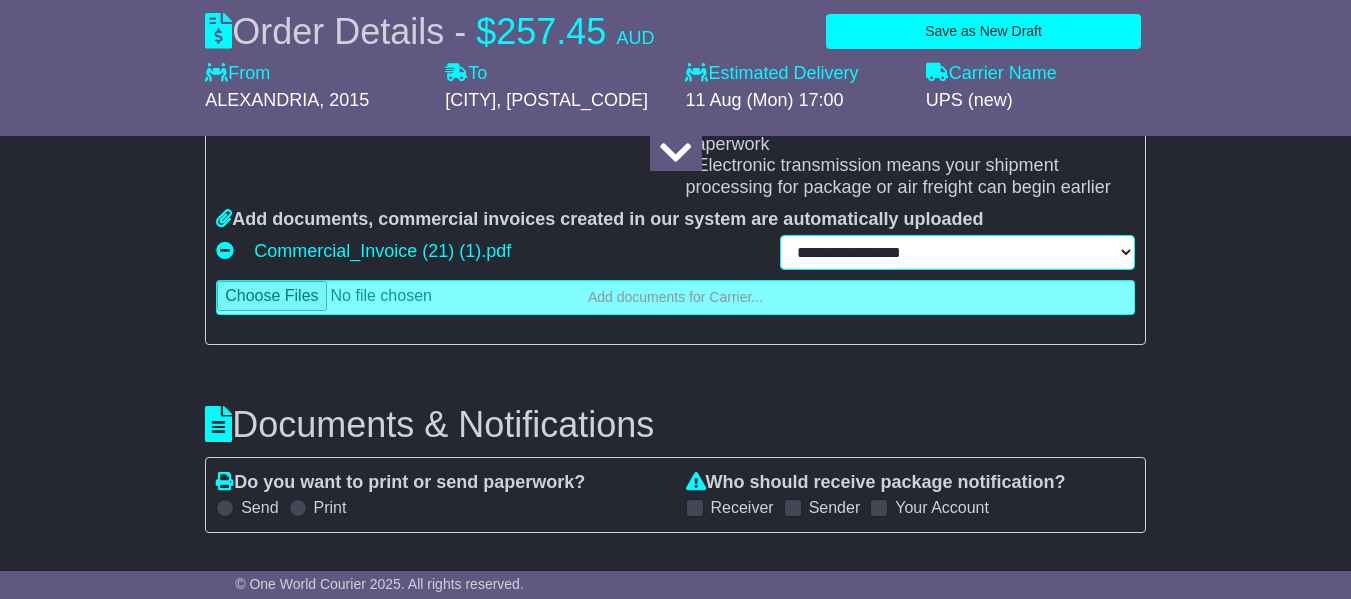 click on "**********" at bounding box center (957, 252) 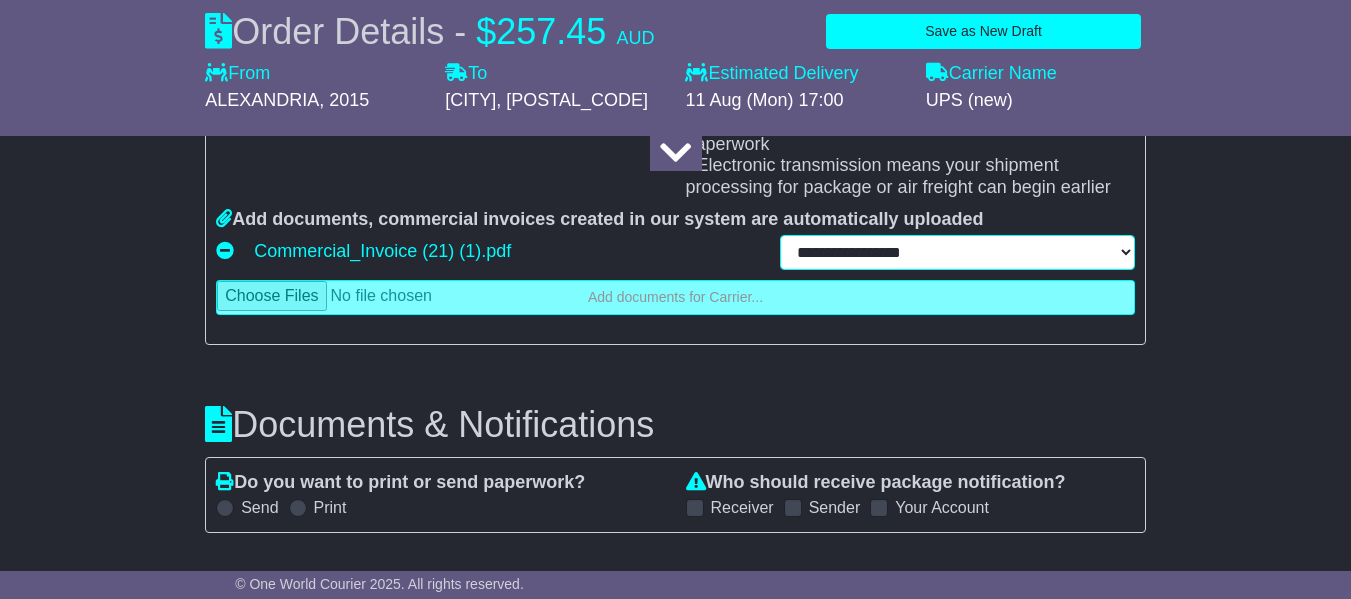 select on "**********" 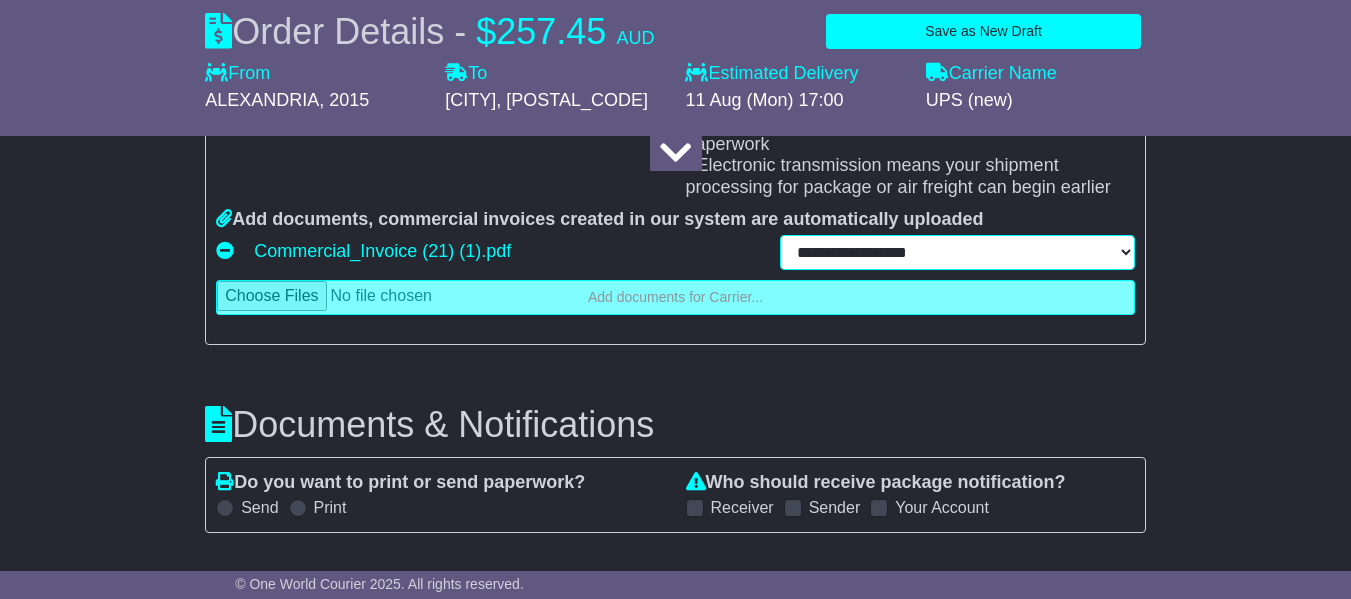 click on "**********" at bounding box center [957, 252] 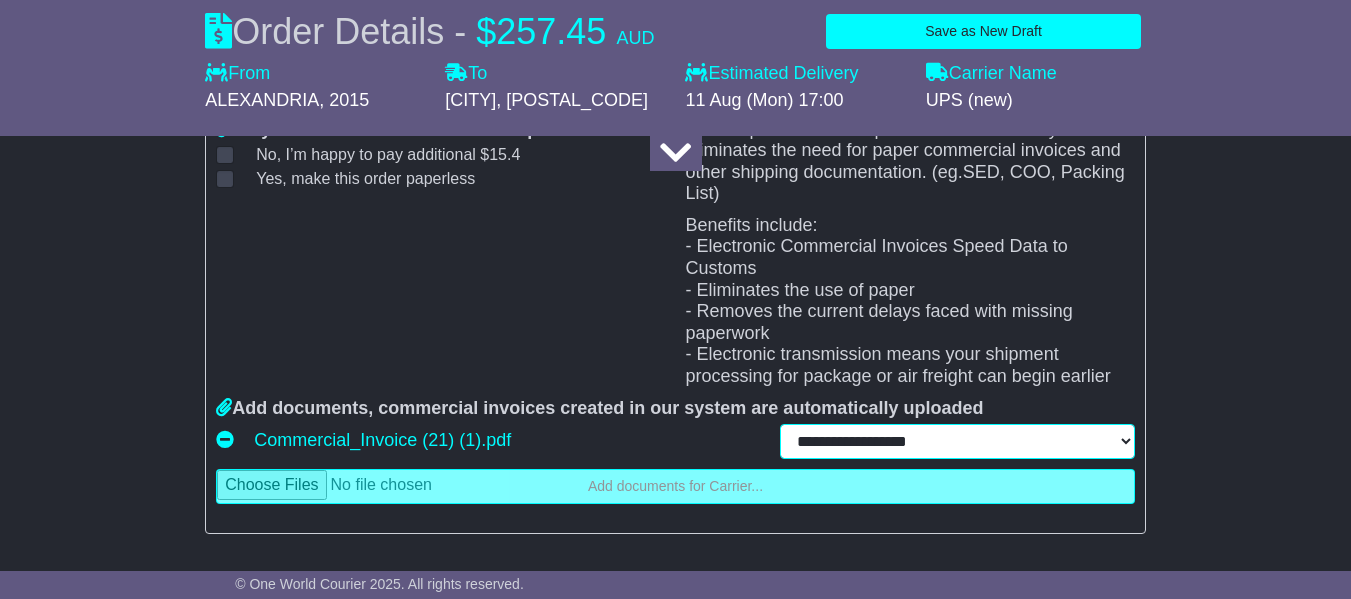 scroll, scrollTop: 2679, scrollLeft: 0, axis: vertical 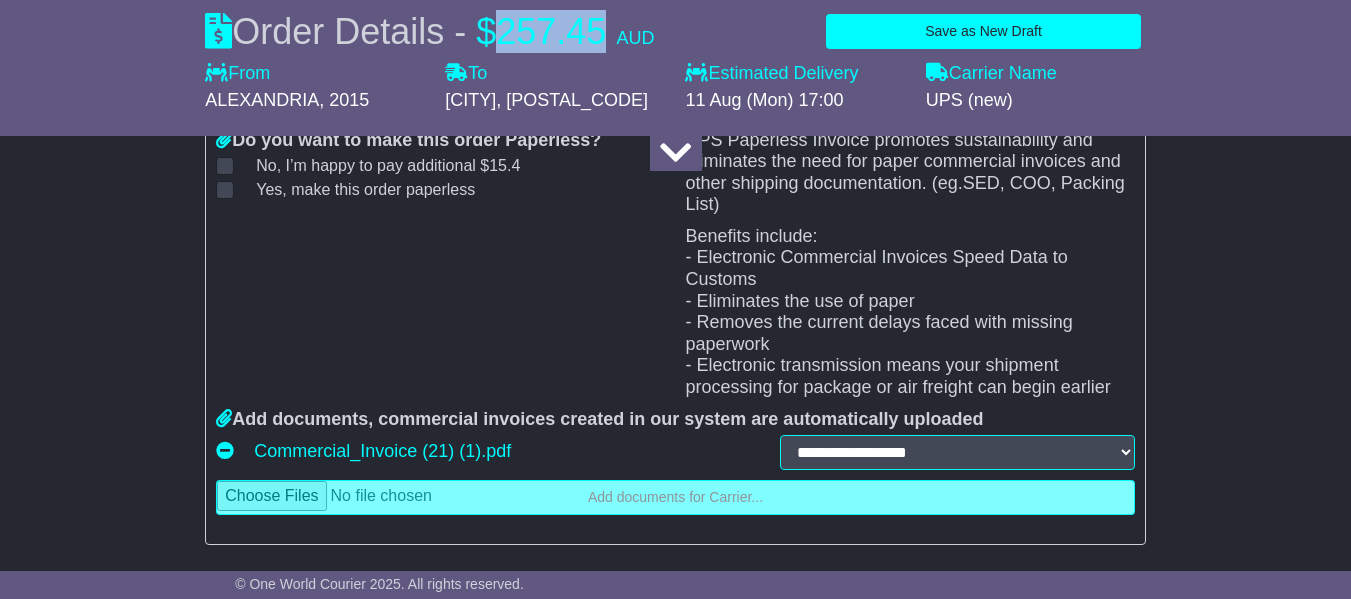 drag, startPoint x: 505, startPoint y: 25, endPoint x: 614, endPoint y: 29, distance: 109.07337 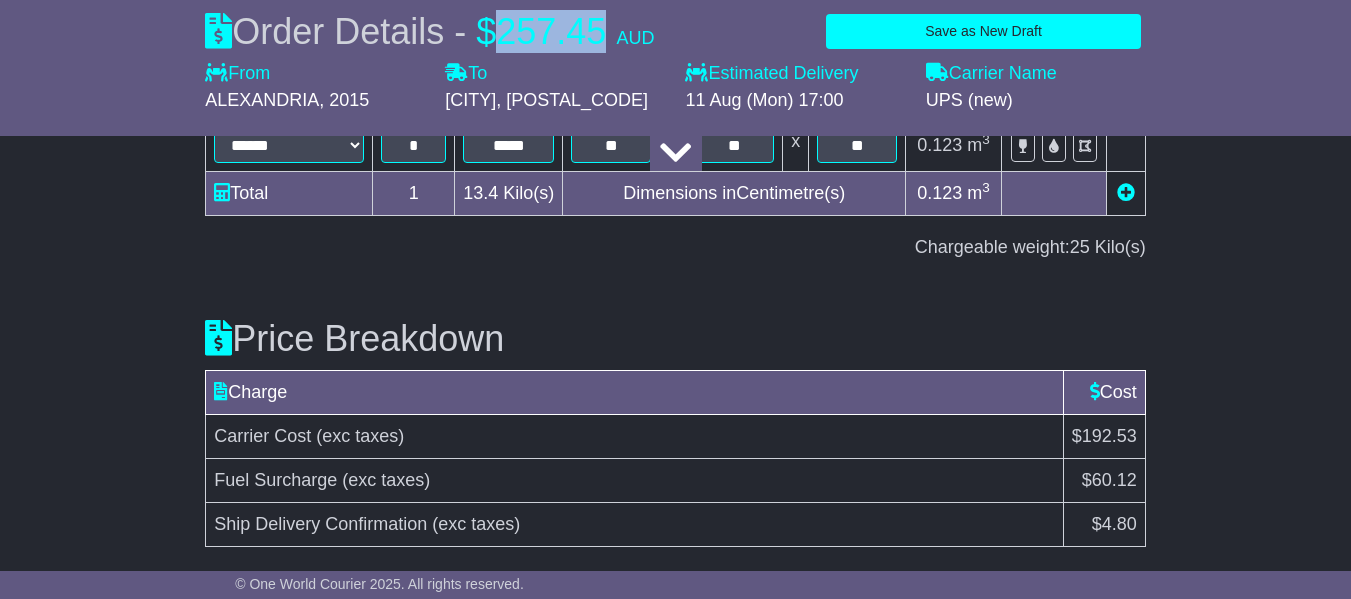 scroll, scrollTop: 3557, scrollLeft: 0, axis: vertical 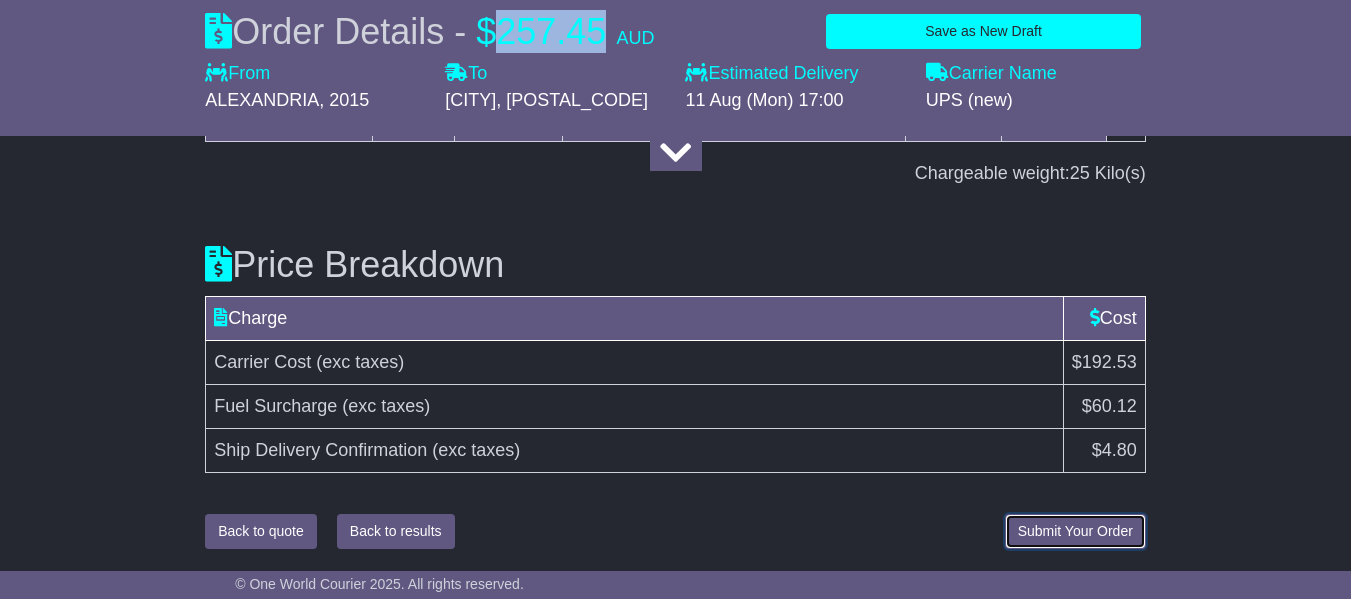 click on "Submit Your Order" at bounding box center (1075, 531) 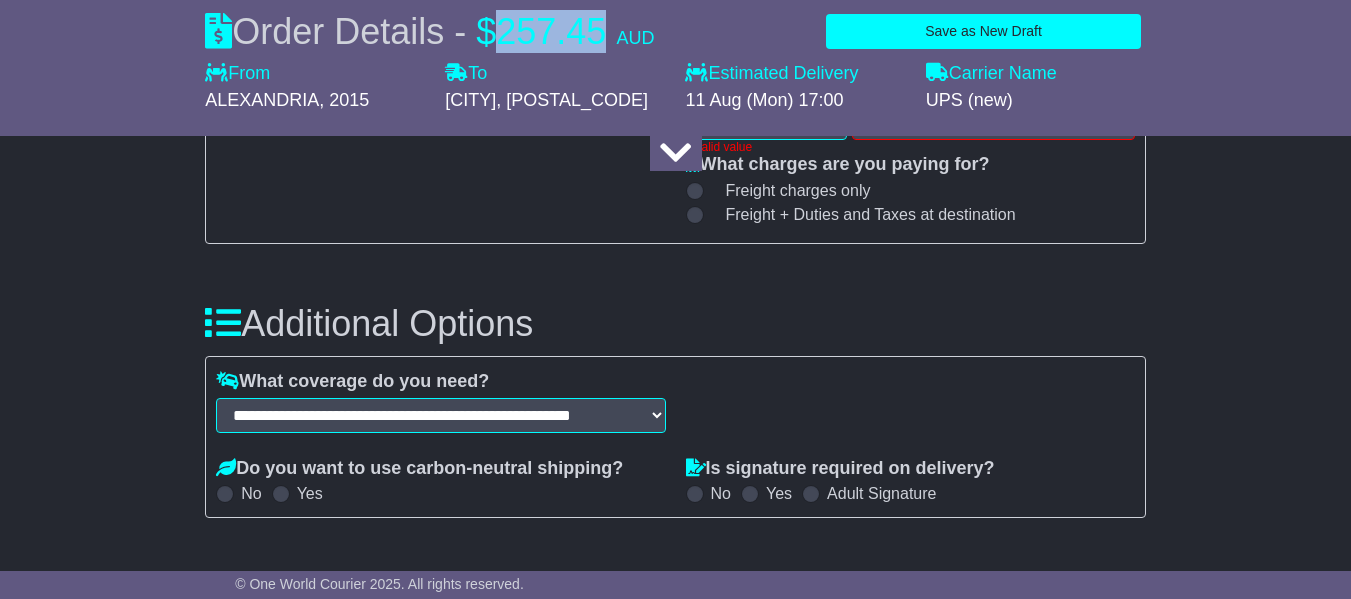 scroll, scrollTop: 2131, scrollLeft: 0, axis: vertical 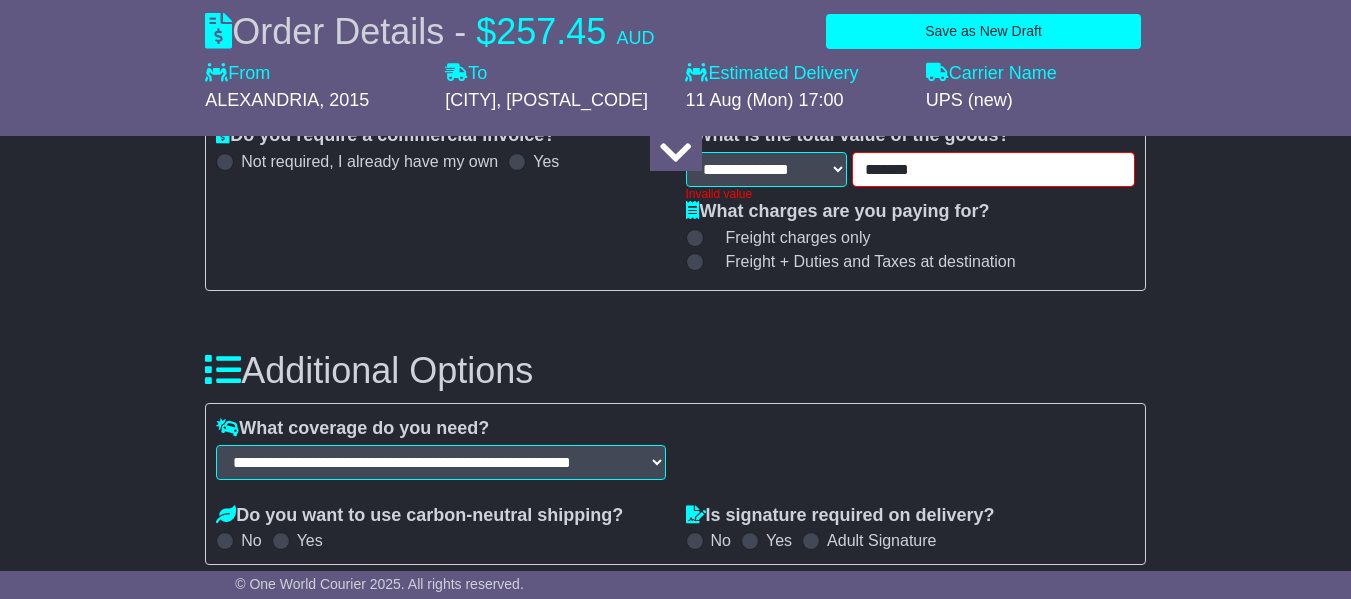 click on "******" at bounding box center [993, 169] 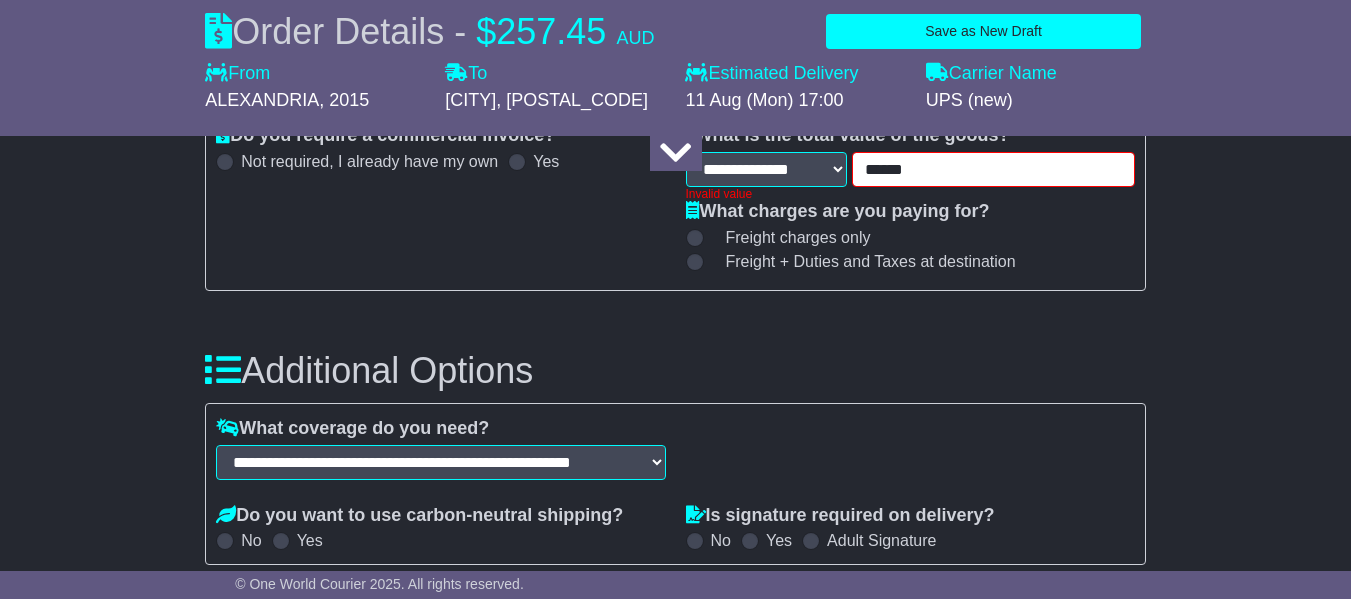 type on "******" 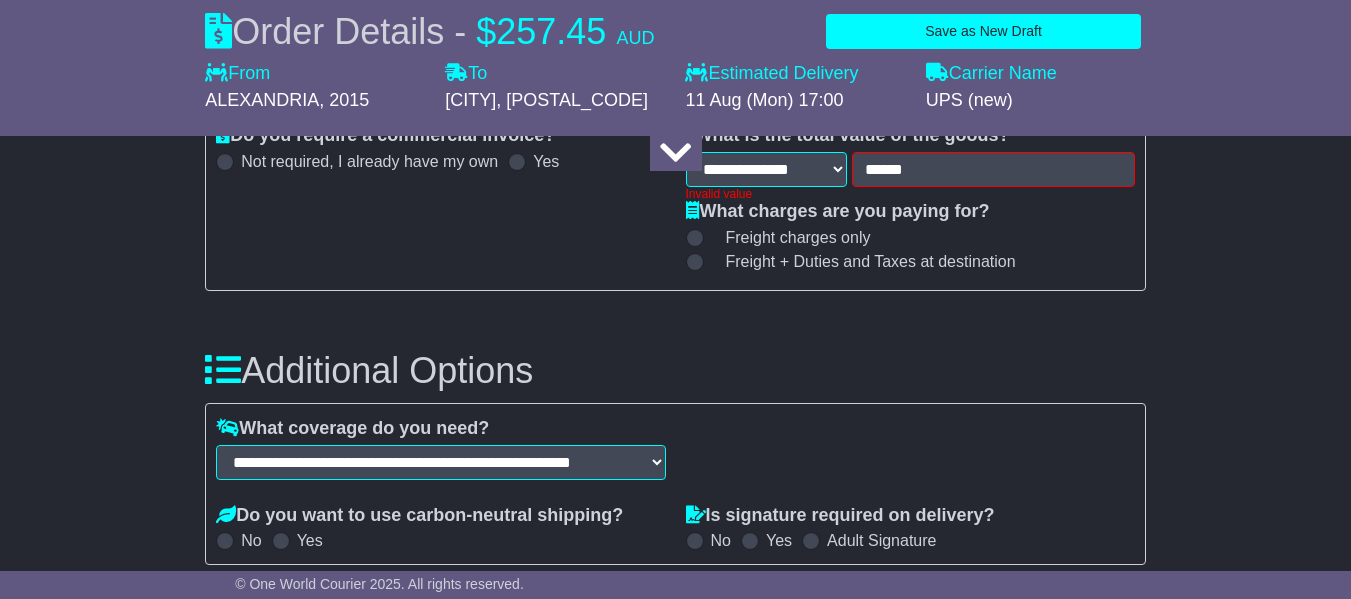 click on "**********" at bounding box center (675, 61) 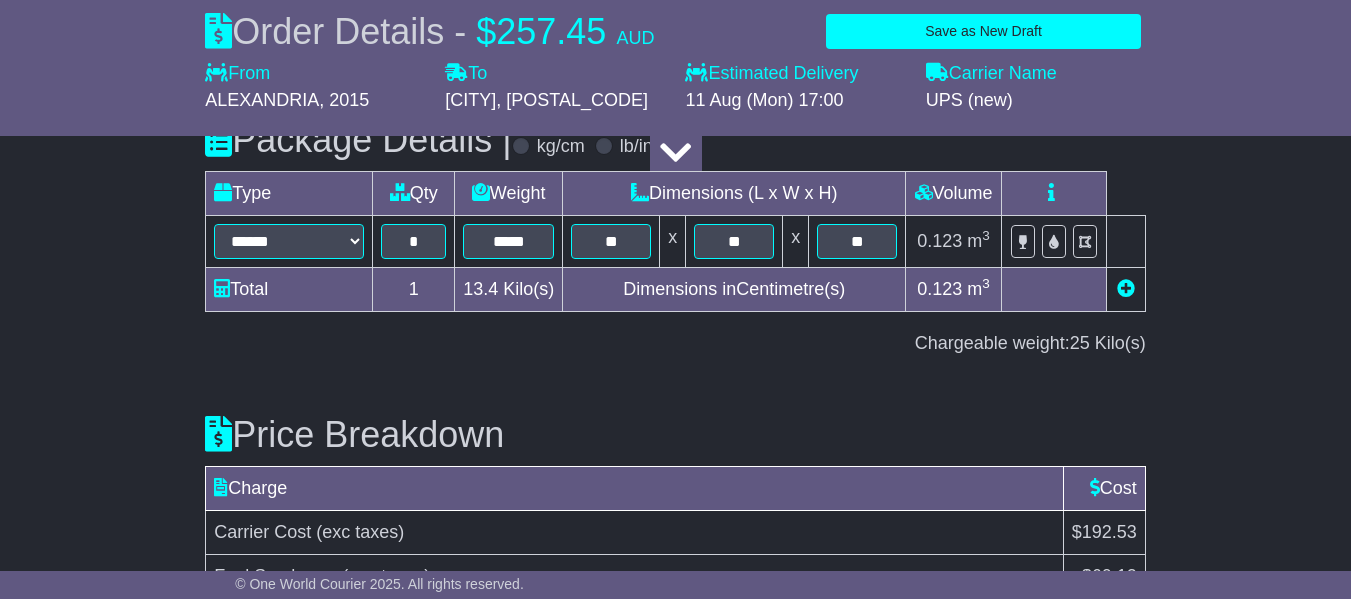 scroll, scrollTop: 3557, scrollLeft: 0, axis: vertical 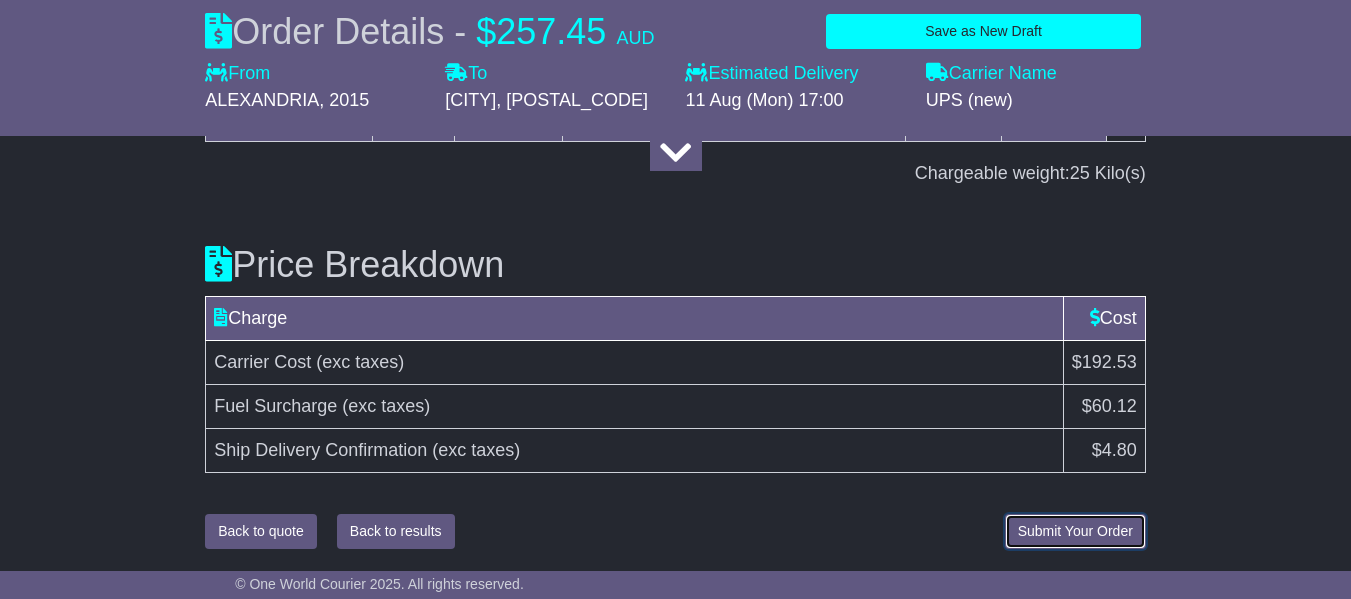 click on "Submit Your Order" at bounding box center (1075, 531) 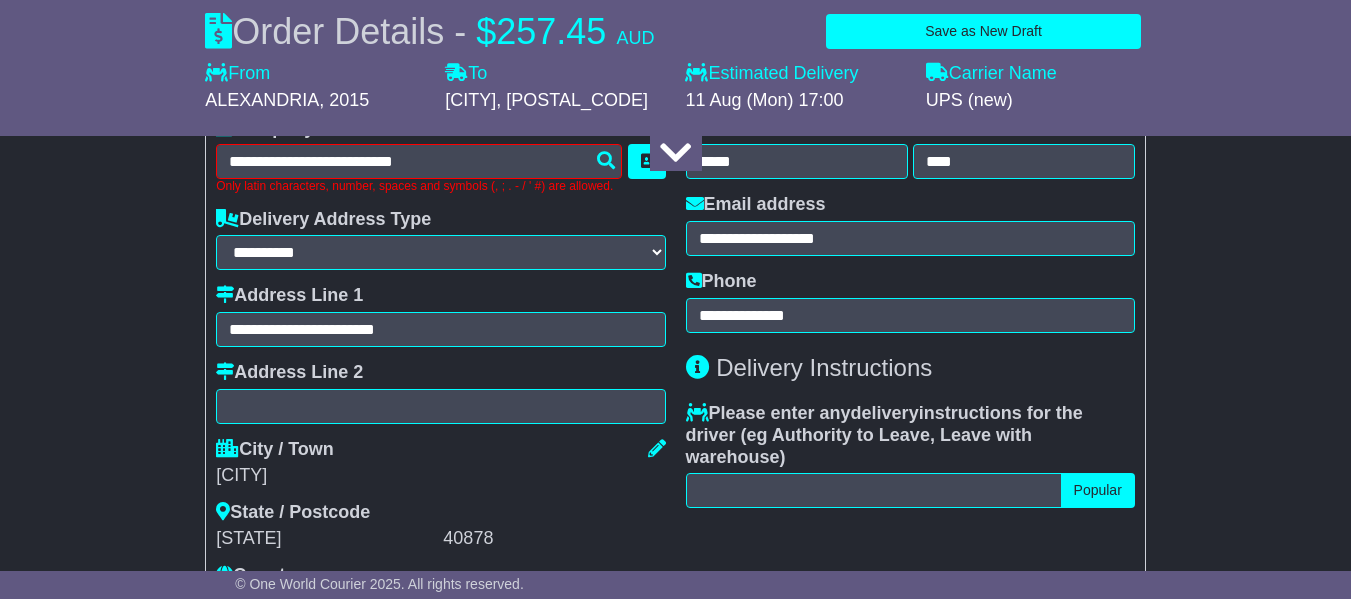 scroll, scrollTop: 1508, scrollLeft: 0, axis: vertical 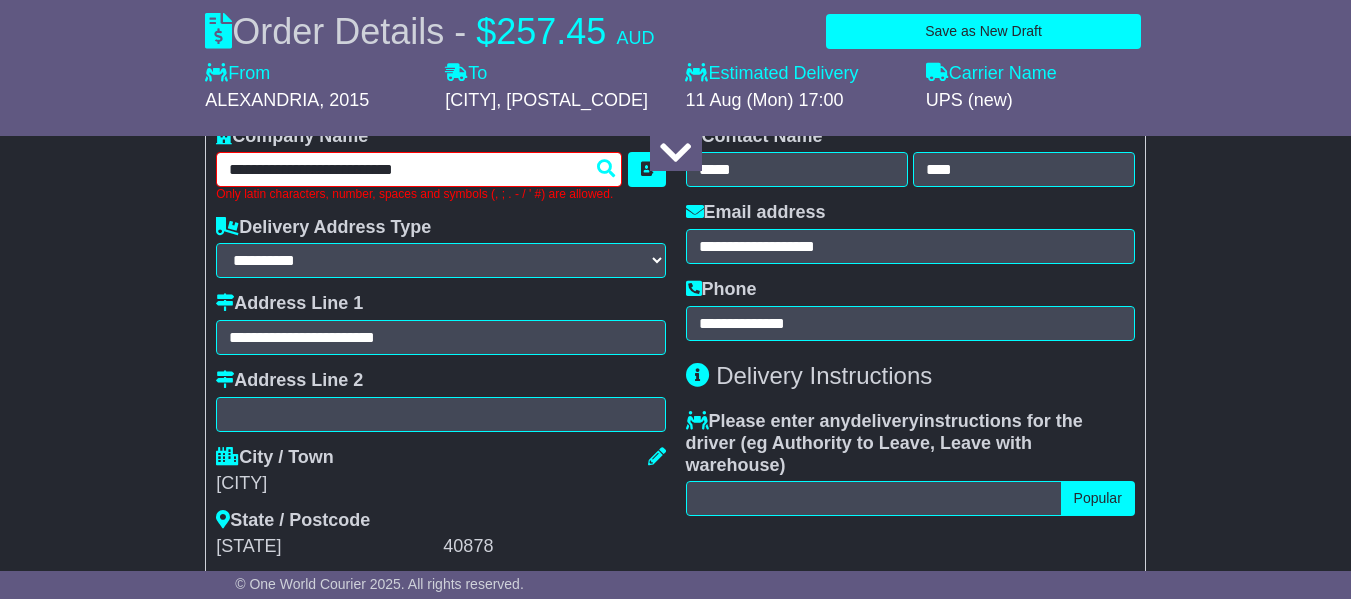 click on "**********" at bounding box center [419, 169] 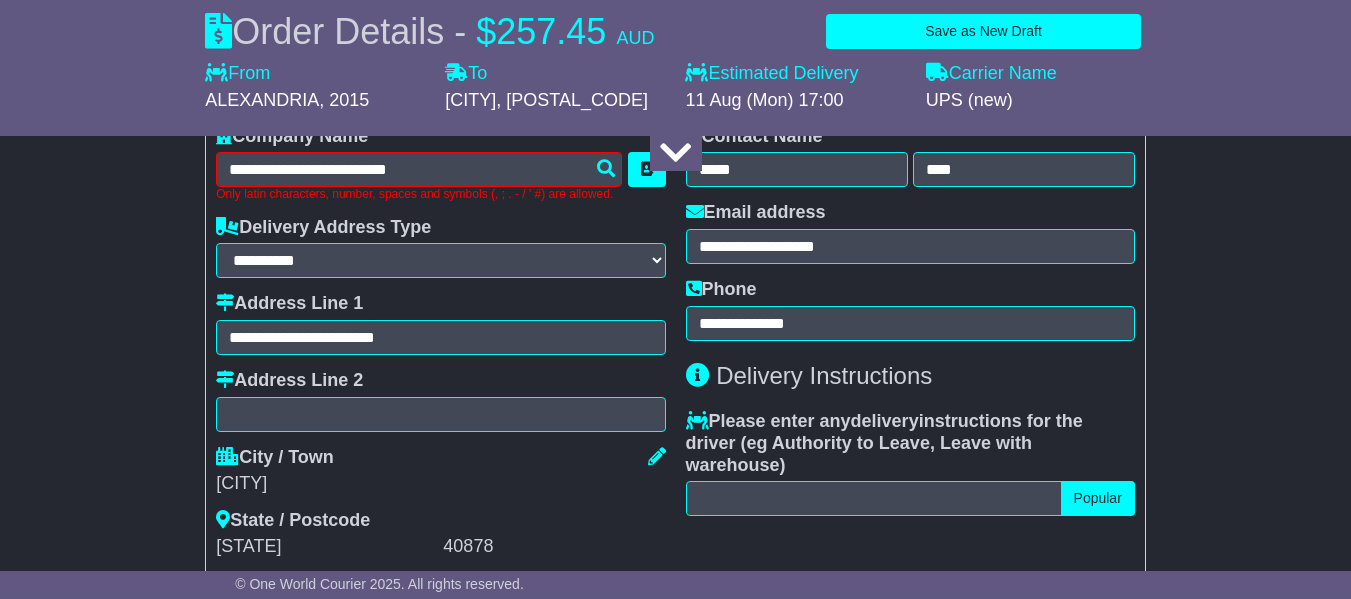 click on "**********" at bounding box center (675, 684) 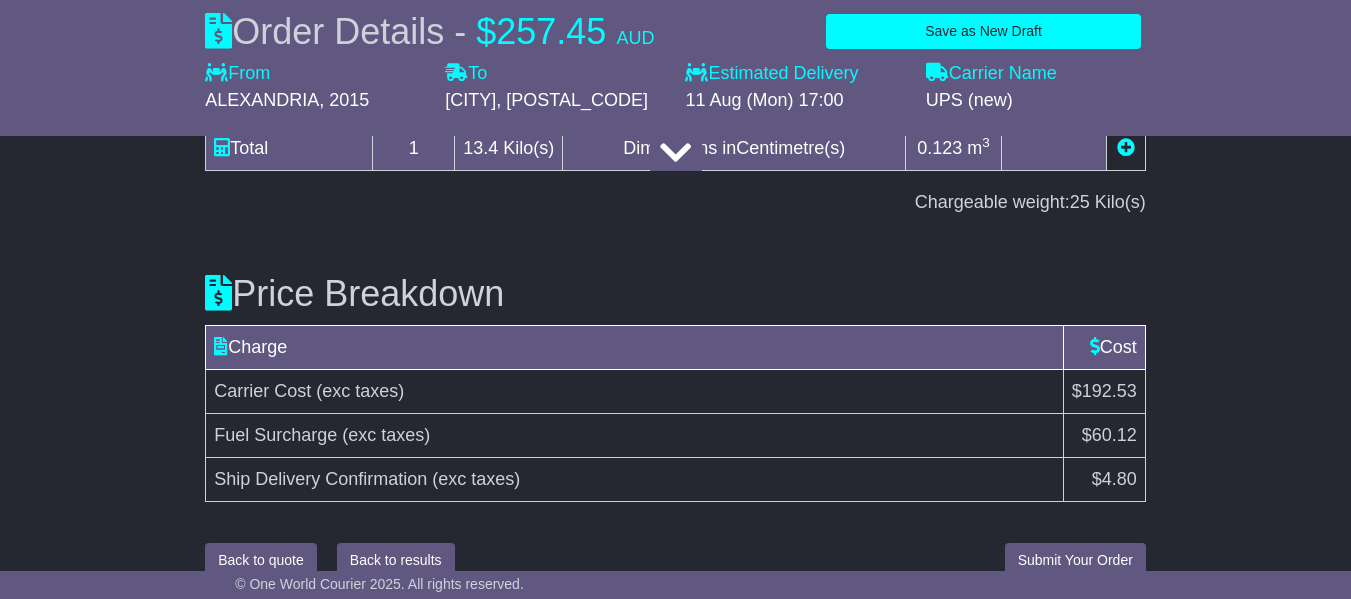 scroll, scrollTop: 3557, scrollLeft: 0, axis: vertical 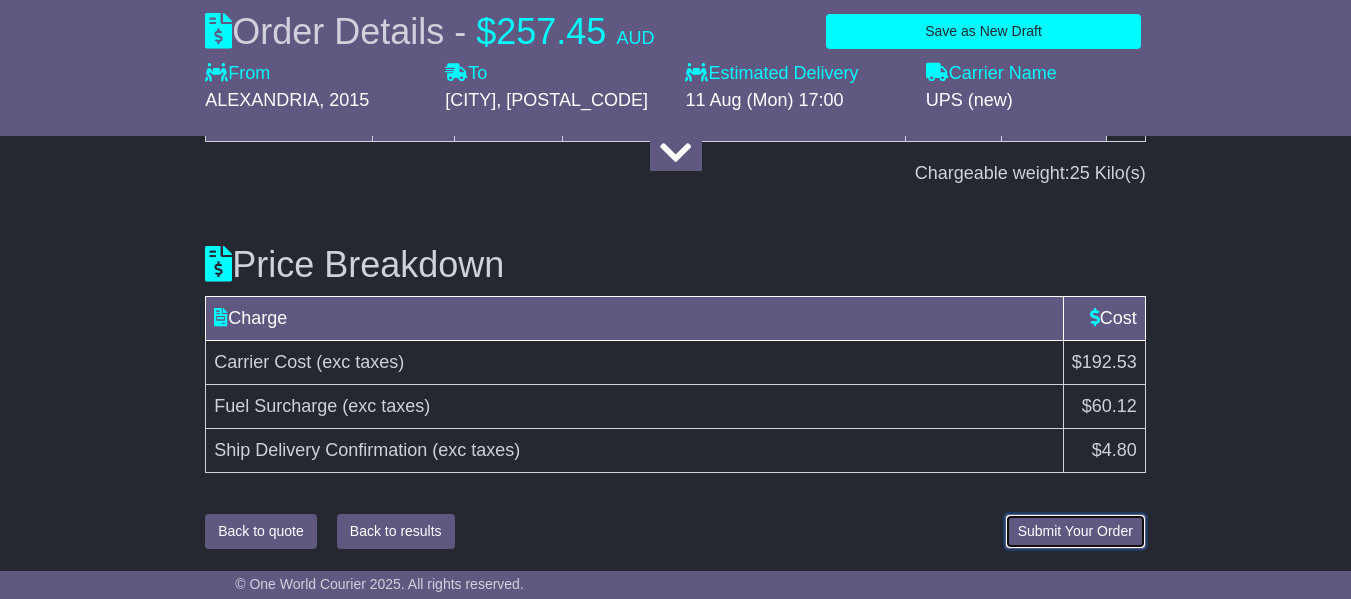 click on "Submit Your Order" at bounding box center [1075, 531] 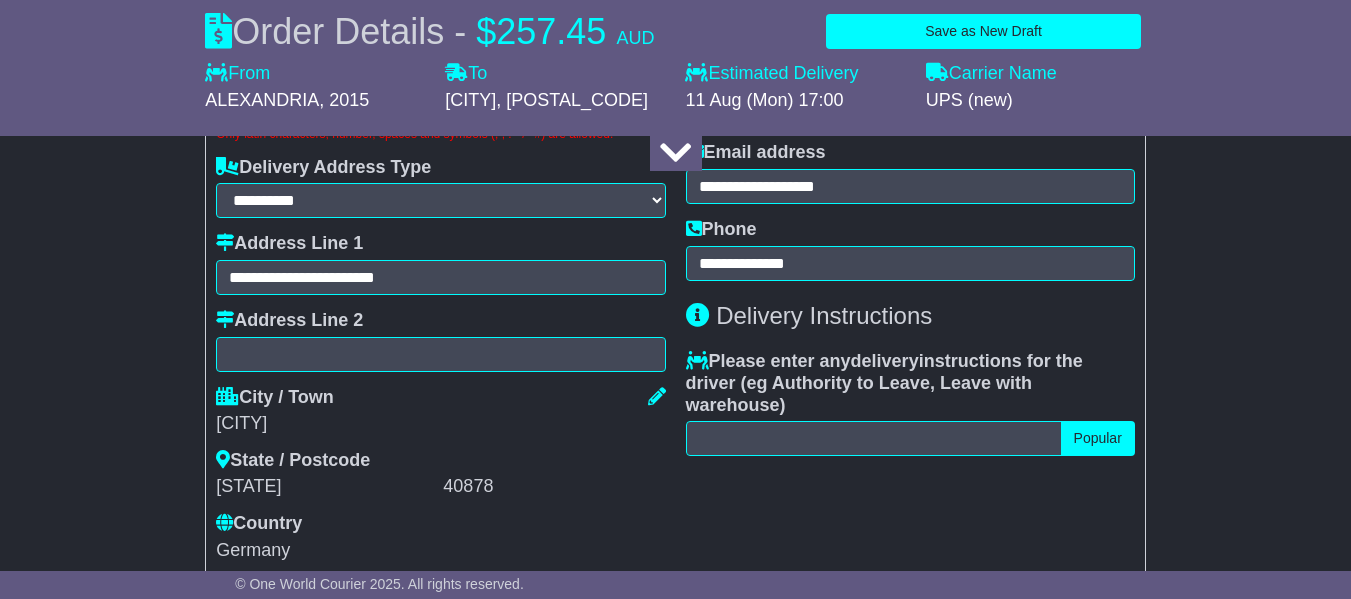 scroll, scrollTop: 1508, scrollLeft: 0, axis: vertical 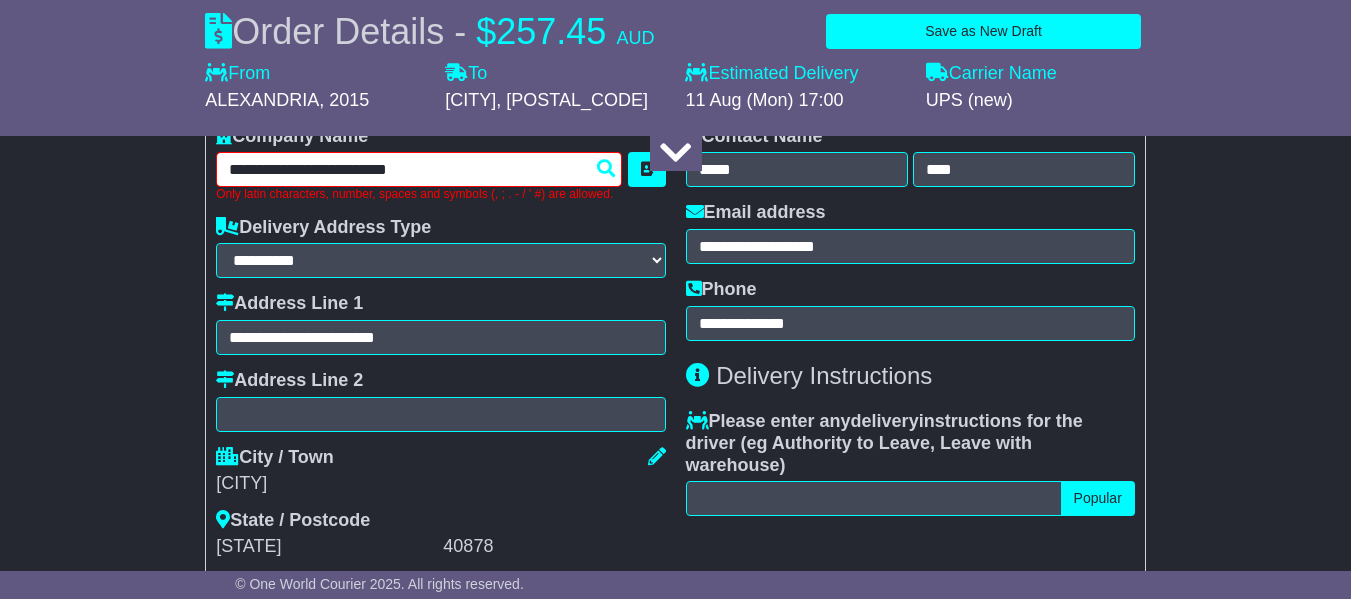 click on "**********" at bounding box center [419, 169] 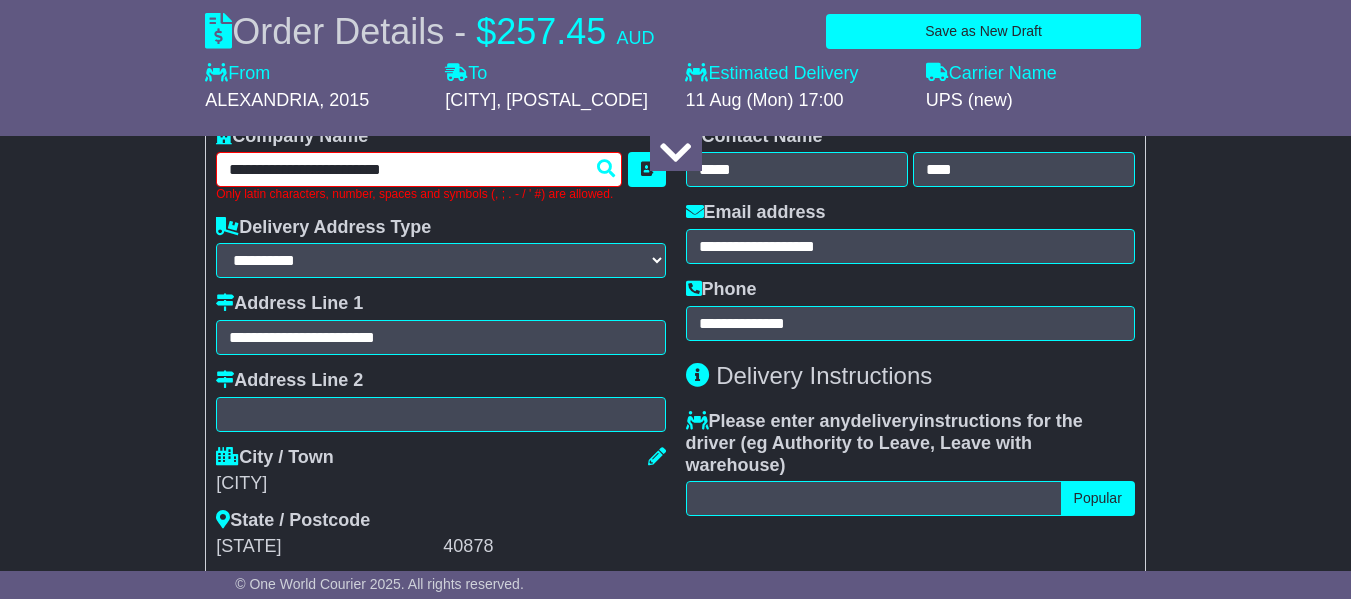 type on "**********" 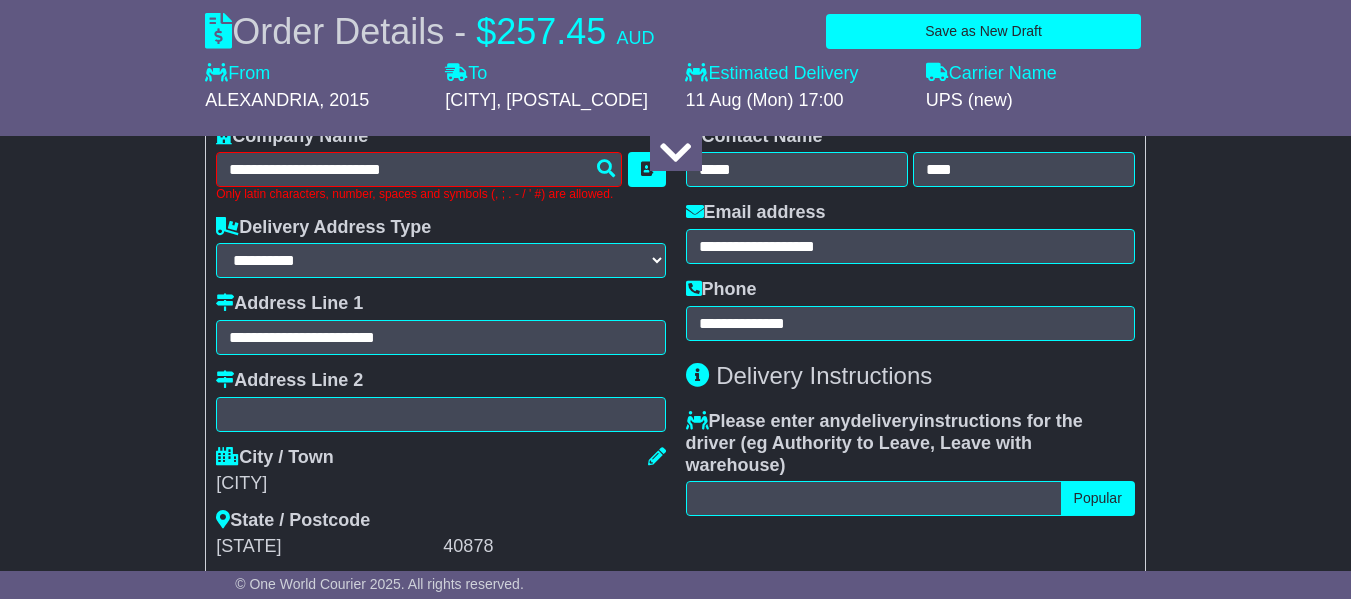 click on "Delivery Address Type" at bounding box center [440, 230] 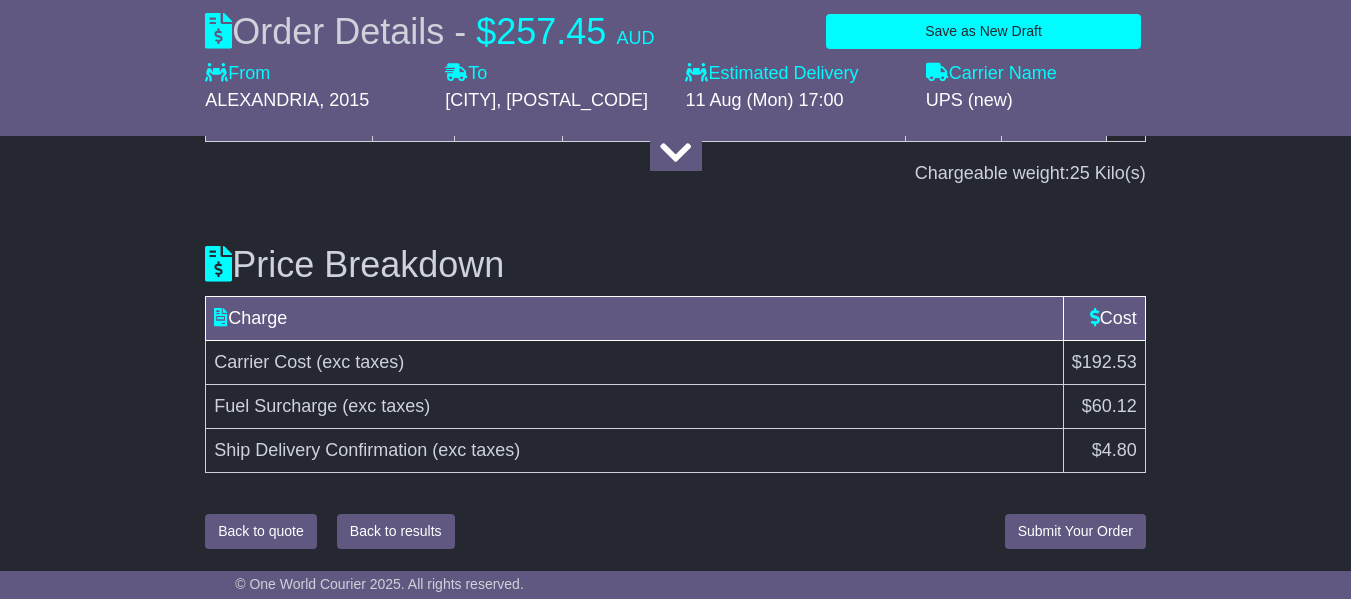 scroll, scrollTop: 3557, scrollLeft: 0, axis: vertical 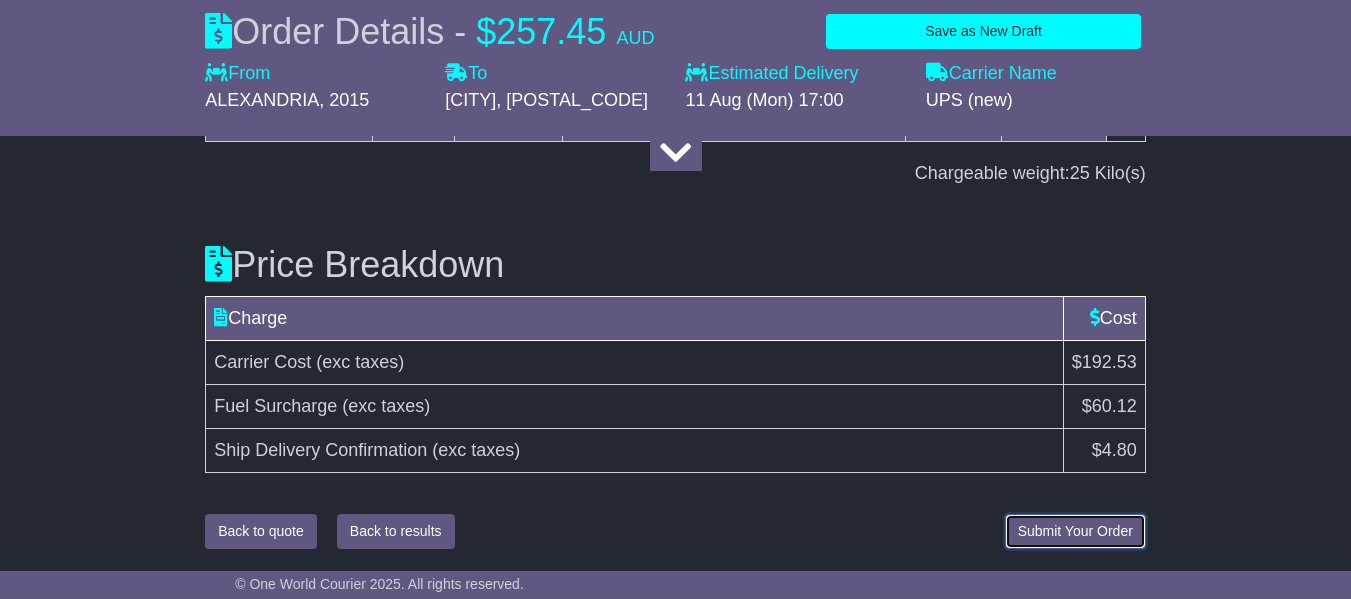 click on "Submit Your Order" at bounding box center [1075, 531] 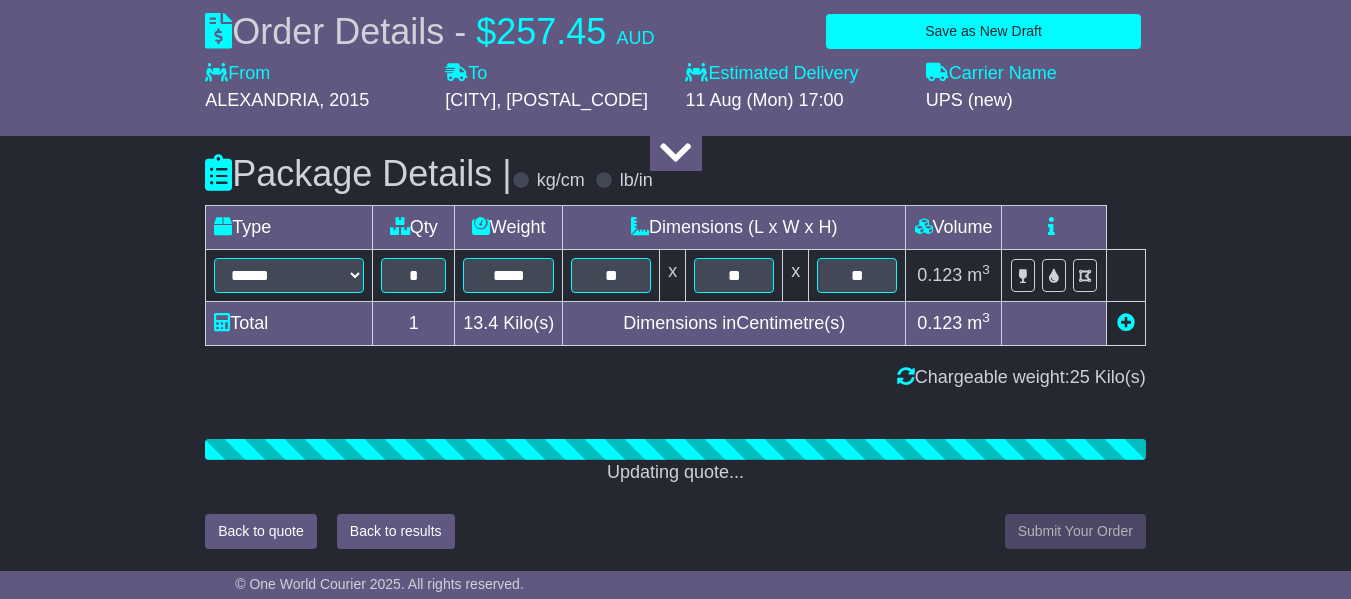 scroll, scrollTop: 3557, scrollLeft: 0, axis: vertical 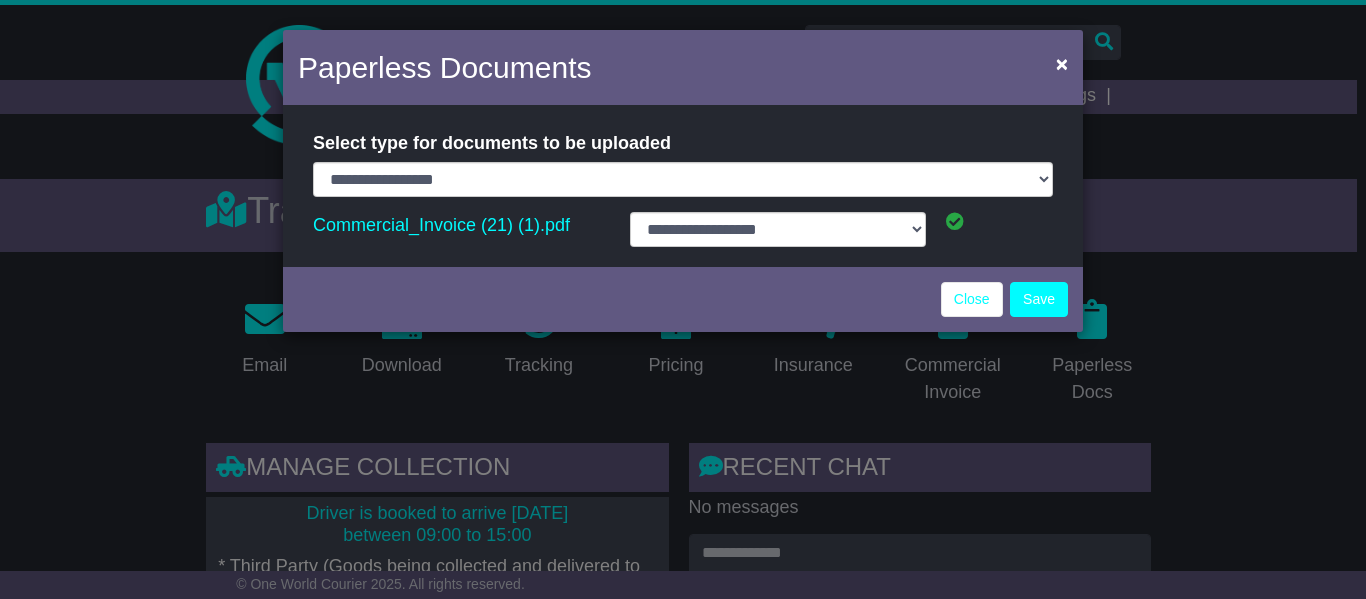 select on "**********" 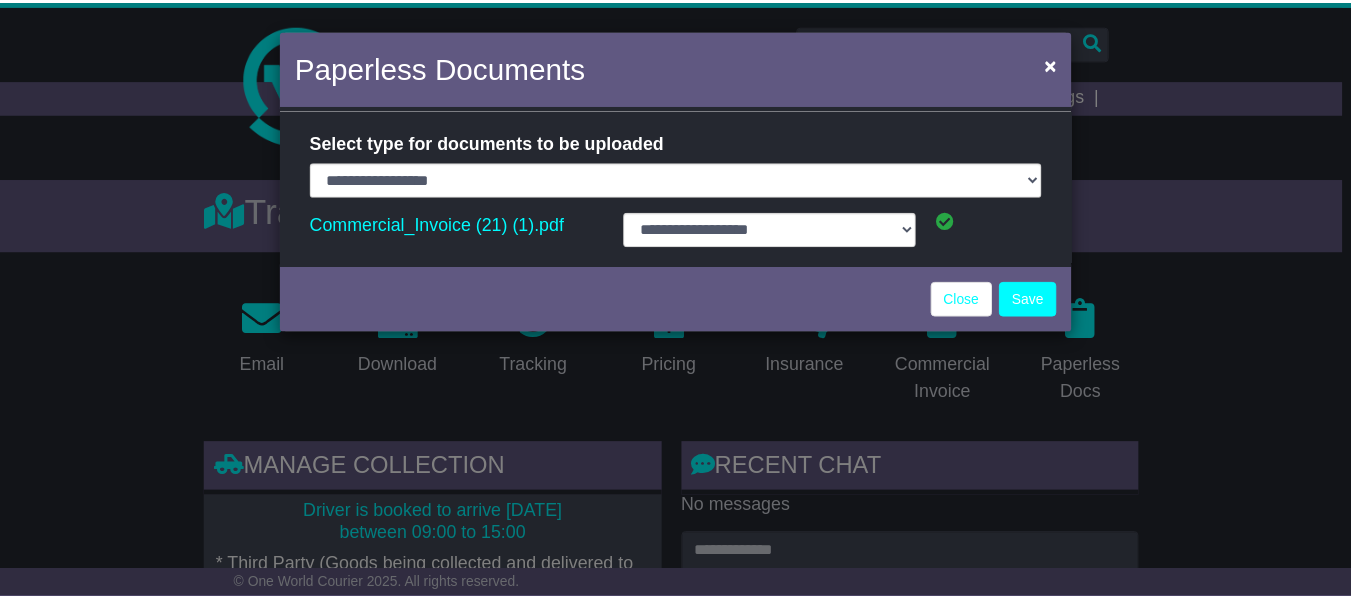 scroll, scrollTop: 0, scrollLeft: 0, axis: both 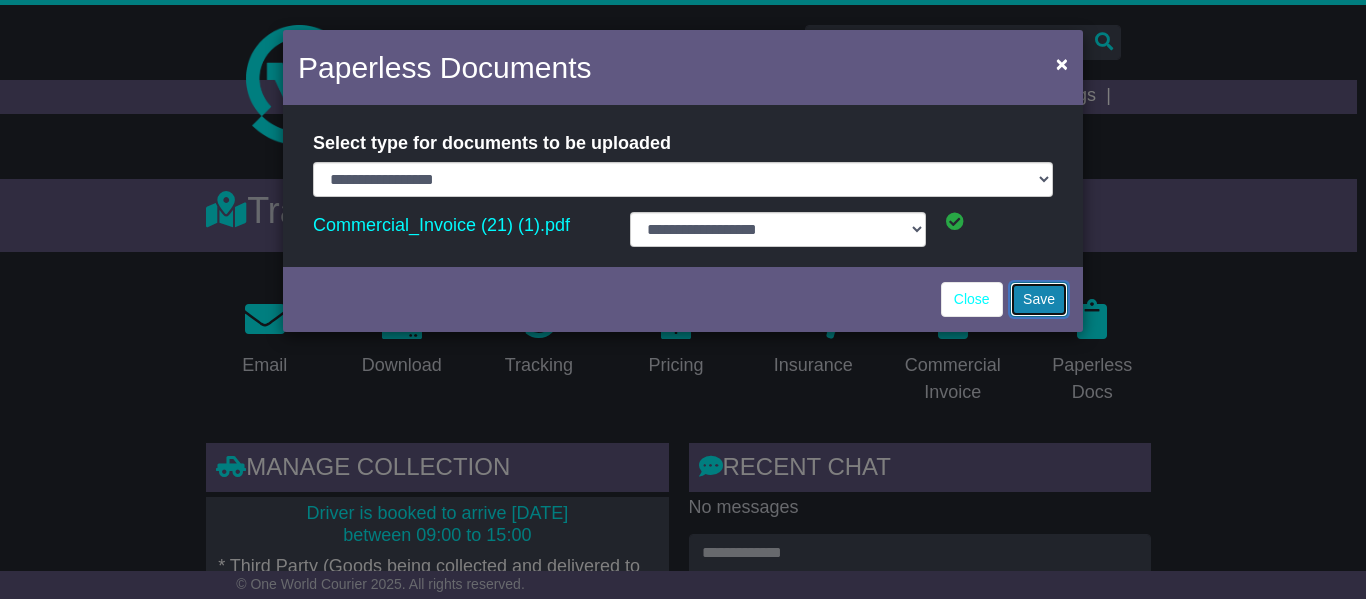click on "Save" 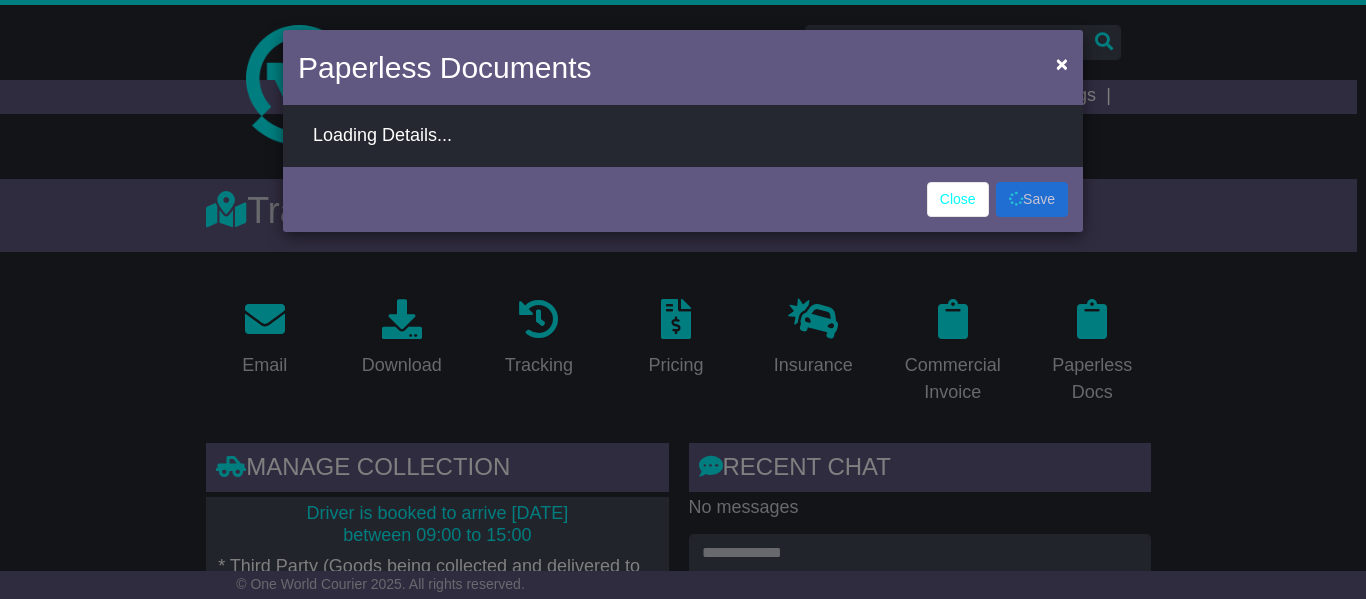 select on "**********" 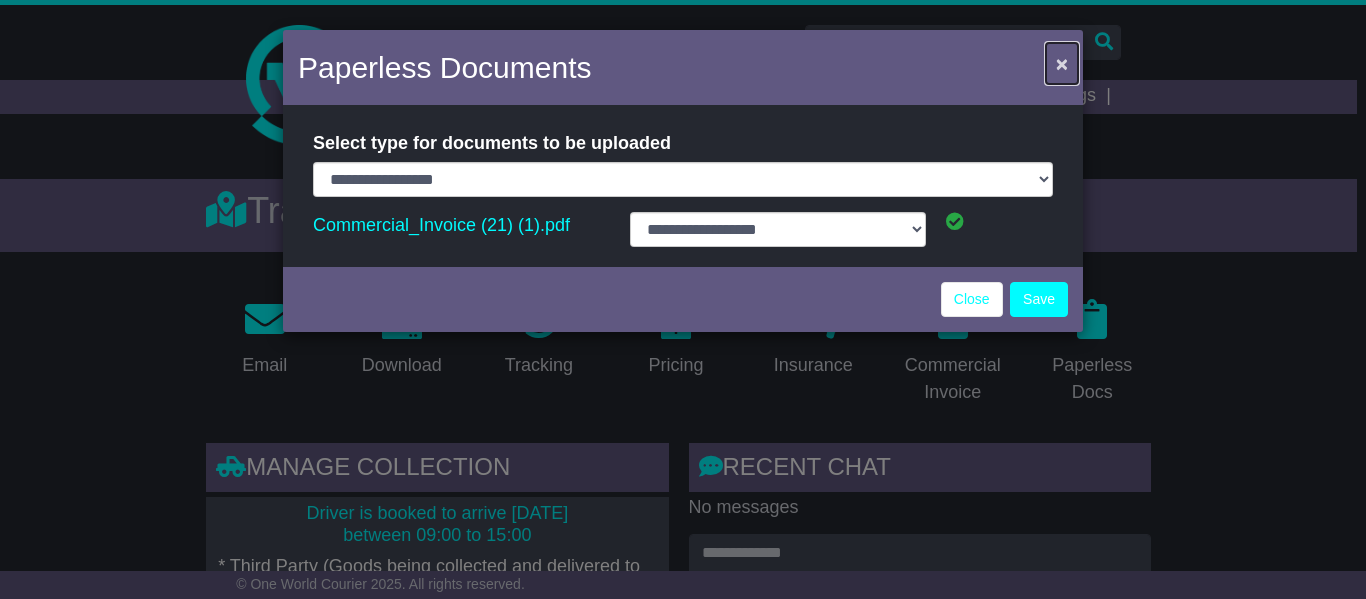 click on "×" 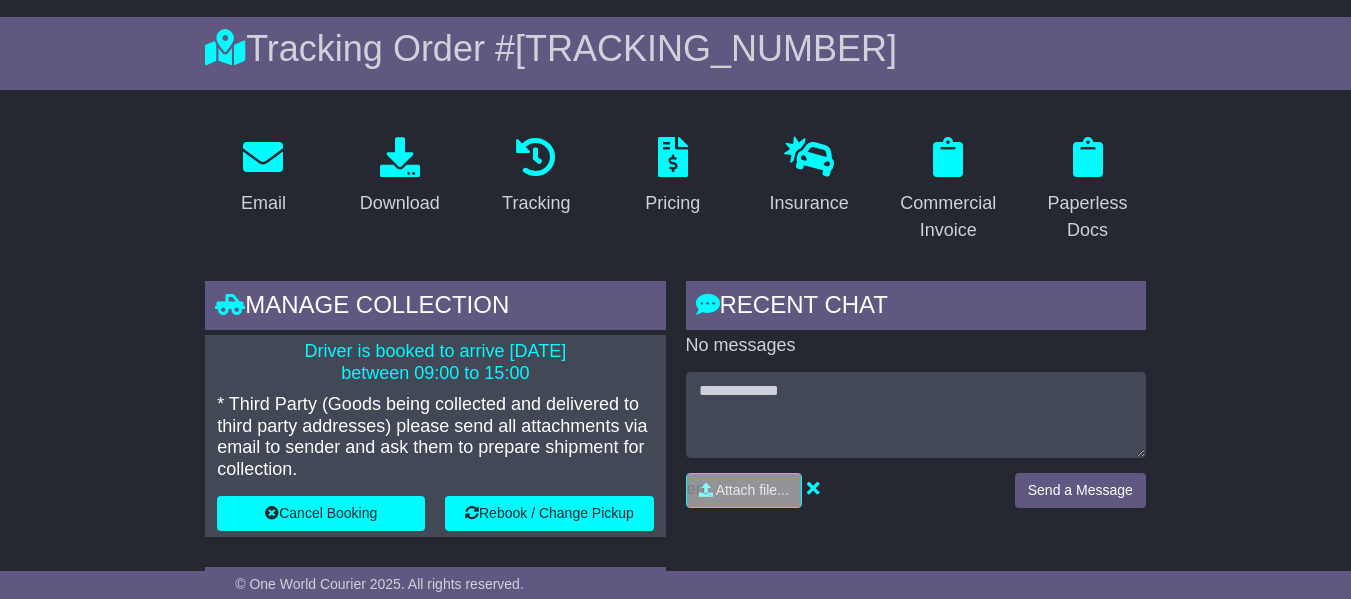 scroll, scrollTop: 100, scrollLeft: 0, axis: vertical 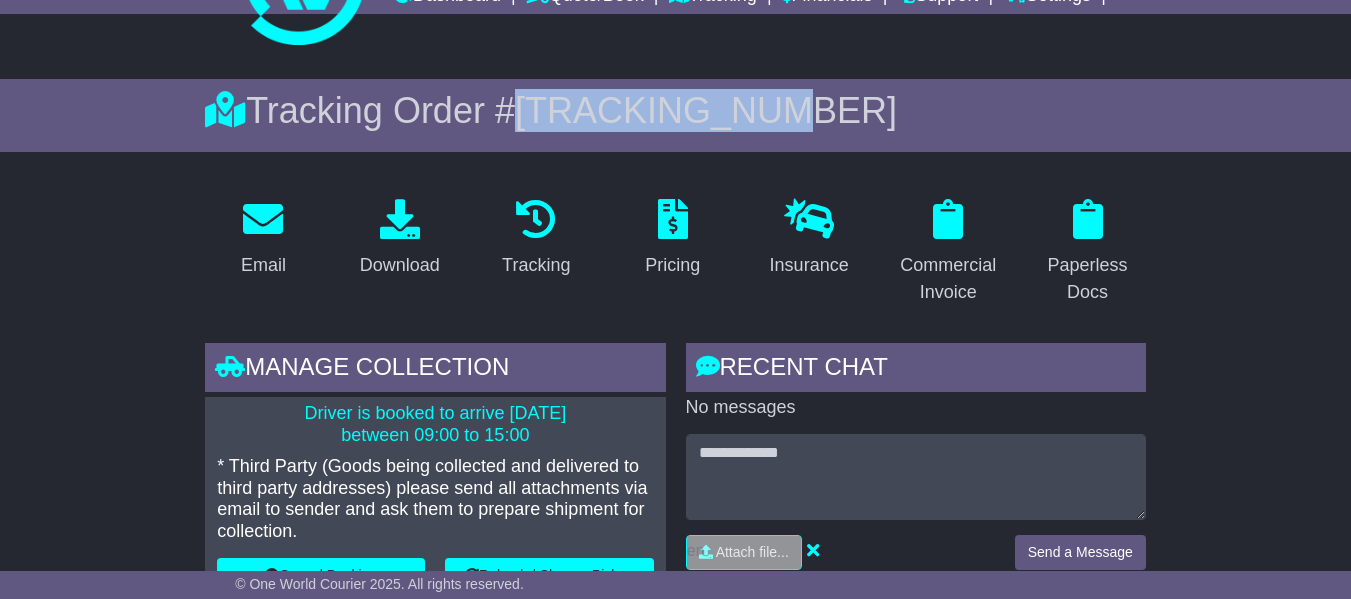 drag, startPoint x: 821, startPoint y: 138, endPoint x: 527, endPoint y: 140, distance: 294.0068 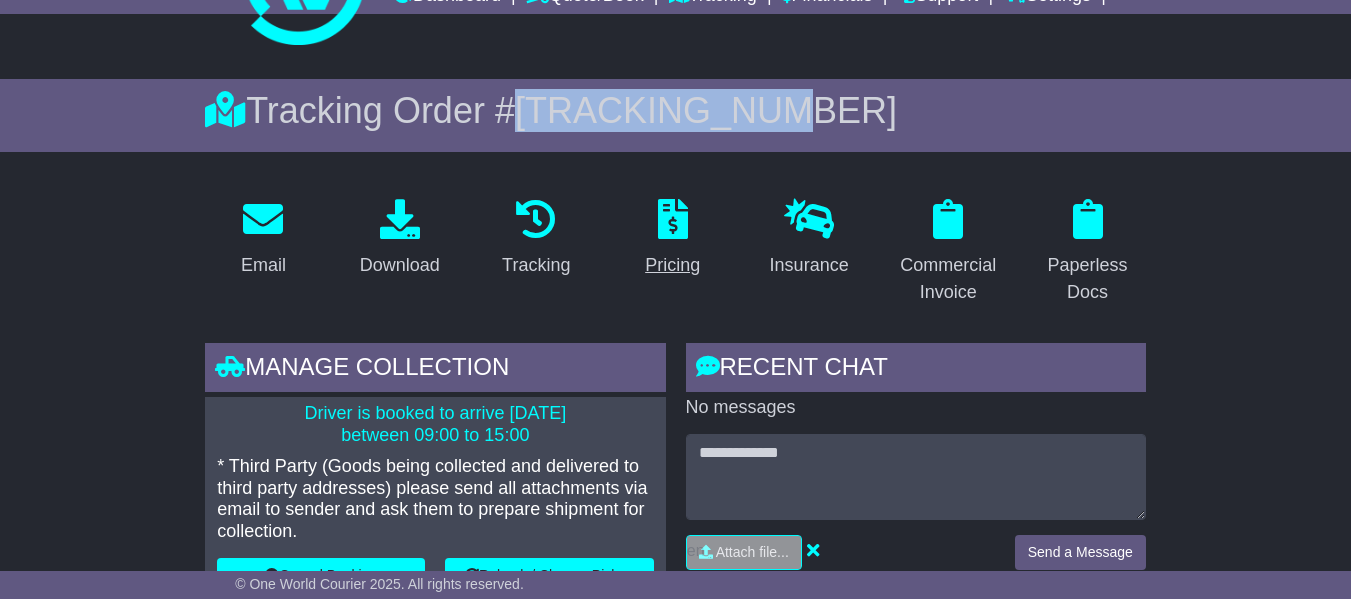 copy on "OWCAU631105DE" 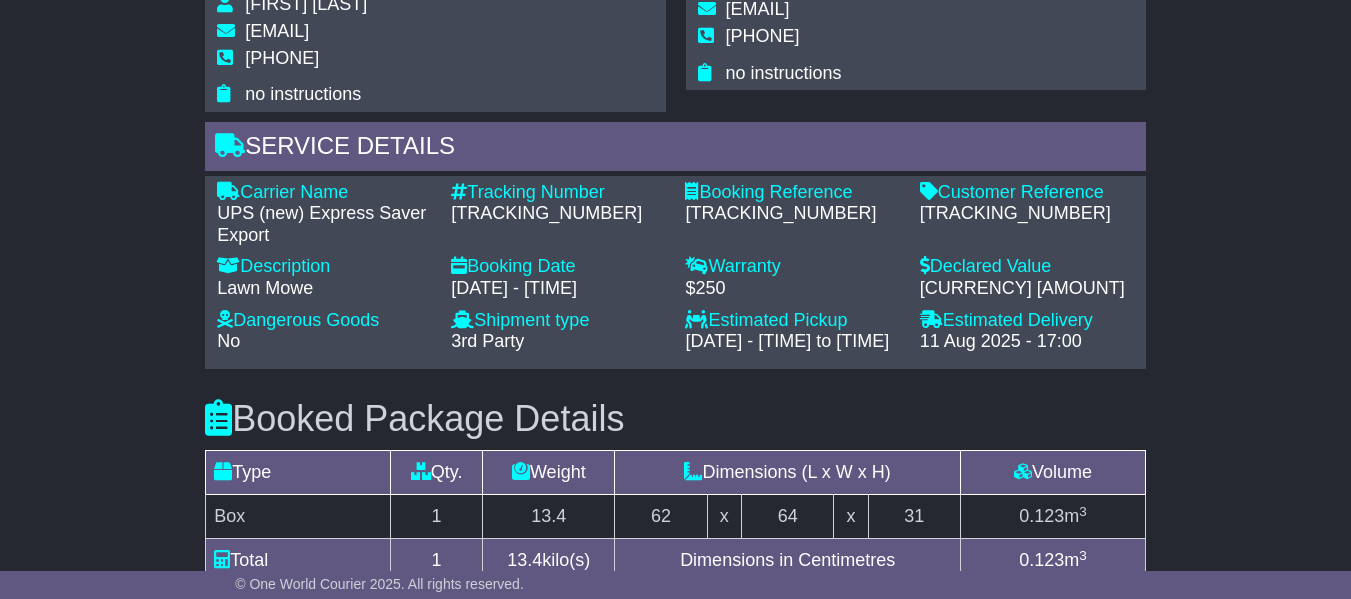 scroll, scrollTop: 1716, scrollLeft: 0, axis: vertical 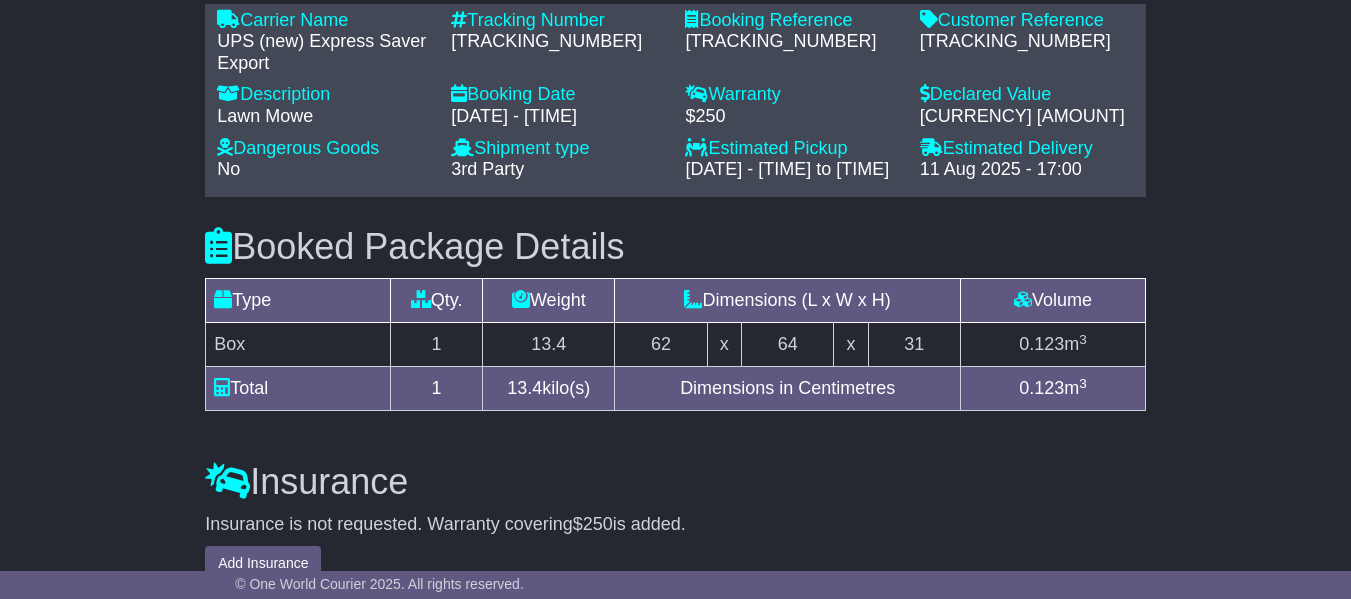 click on "[TRACKING_NUMBER]" 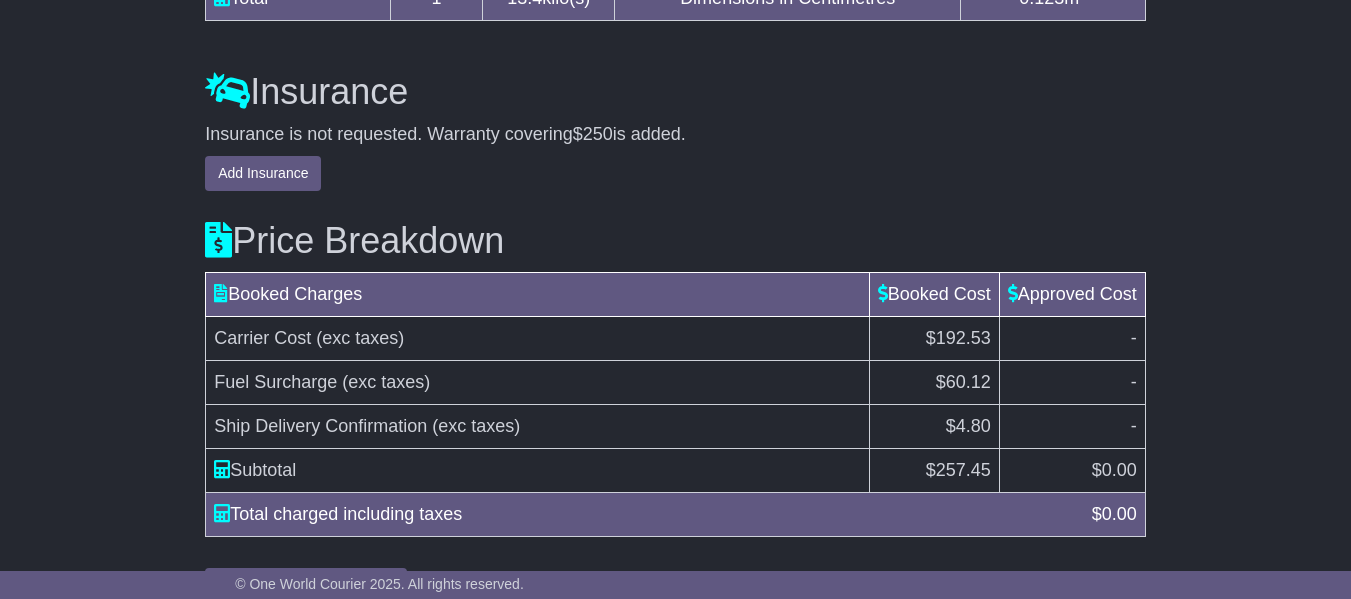 scroll, scrollTop: 2216, scrollLeft: 0, axis: vertical 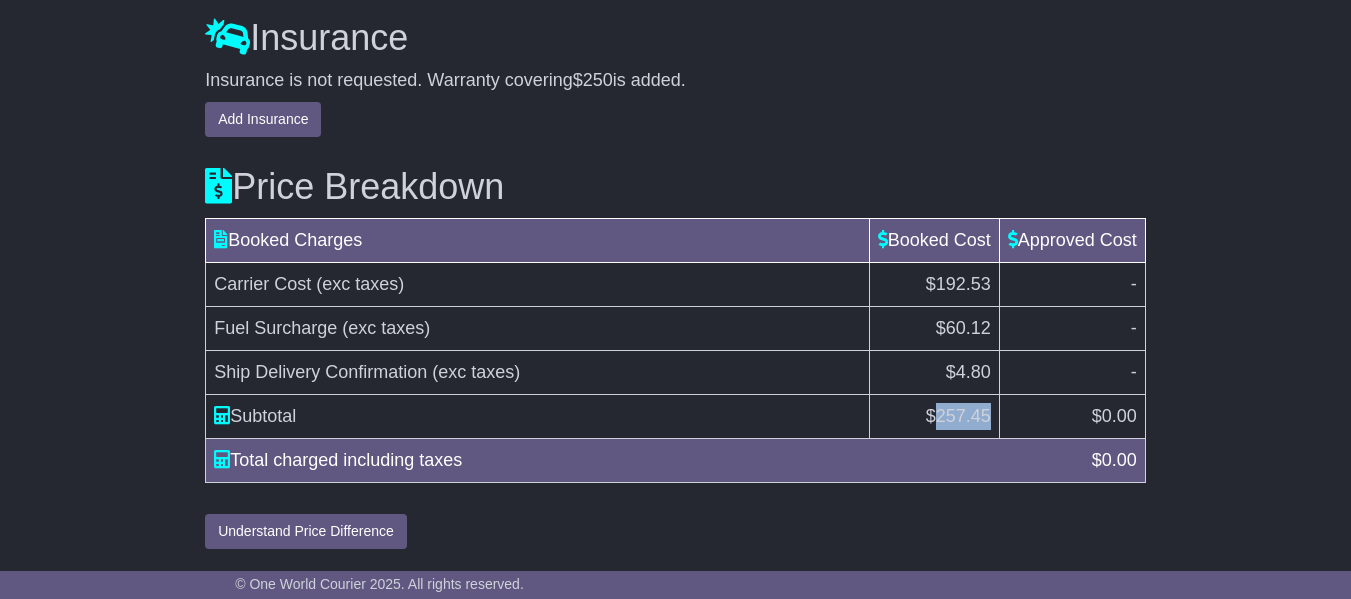drag, startPoint x: 984, startPoint y: 413, endPoint x: 933, endPoint y: 417, distance: 51.156624 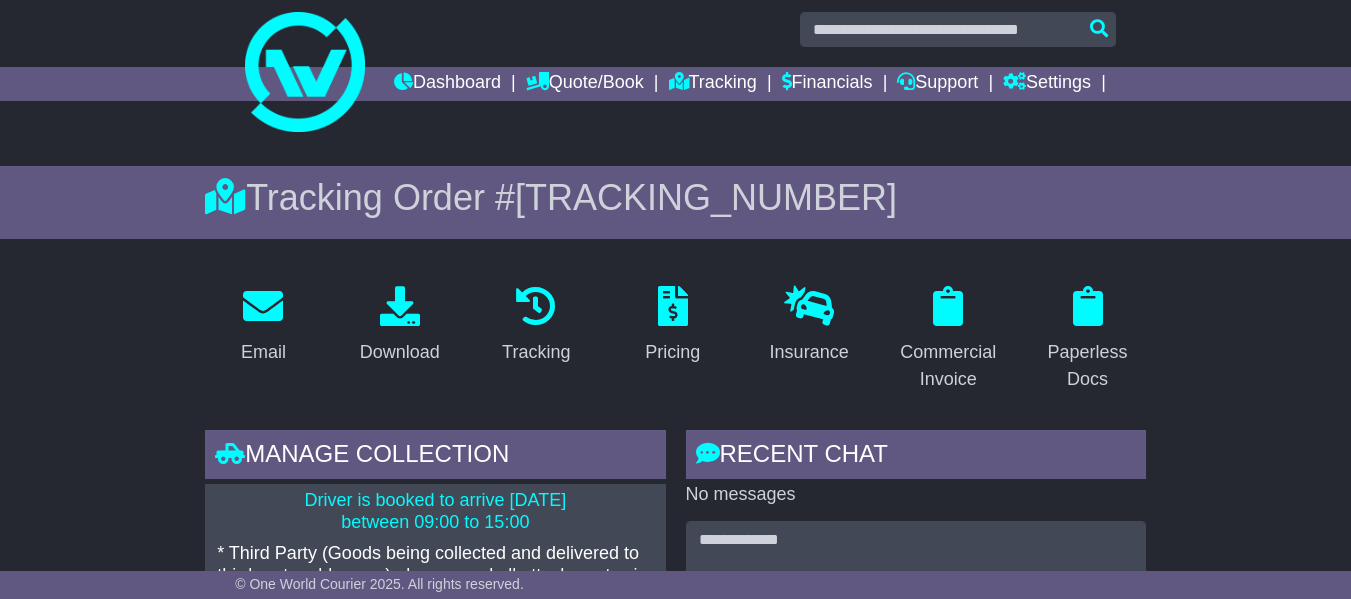 scroll, scrollTop: 0, scrollLeft: 0, axis: both 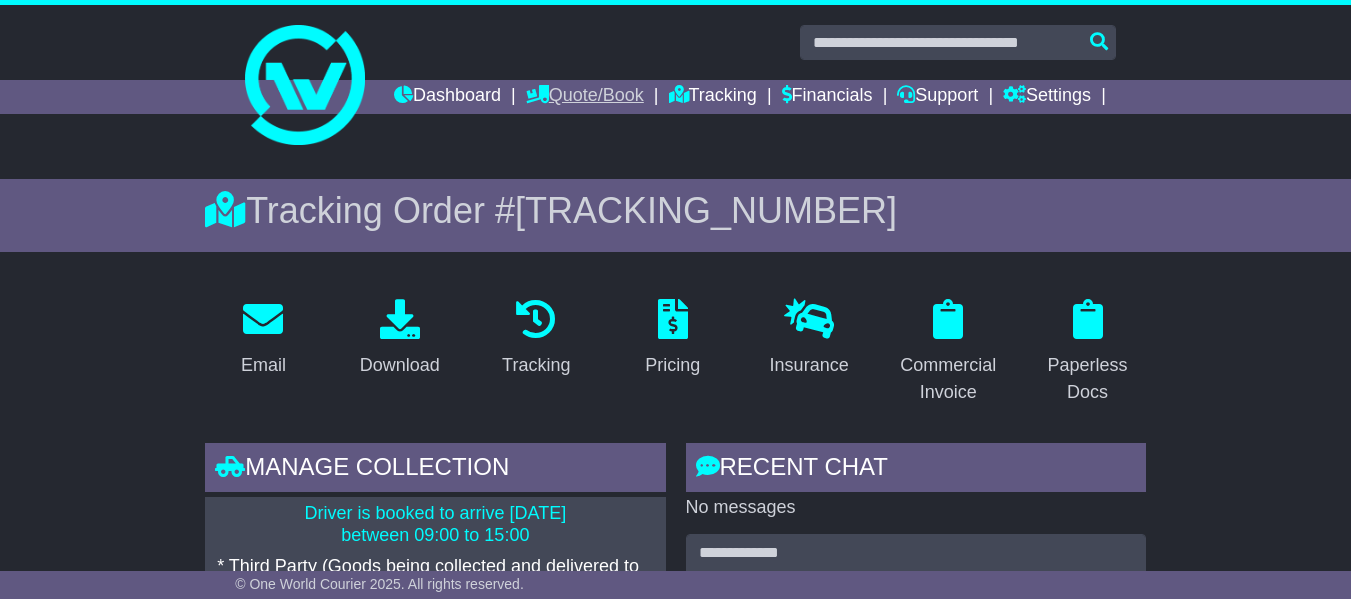 click on "Quote/Book" 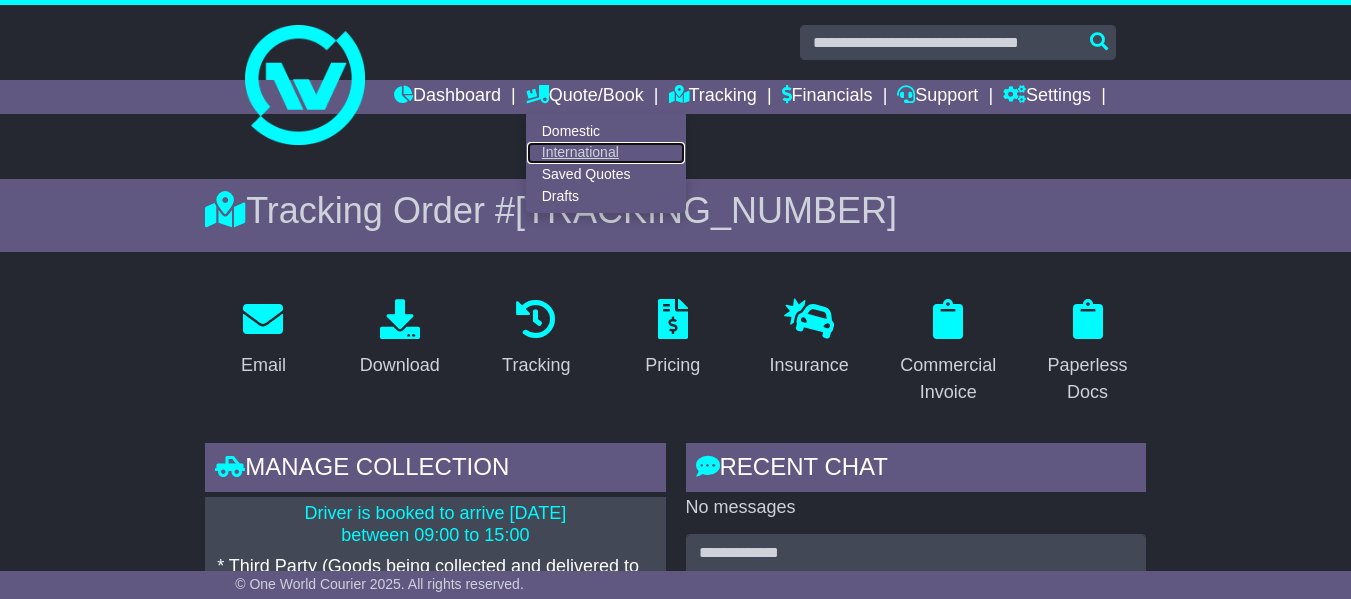 click on "International" 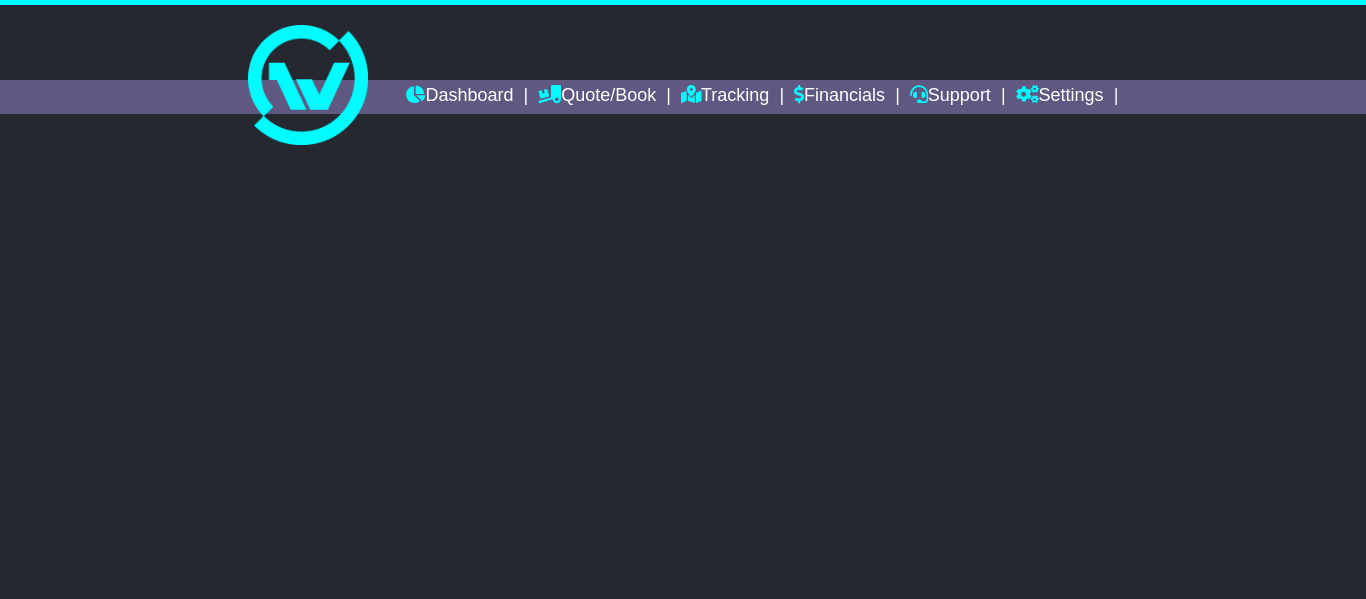 scroll, scrollTop: 0, scrollLeft: 0, axis: both 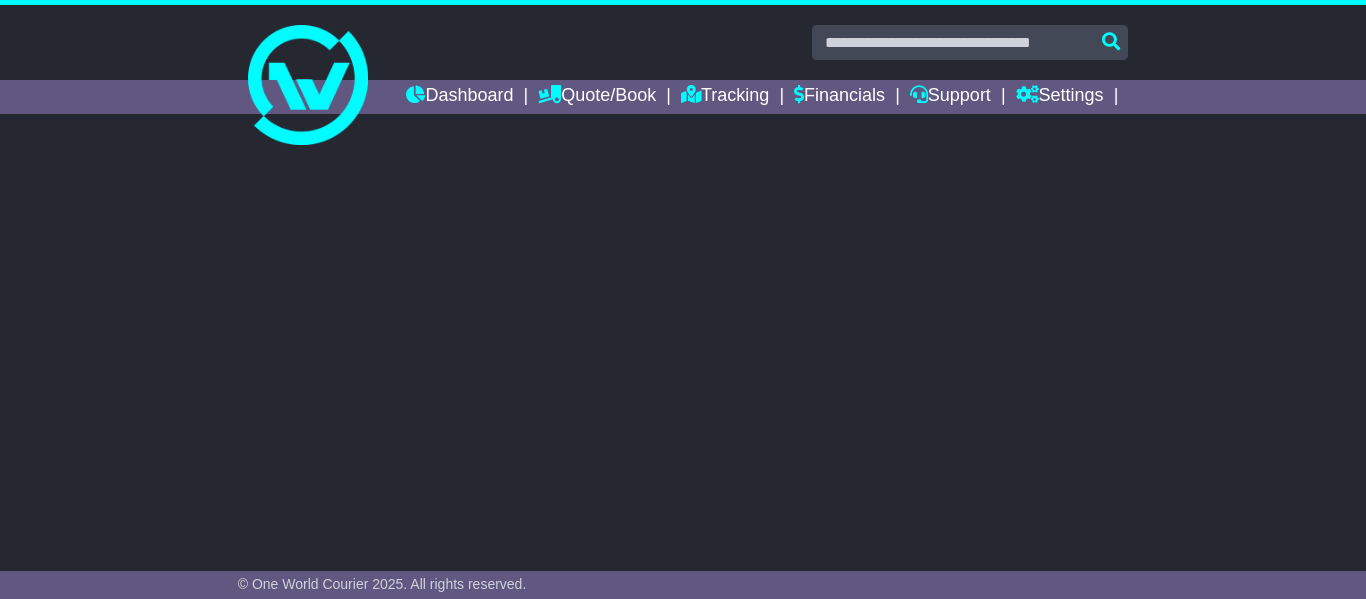 select on "**" 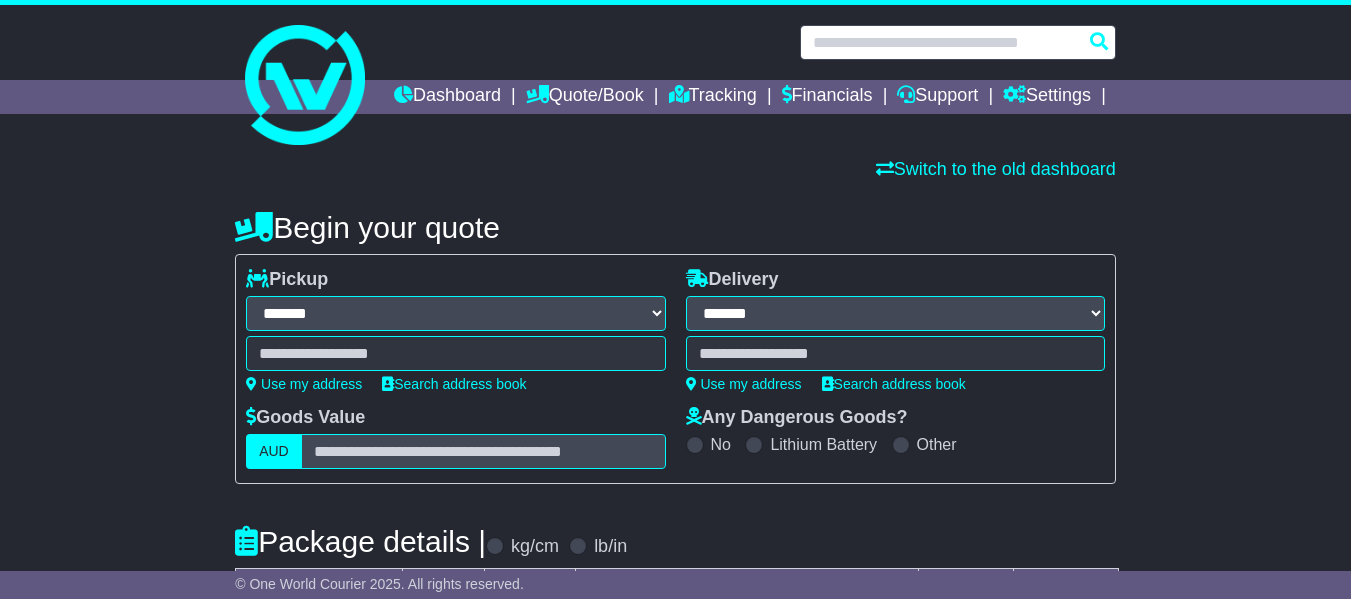 click at bounding box center [958, 42] 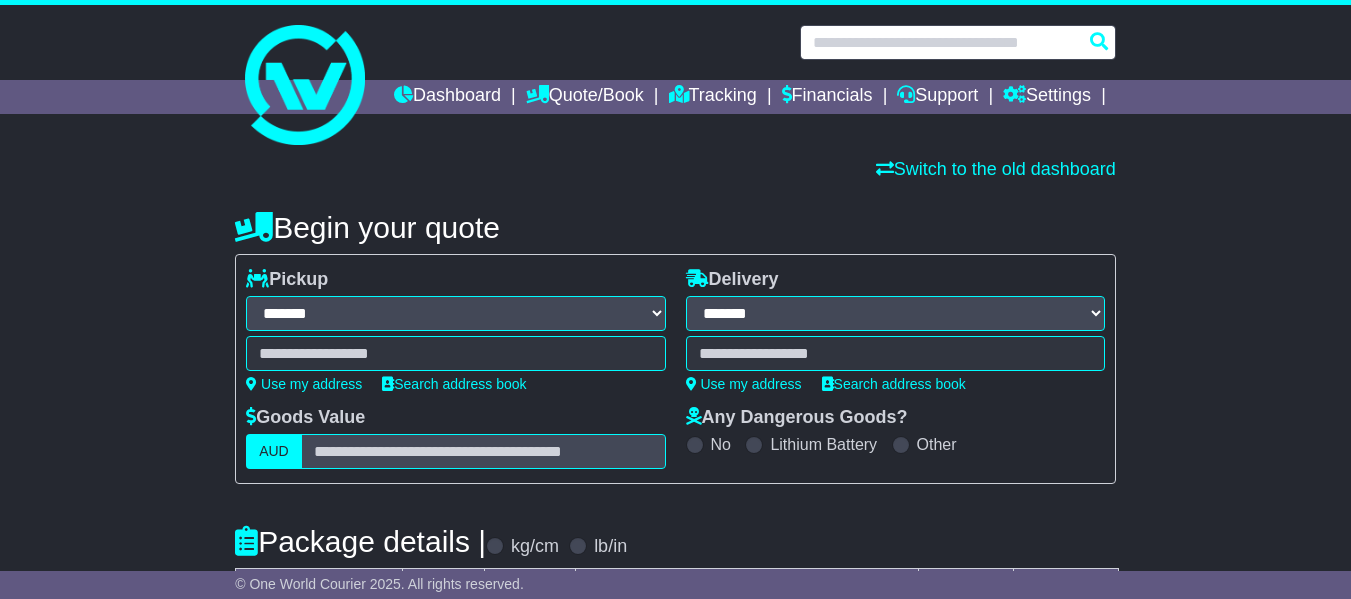 paste on "**********" 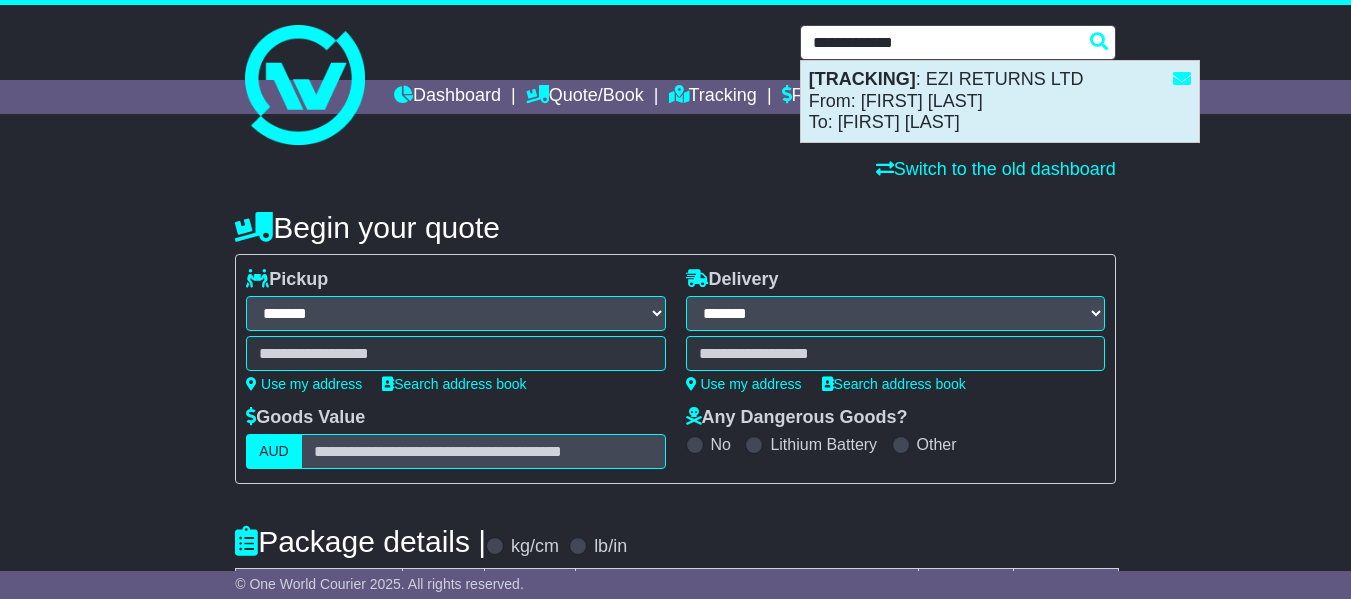 click on "[TRACKING] : [COMPANY] From: [FIRST] [LAST] To: [FIRST] [LAST]" at bounding box center (1000, 101) 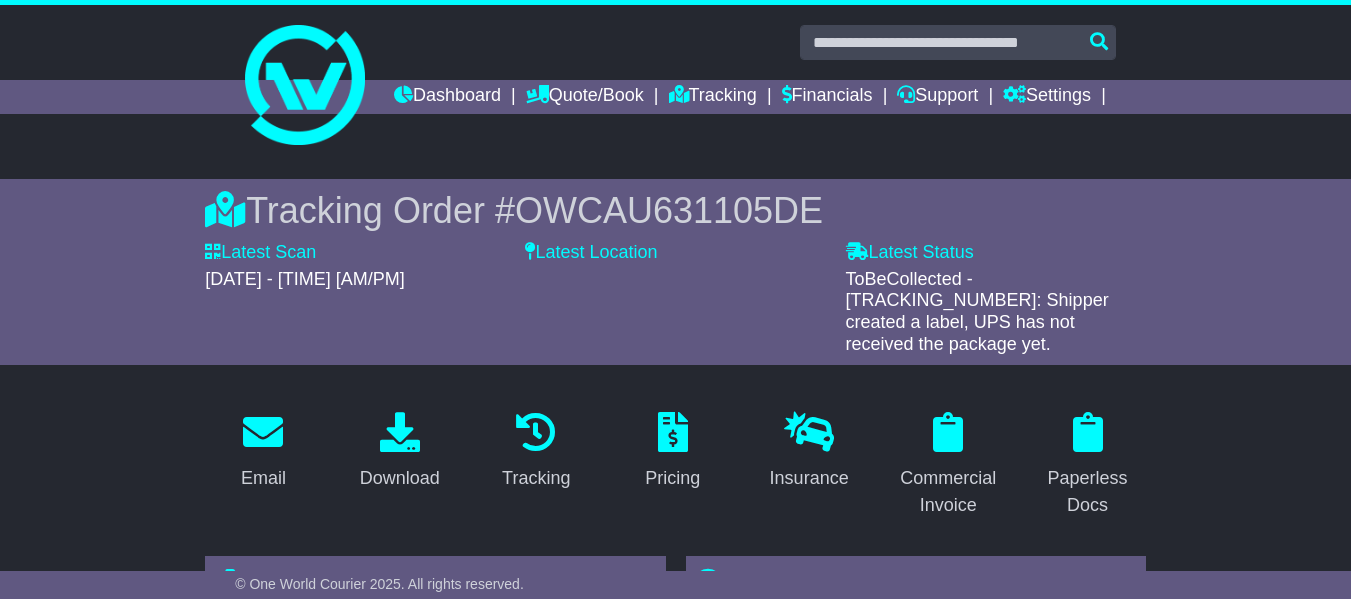 scroll, scrollTop: 0, scrollLeft: 0, axis: both 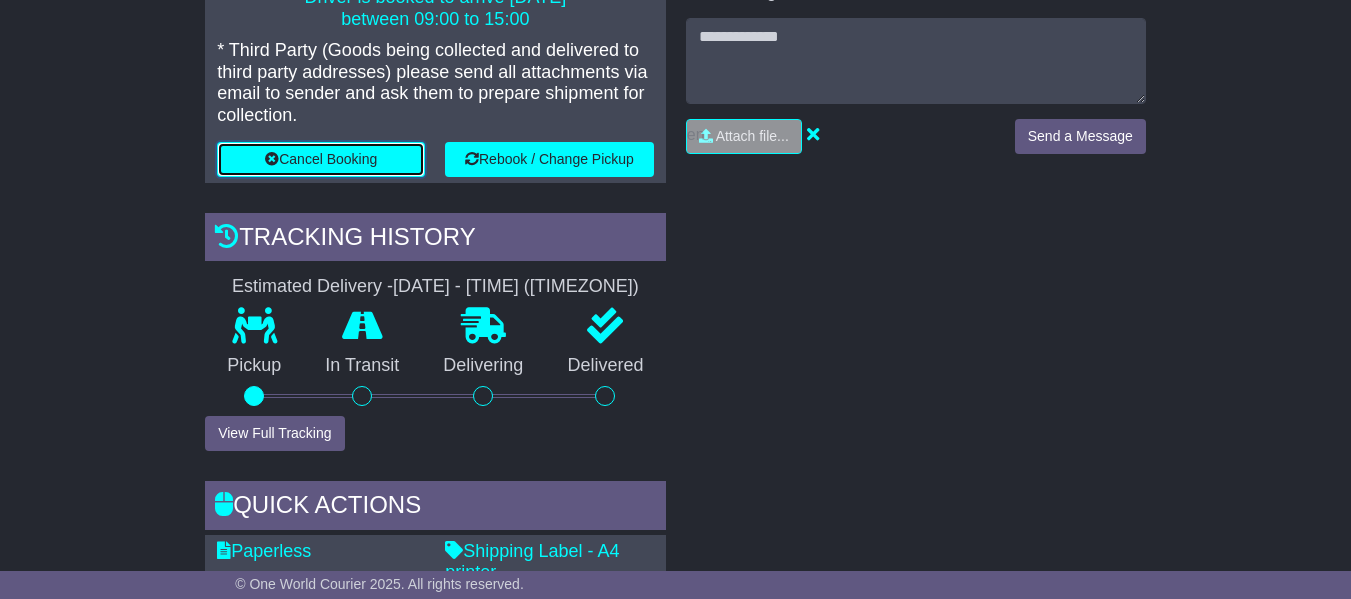 click on "Cancel Booking" at bounding box center (321, 159) 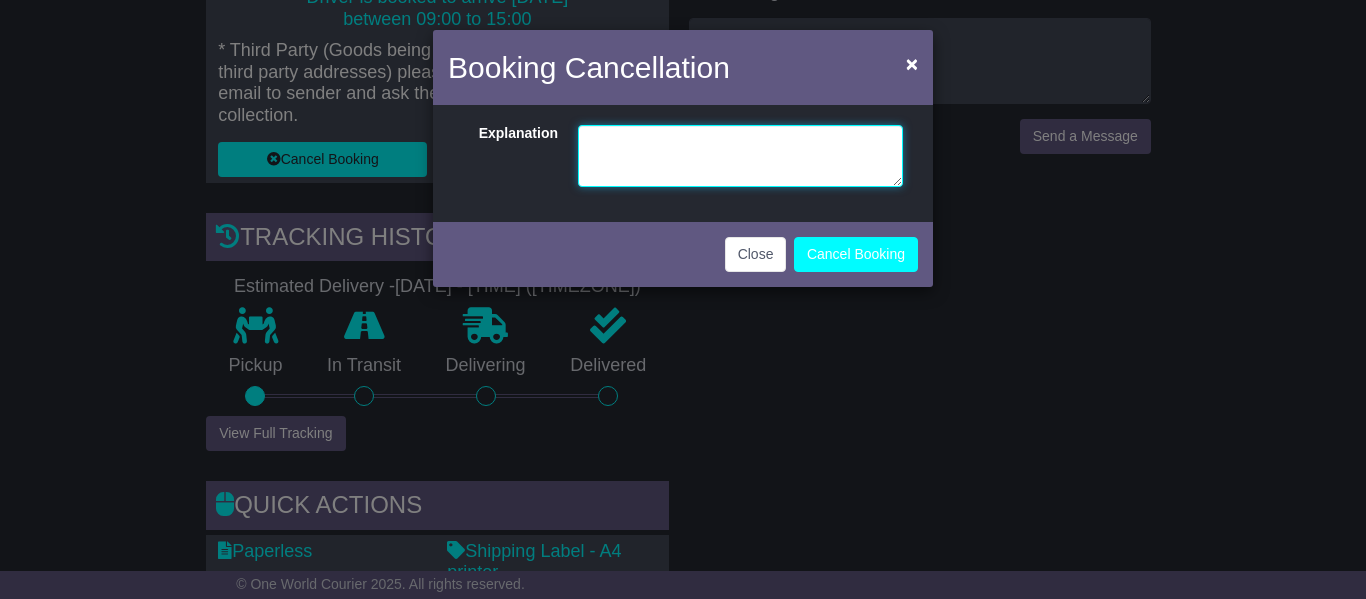 click at bounding box center (740, 156) 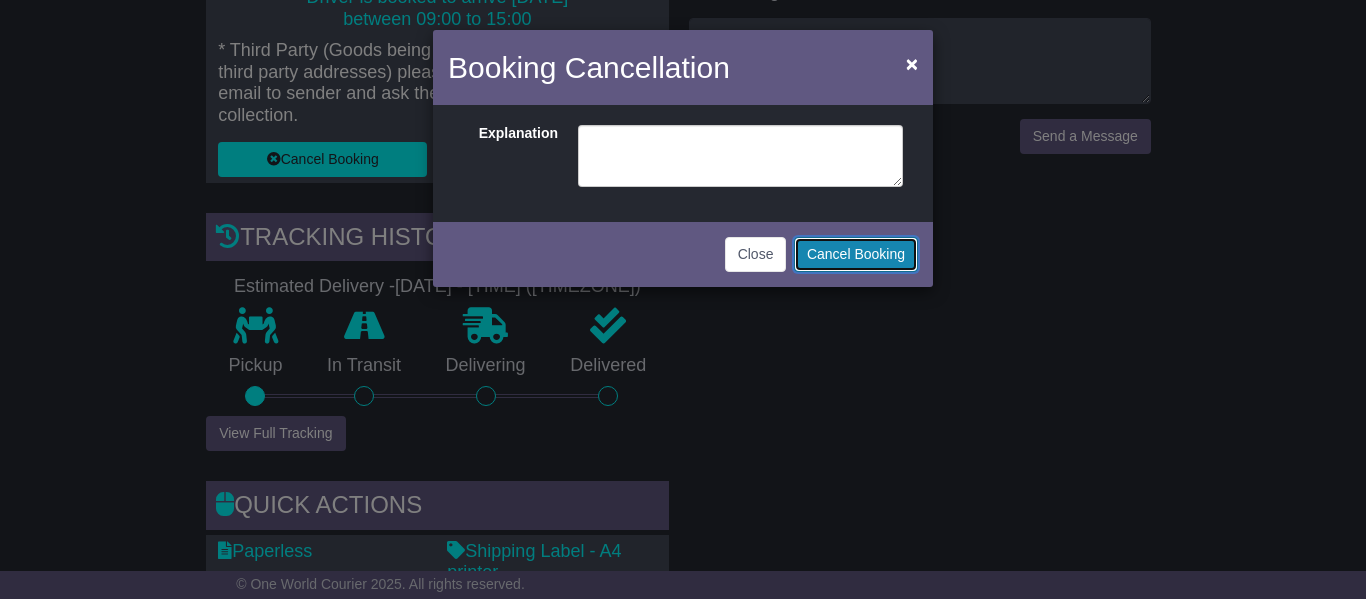 click on "Cancel Booking" at bounding box center (856, 254) 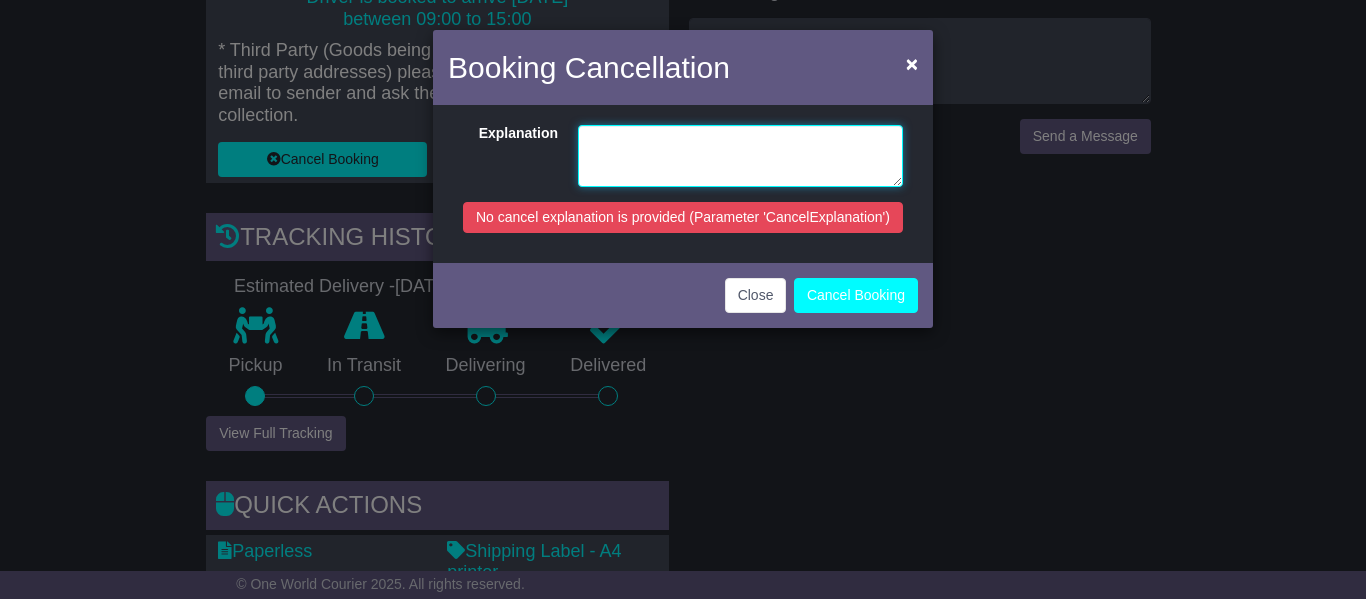 click at bounding box center (740, 156) 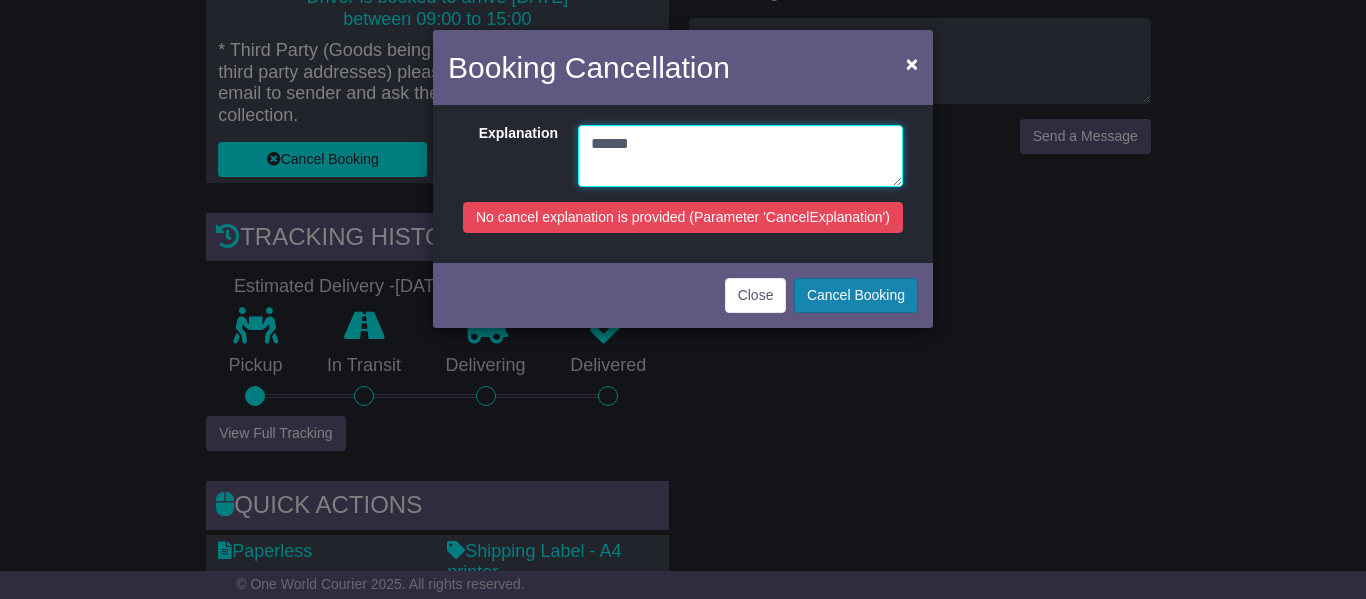 type on "******" 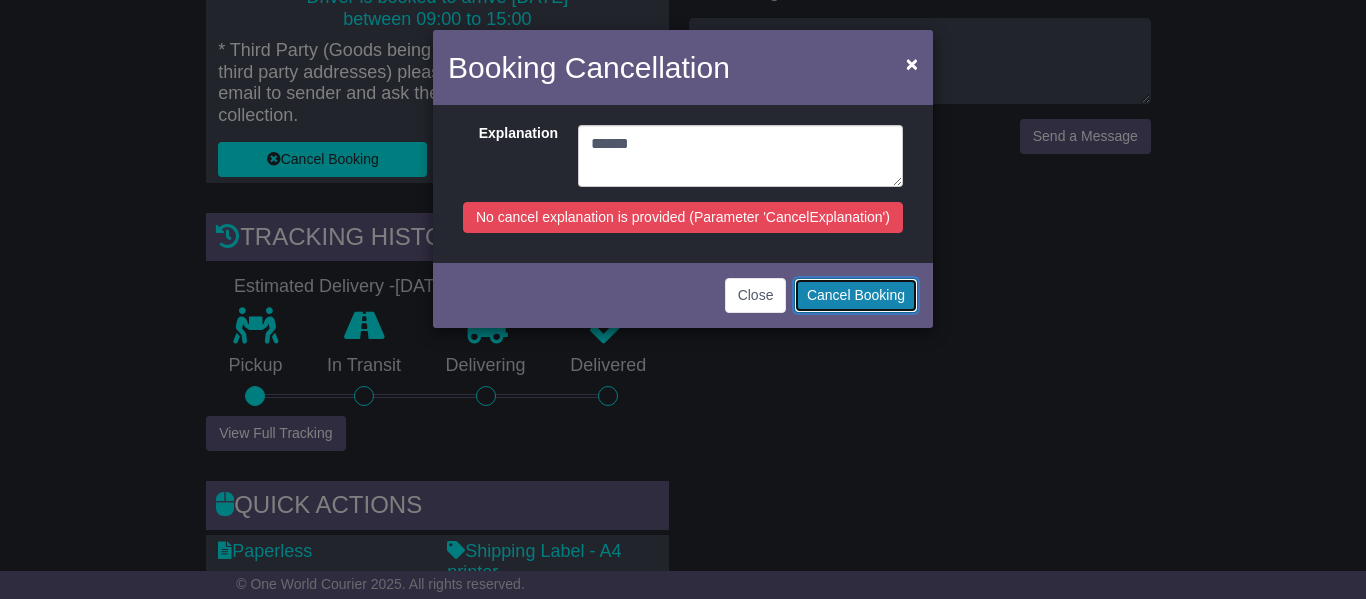 click on "Cancel Booking" at bounding box center [856, 295] 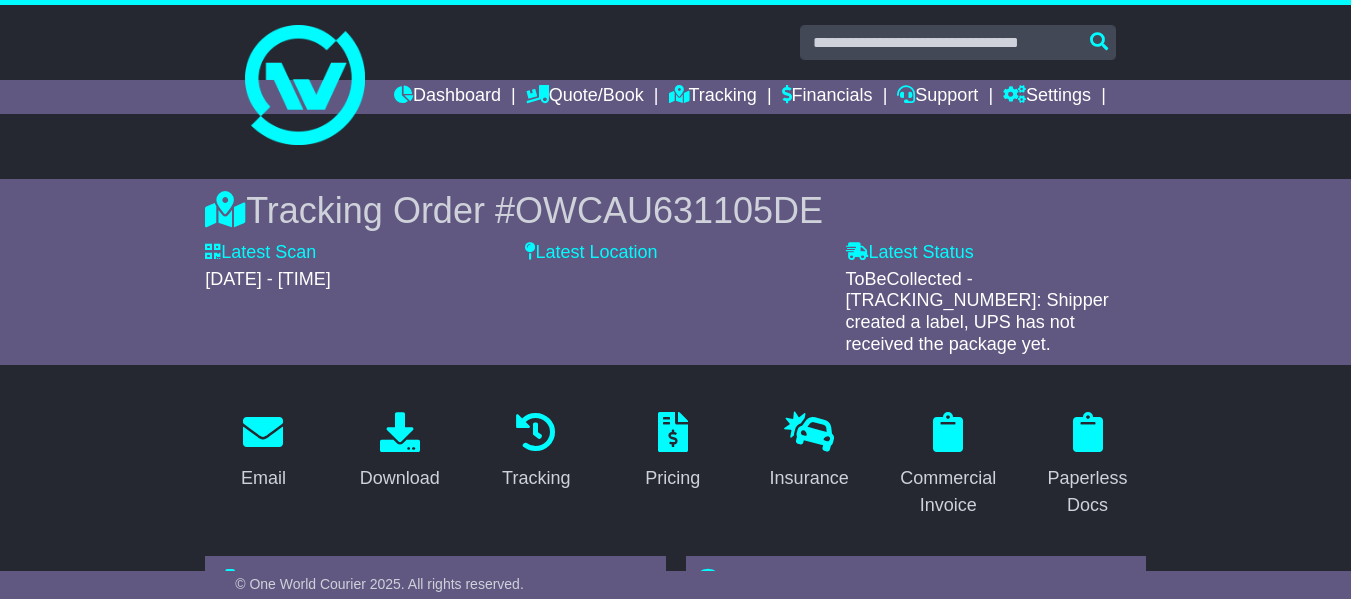 scroll, scrollTop: 629, scrollLeft: 0, axis: vertical 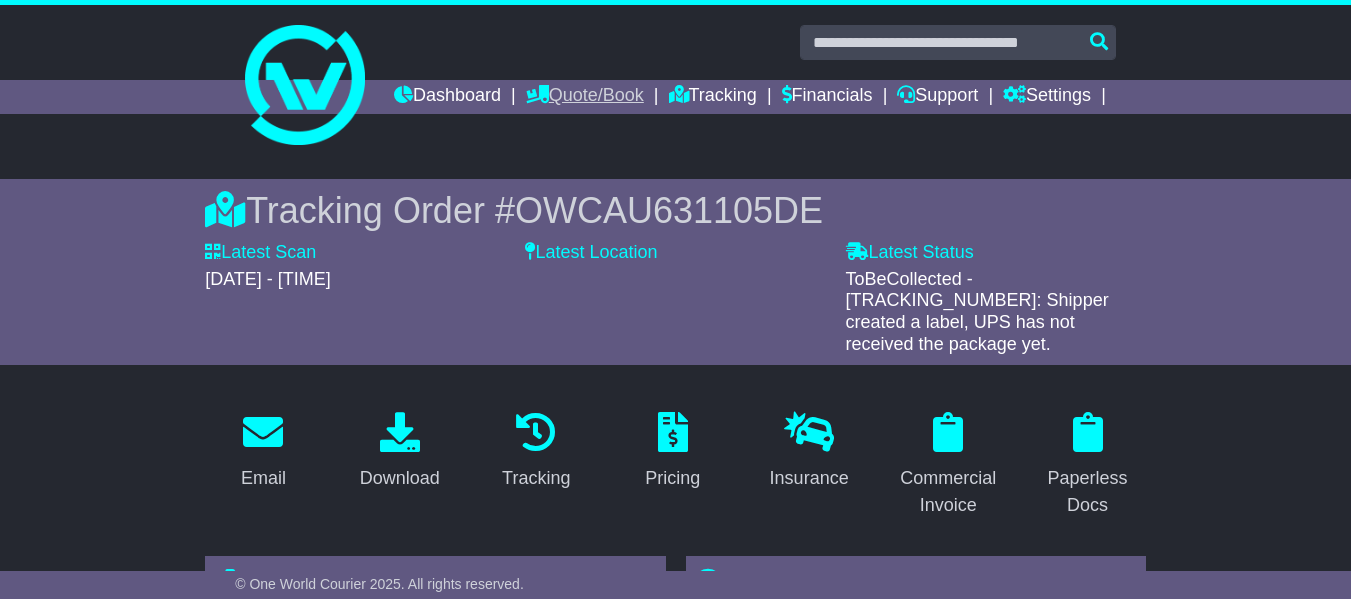 click on "Quote/Book" at bounding box center (585, 97) 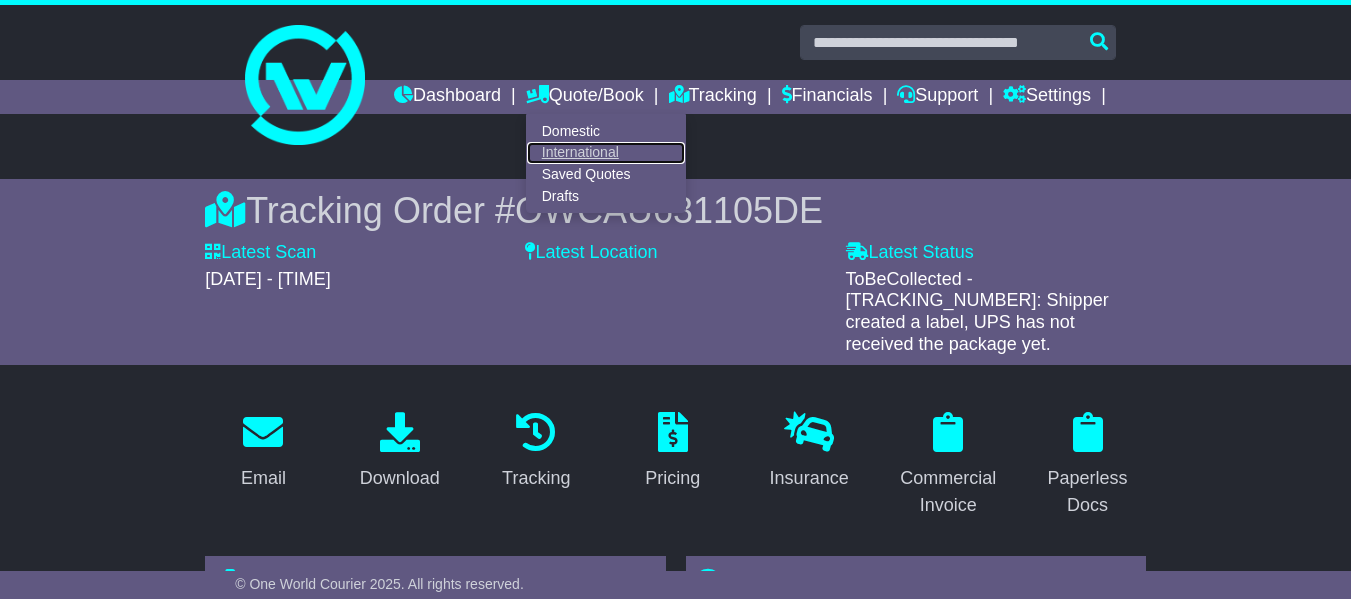 click on "International" at bounding box center (606, 153) 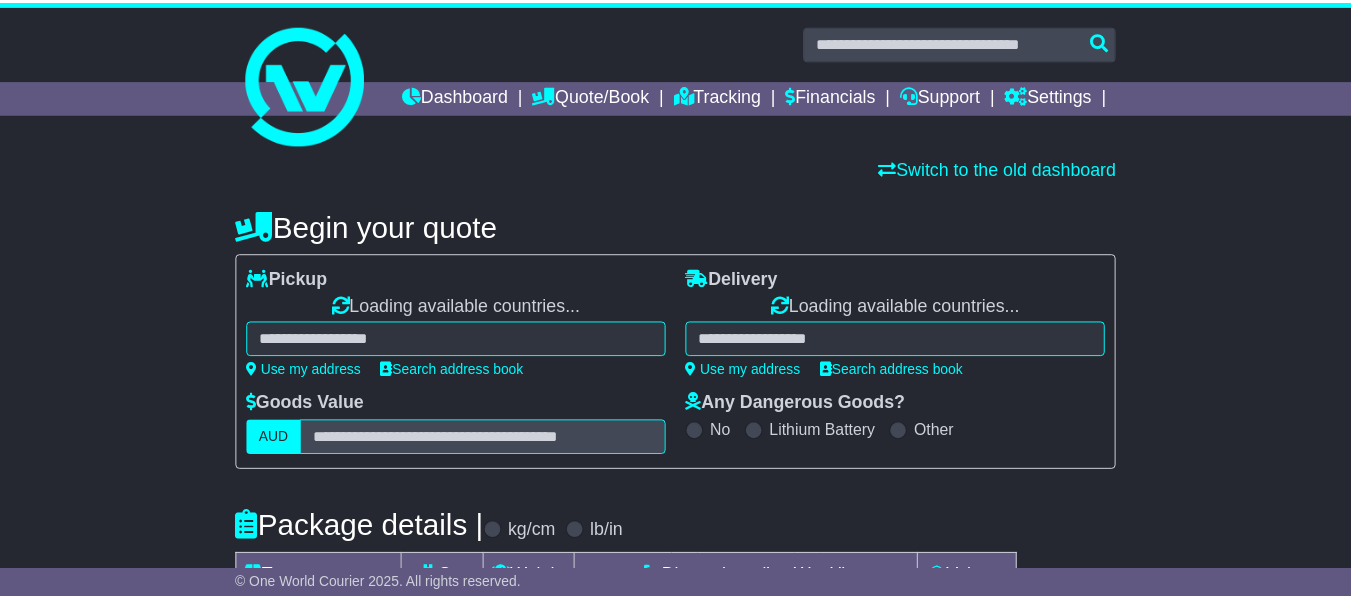 scroll, scrollTop: 0, scrollLeft: 0, axis: both 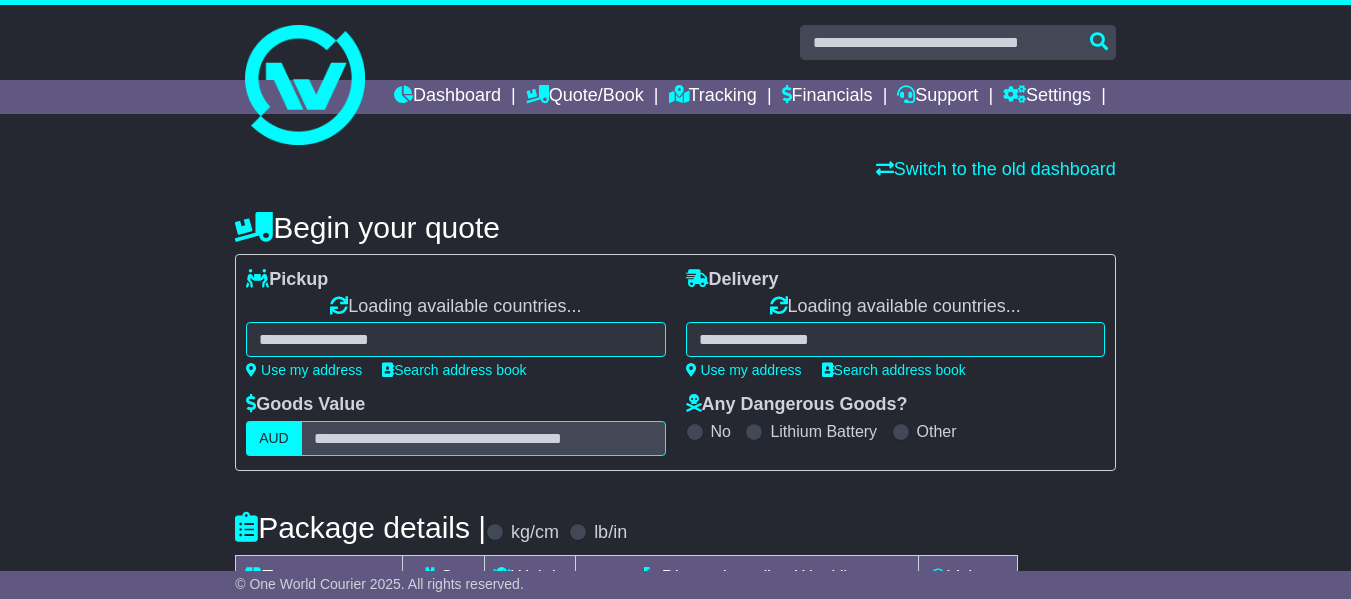 select 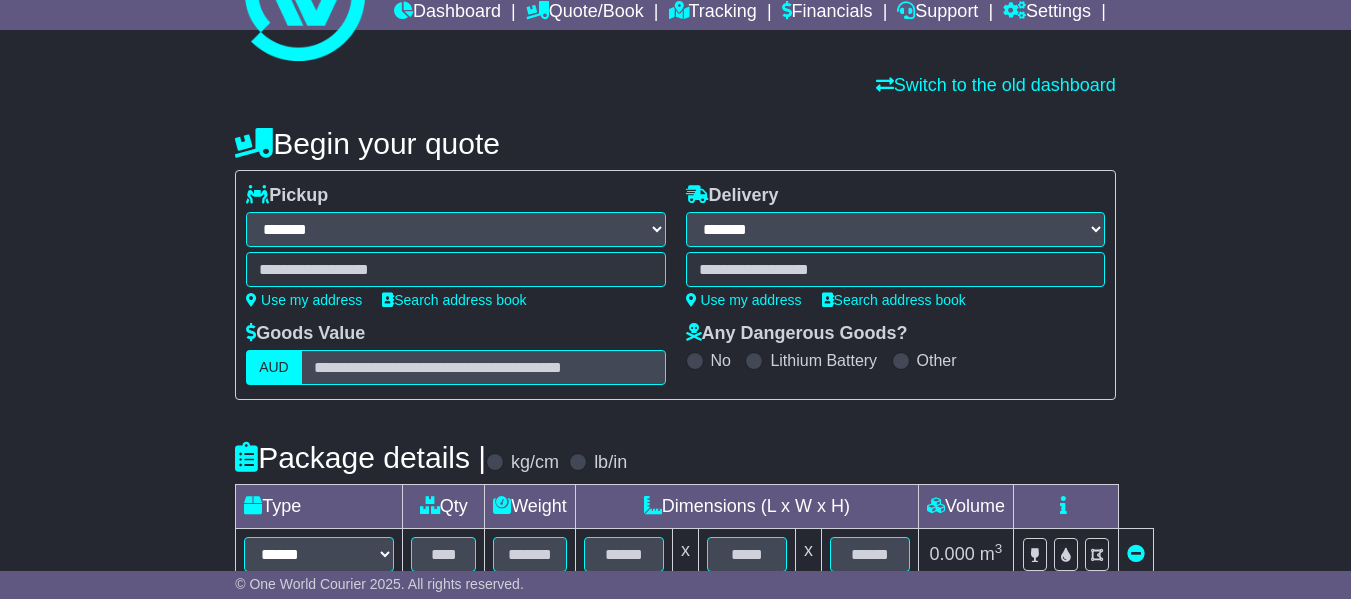 scroll, scrollTop: 200, scrollLeft: 0, axis: vertical 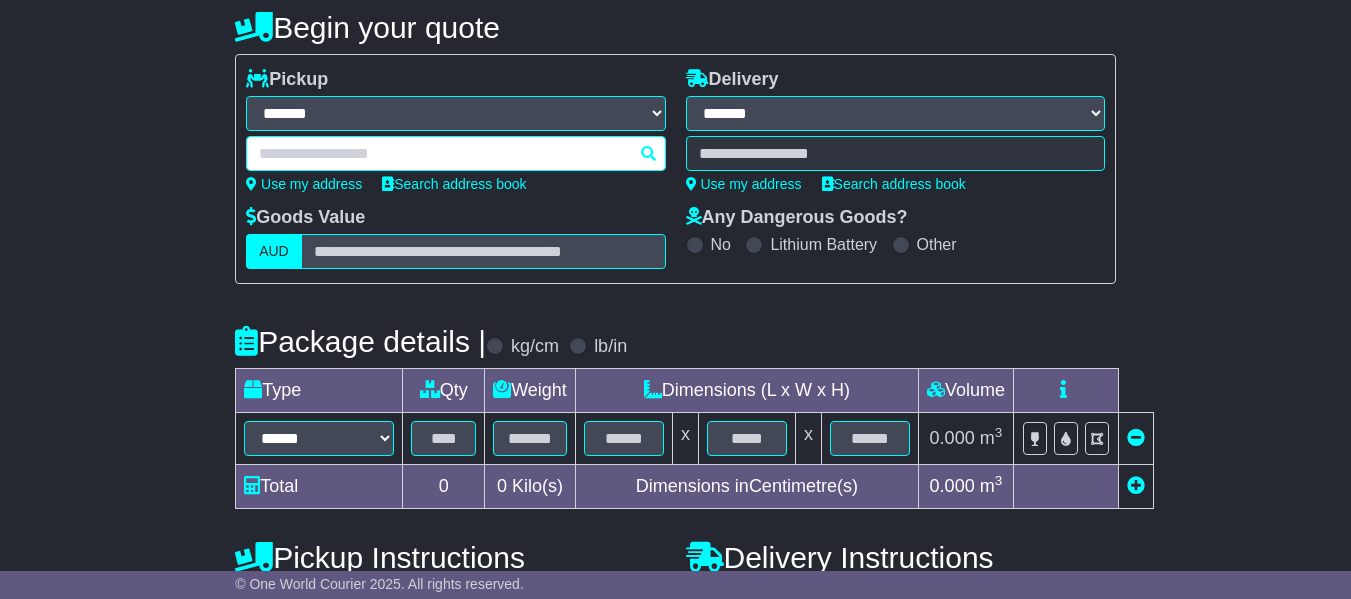 click at bounding box center [455, 153] 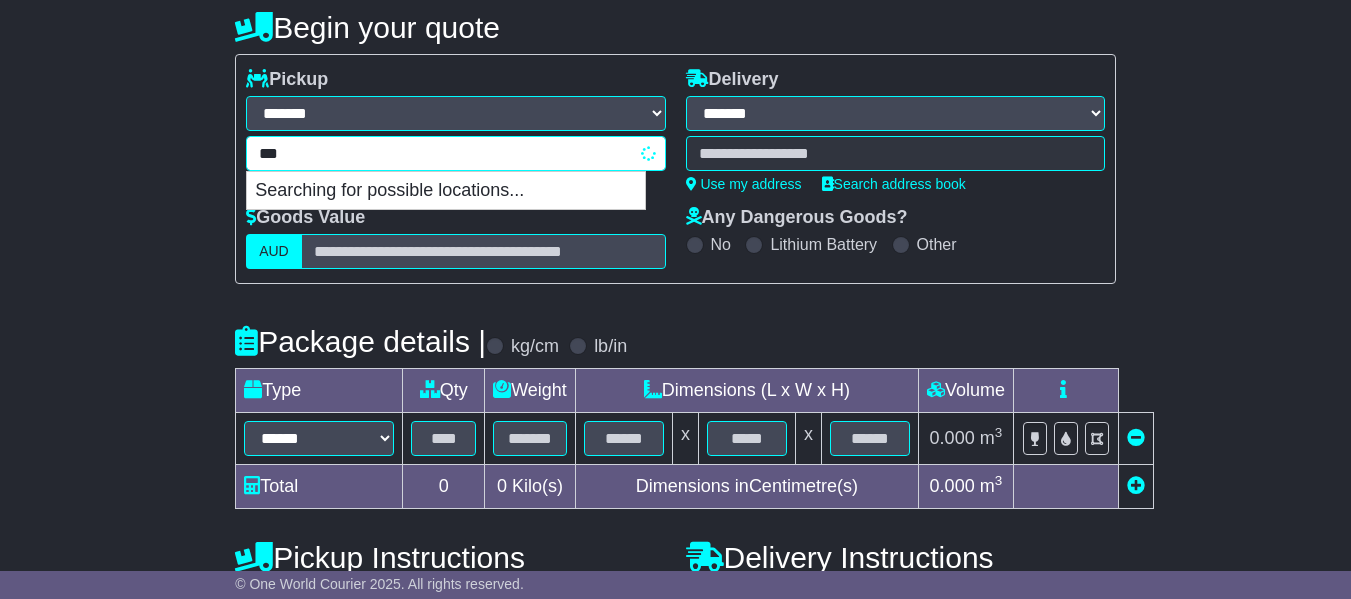 type on "****" 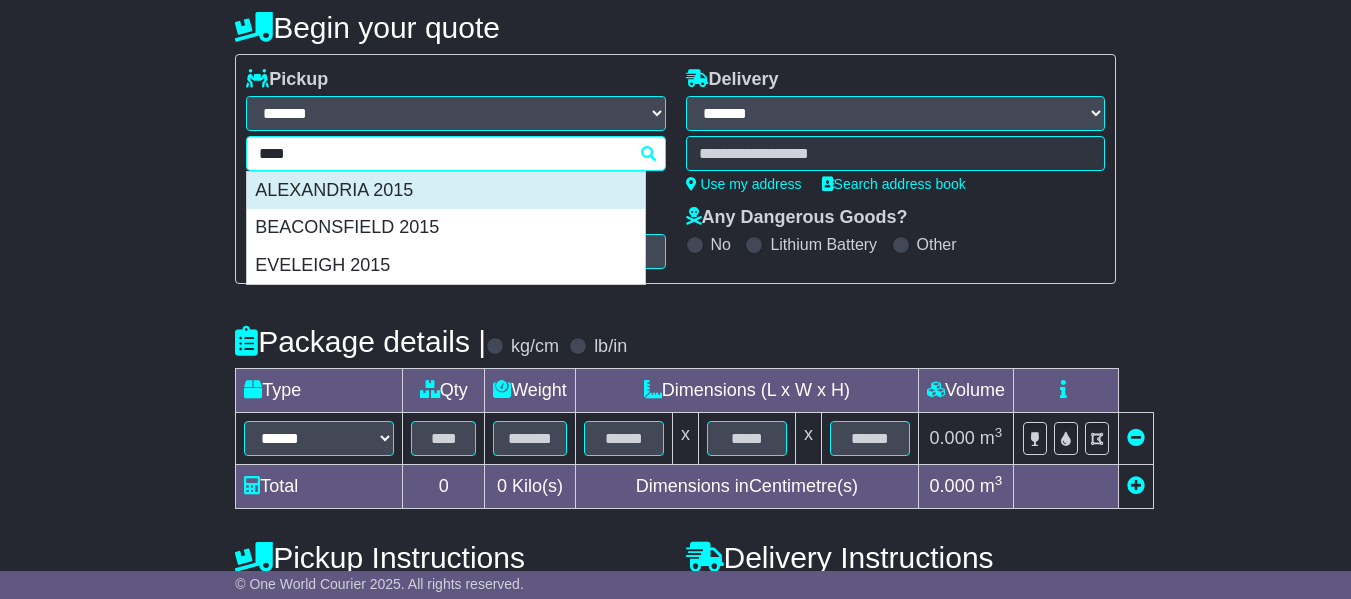 click on "ALEXANDRIA 2015" at bounding box center (446, 191) 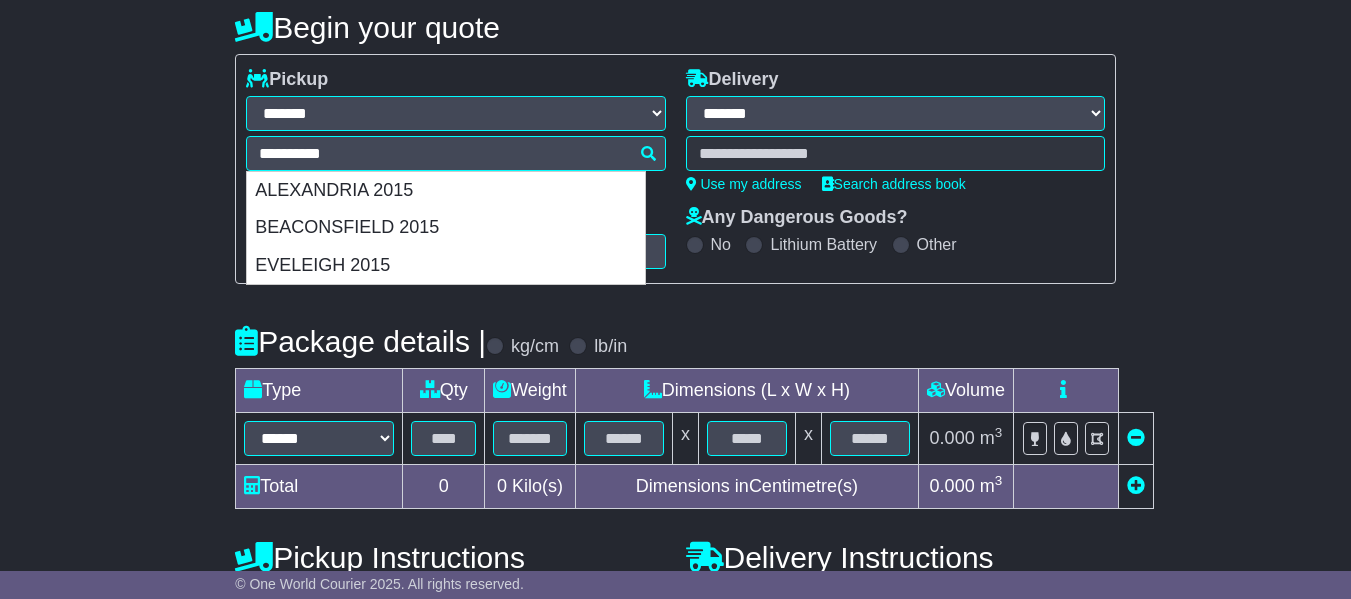type on "**********" 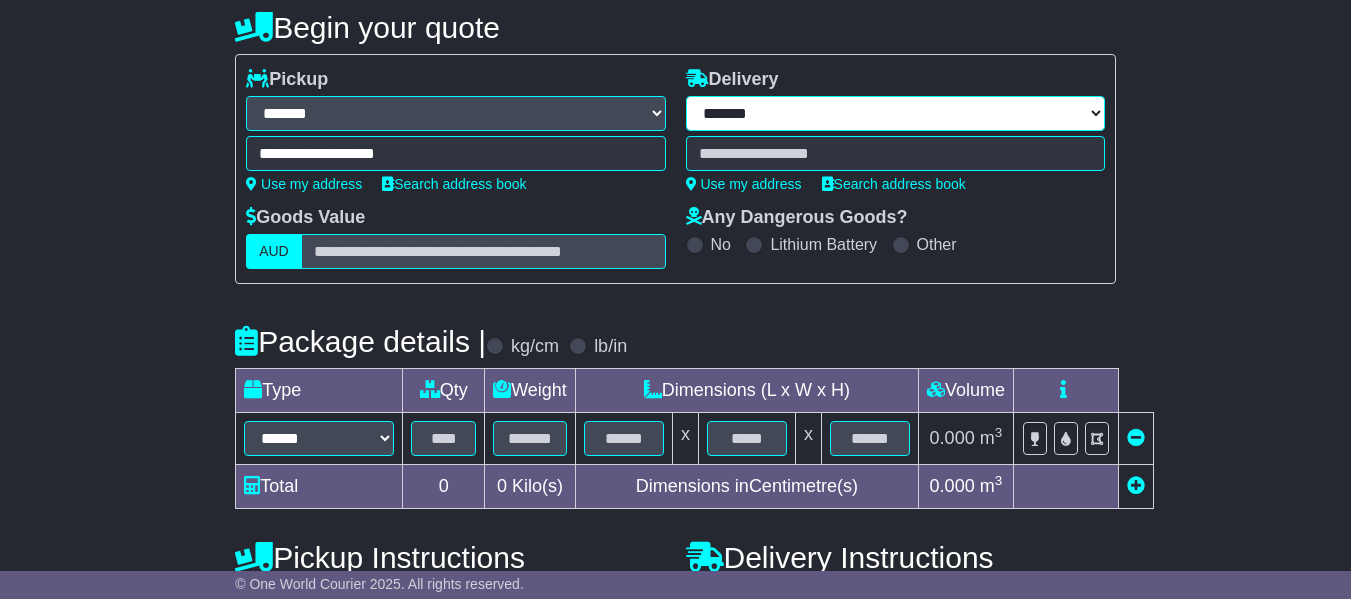 click on "**********" at bounding box center [895, 113] 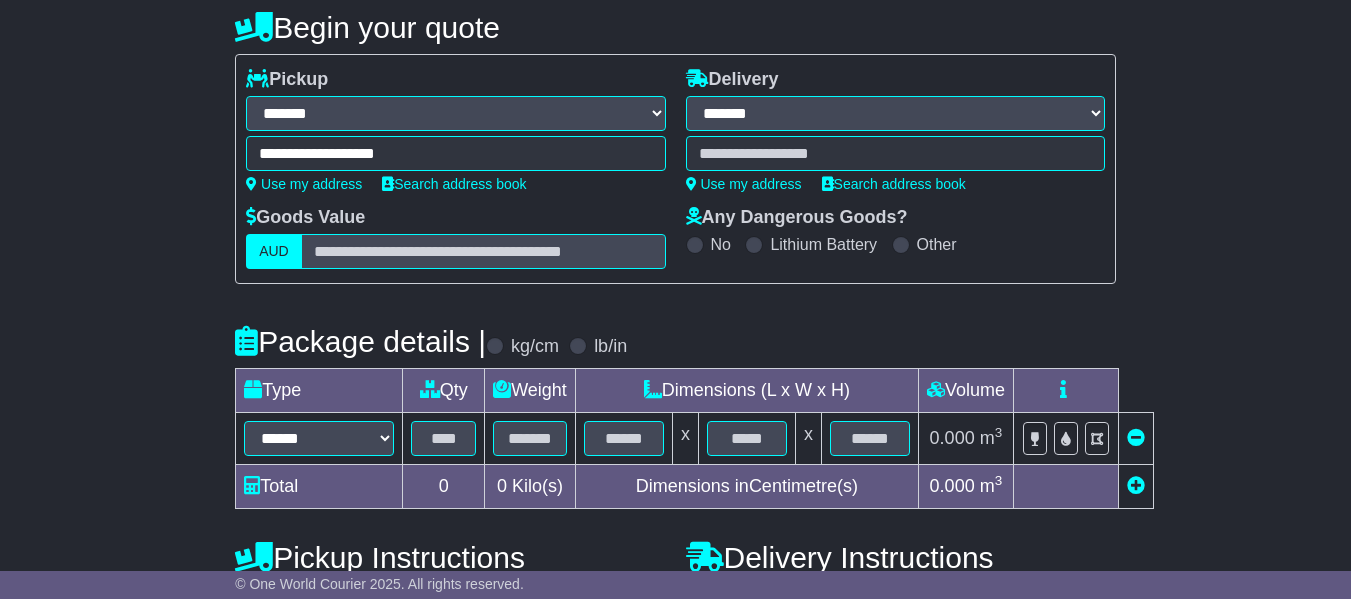 click on "**********" at bounding box center (895, 113) 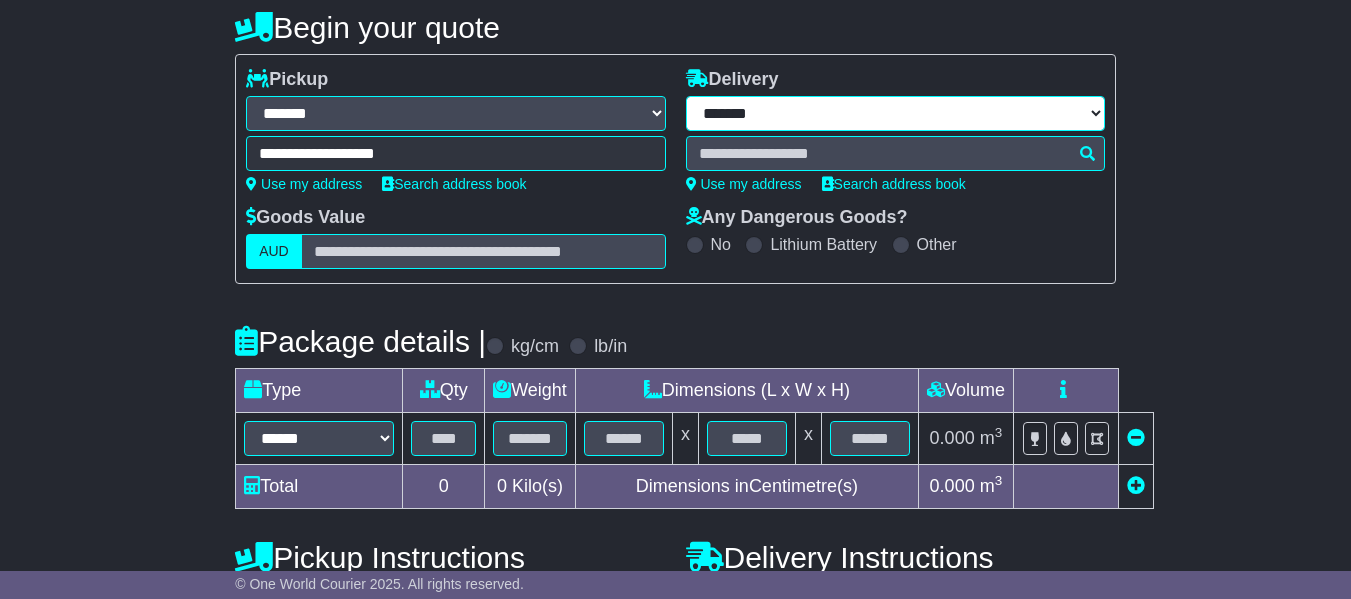 click on "**********" at bounding box center (895, 113) 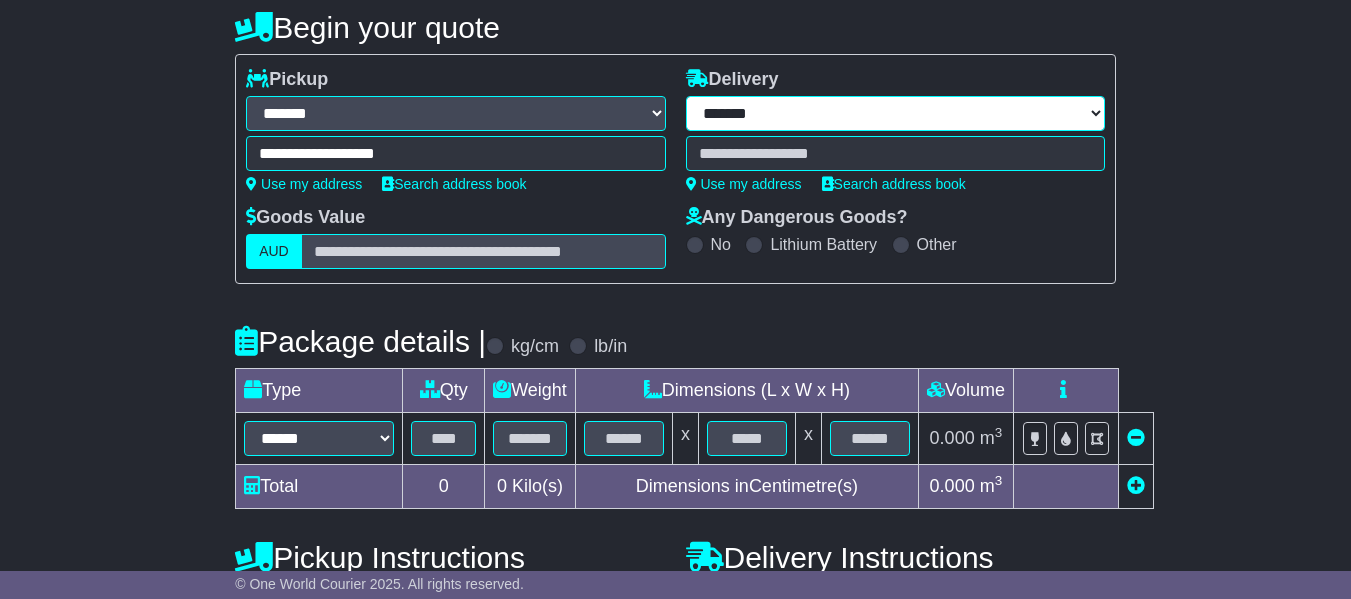 select on "**" 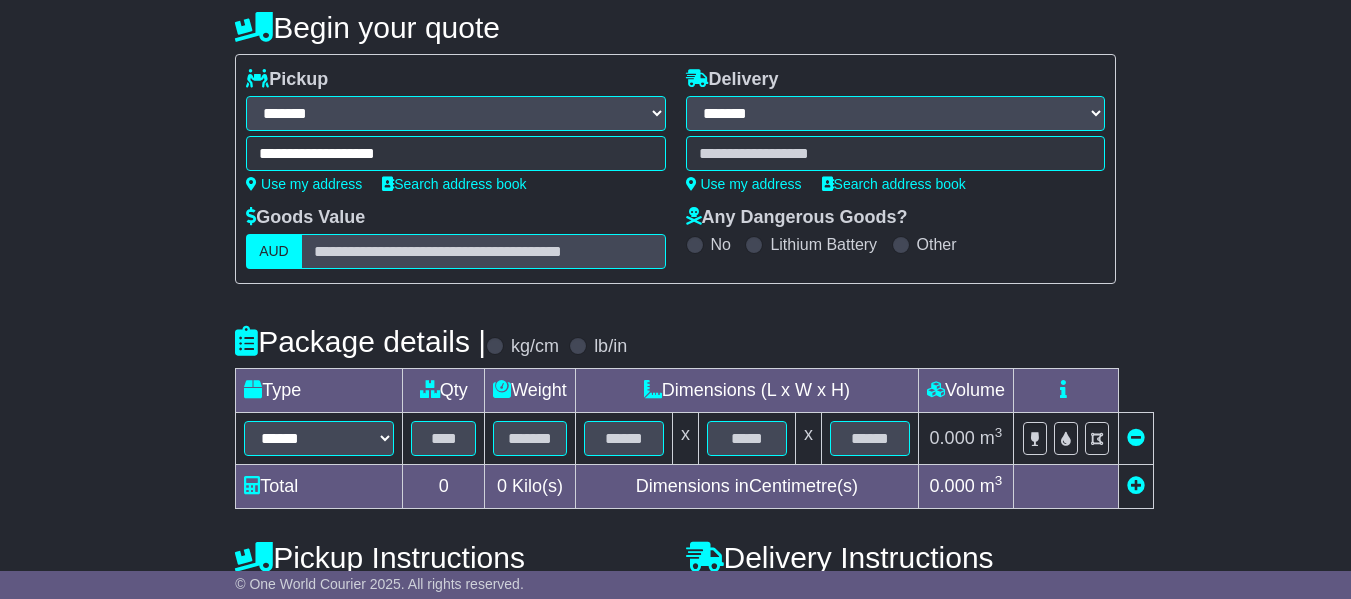 click on "**********" at bounding box center (895, 113) 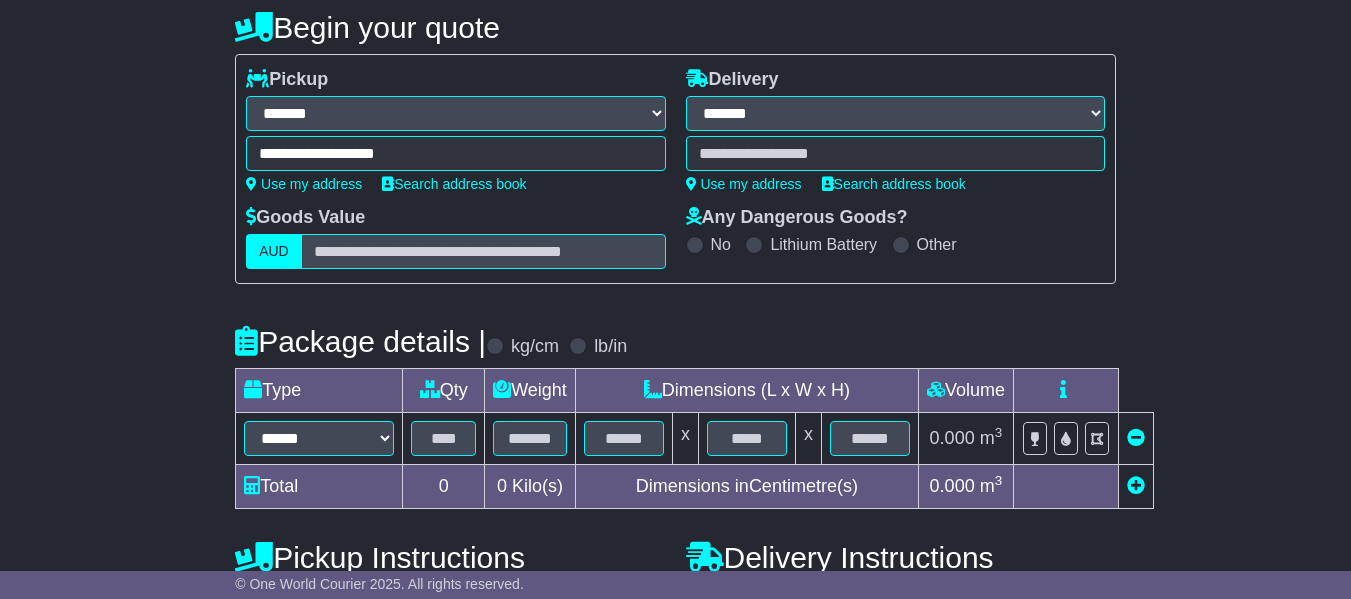 click on "**********" at bounding box center [895, 133] 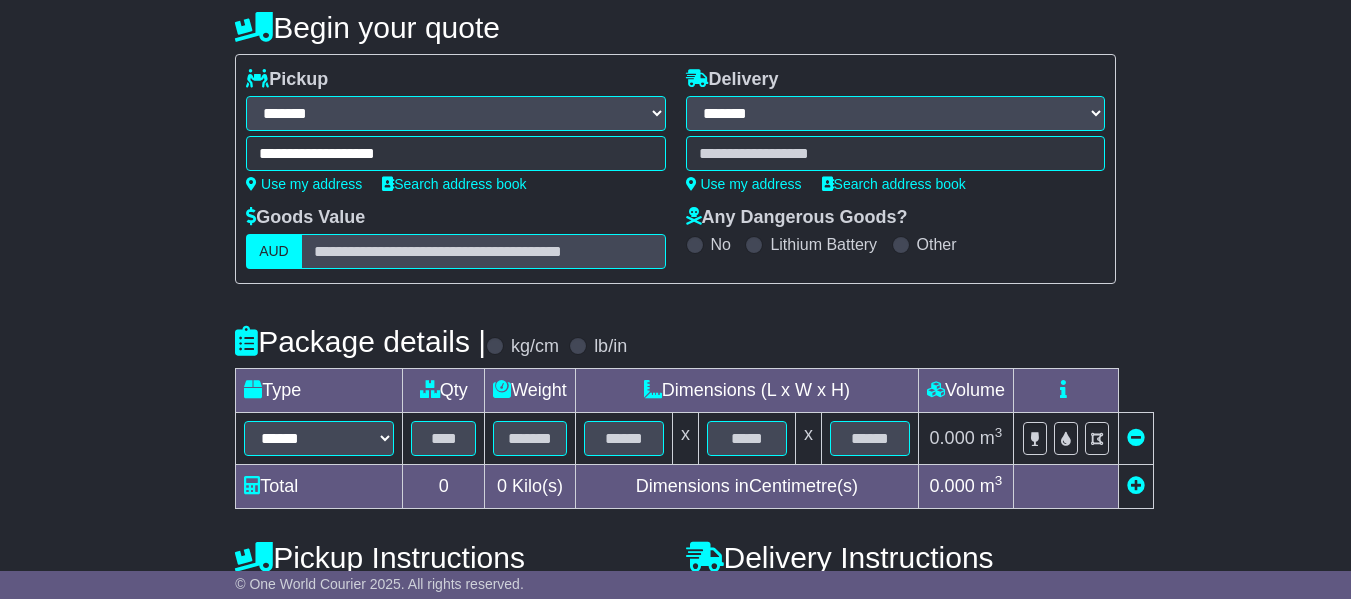 click at bounding box center [895, 153] 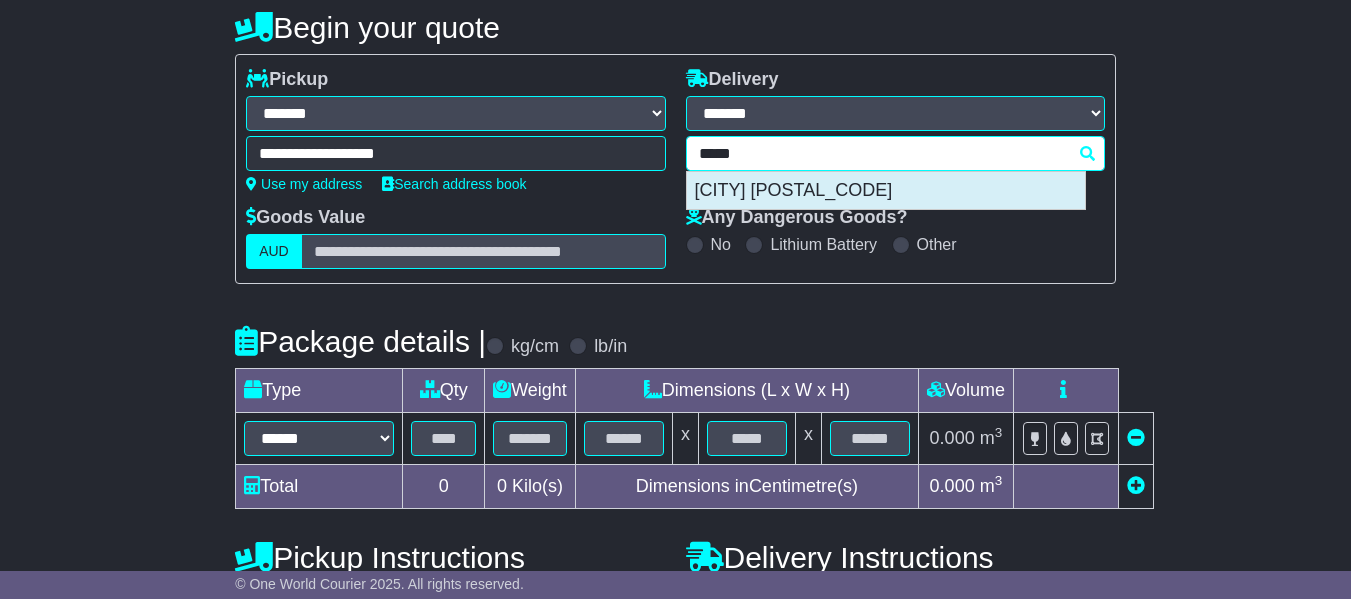 click on "[CITY] [POSTAL_CODE]" at bounding box center [886, 191] 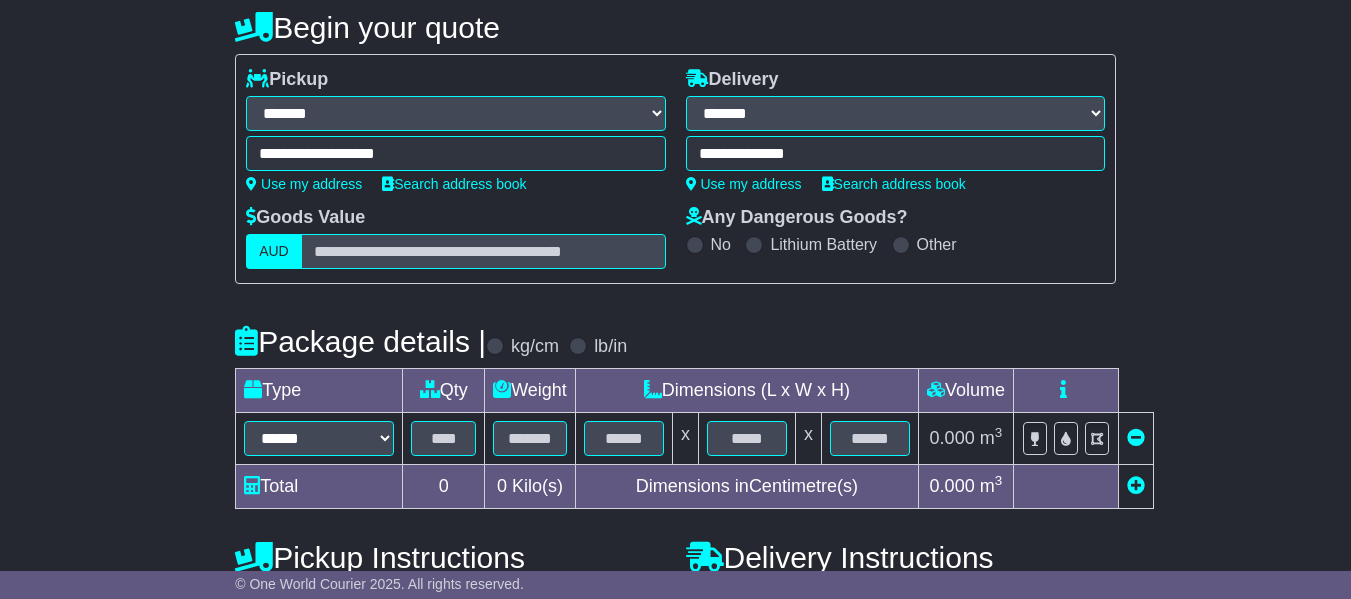 type on "**********" 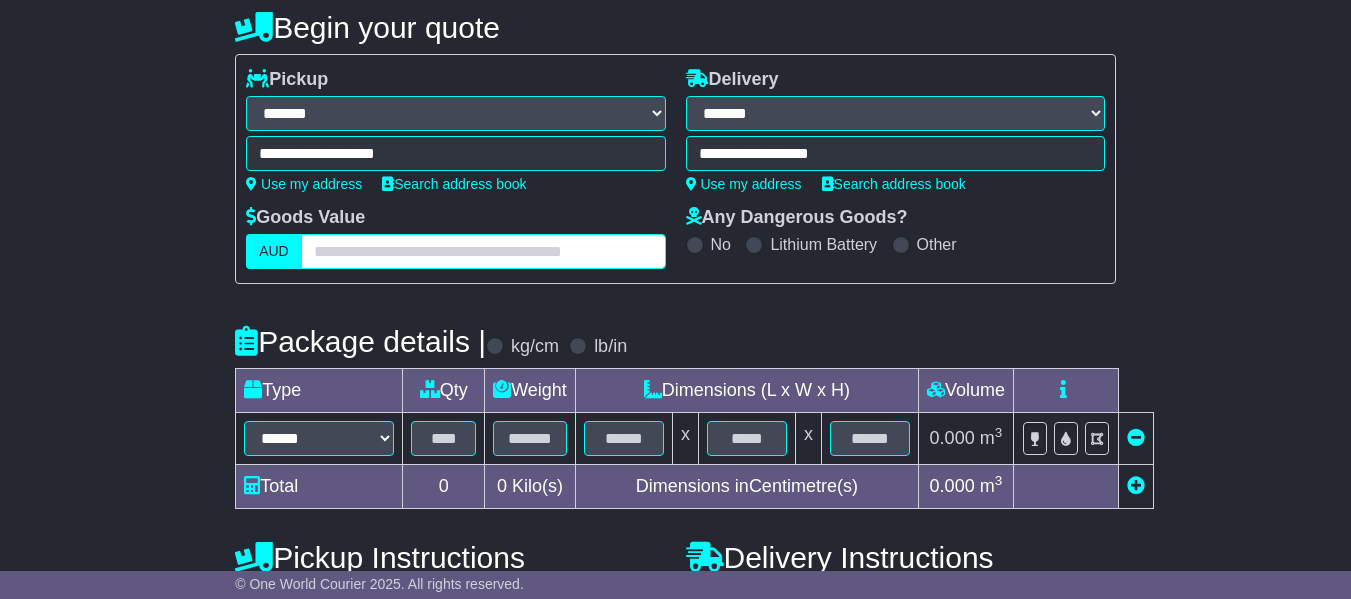 click at bounding box center [483, 251] 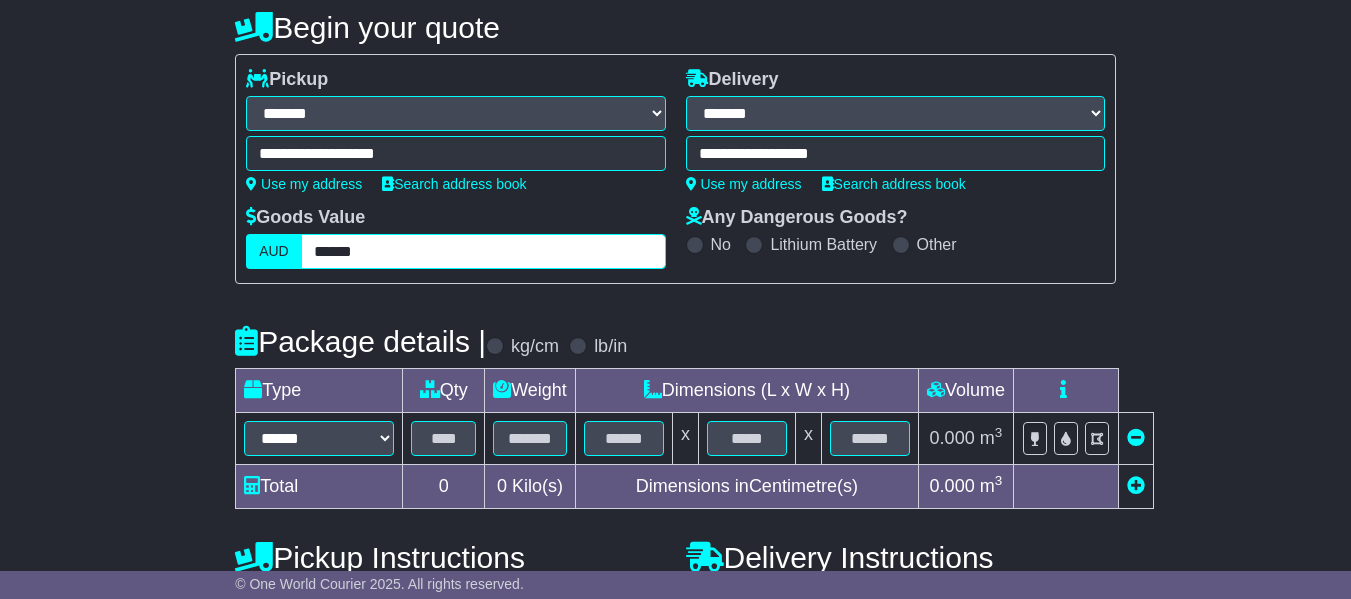 type on "******" 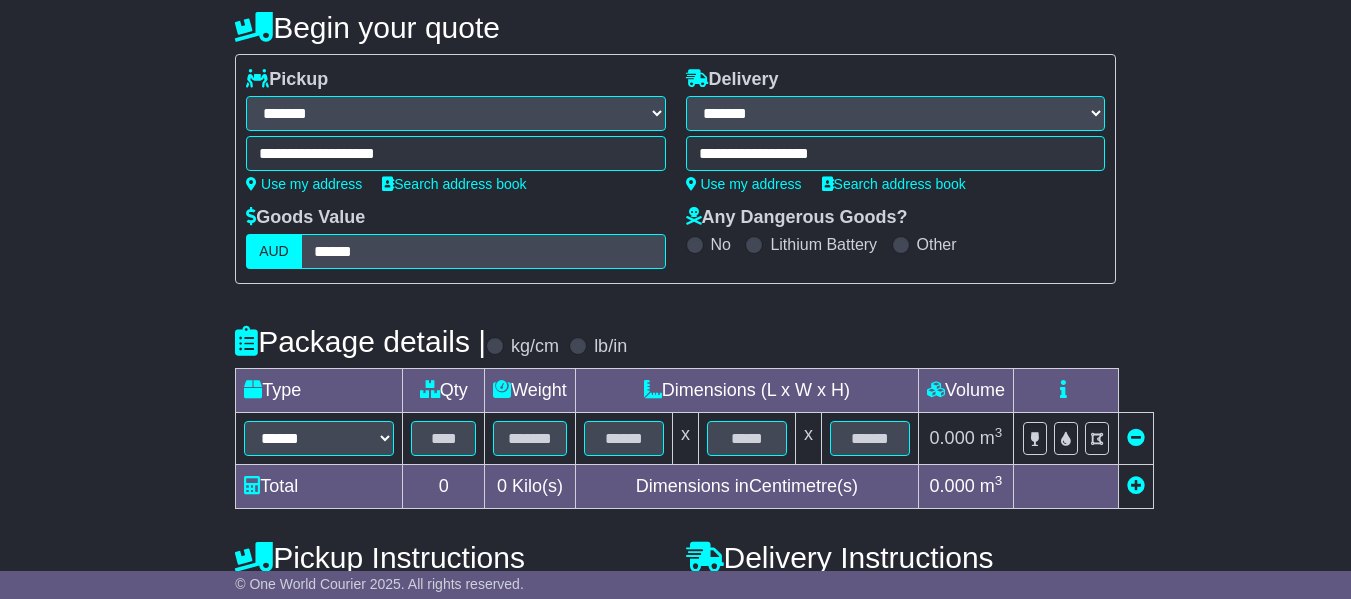 click on "Goods Value
AUD
******" at bounding box center (455, 238) 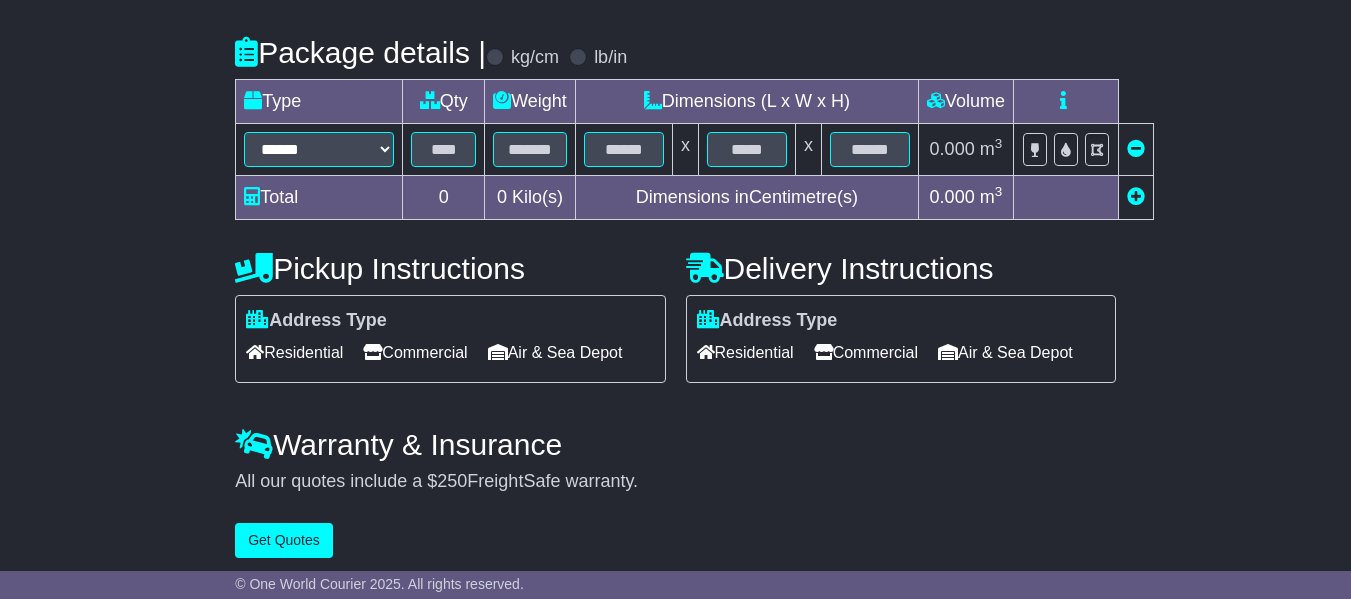 scroll, scrollTop: 500, scrollLeft: 0, axis: vertical 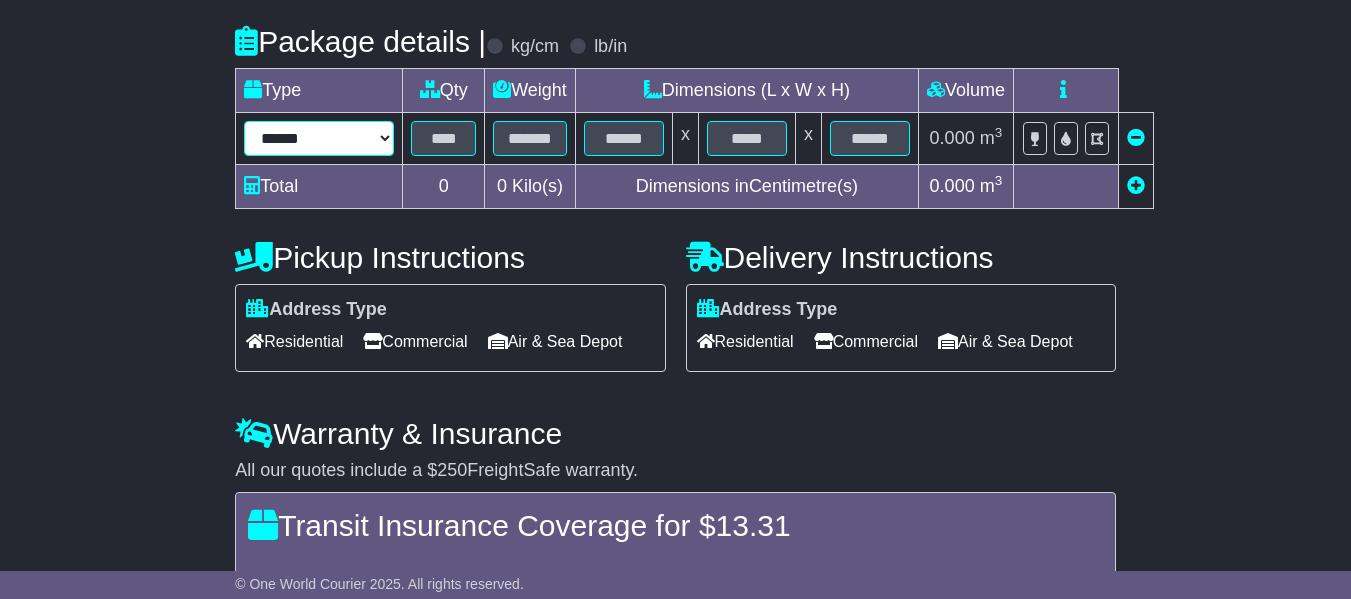 click on "****** ****** *** ******** ***** **** **** ****** *** *******" at bounding box center [319, 138] 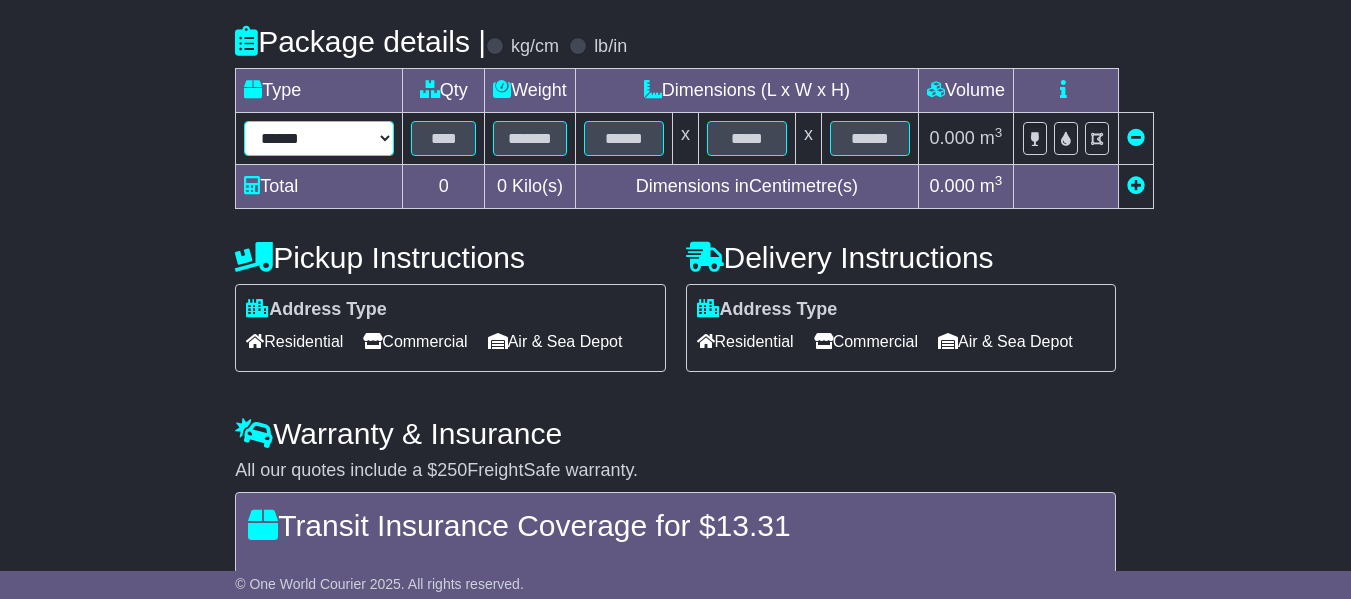 select on "*****" 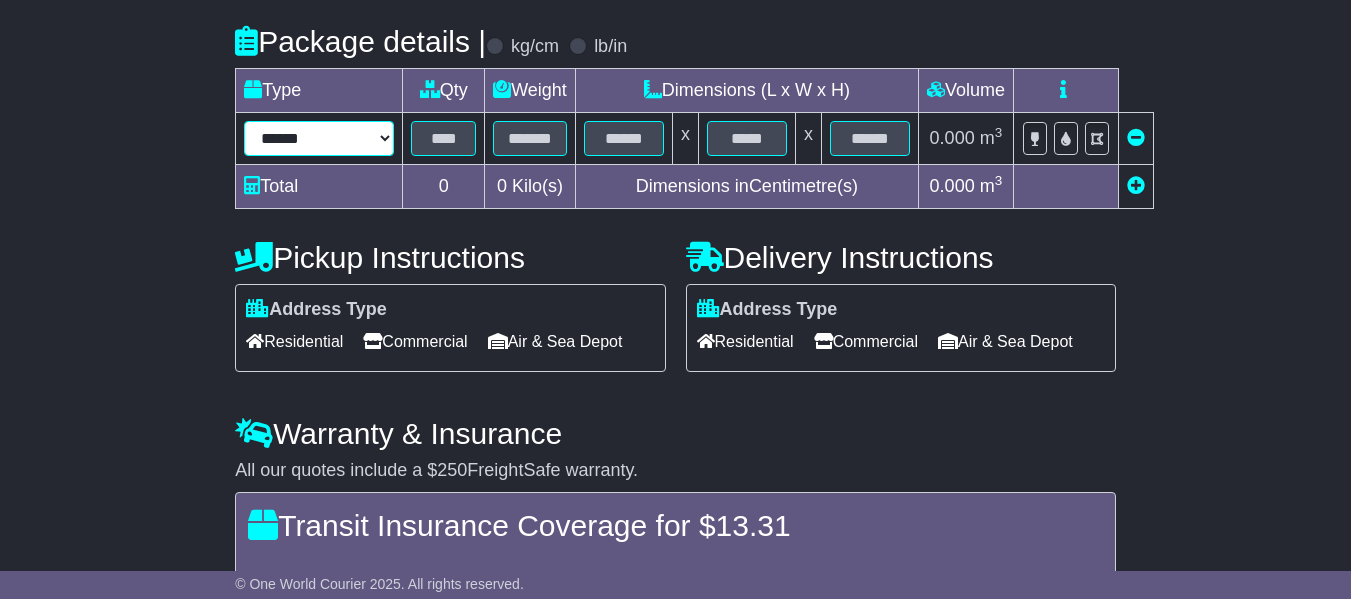 click on "****** ****** *** ******** ***** **** **** ****** *** *******" at bounding box center (319, 138) 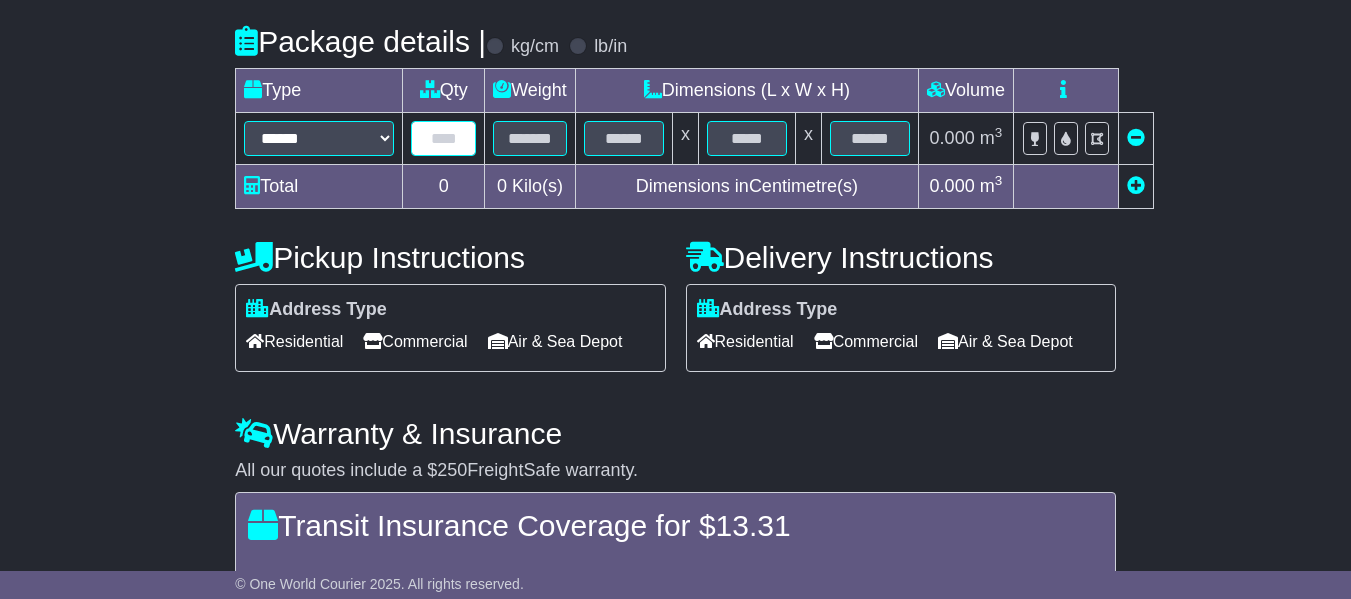 click at bounding box center (443, 138) 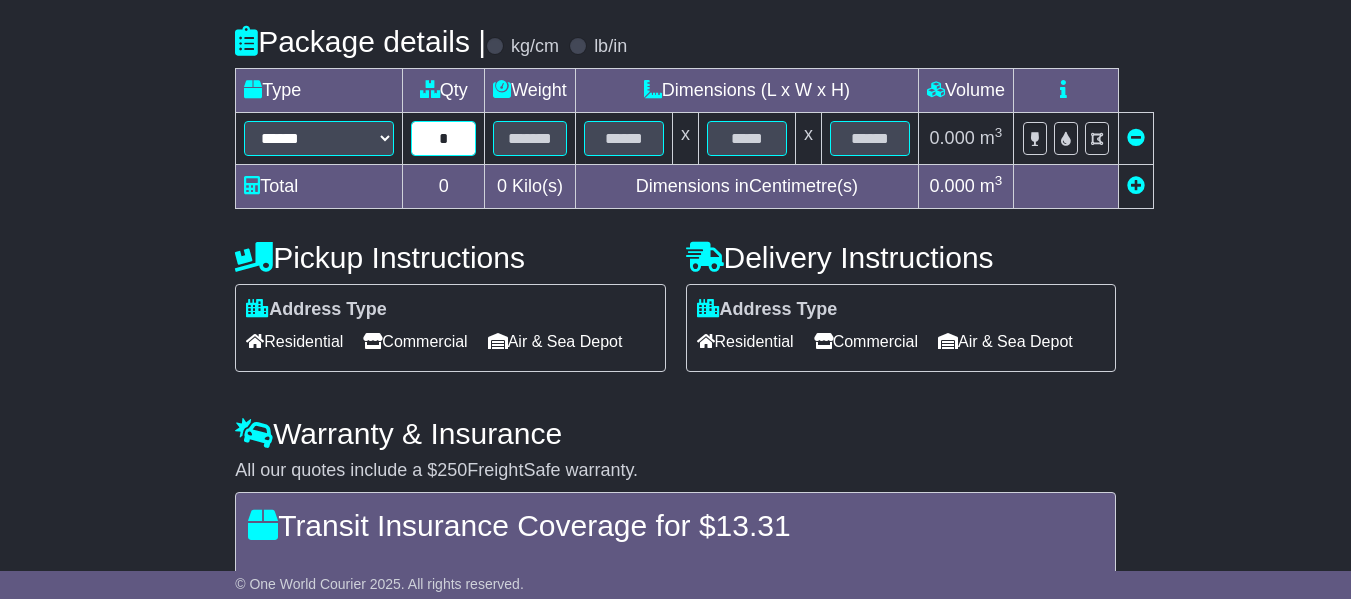 type on "*" 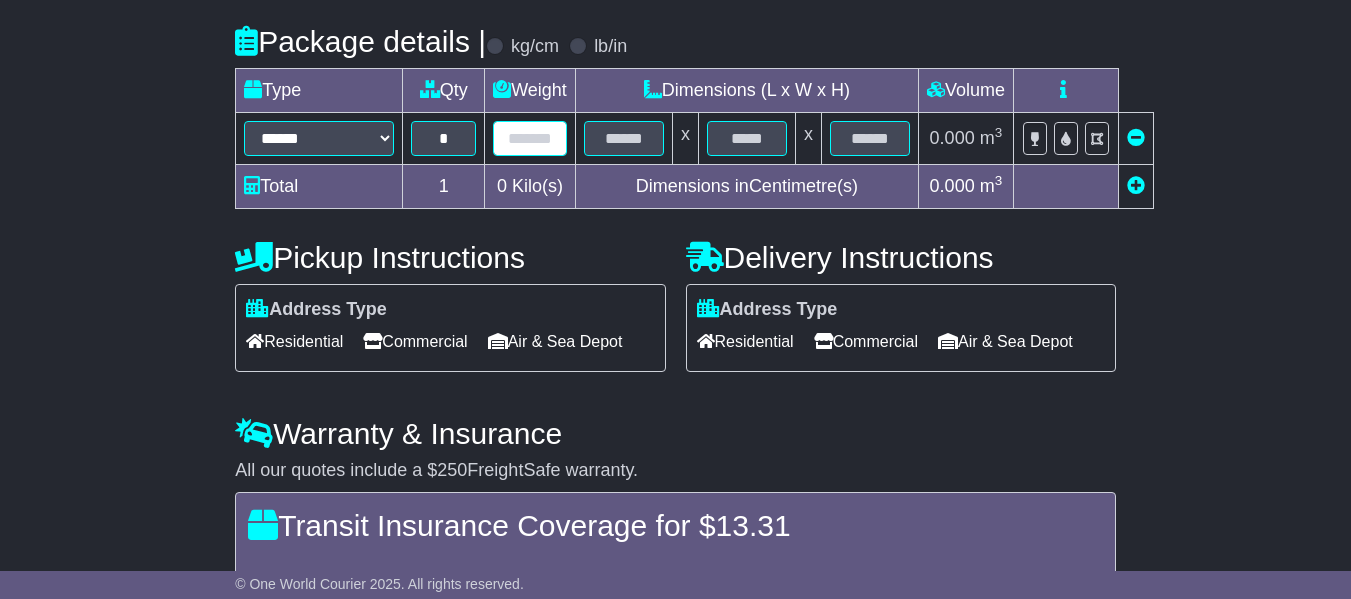 click at bounding box center (530, 138) 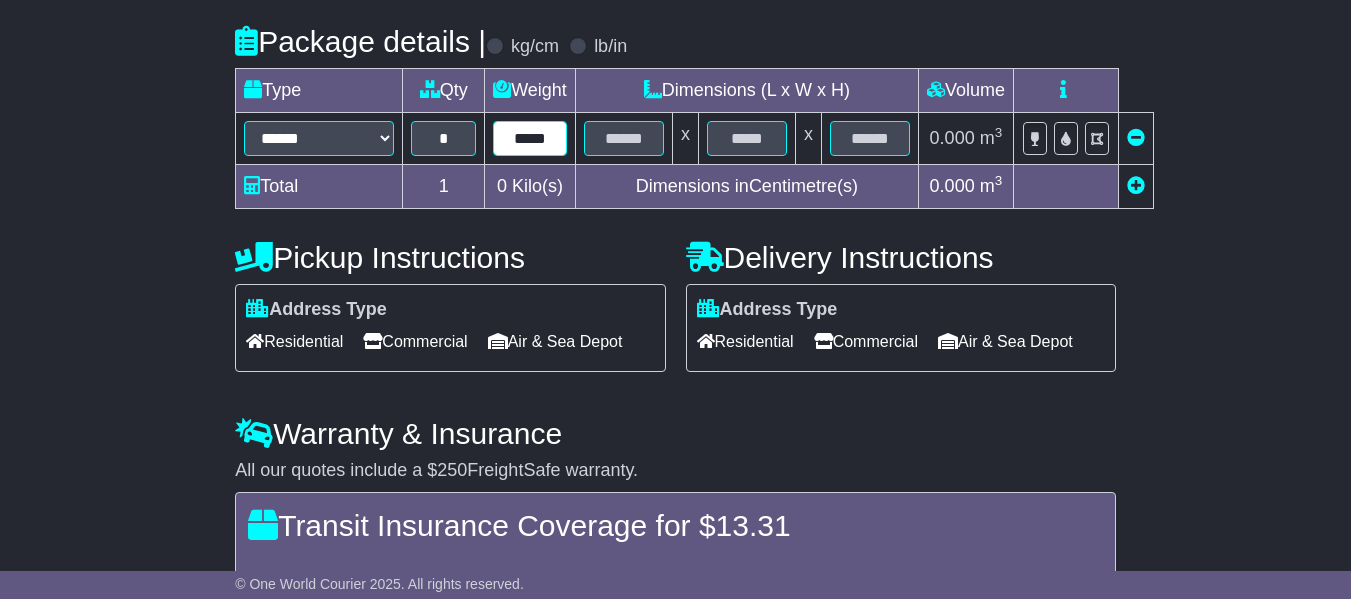 type on "*****" 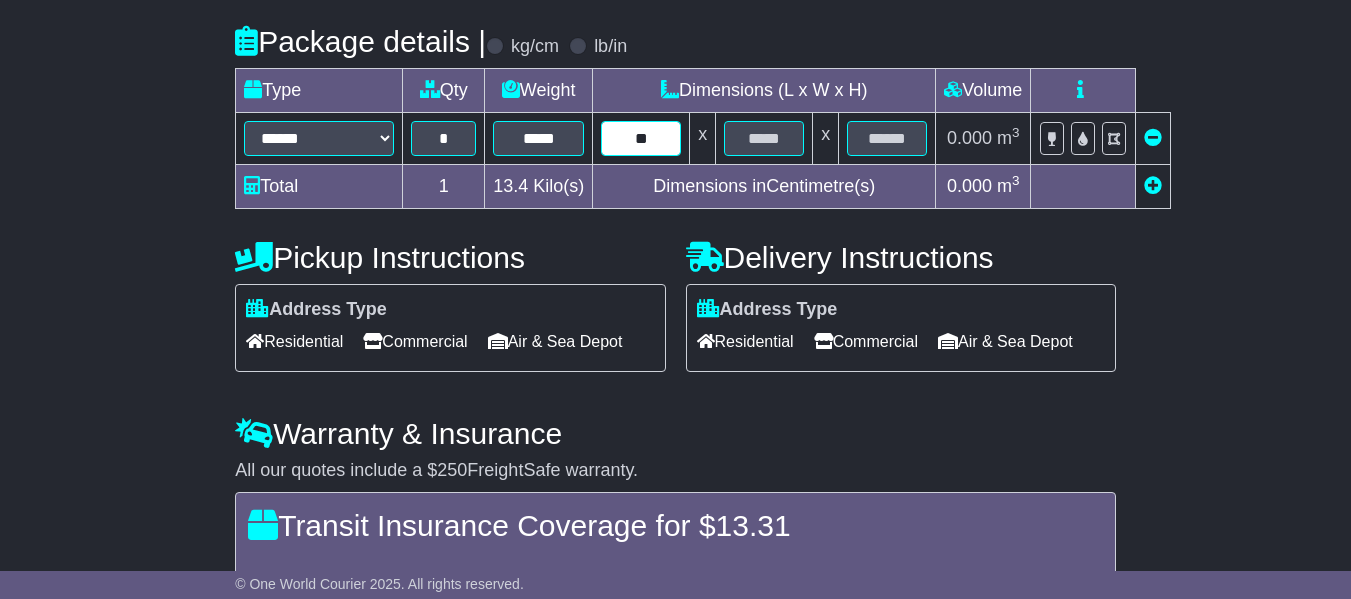 type on "**" 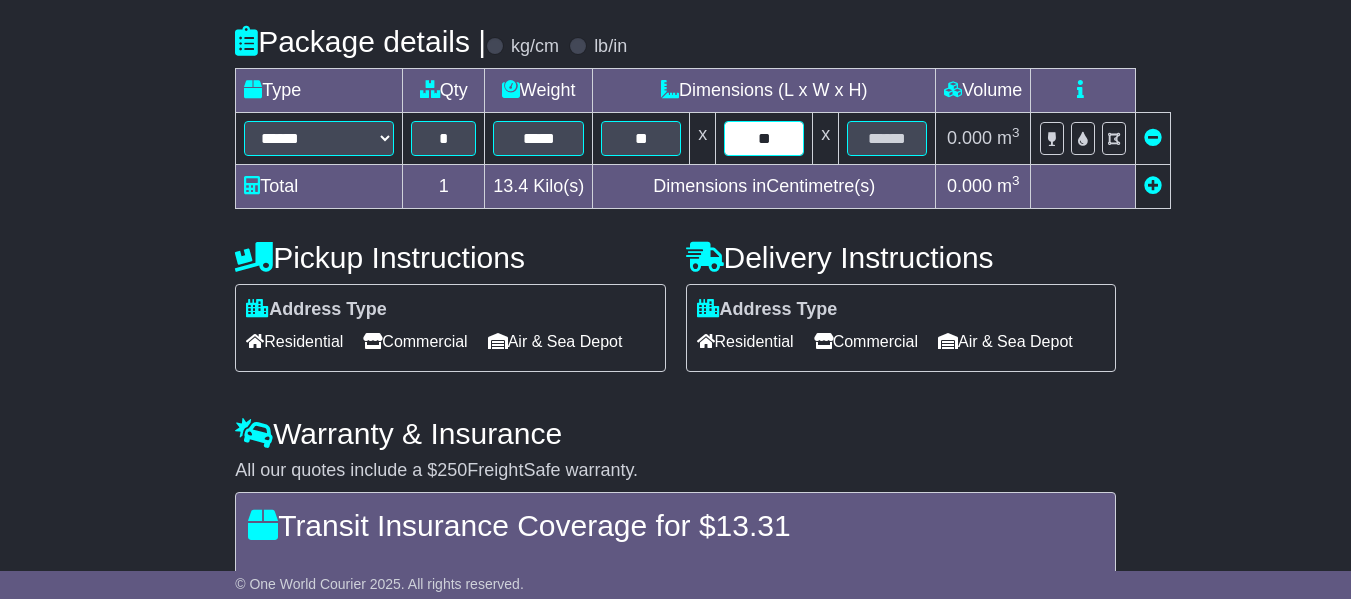 type on "**" 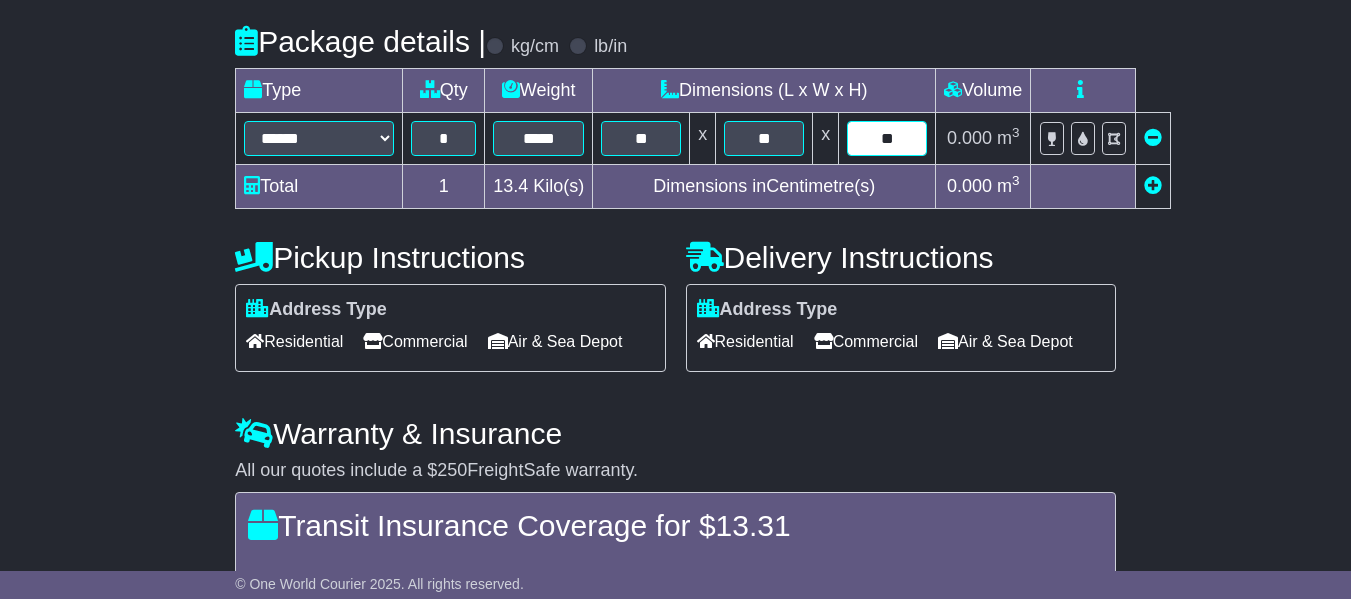 type on "**" 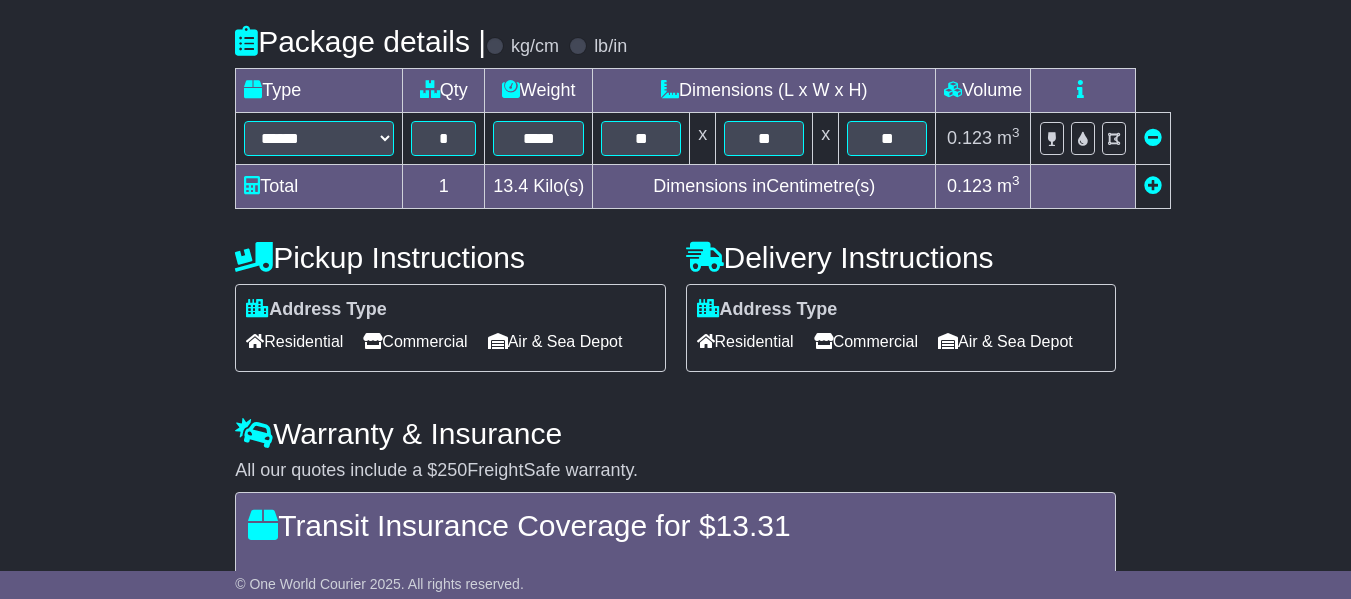 click on "Package details |
kg/cm
lb/in" at bounding box center (675, 41) 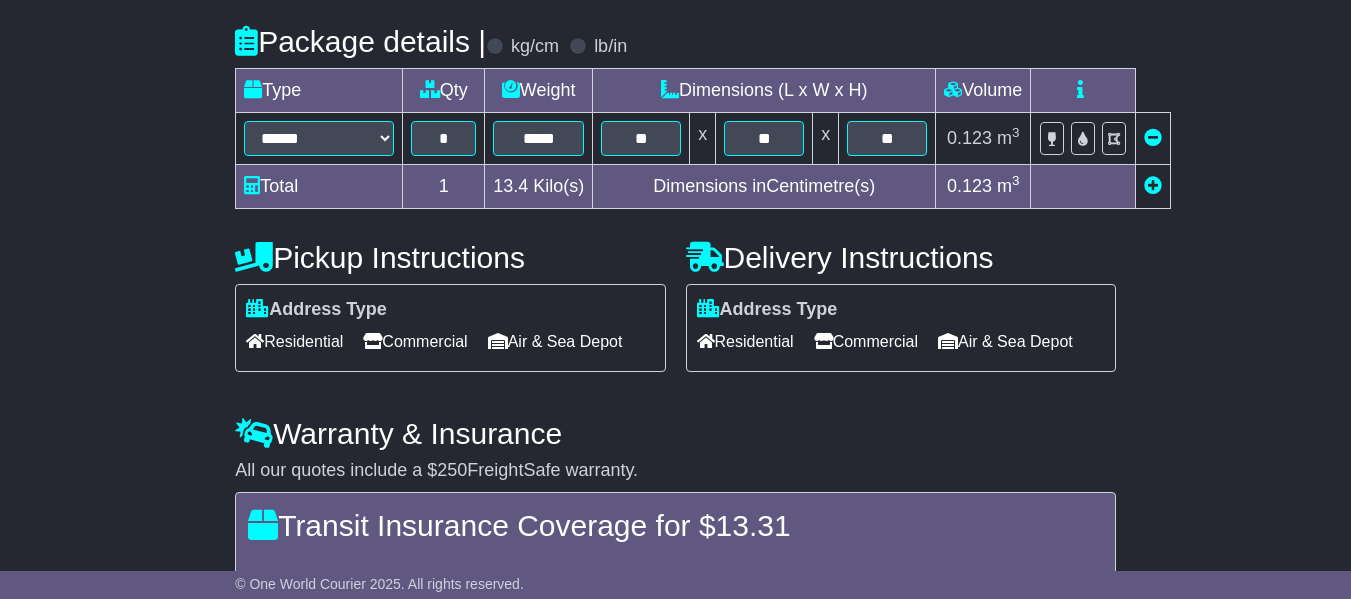 click on "Address Type
Residential
Commercial
Air & Sea Depot" at bounding box center (450, 328) 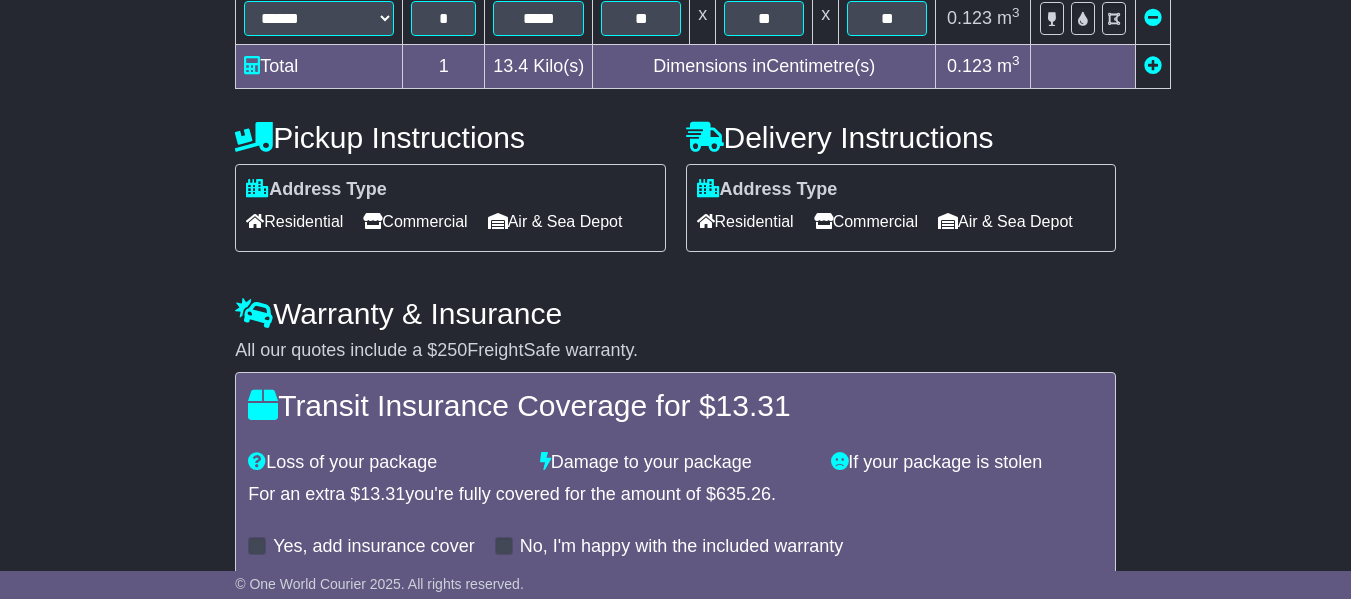 scroll, scrollTop: 783, scrollLeft: 0, axis: vertical 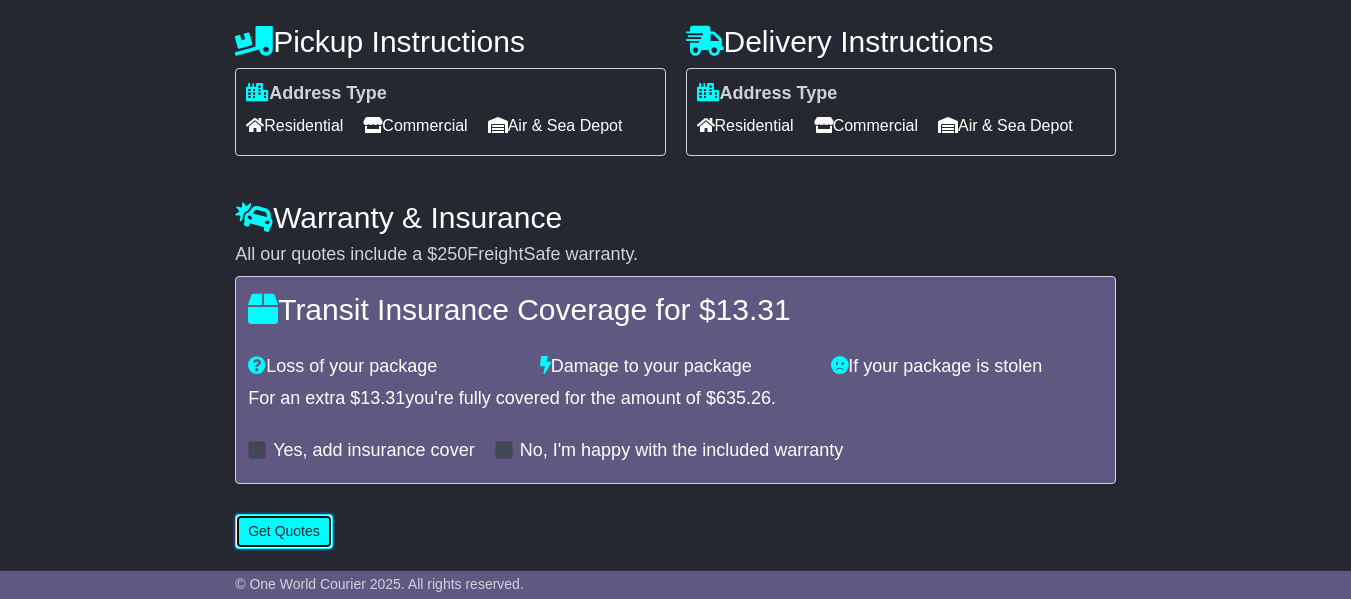 click on "Get Quotes" at bounding box center (284, 531) 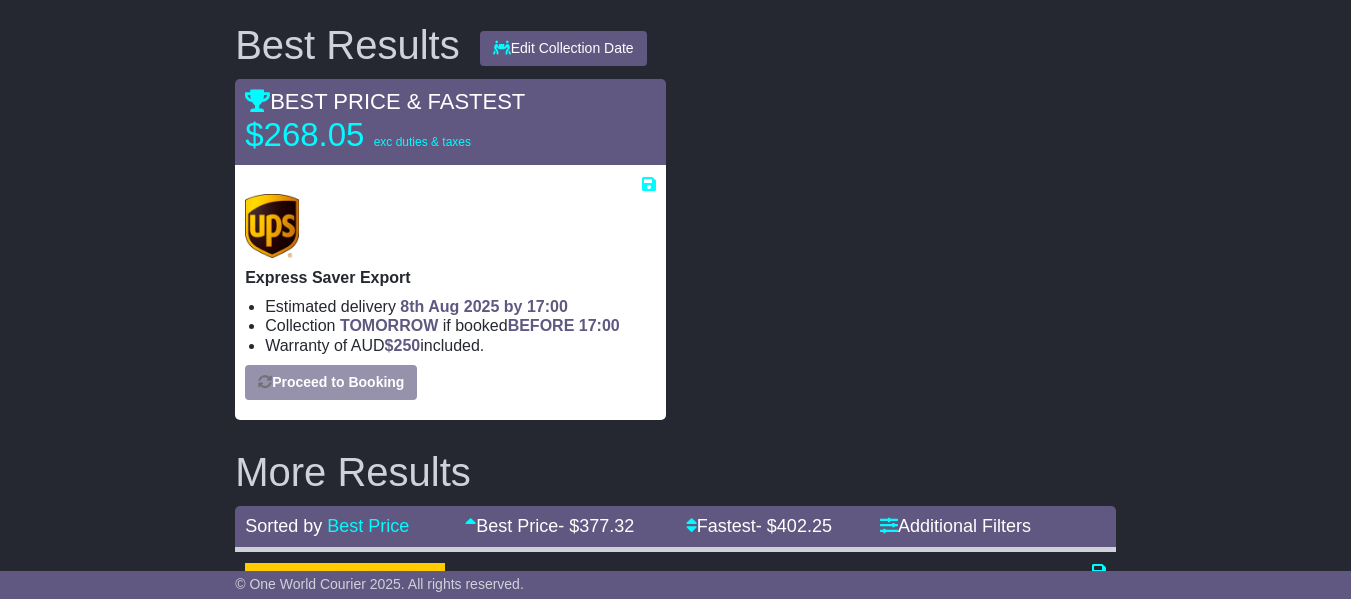 scroll, scrollTop: 300, scrollLeft: 0, axis: vertical 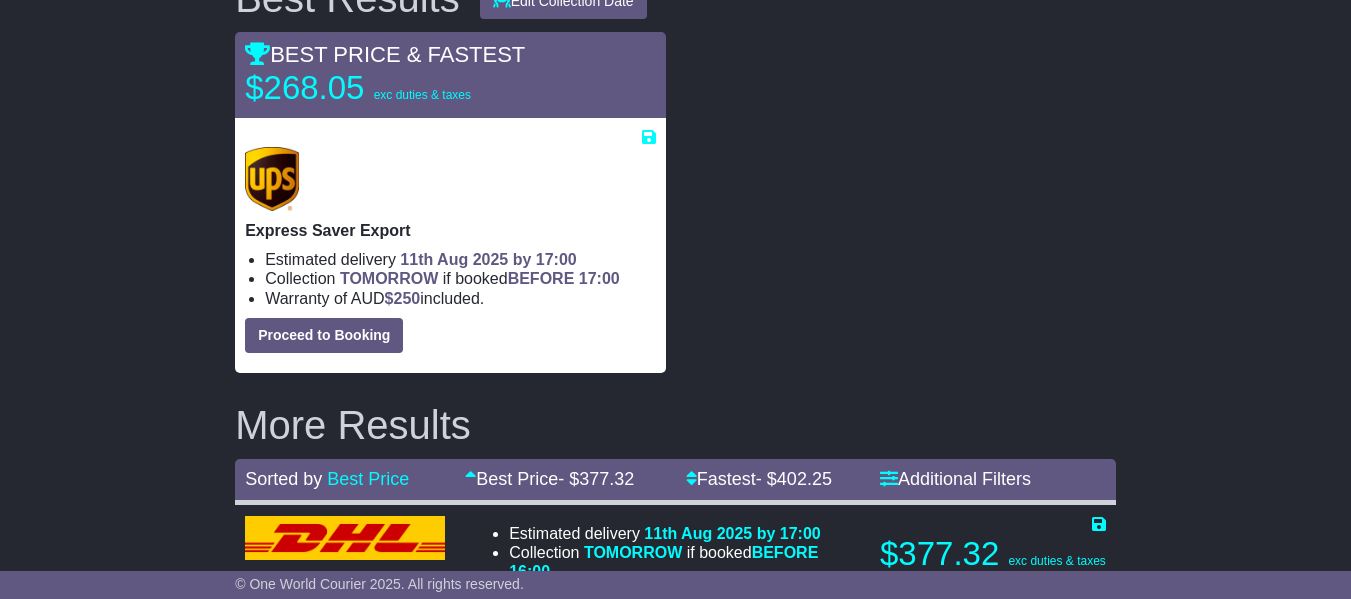 click at bounding box center (450, 179) 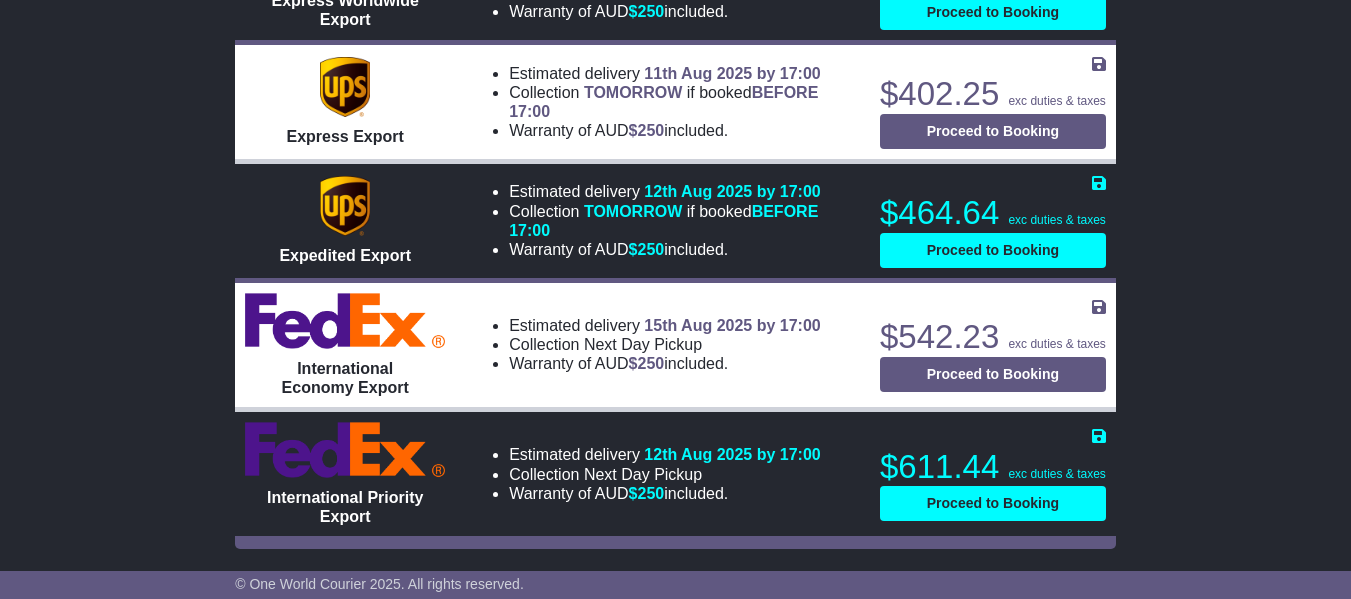 scroll, scrollTop: 900, scrollLeft: 0, axis: vertical 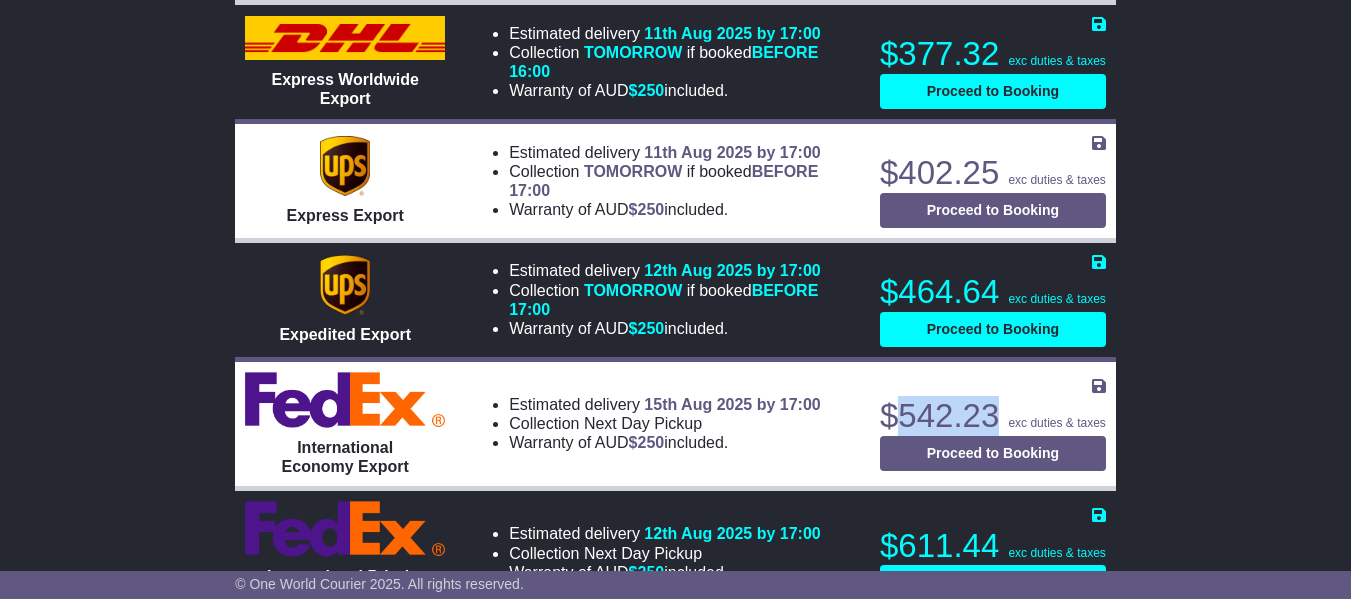 drag, startPoint x: 997, startPoint y: 435, endPoint x: 900, endPoint y: 435, distance: 97 